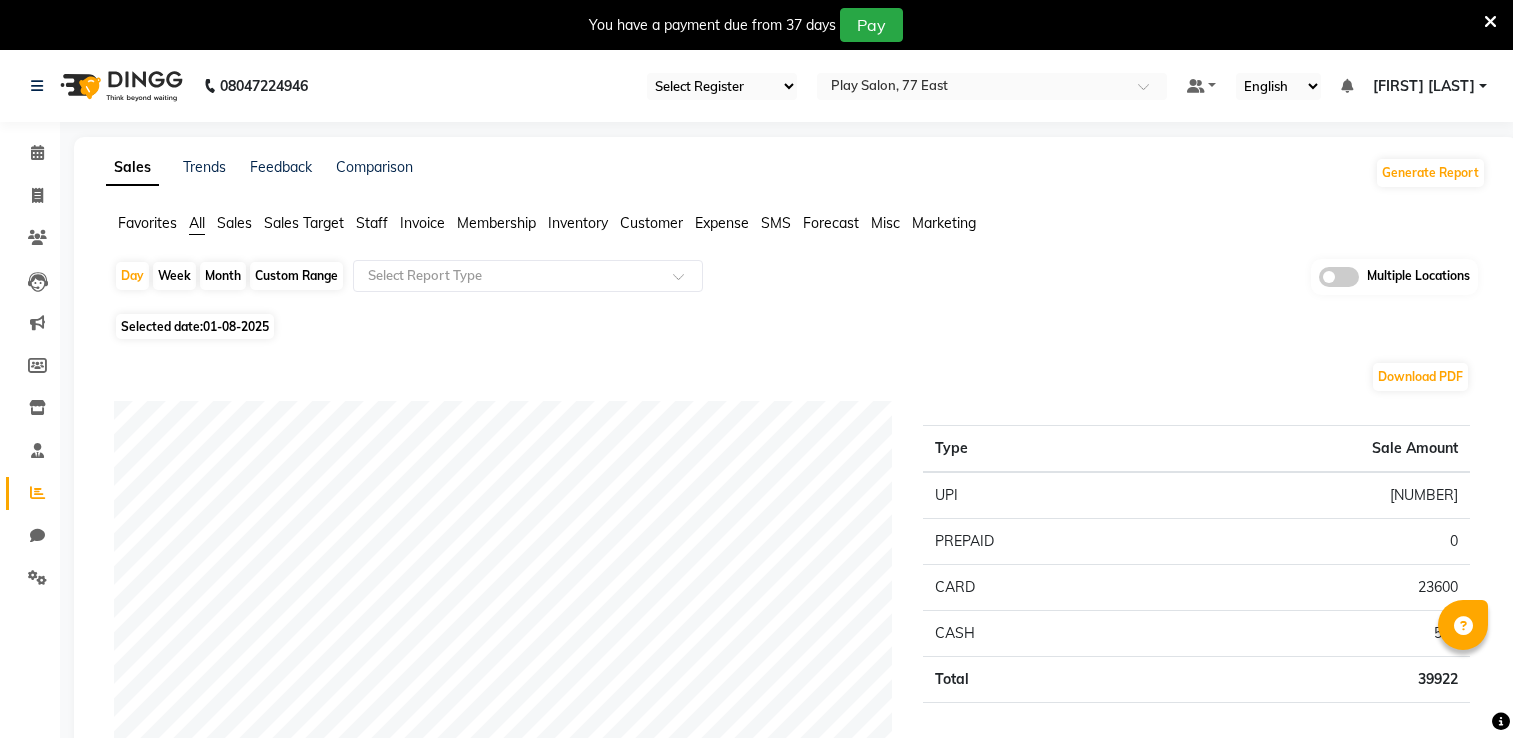 scroll, scrollTop: 0, scrollLeft: 0, axis: both 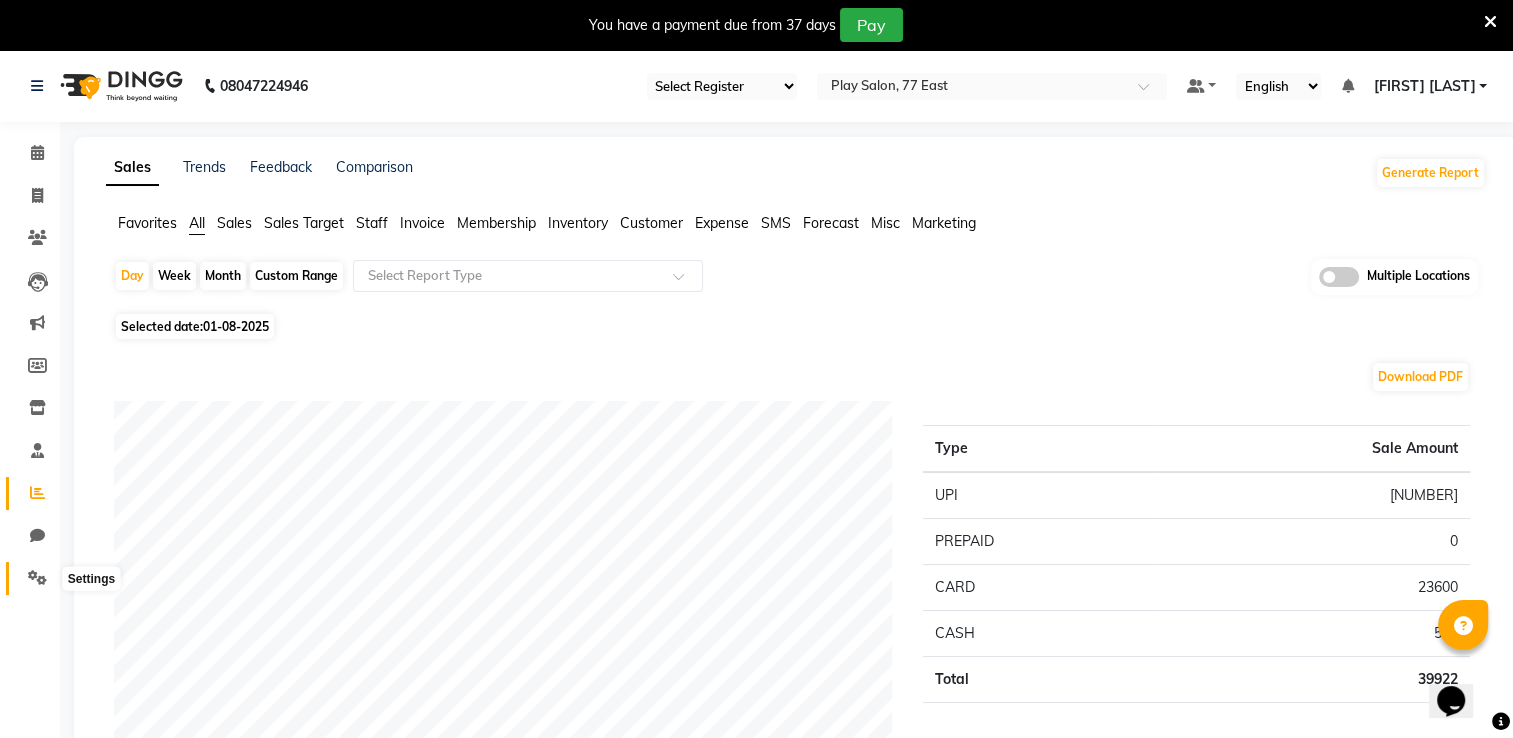 drag, startPoint x: 31, startPoint y: 583, endPoint x: 112, endPoint y: 578, distance: 81.154175 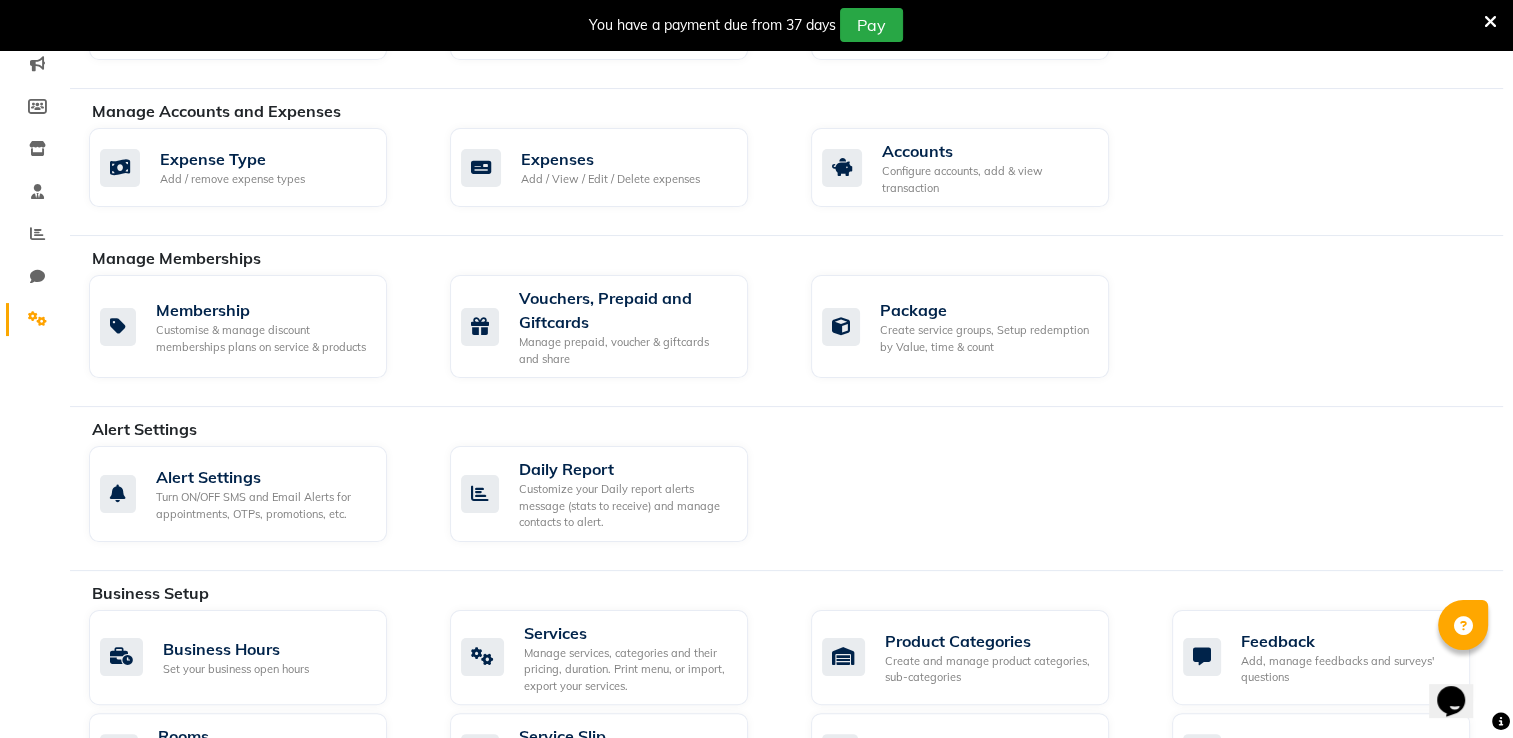 scroll, scrollTop: 700, scrollLeft: 0, axis: vertical 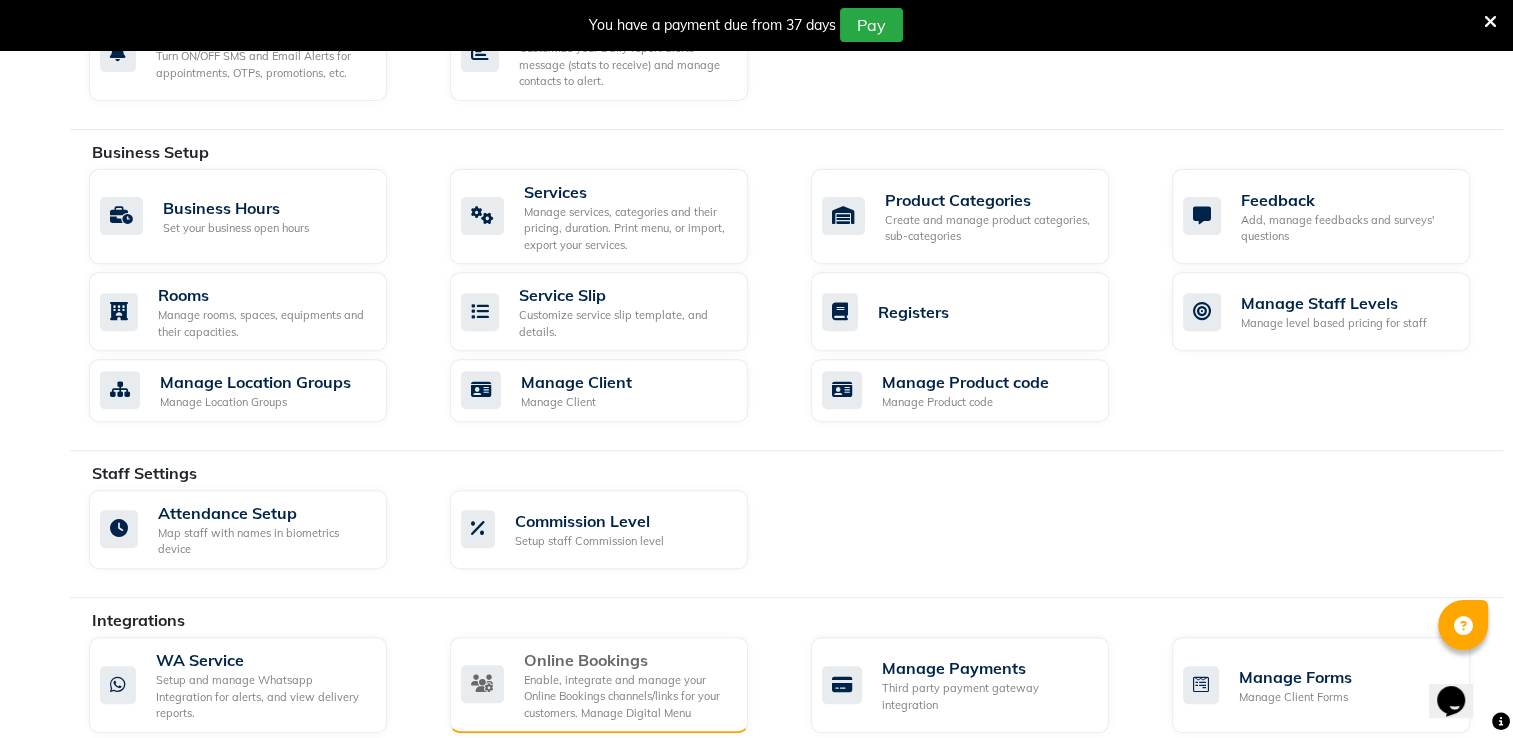 click on "Enable, integrate and manage your Online Bookings channels/links for your customers. Manage Digital Menu" 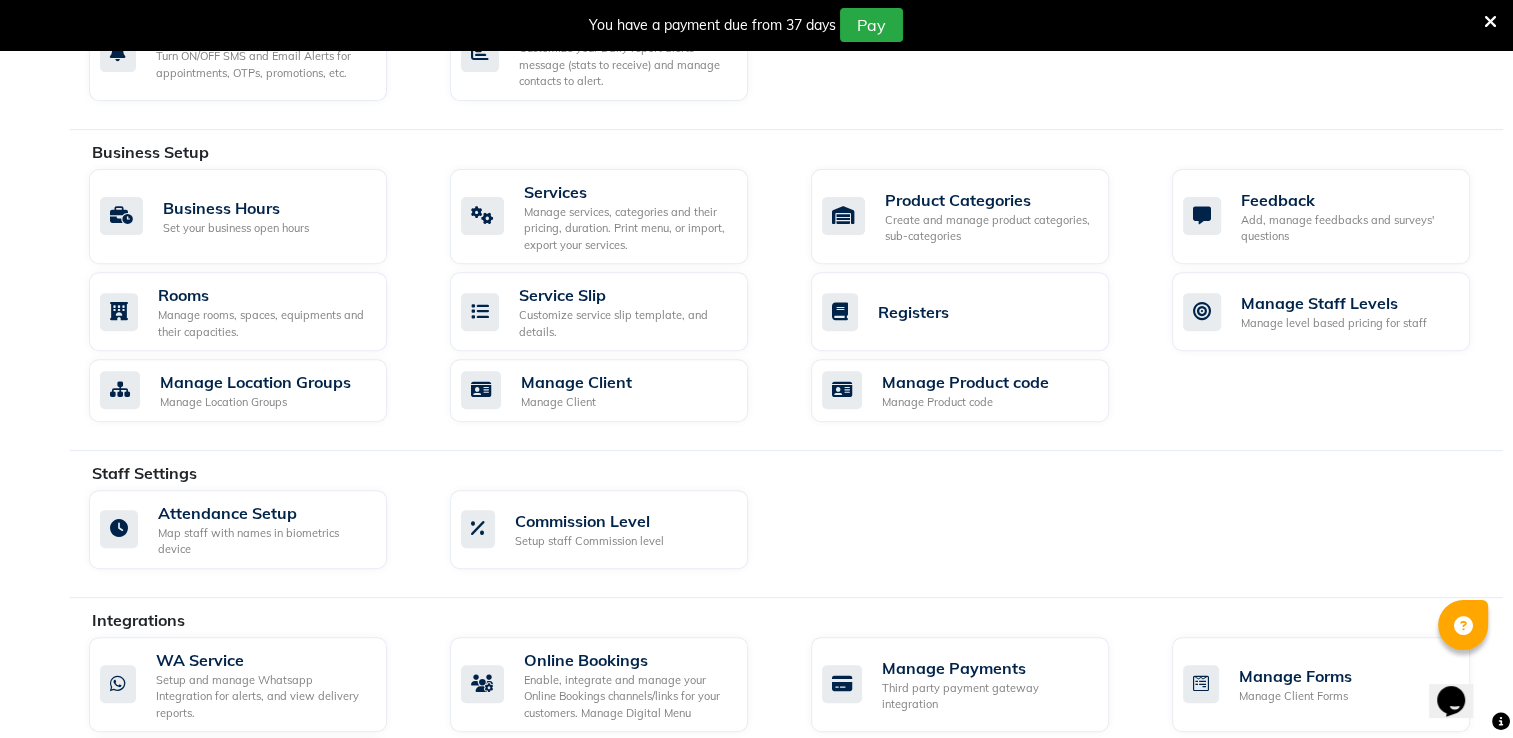 scroll, scrollTop: 50, scrollLeft: 0, axis: vertical 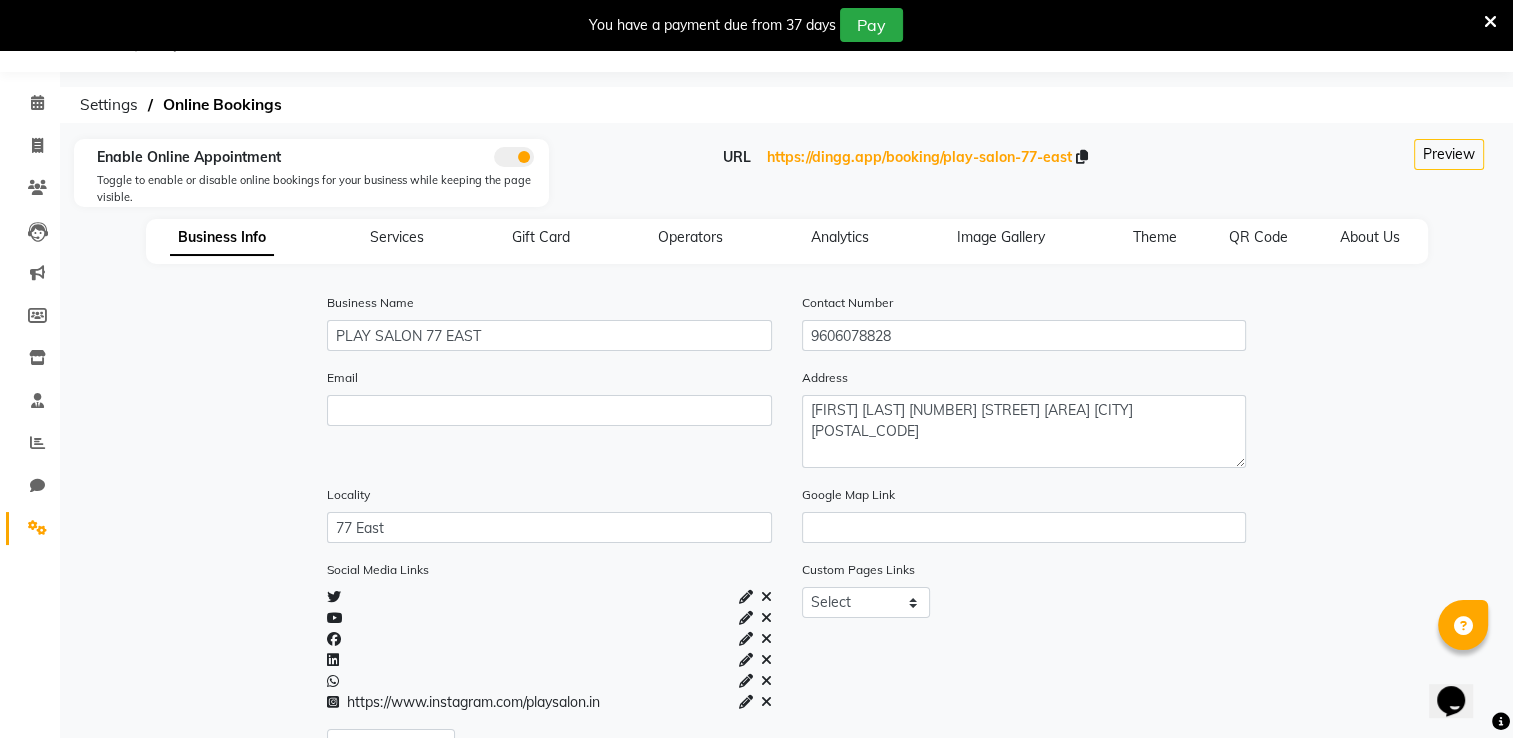 click at bounding box center [1490, 22] 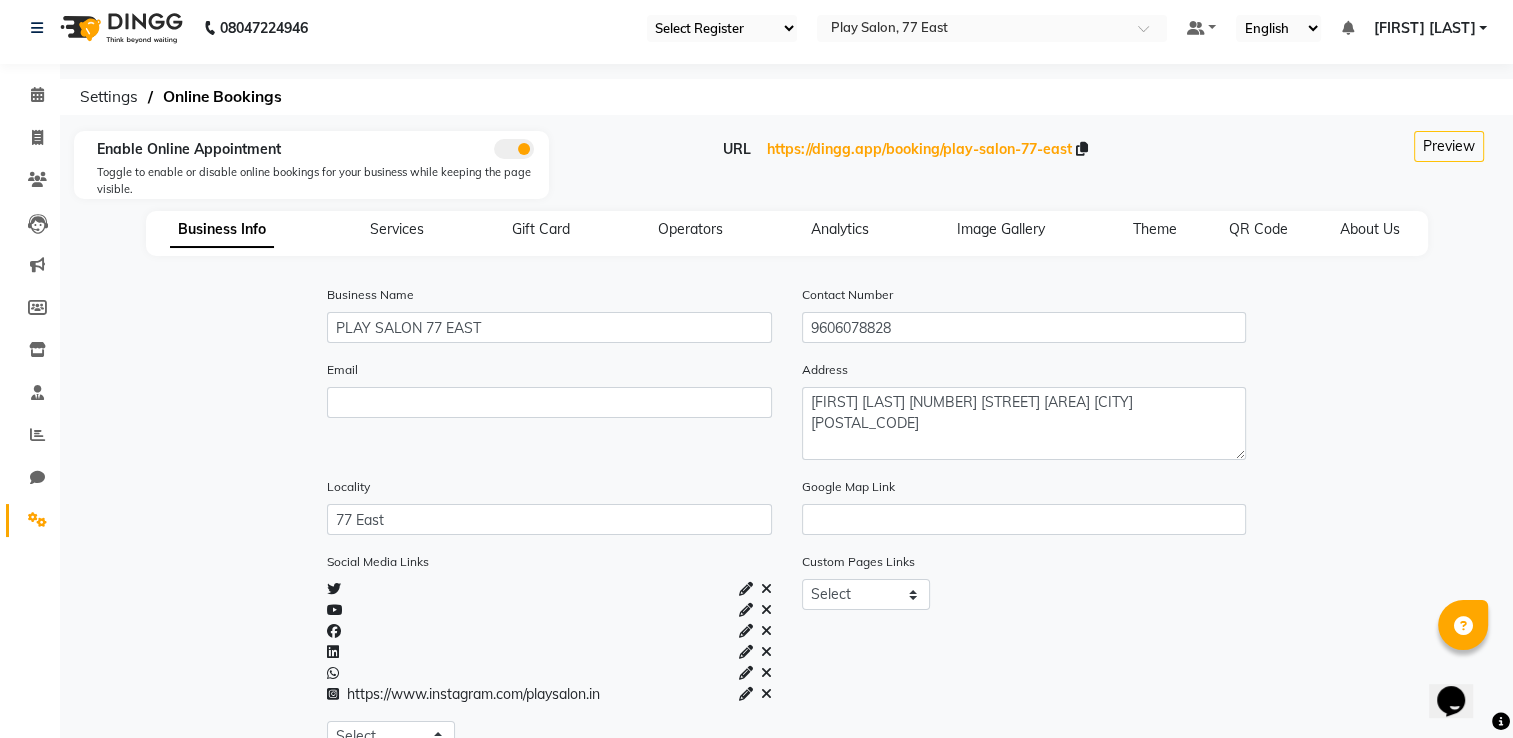 scroll, scrollTop: 0, scrollLeft: 0, axis: both 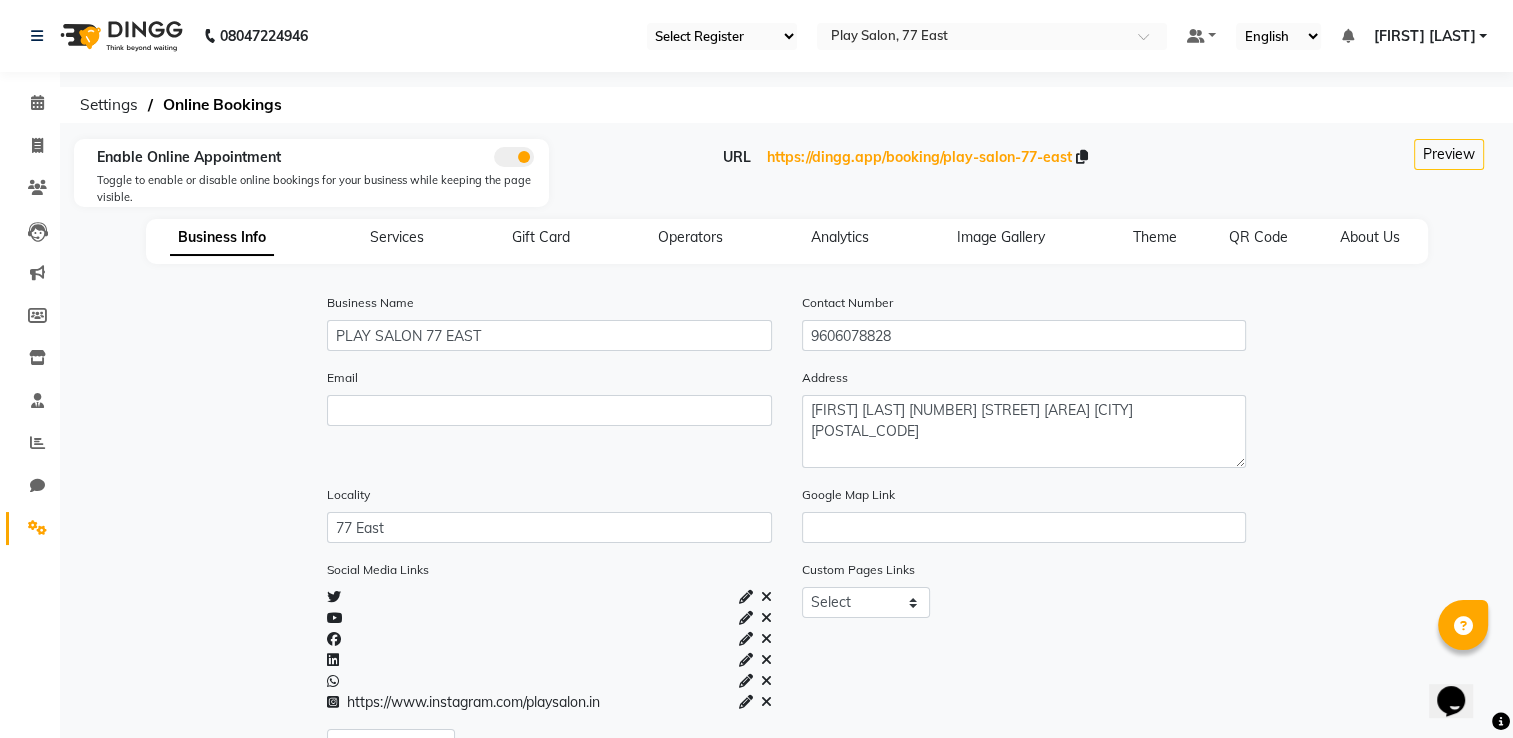 click 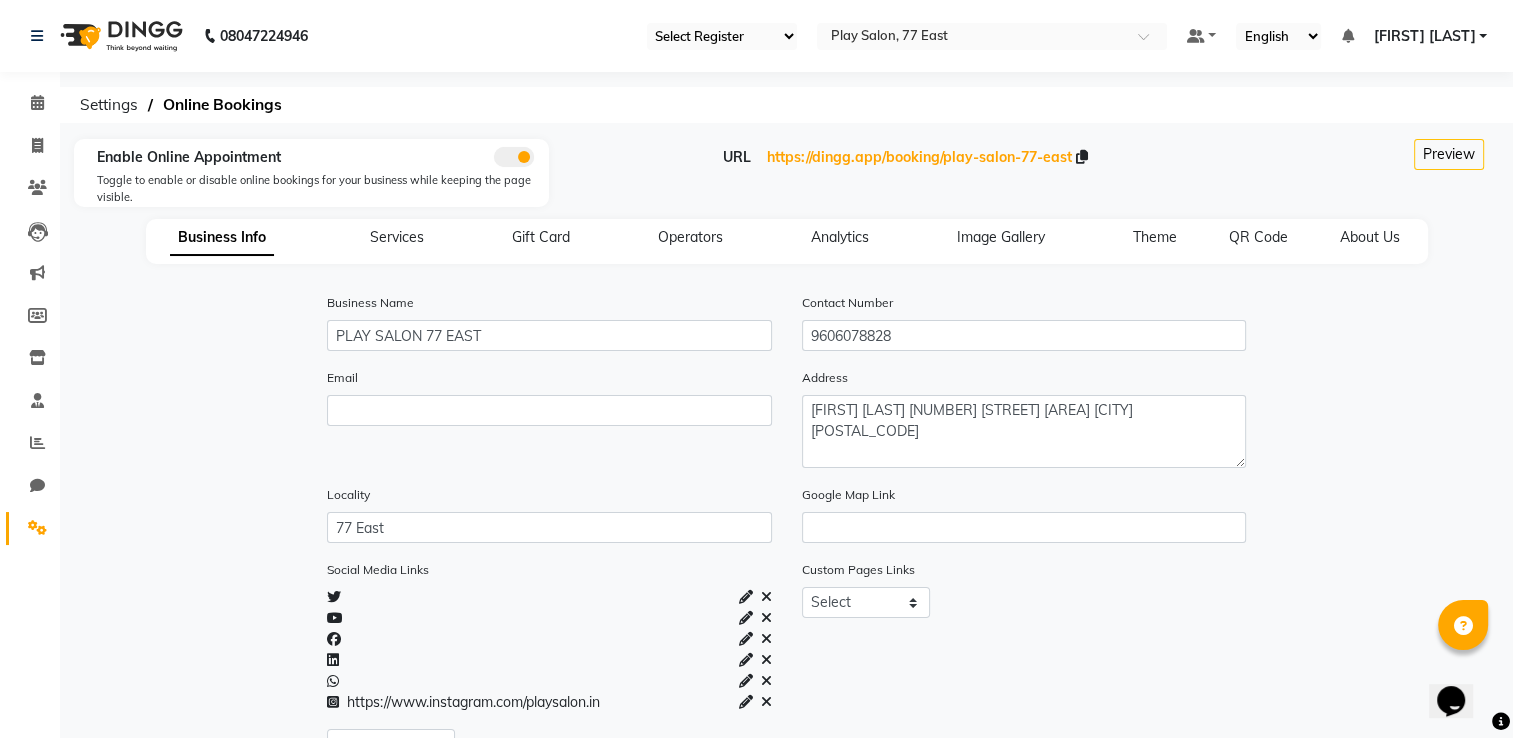click 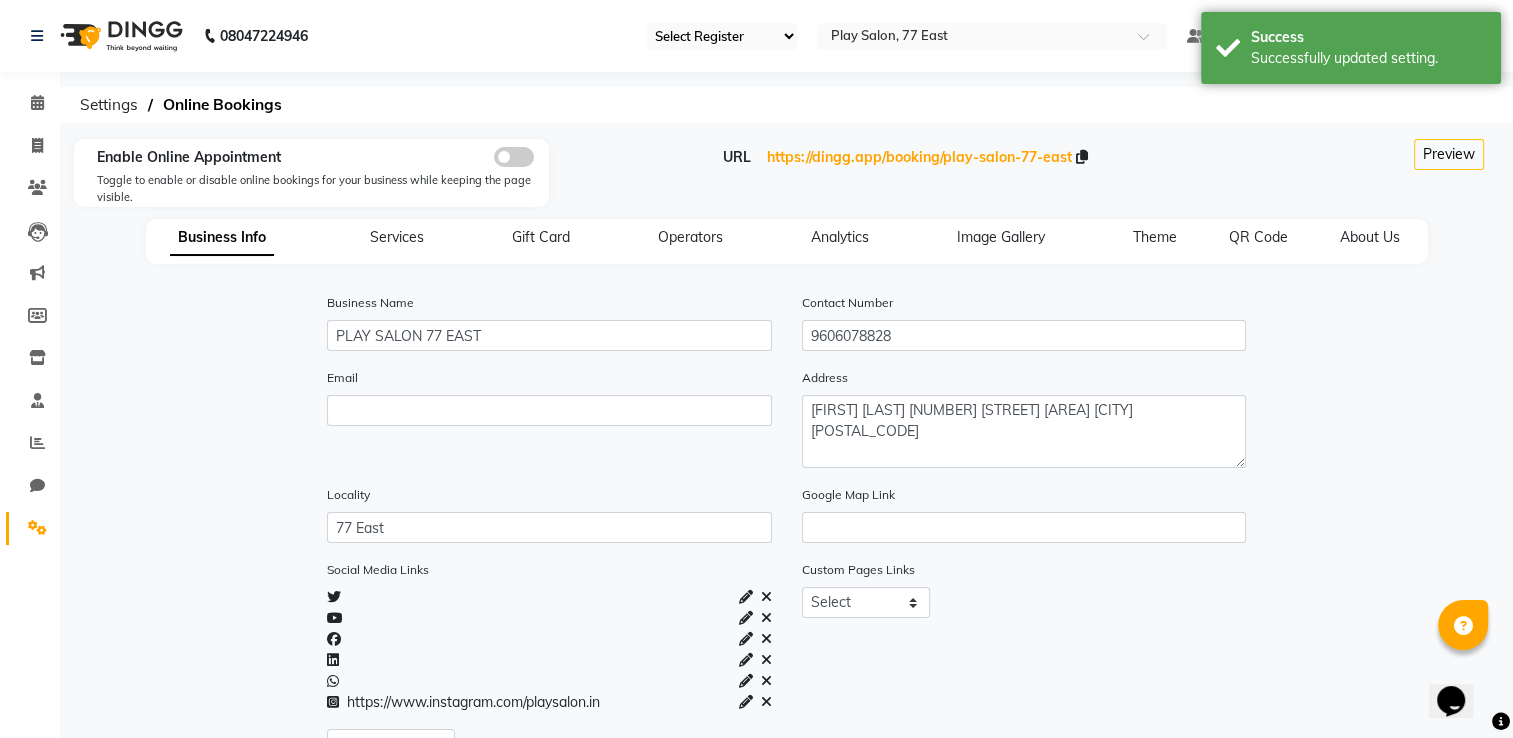 click on "Enable Online Appointment  Toggle to enable or disable online bookings for your business while keeping the page visible. URL https://dingg.app/booking/play-salon-77-east  Preview" 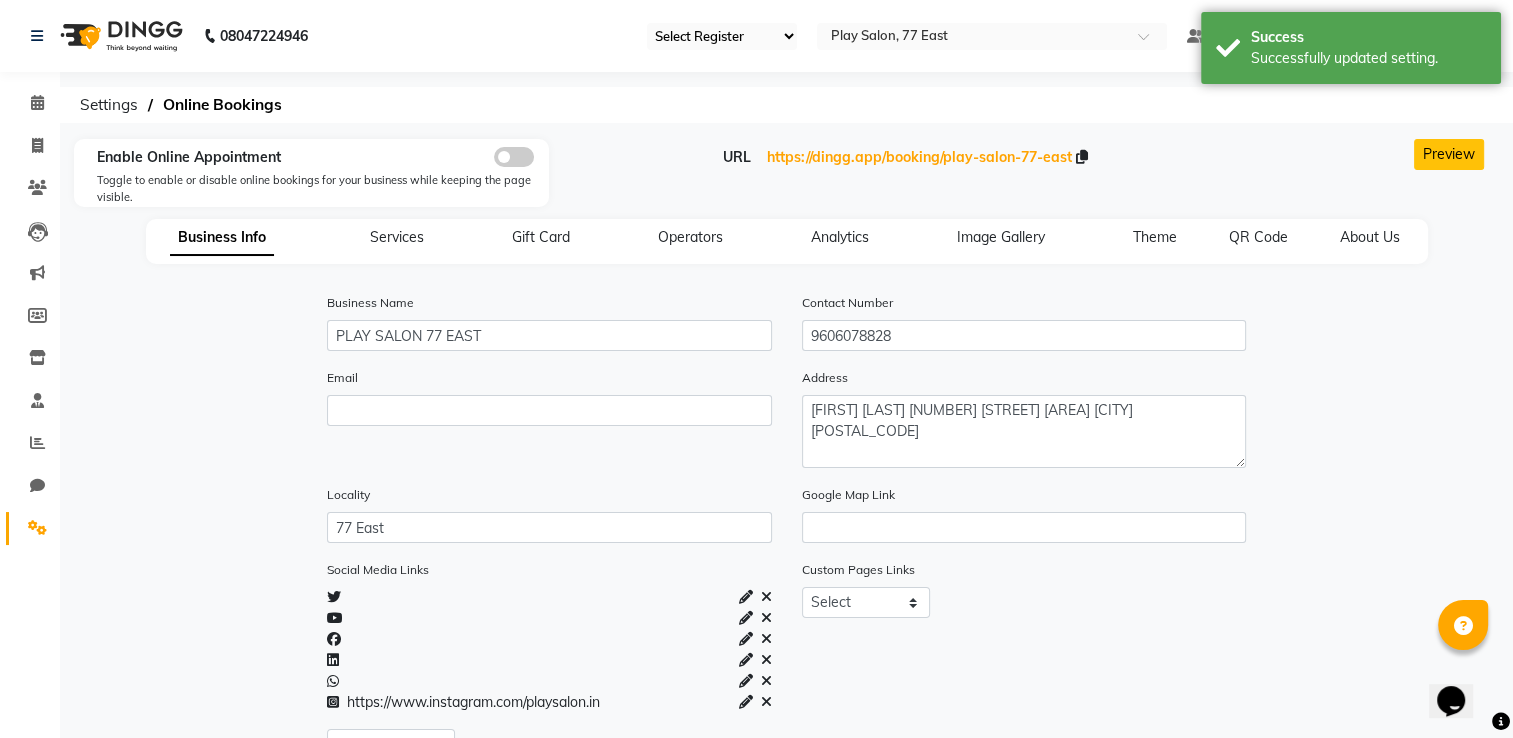 click on "Preview" 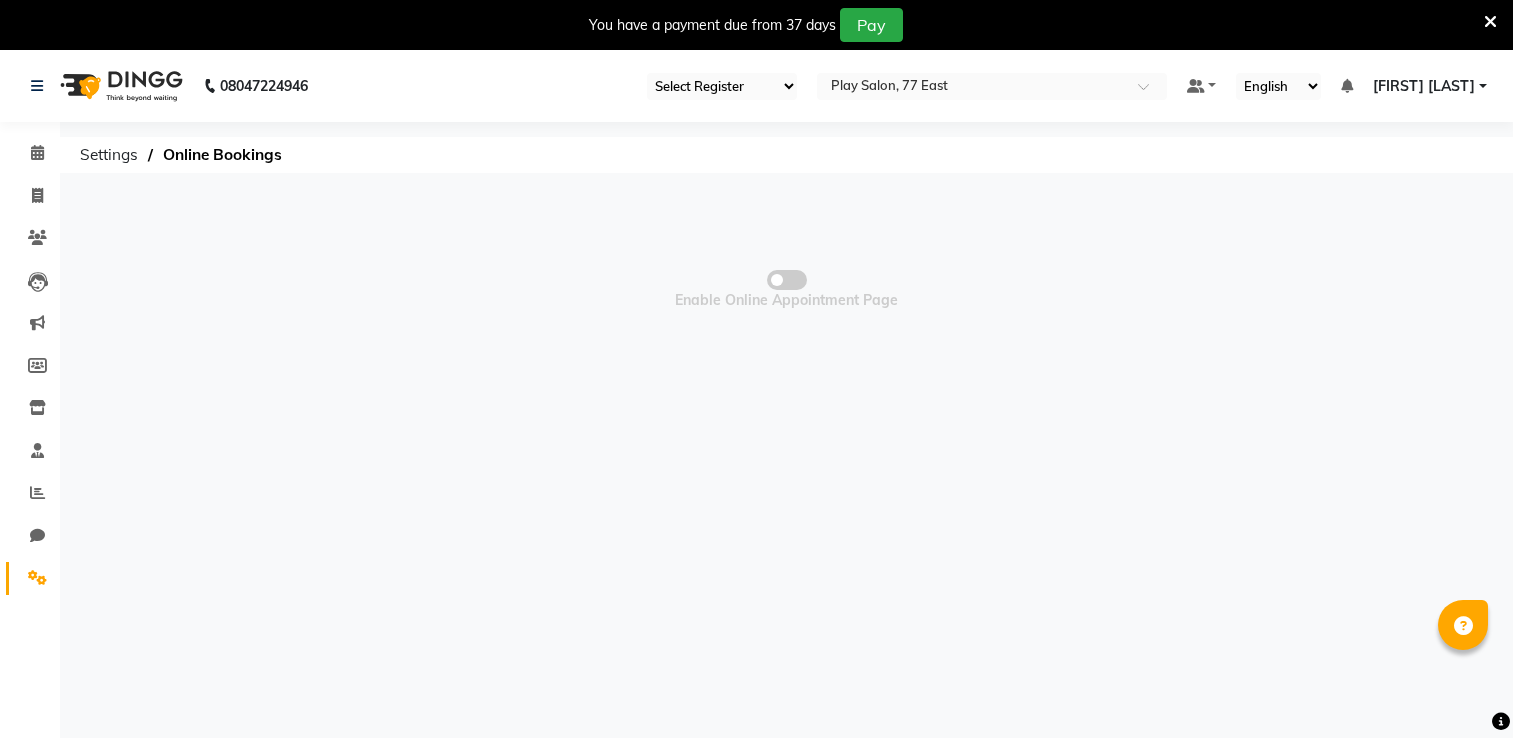 scroll, scrollTop: 0, scrollLeft: 0, axis: both 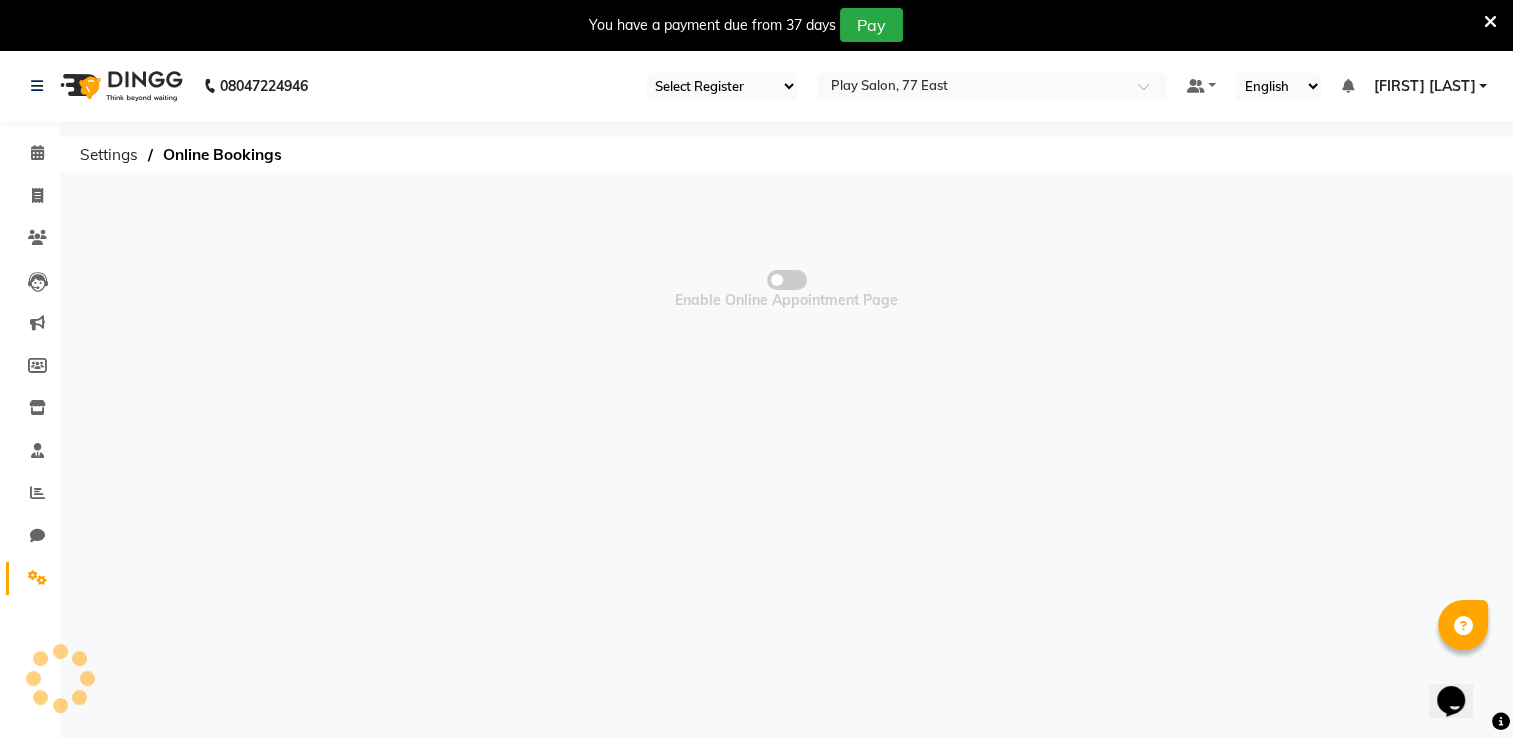 click at bounding box center [1490, 22] 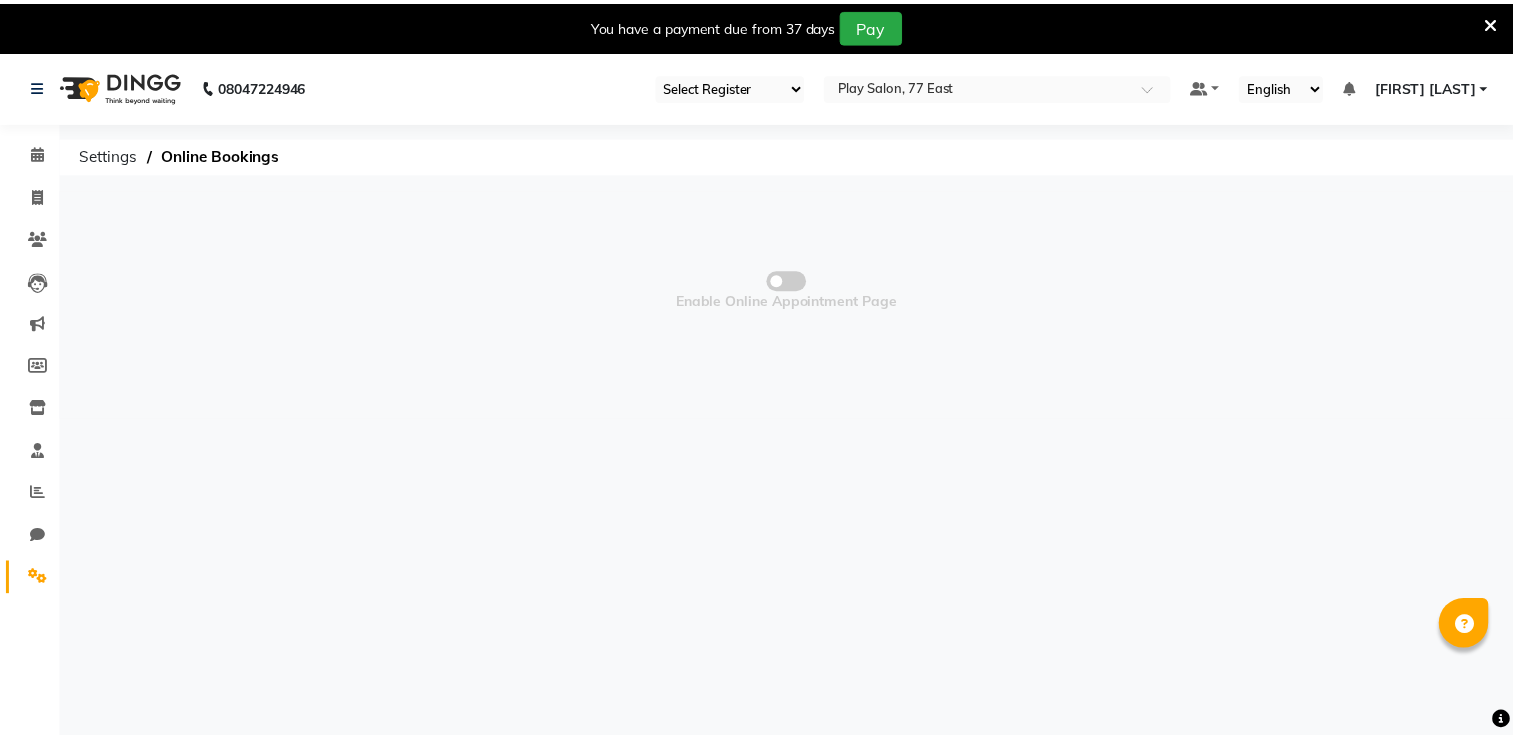 scroll, scrollTop: 0, scrollLeft: 0, axis: both 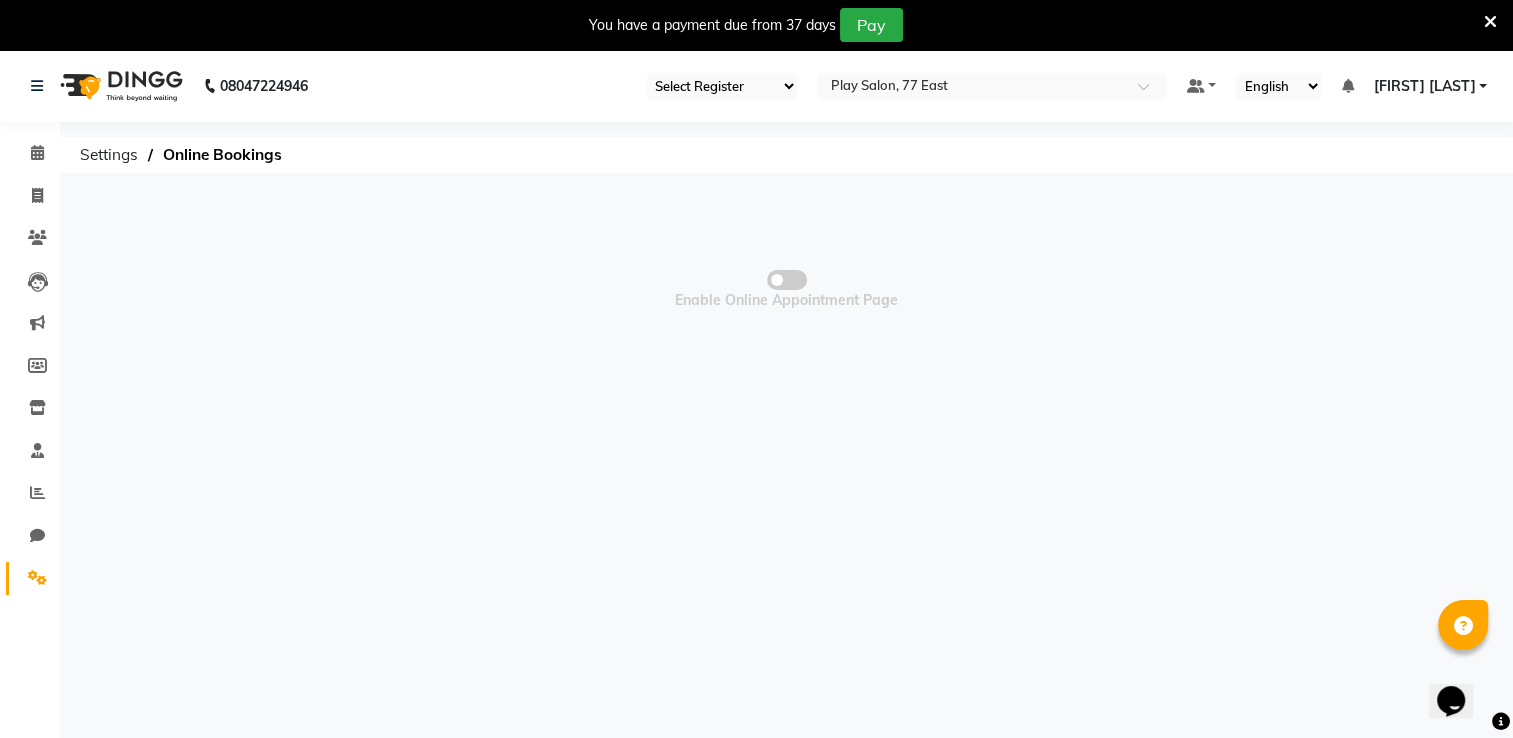 click at bounding box center [1490, 22] 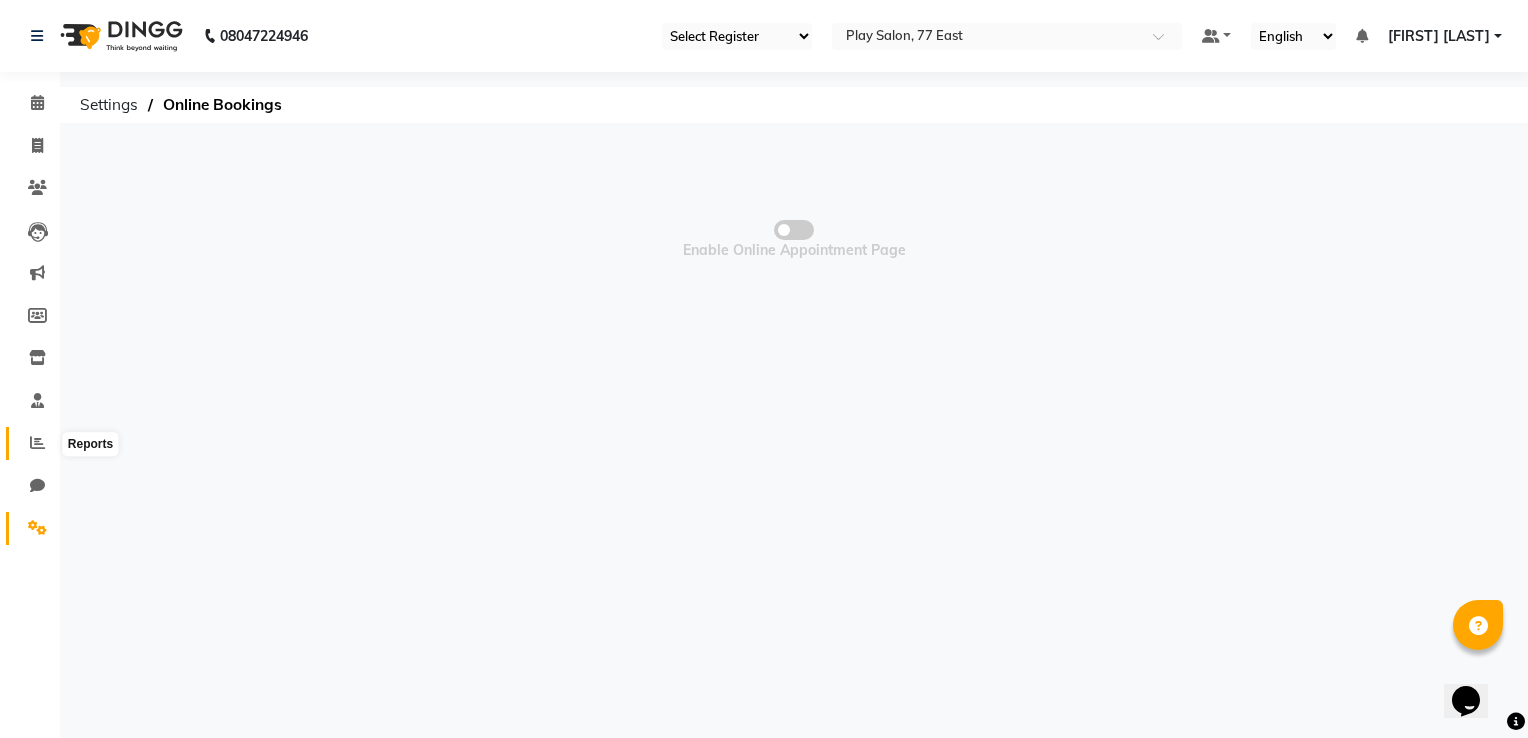 click 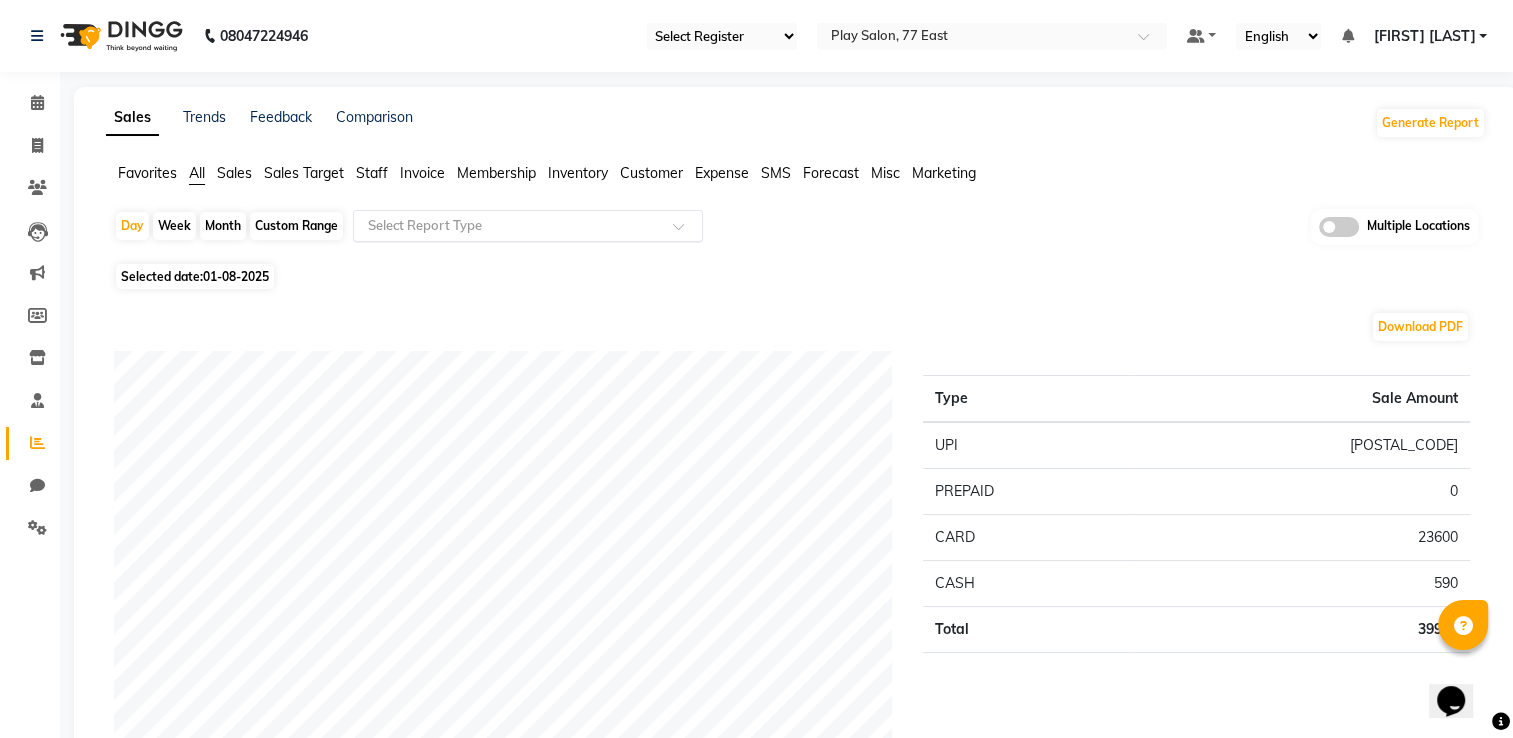click 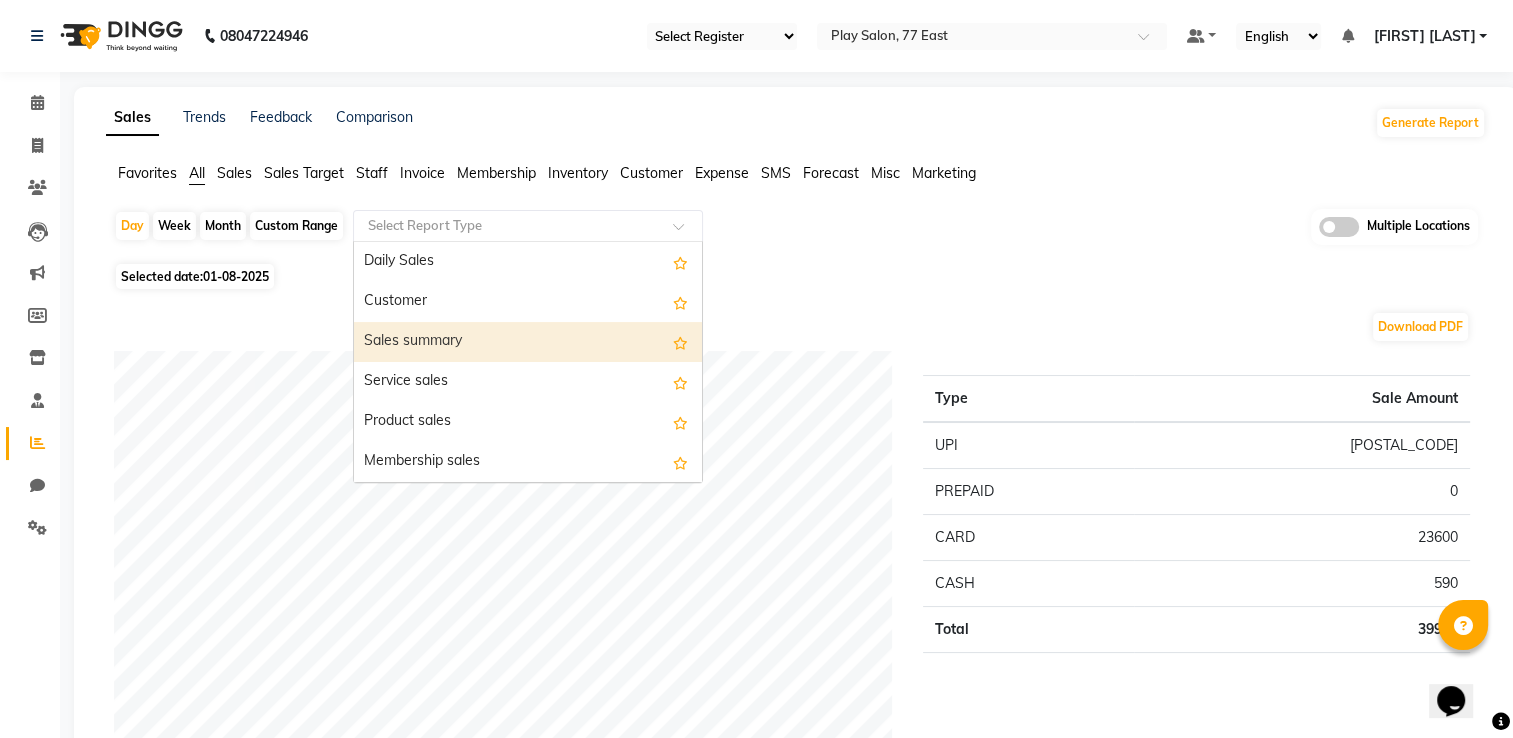 click on "Sales summary" at bounding box center (528, 342) 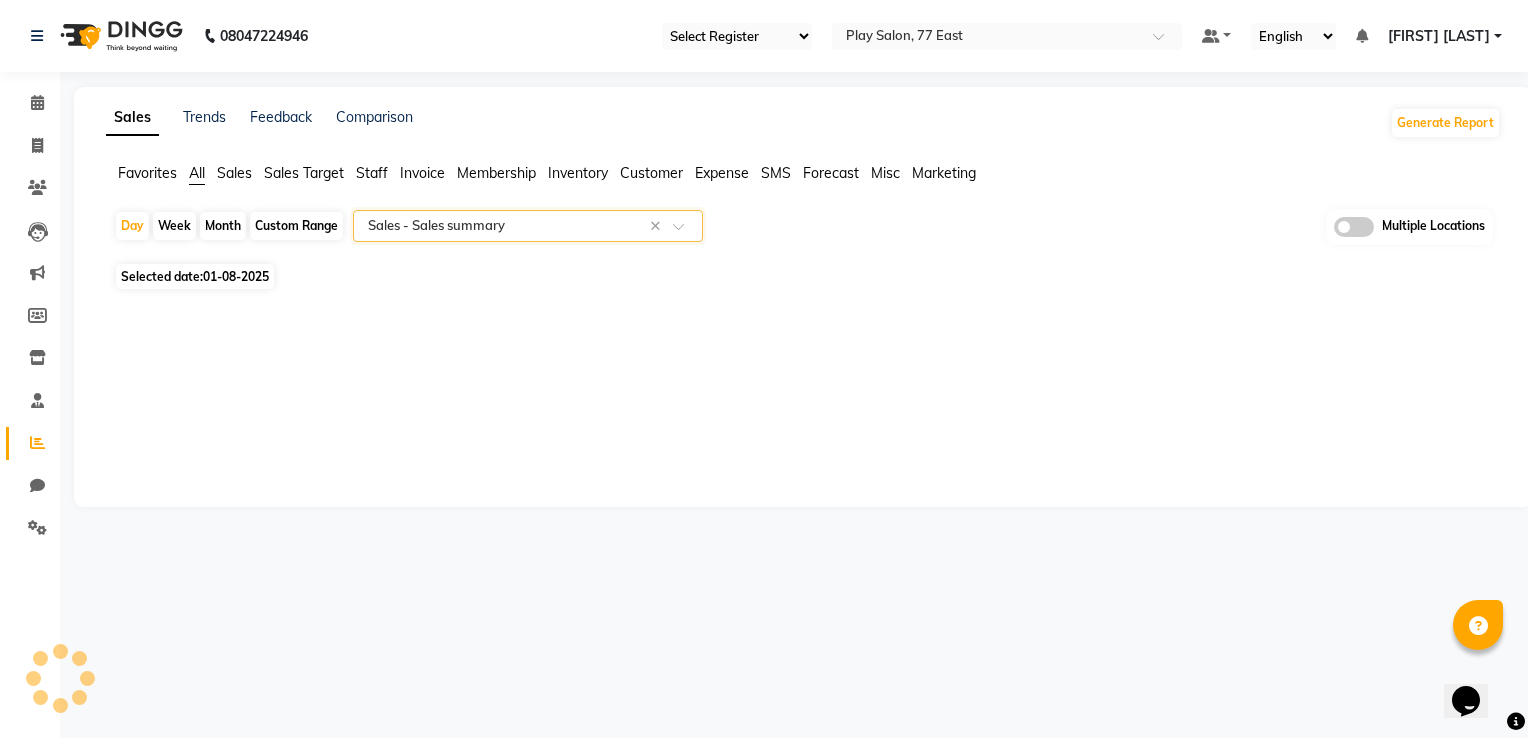 select on "full_report" 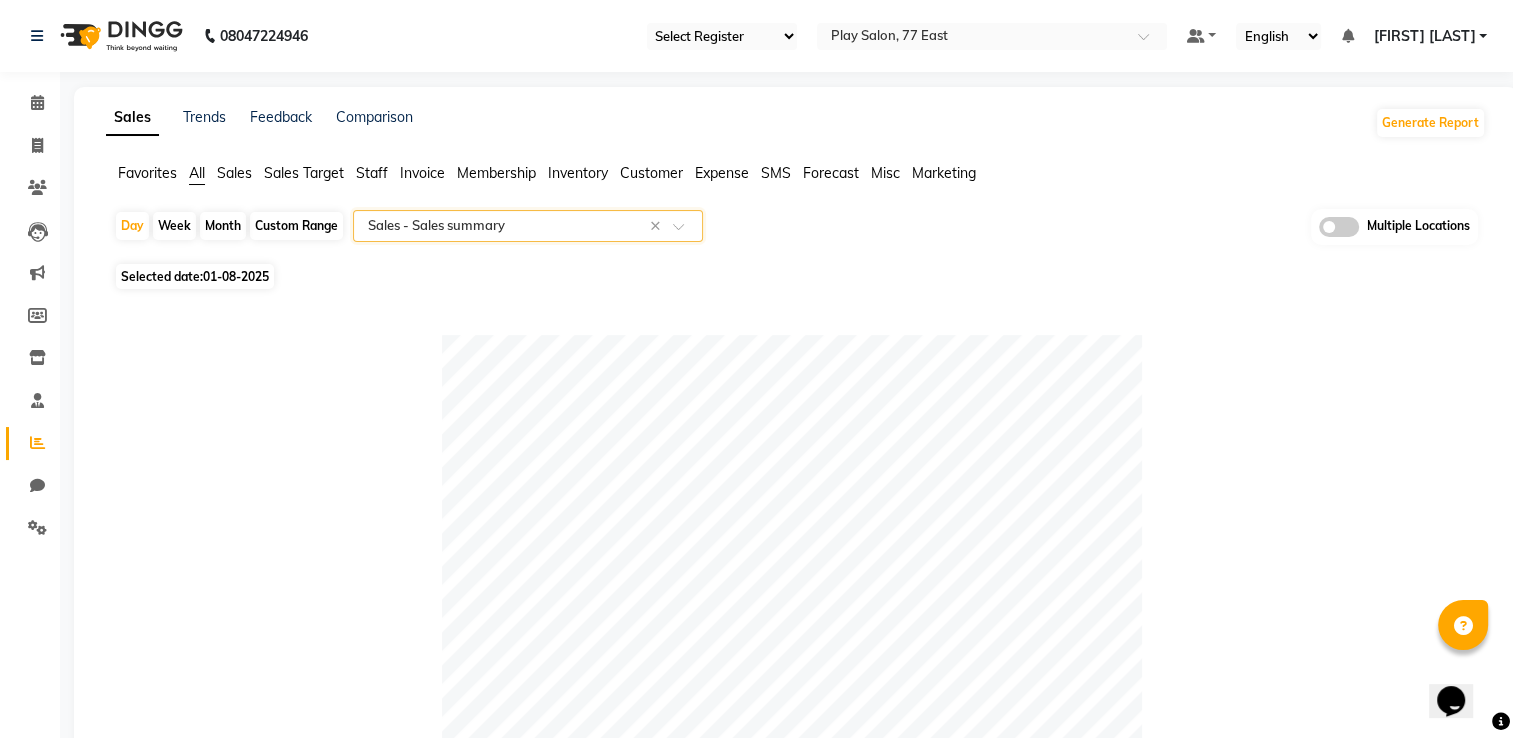 click on "Custom Range" 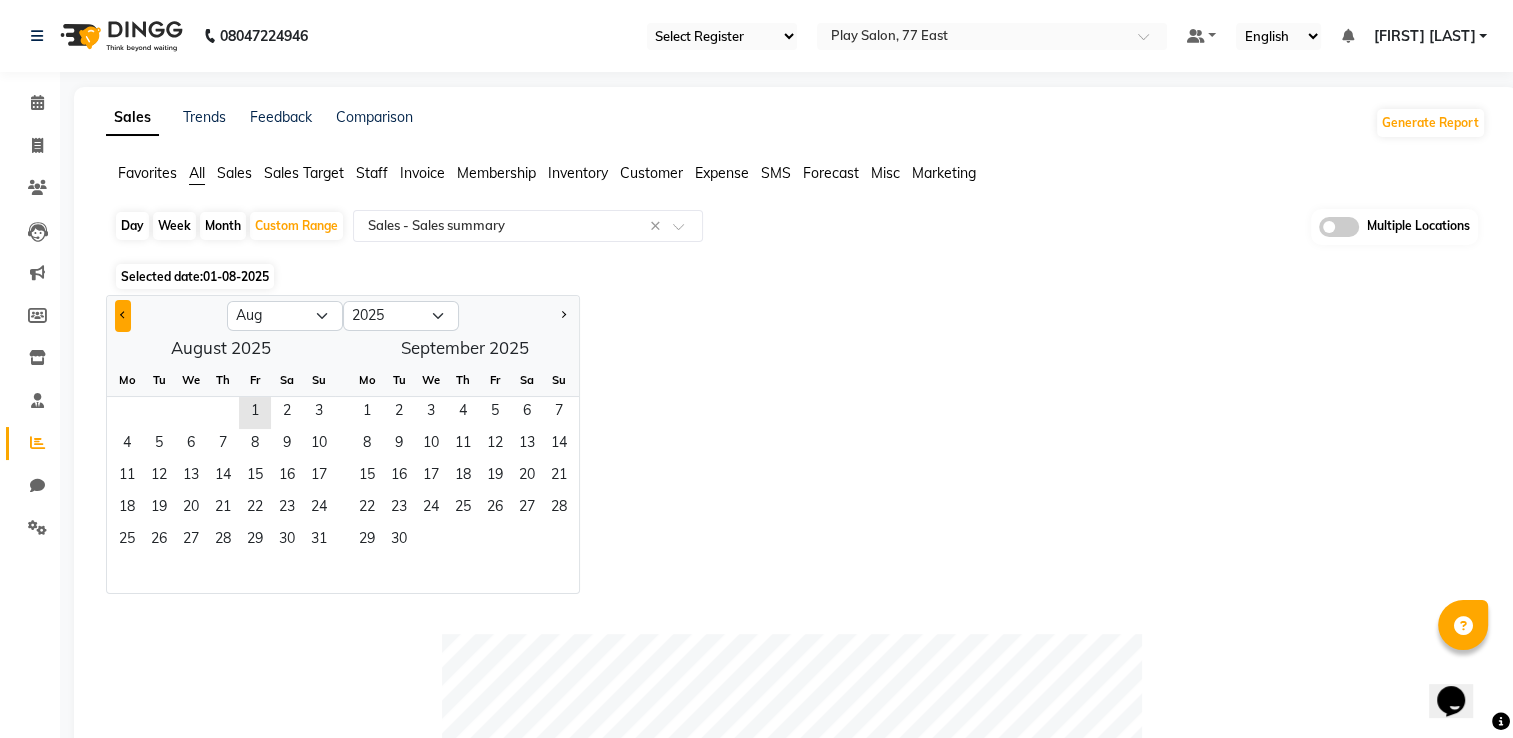 click 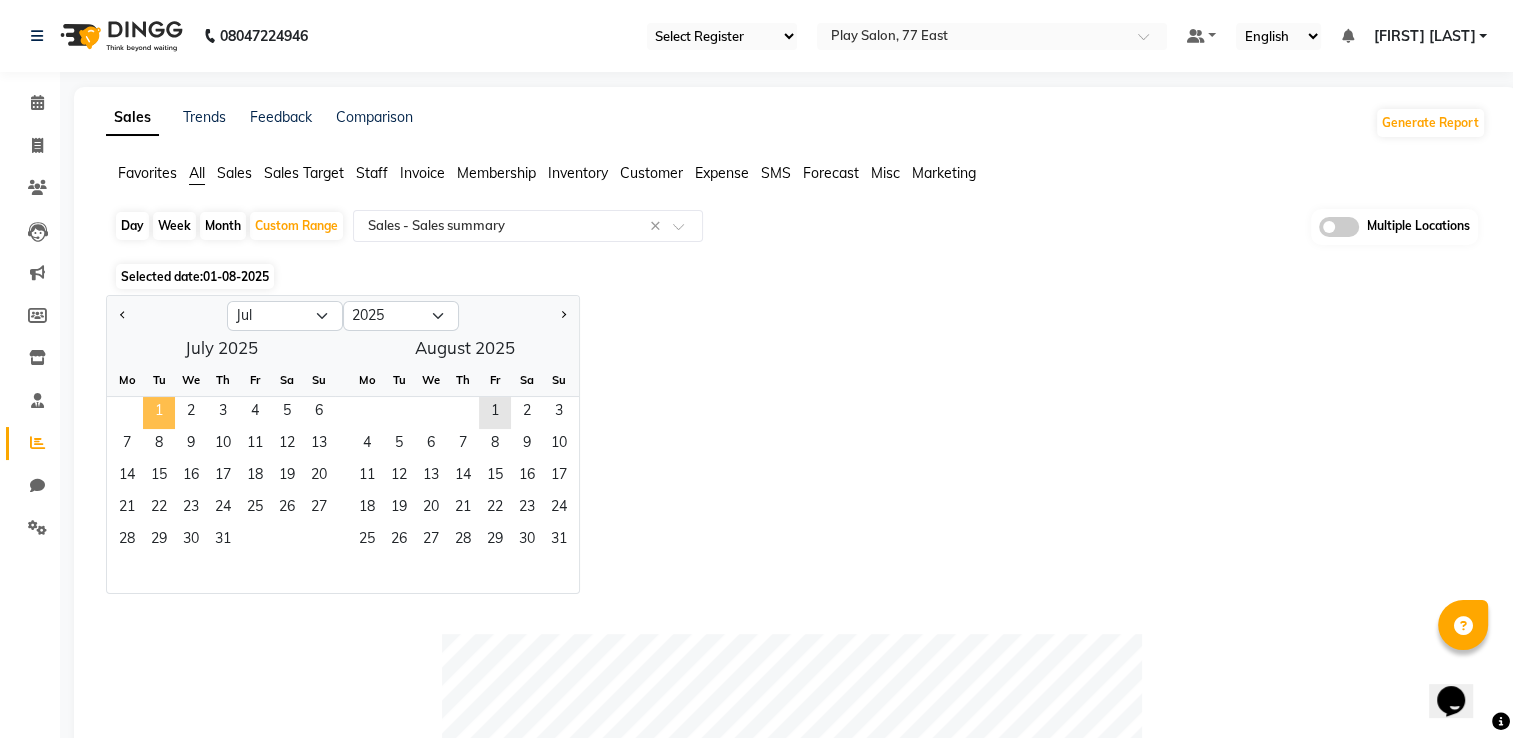 click on "1" 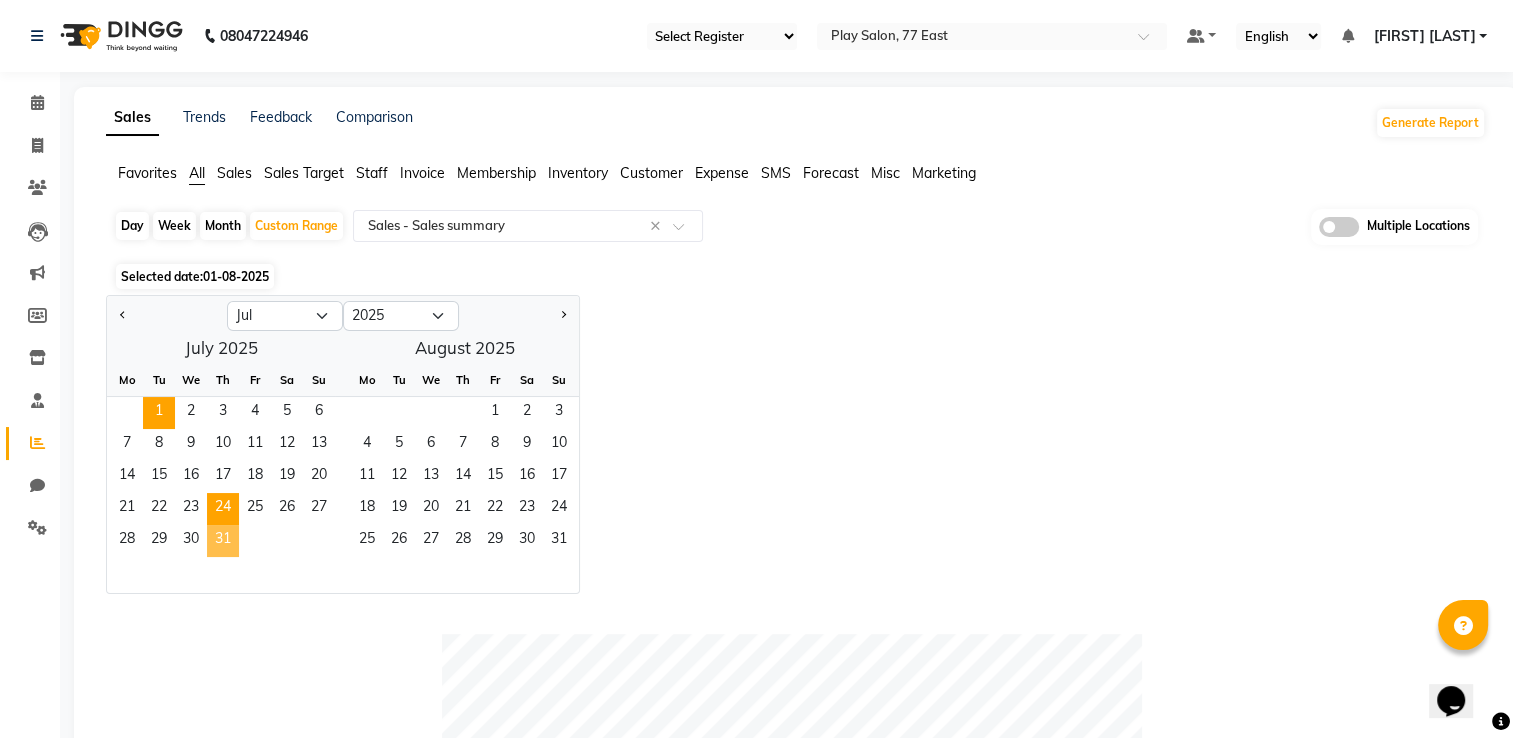 drag, startPoint x: 231, startPoint y: 538, endPoint x: 230, endPoint y: 520, distance: 18.027756 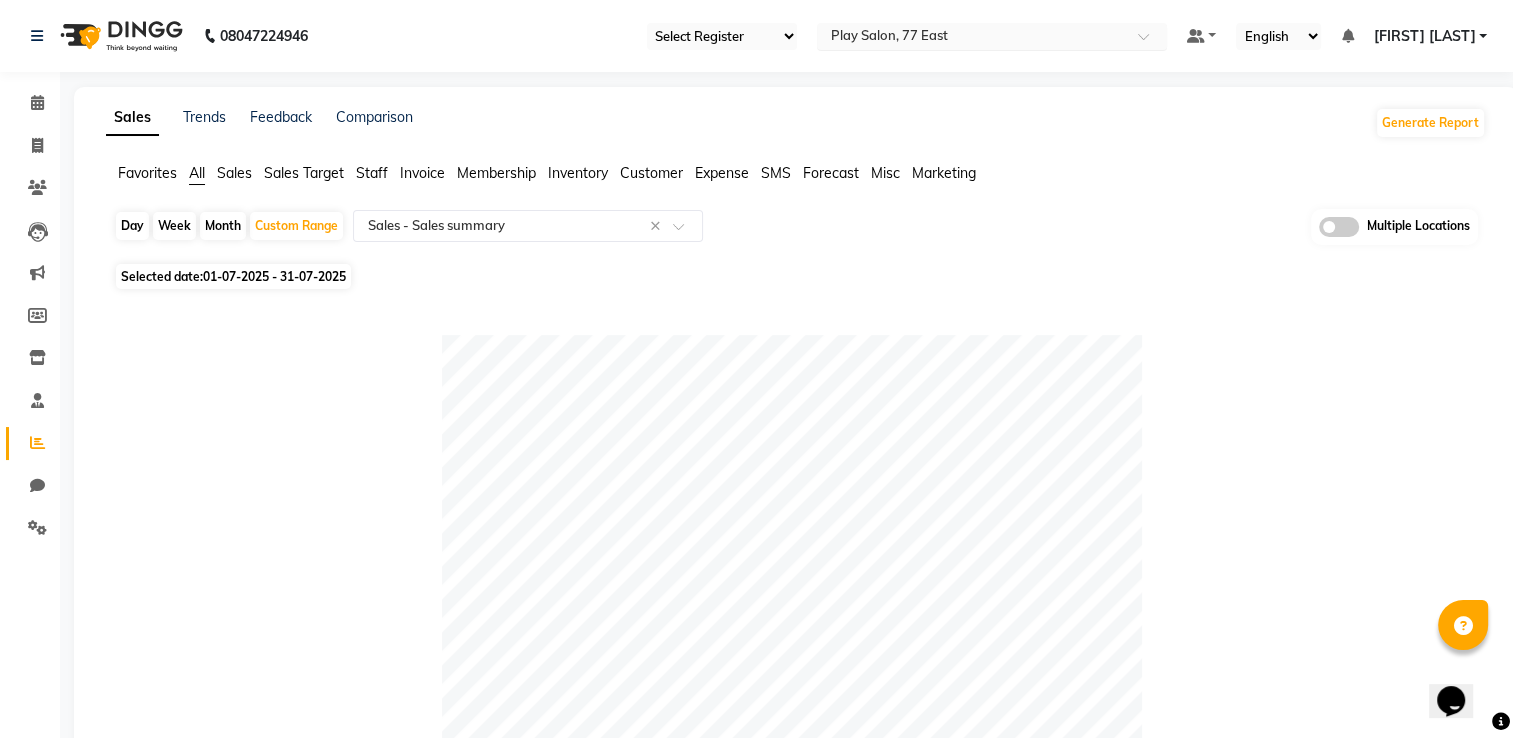 click at bounding box center (972, 38) 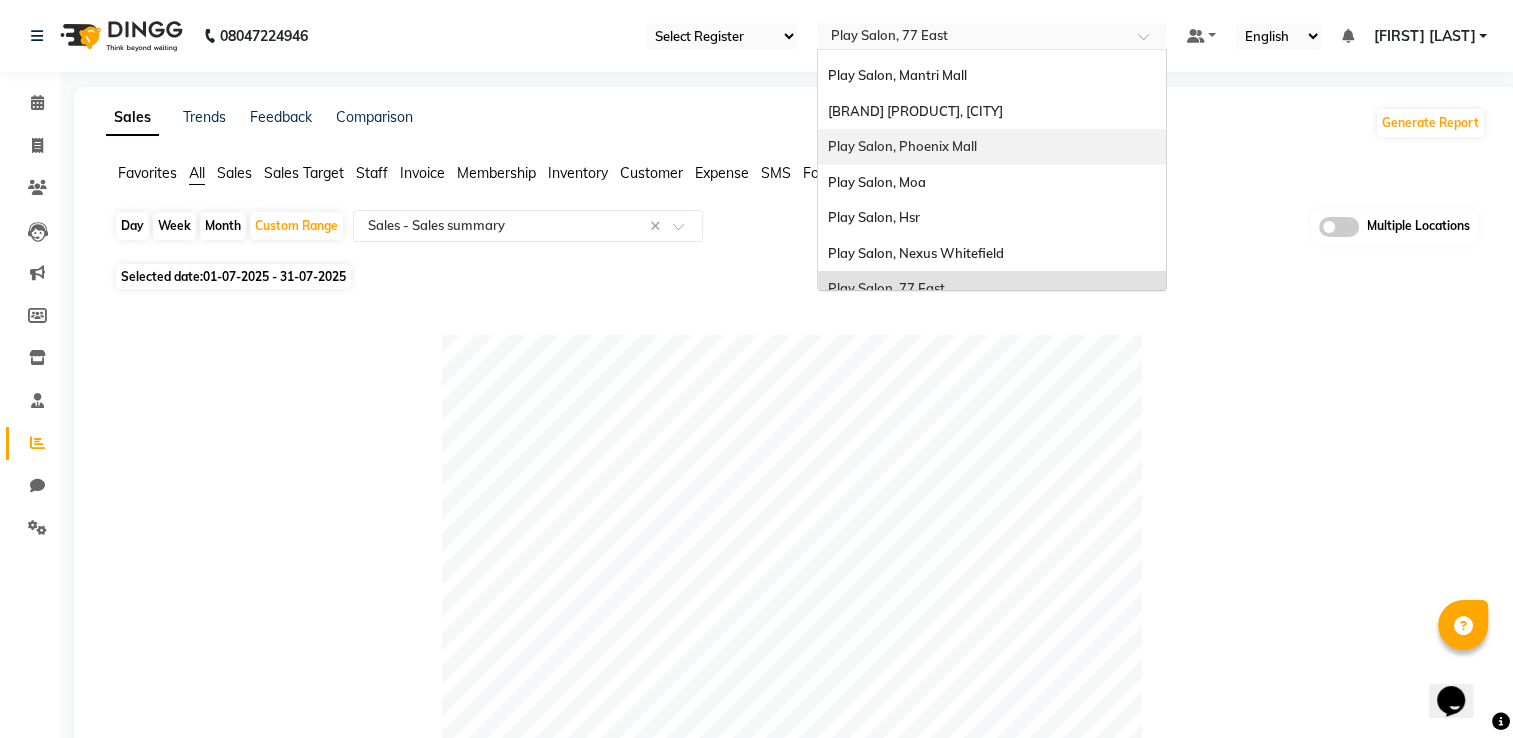 scroll, scrollTop: 0, scrollLeft: 0, axis: both 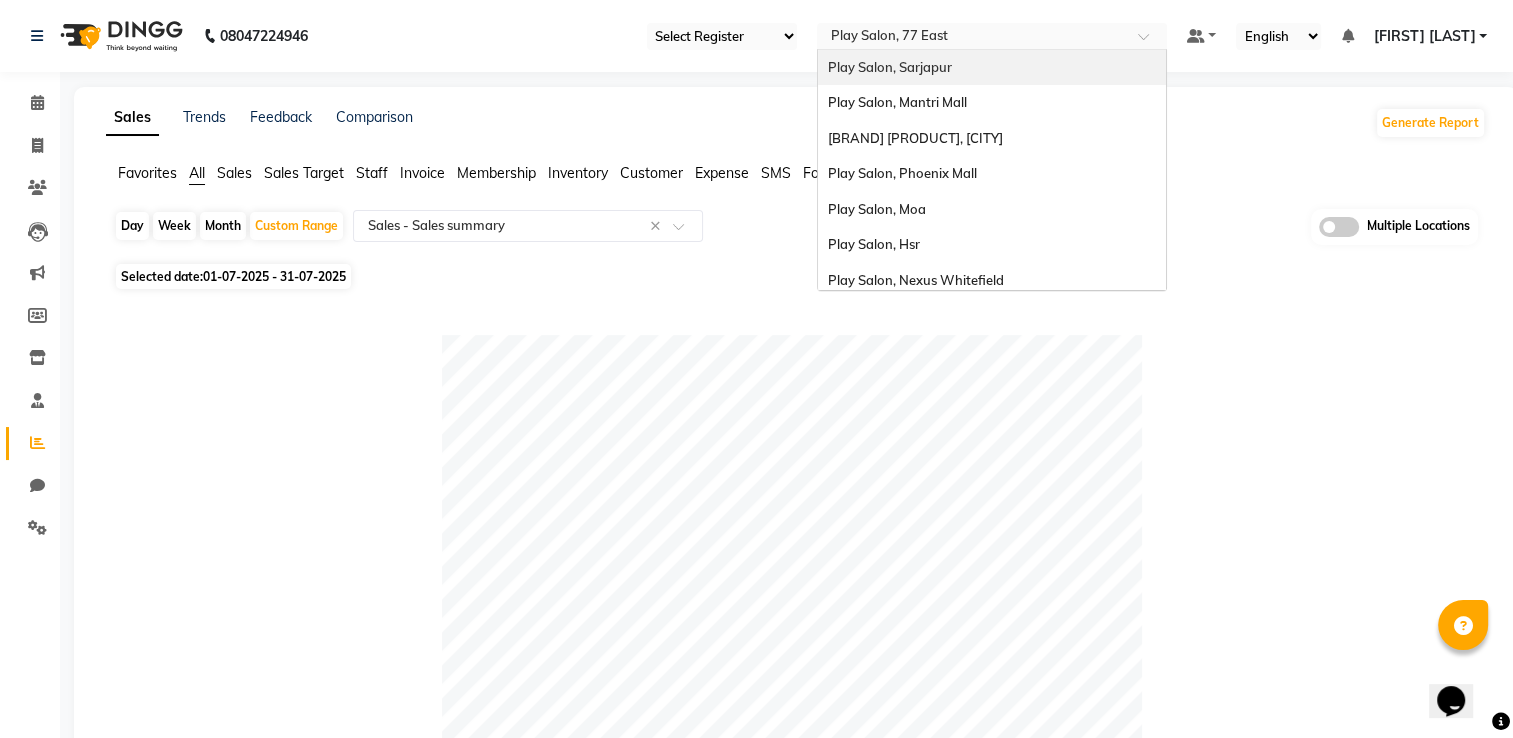 click on "Play Salon, Sarjapur" at bounding box center (992, 68) 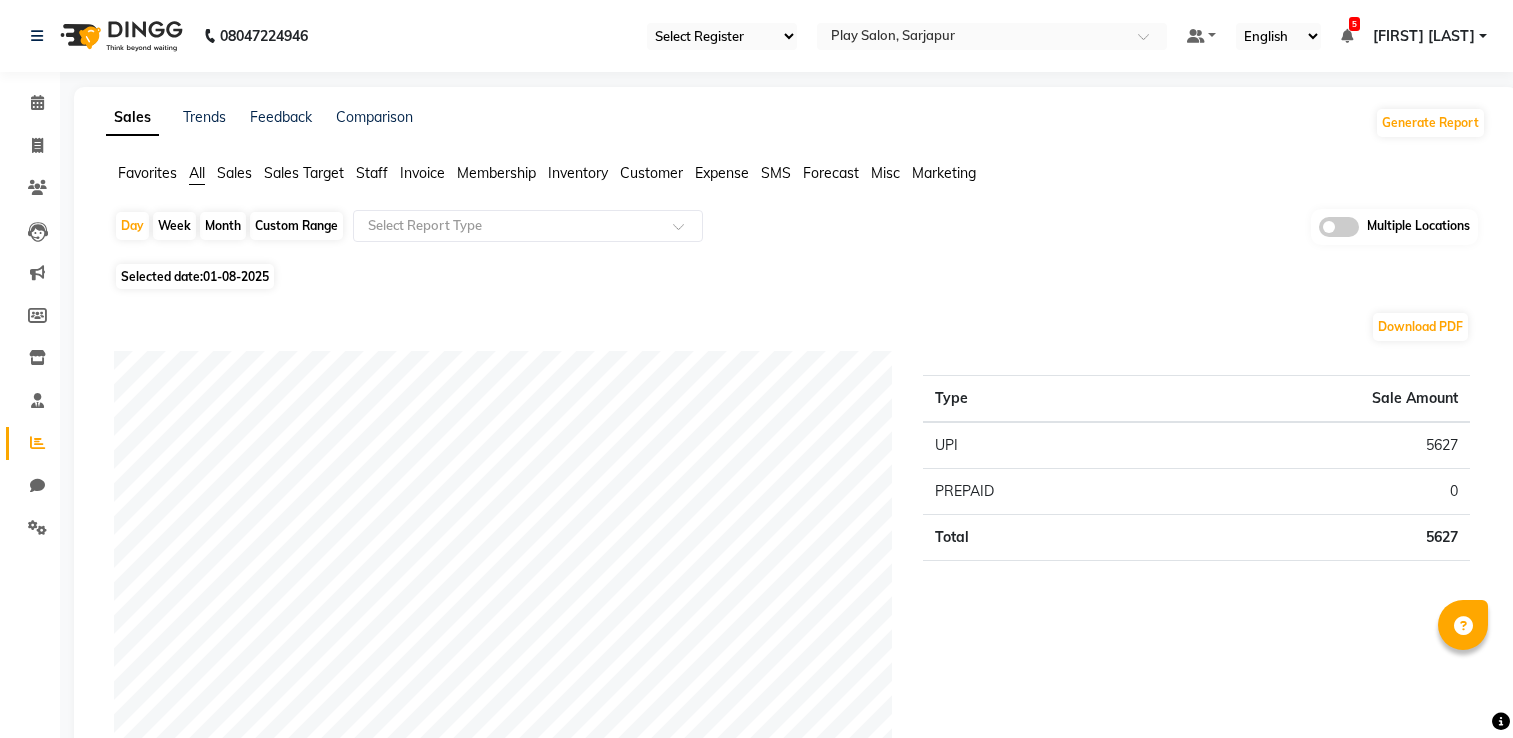 scroll, scrollTop: 0, scrollLeft: 0, axis: both 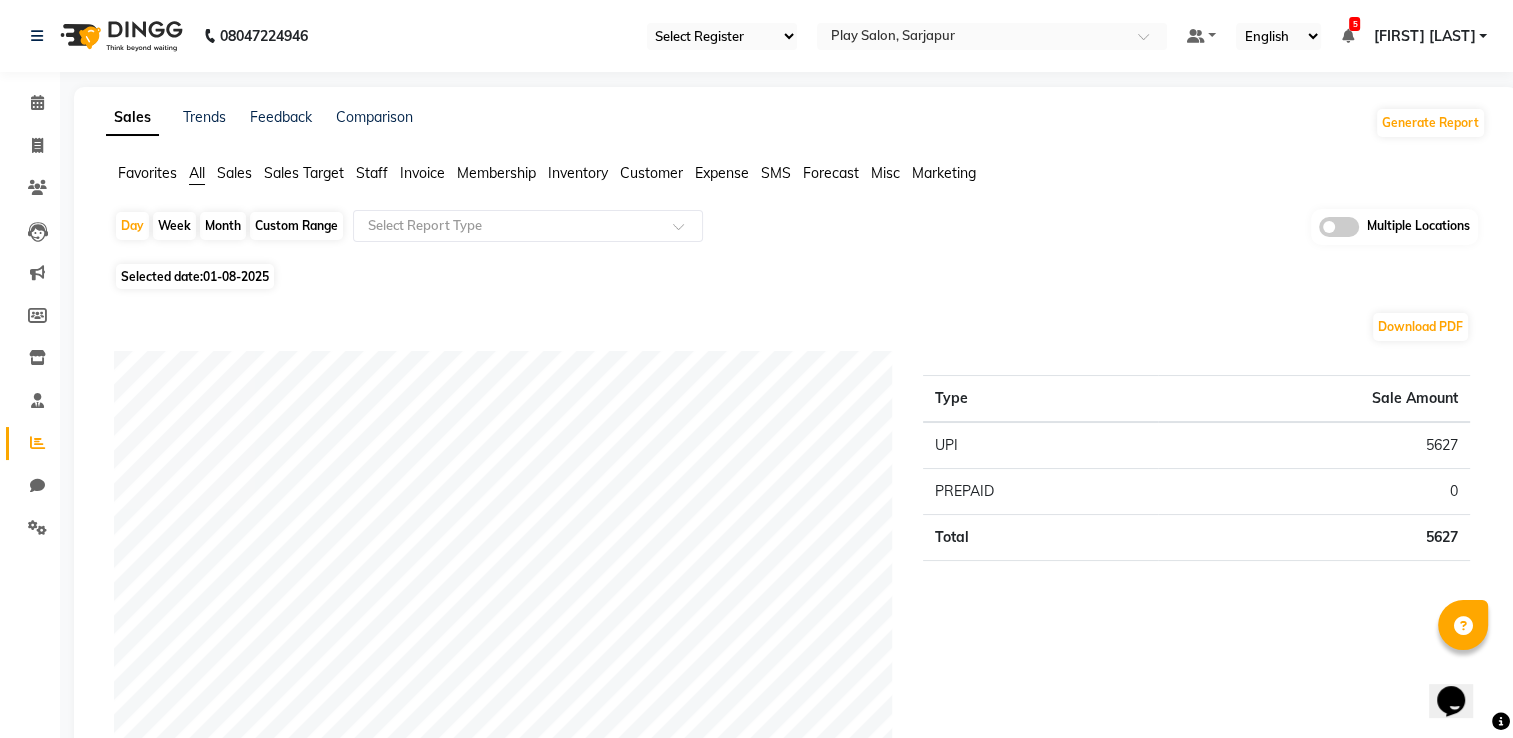 click 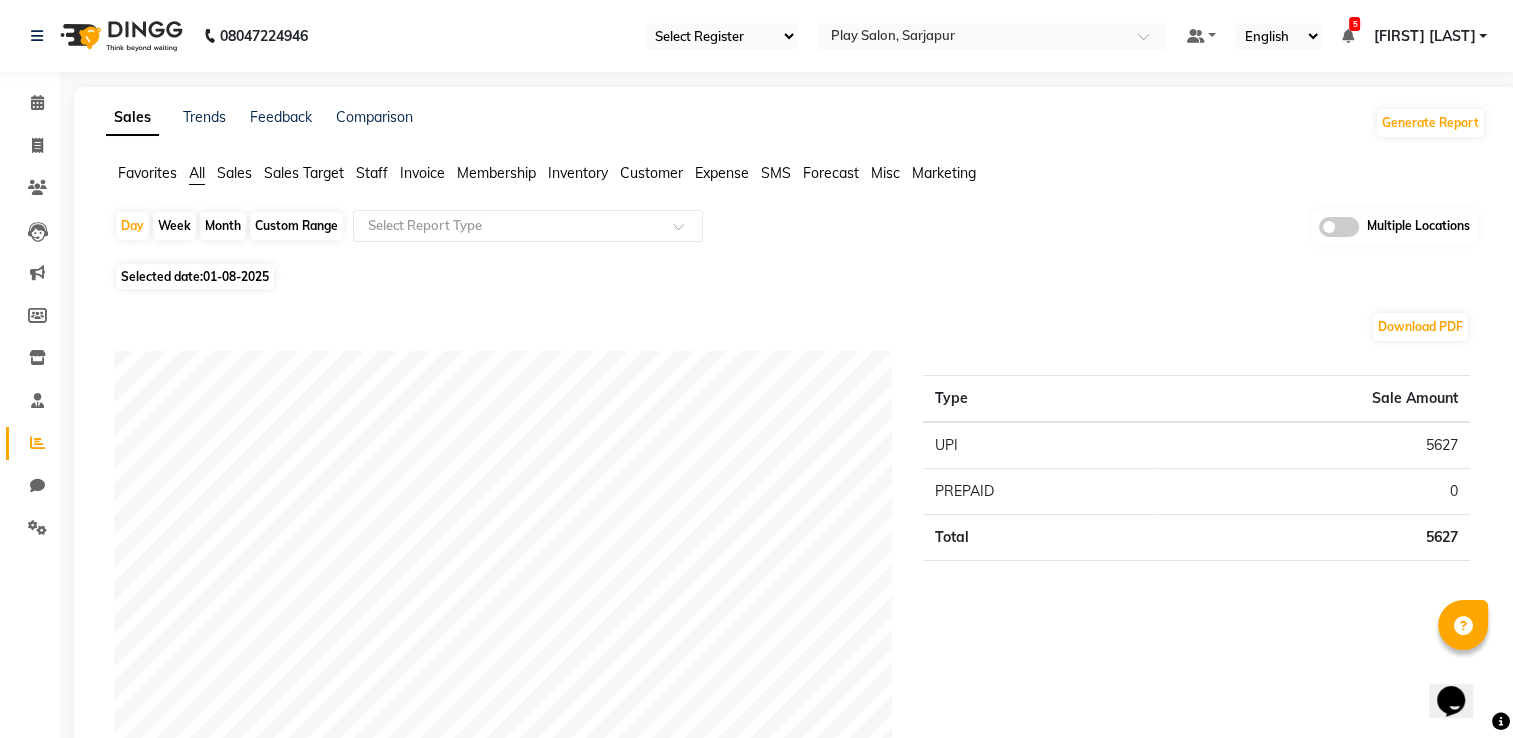 click 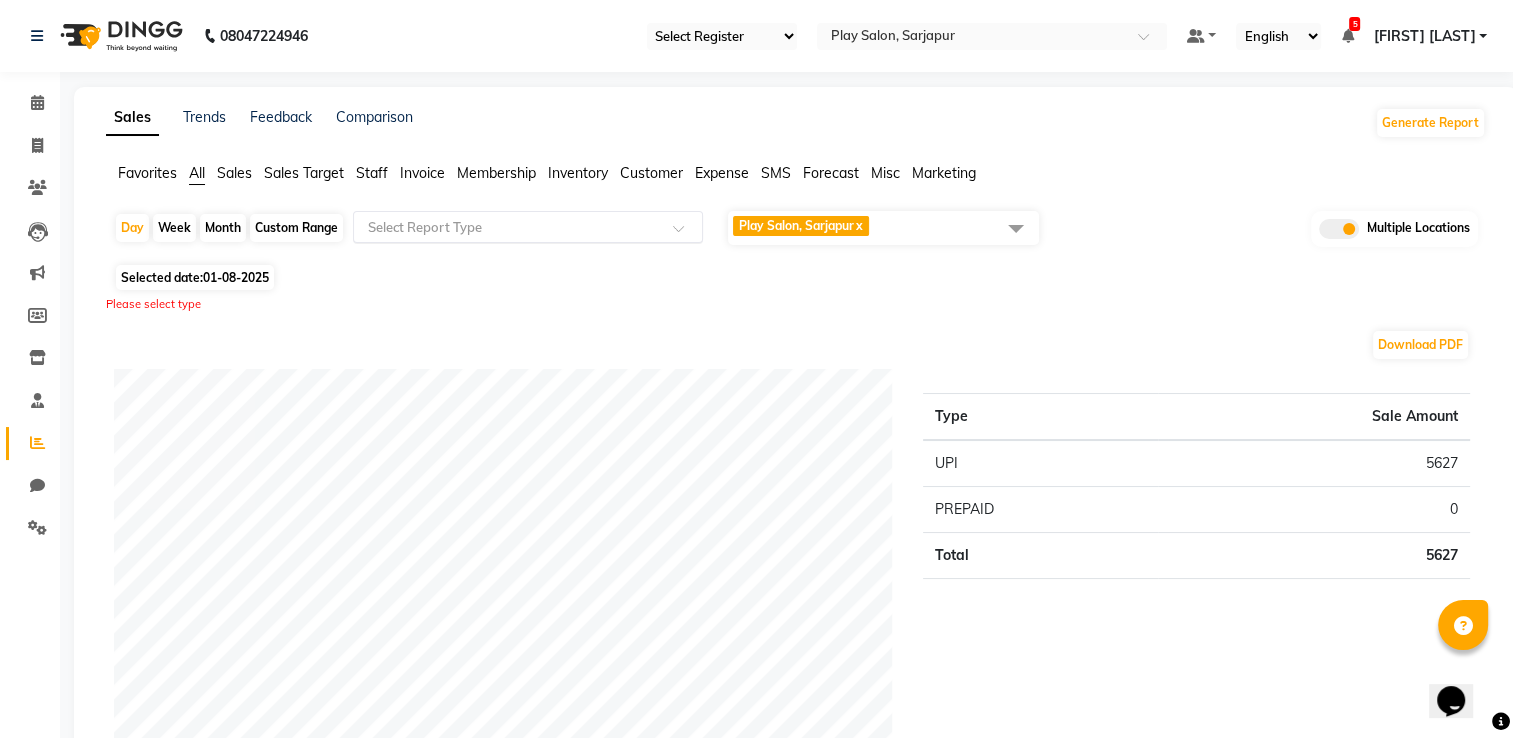 click 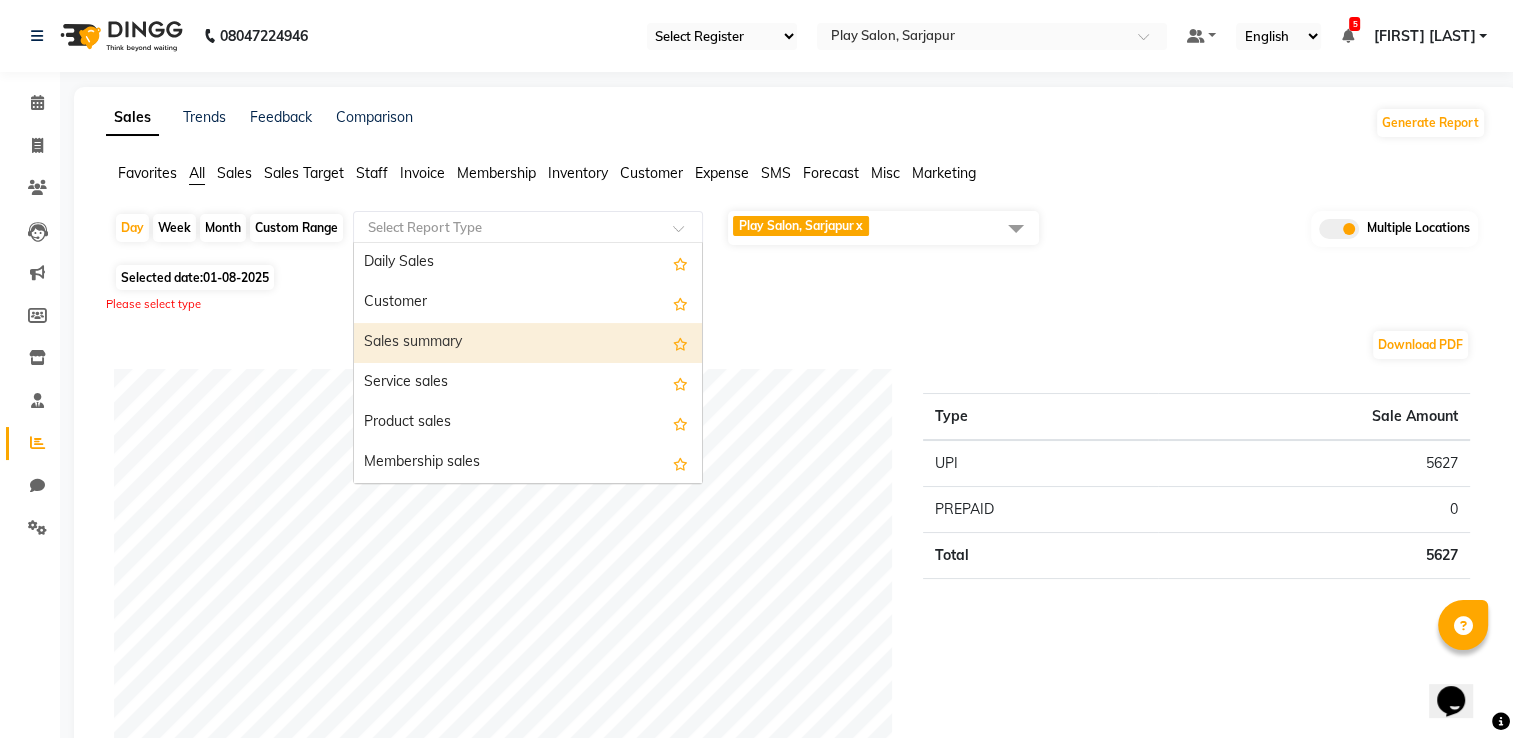 click on "Sales summary" at bounding box center (528, 343) 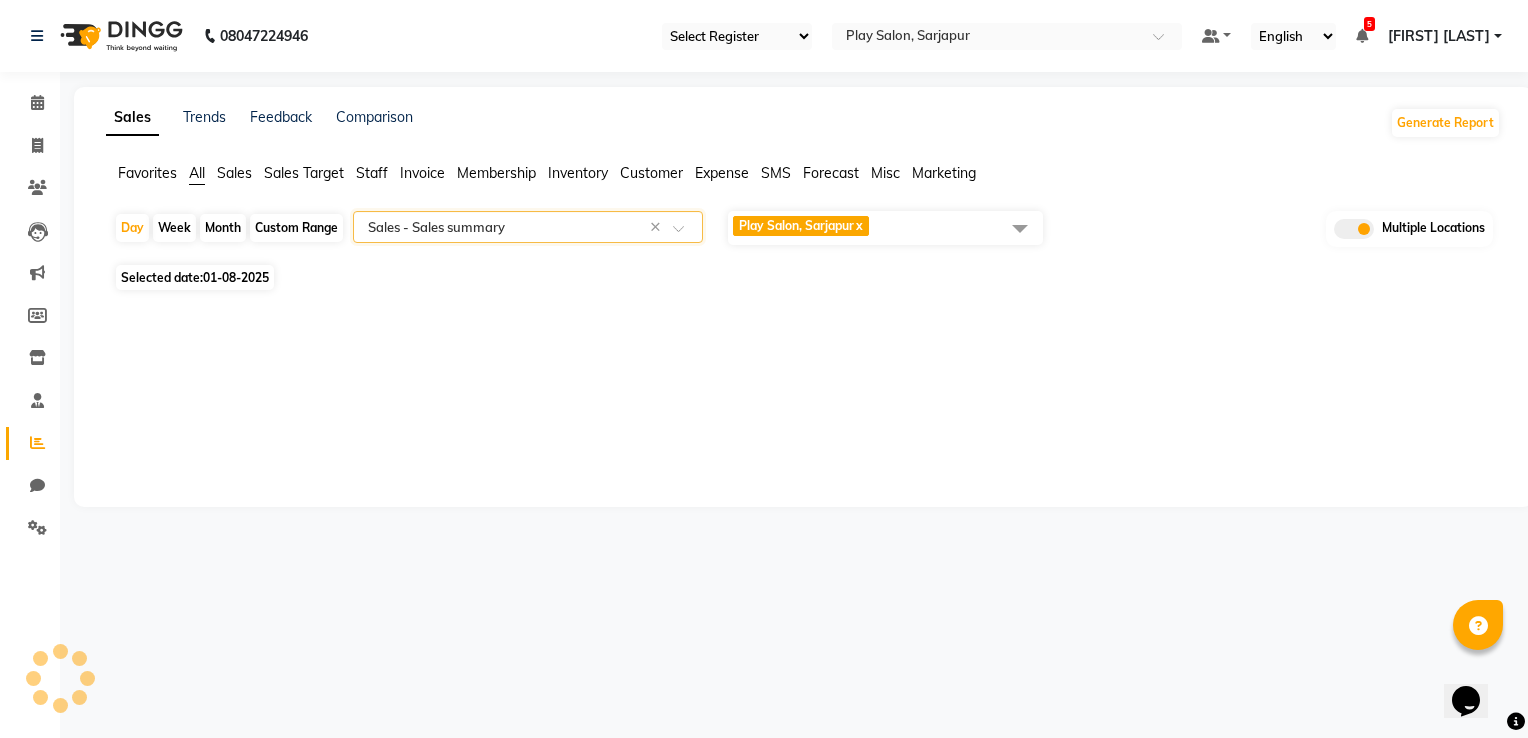 select on "full_report" 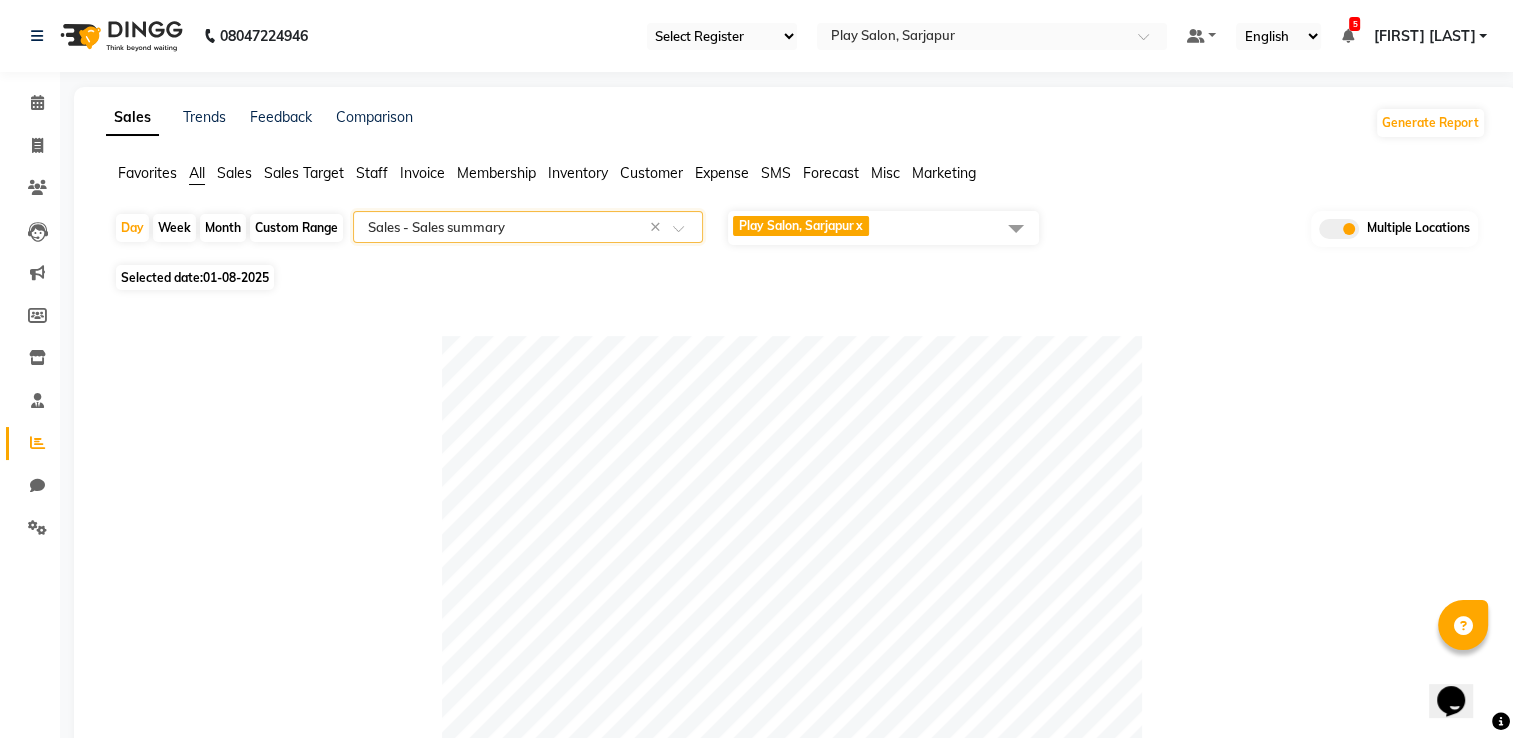click on "Custom Range" 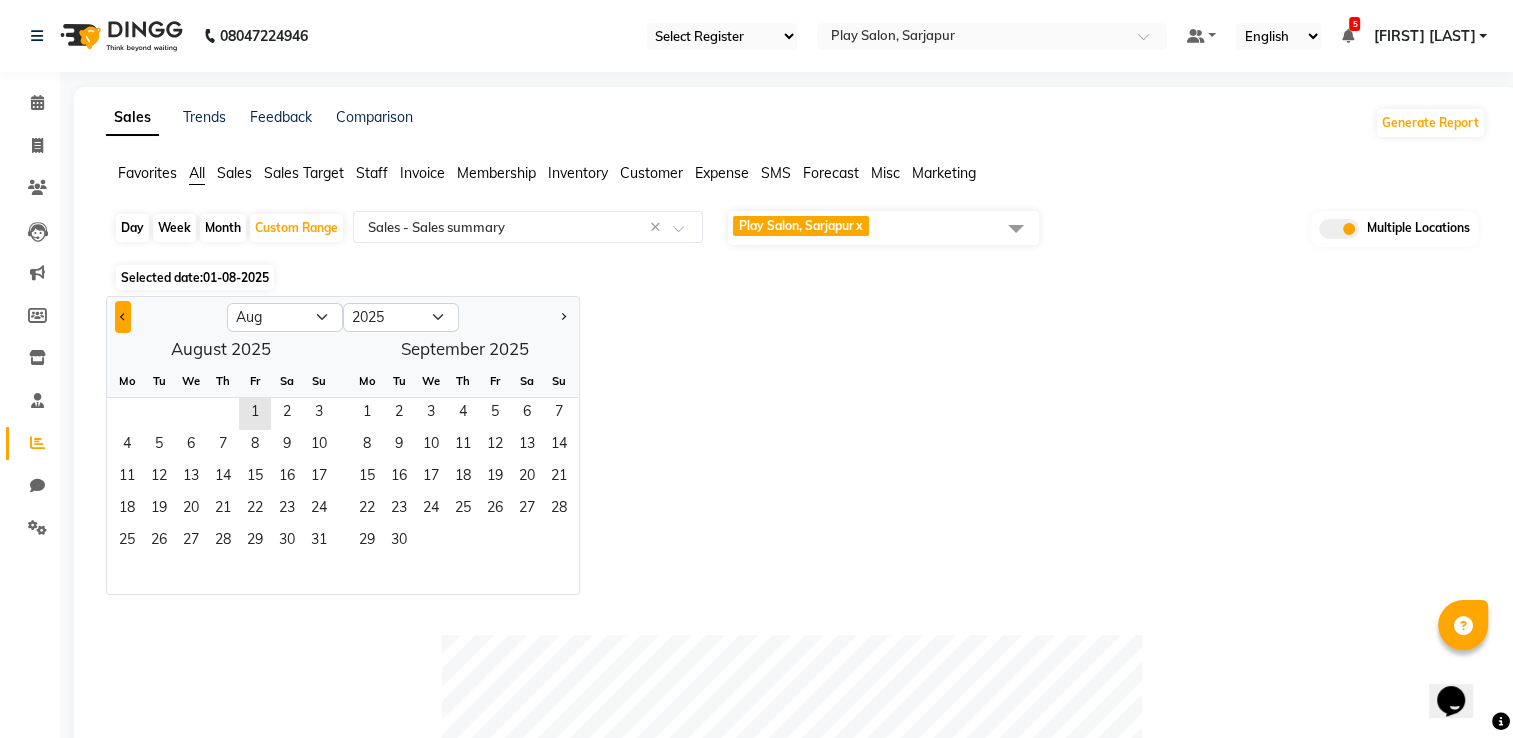 click 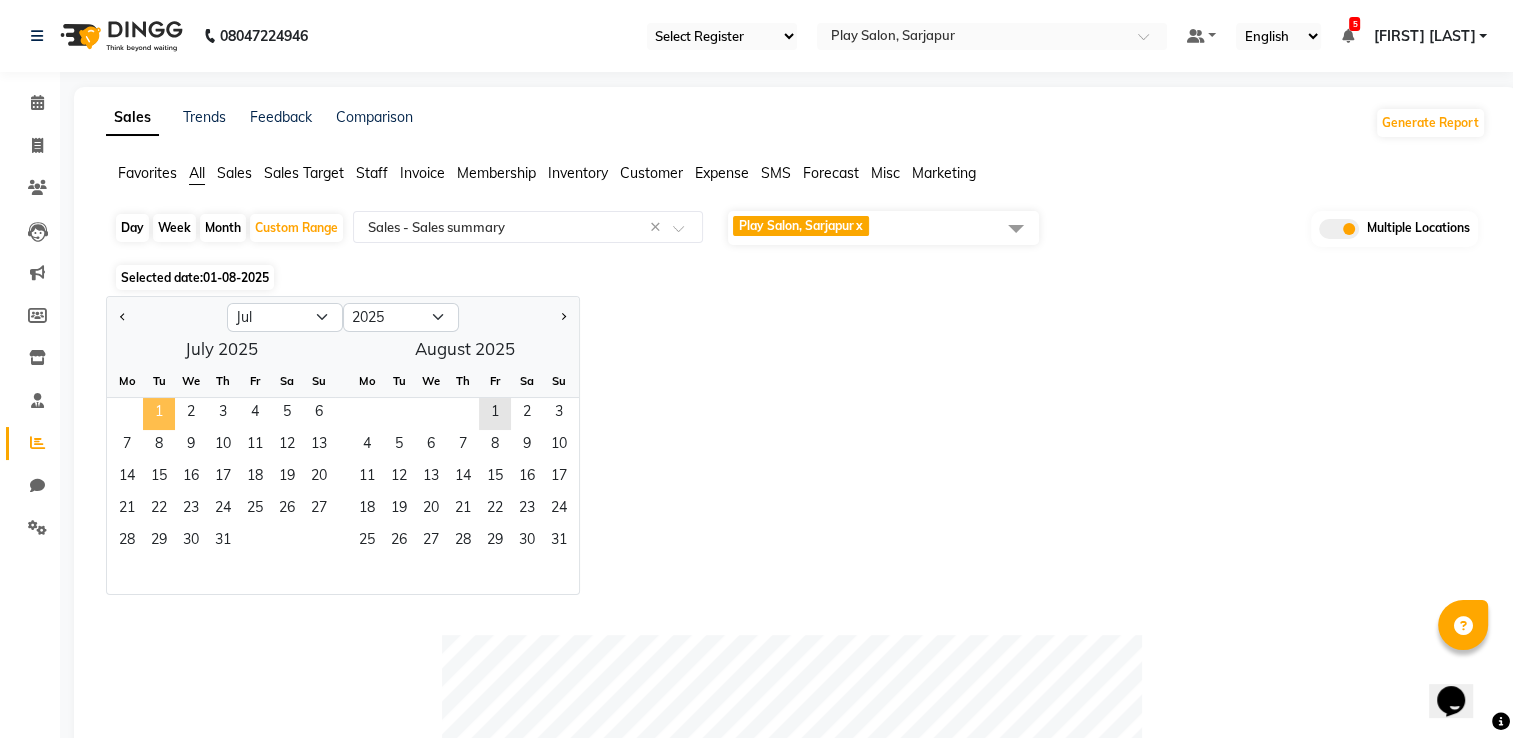 click on "1" 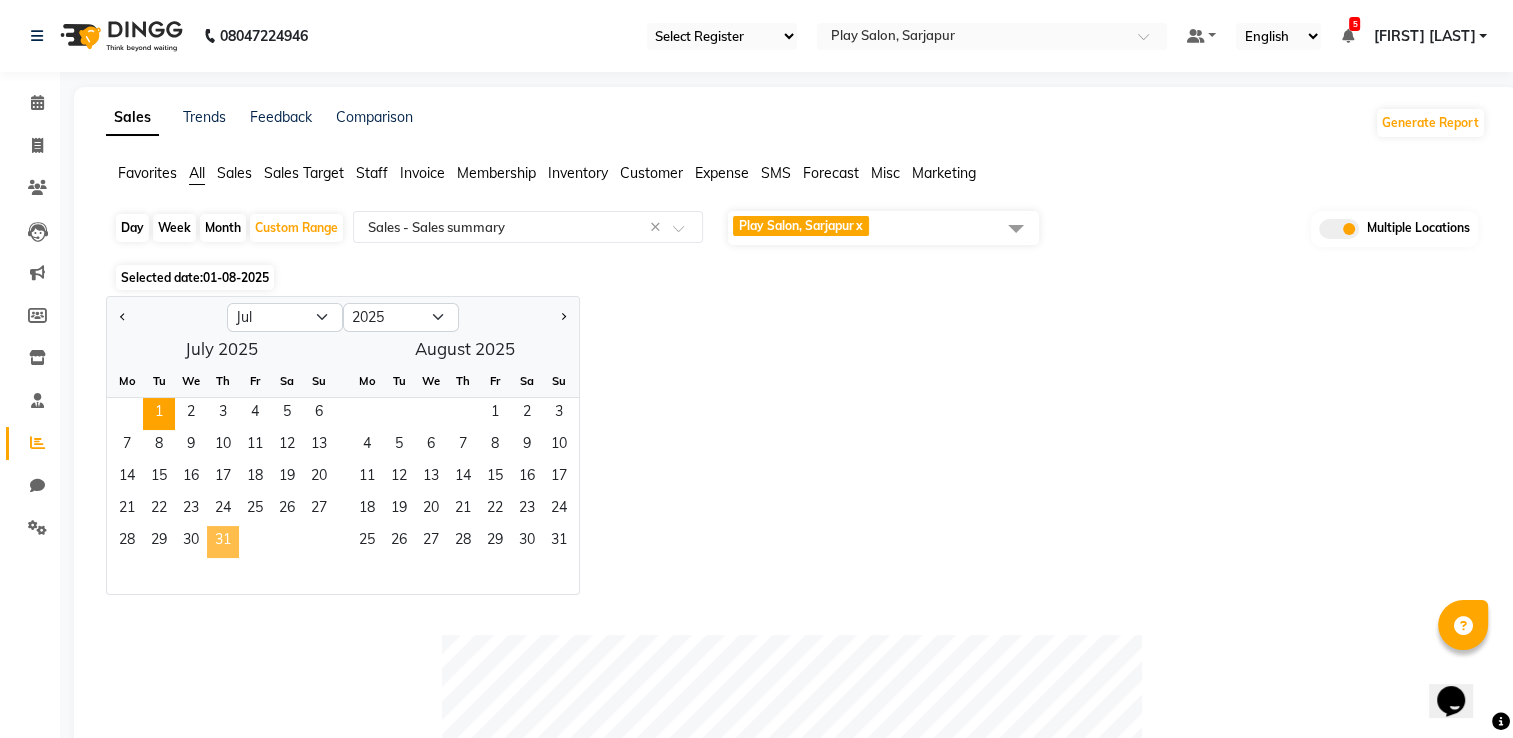 click on "31" 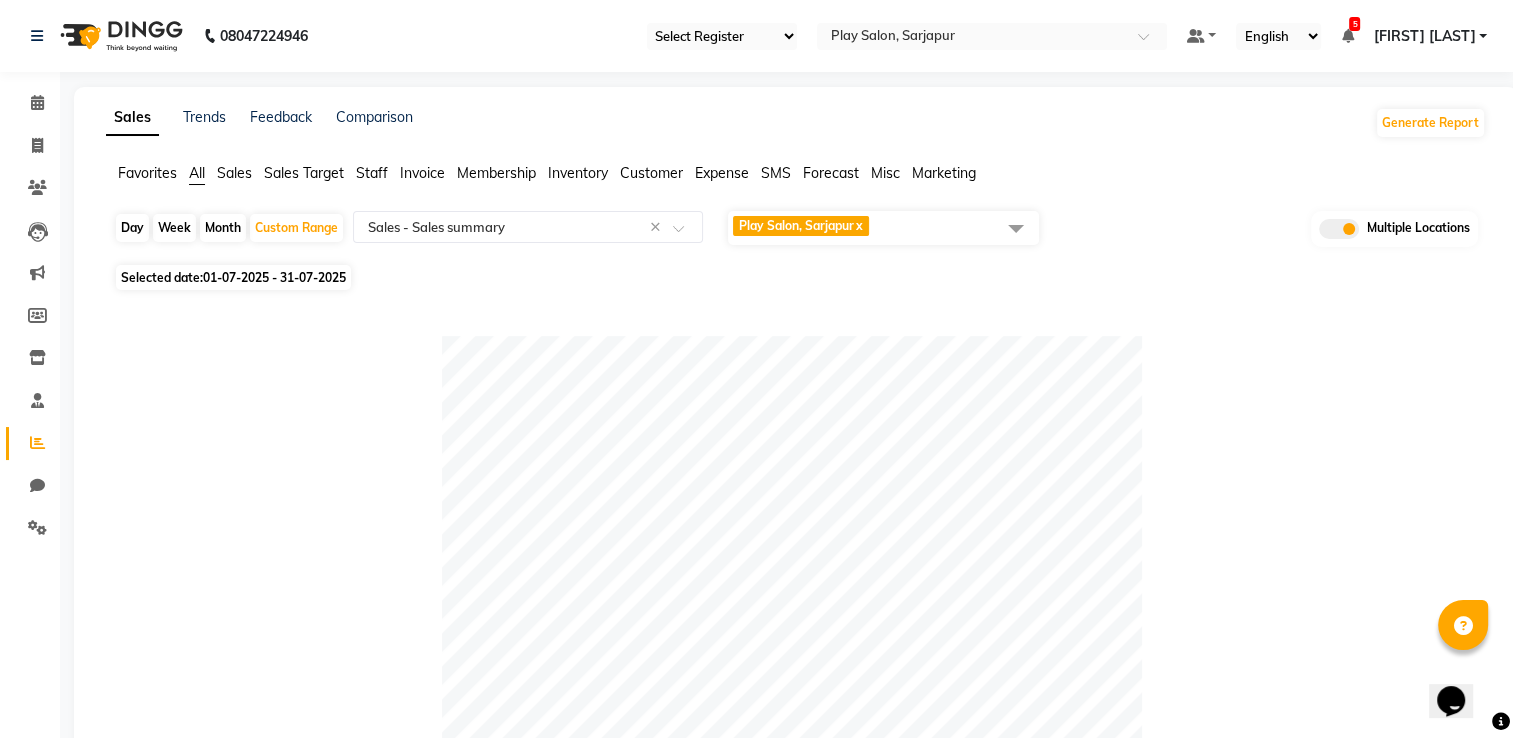 click on "Play Salon, Sarjapur  x" 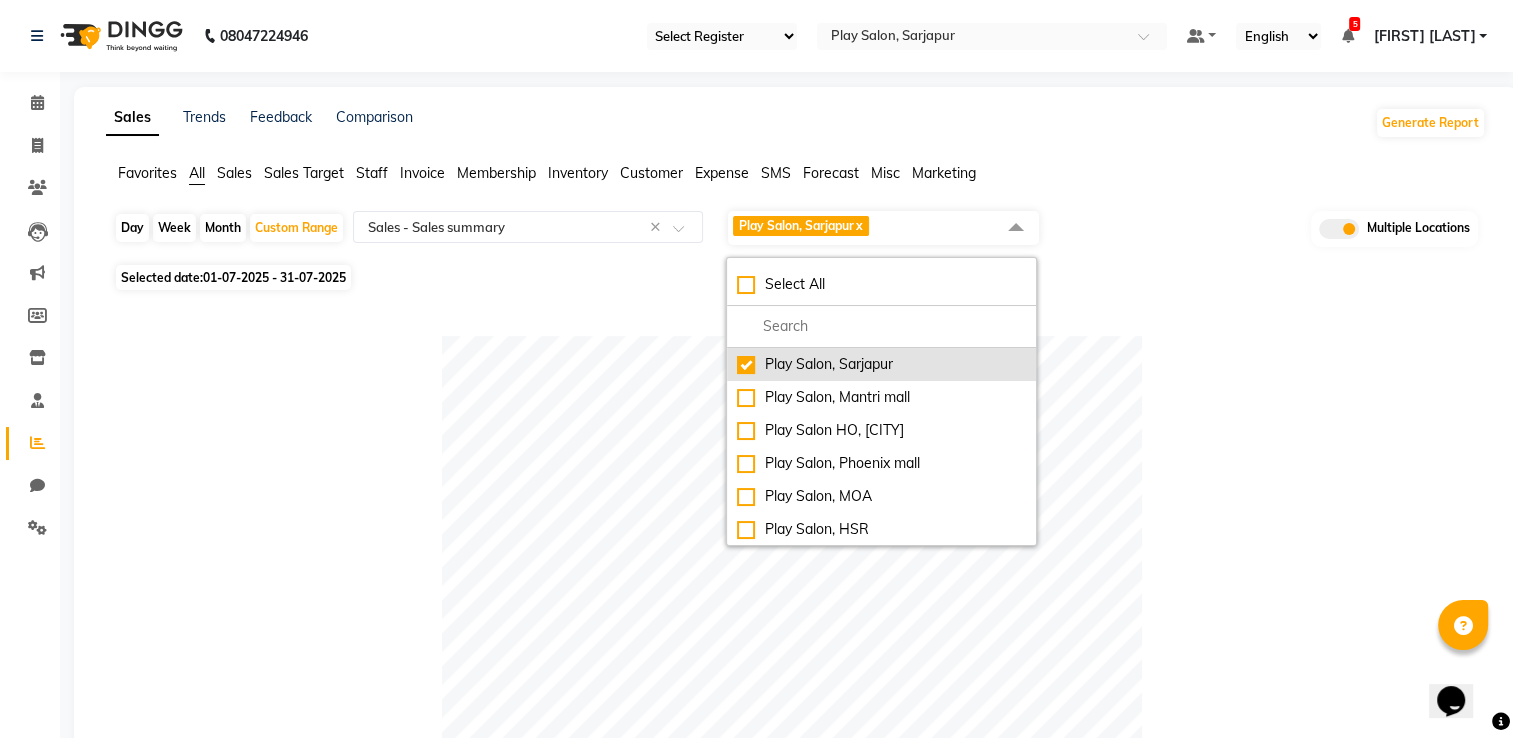 click on "Play Salon, Sarjapur" 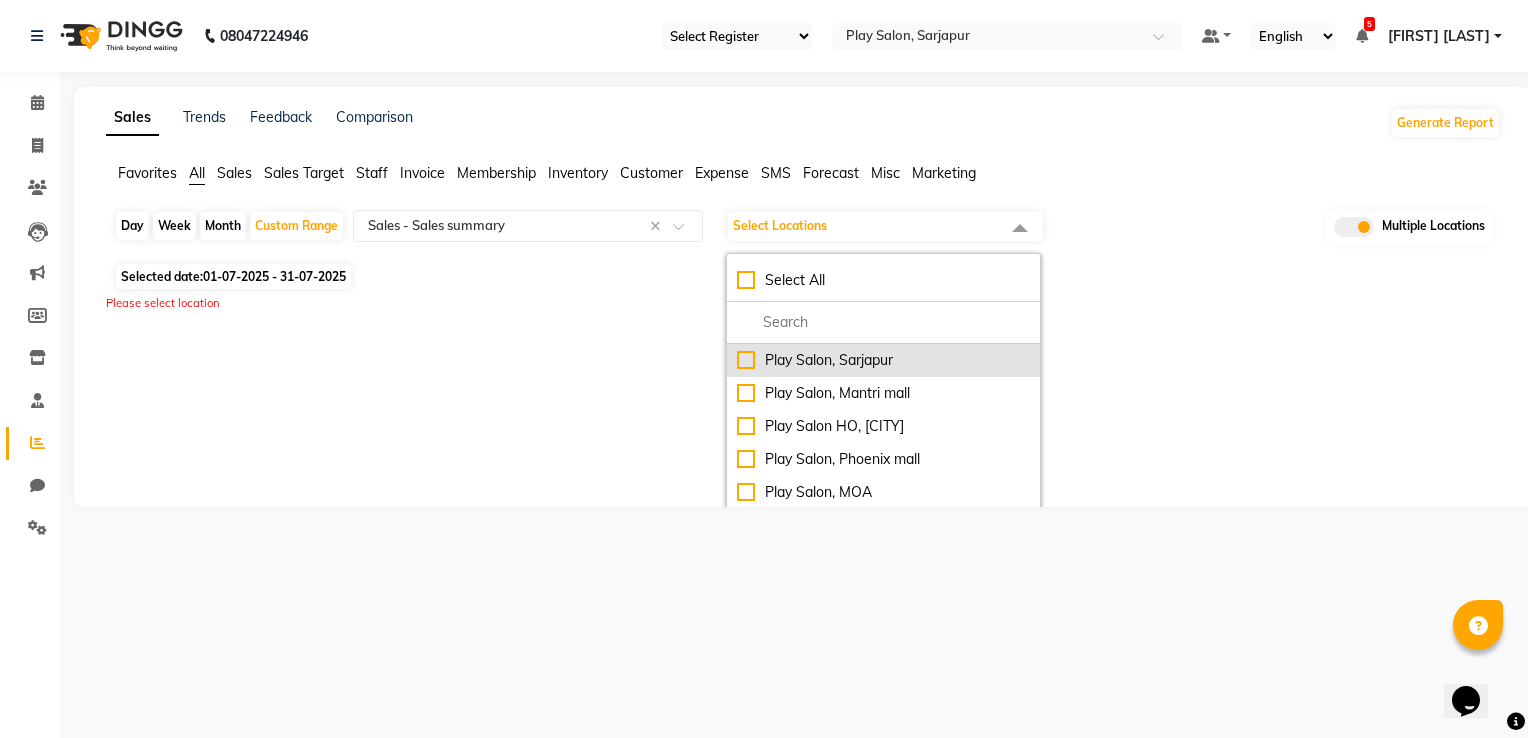 click on "Play Salon, Sarjapur" 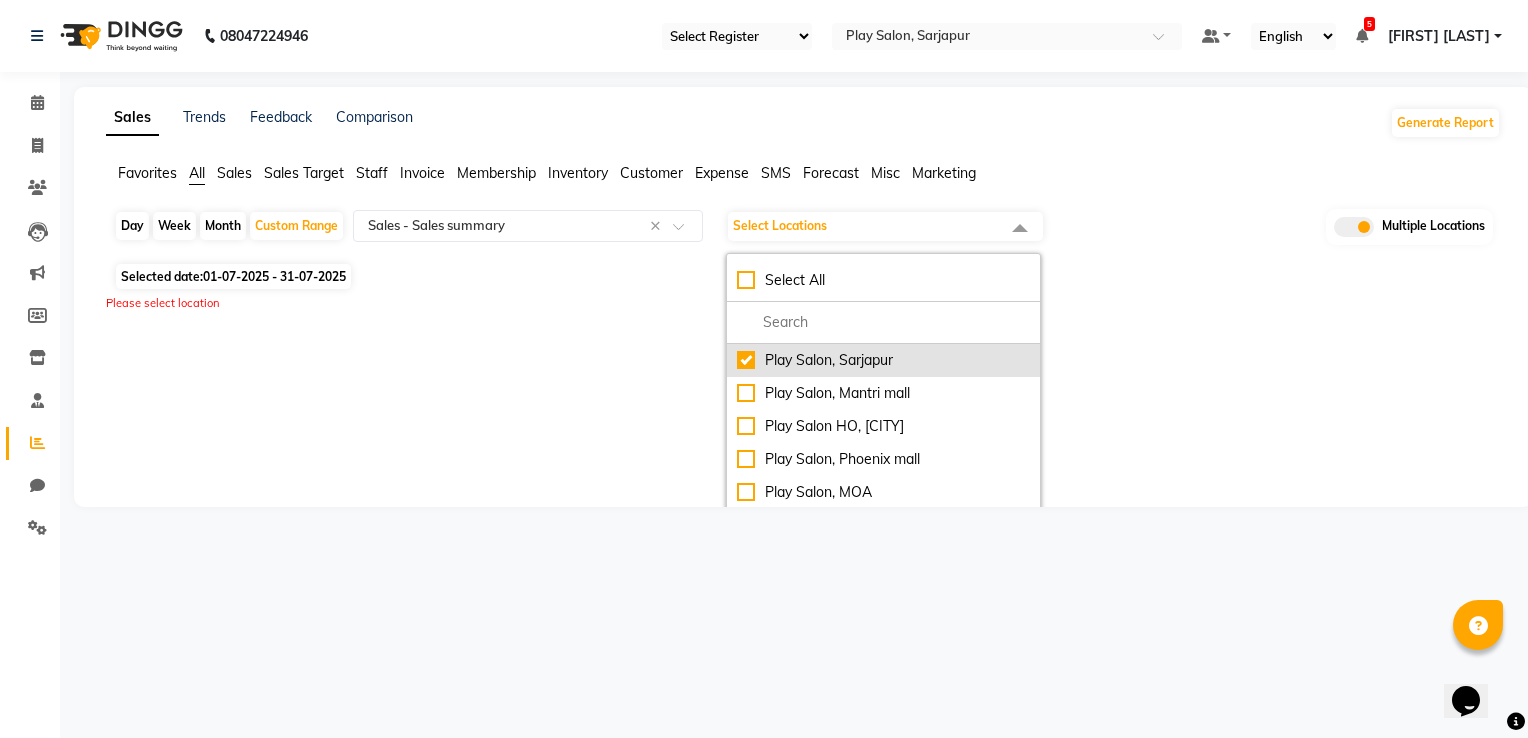 checkbox on "true" 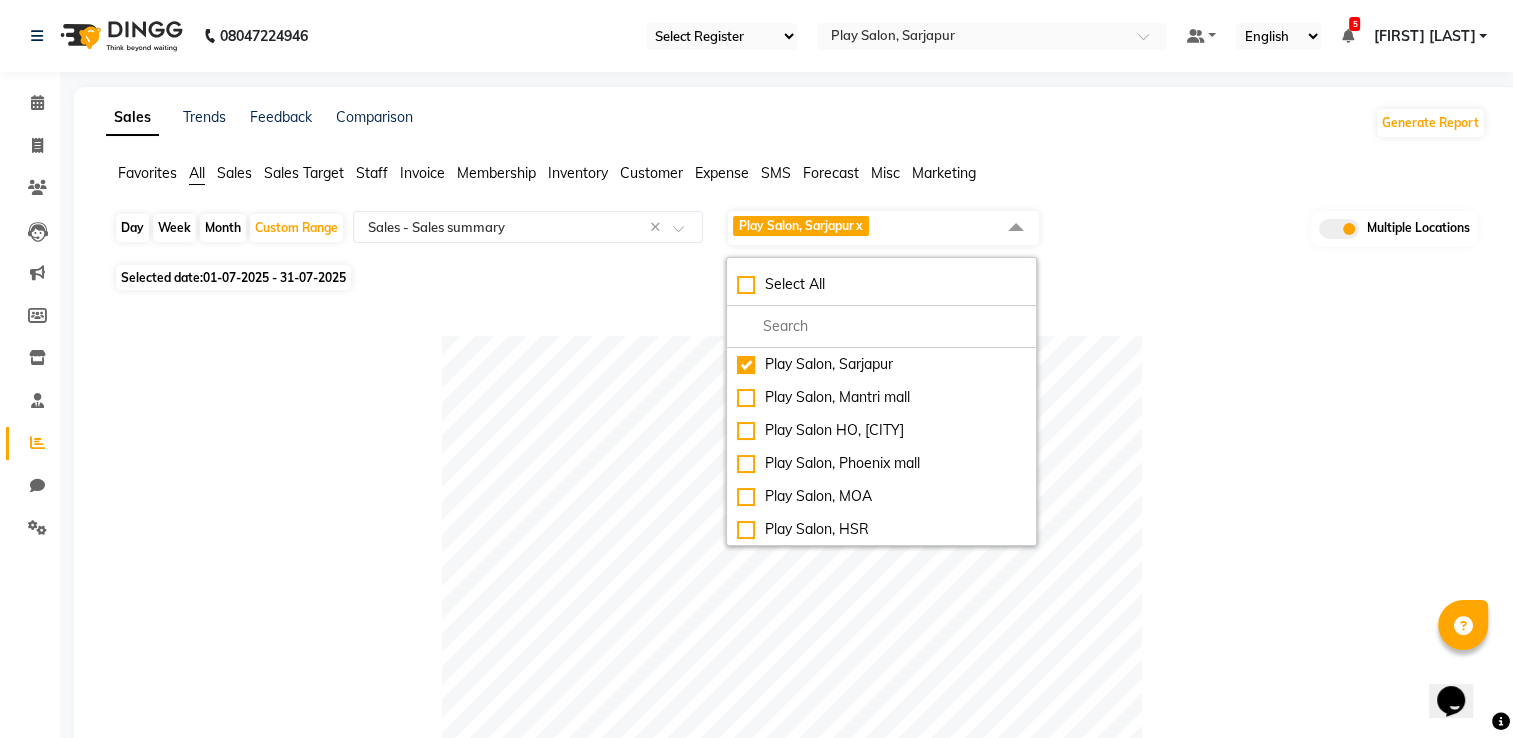 click on "Selected date:  01-07-2025 - 31-07-2025" 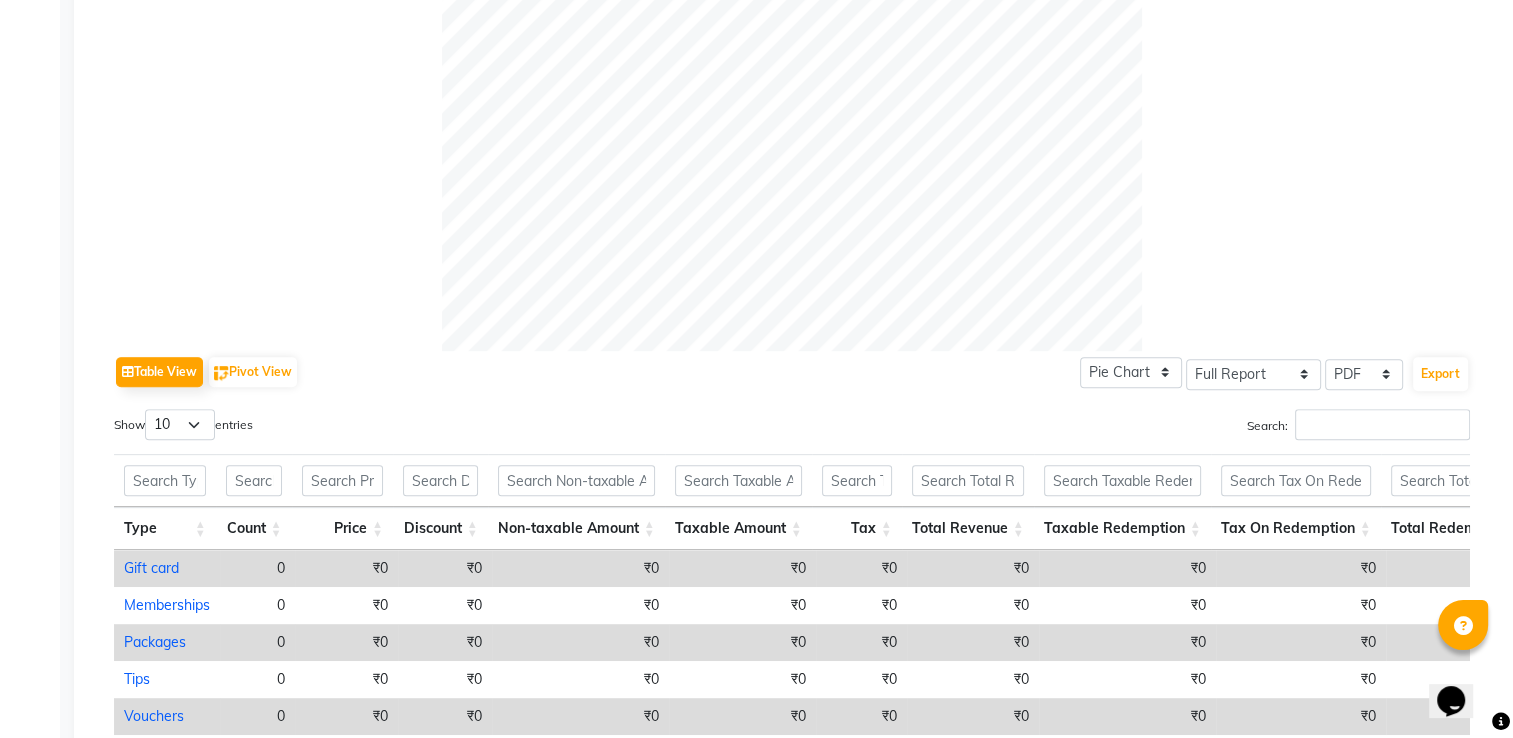 scroll, scrollTop: 1000, scrollLeft: 0, axis: vertical 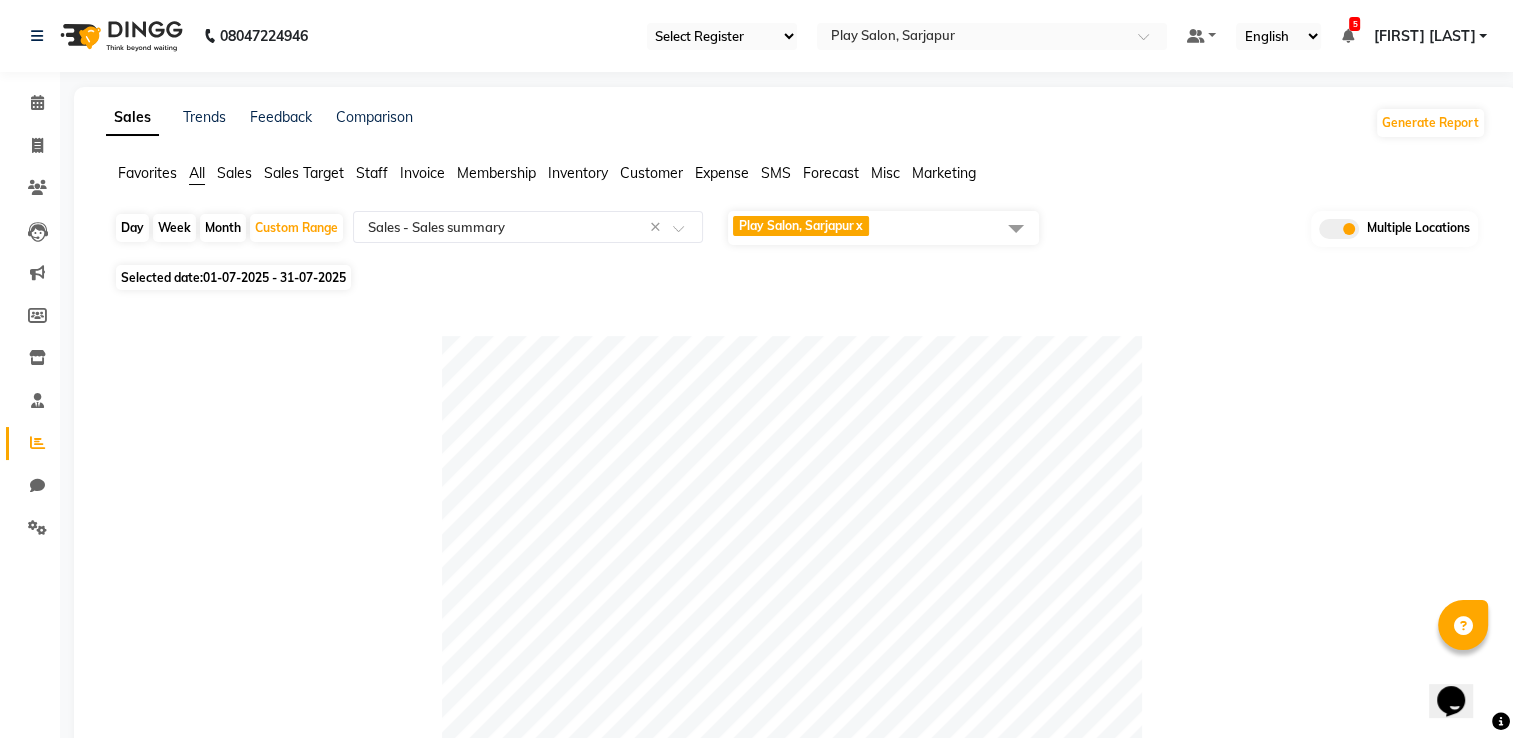 click on "Play Salon, Sarjapur  x" 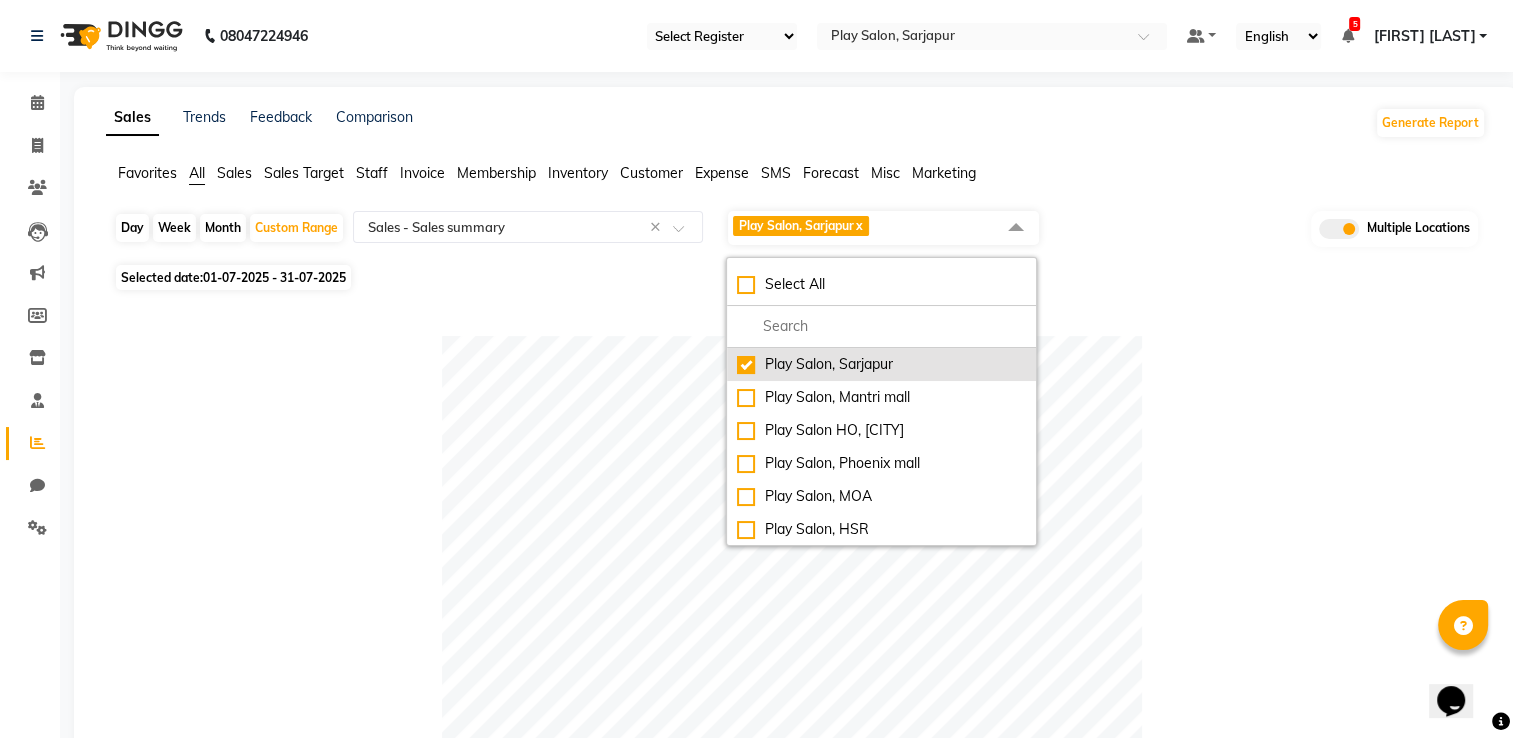 click on "Play Salon, Sarjapur" 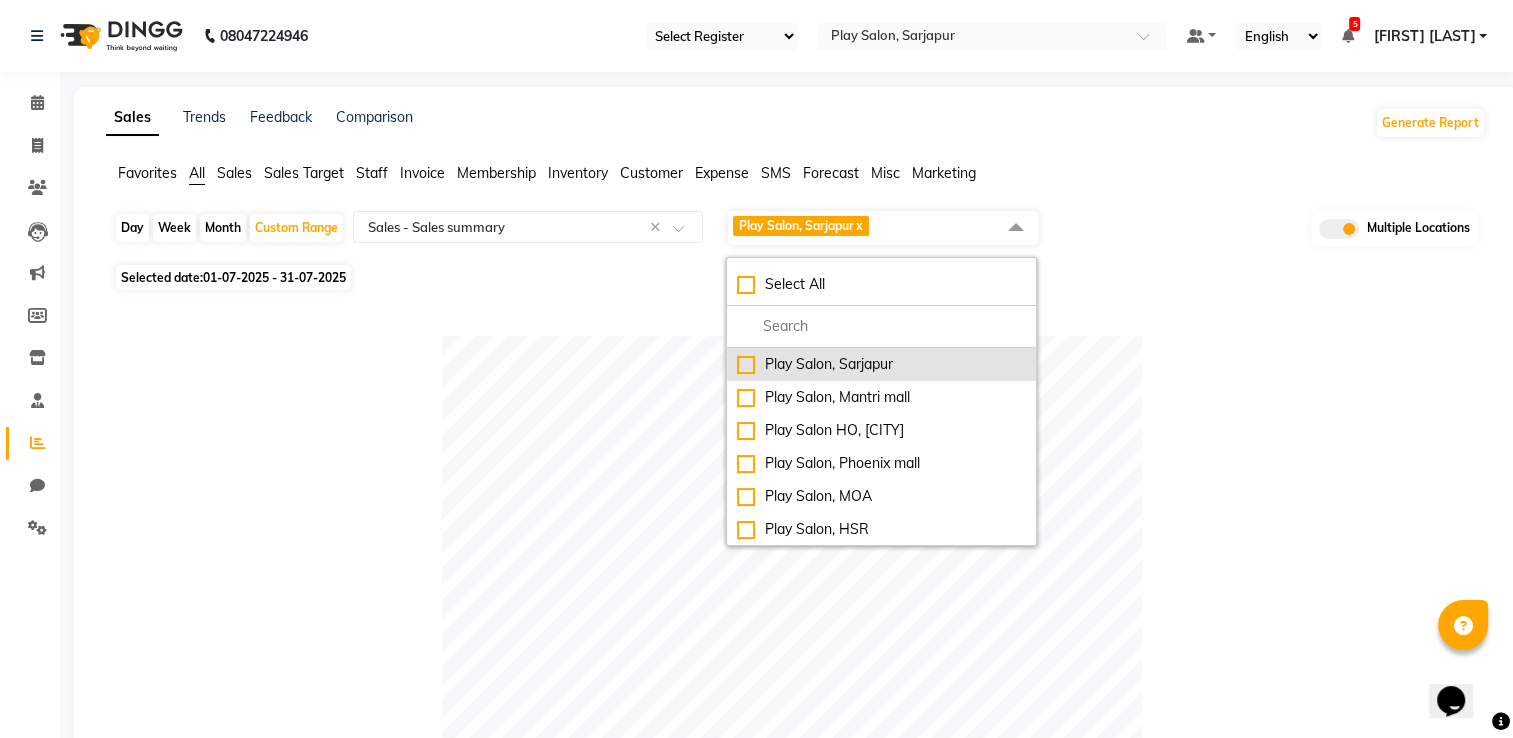 checkbox on "false" 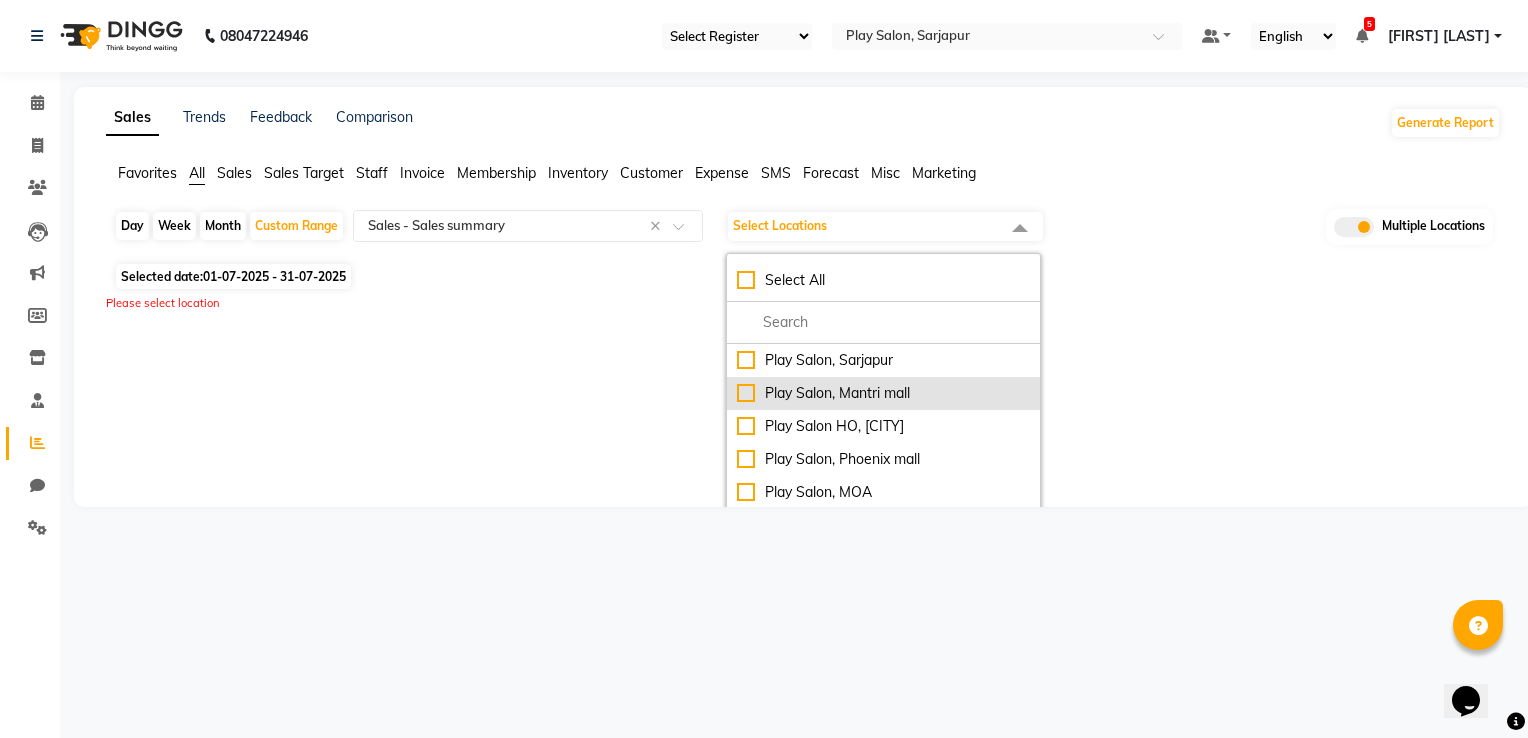 click on "Play Salon, Mantri mall" 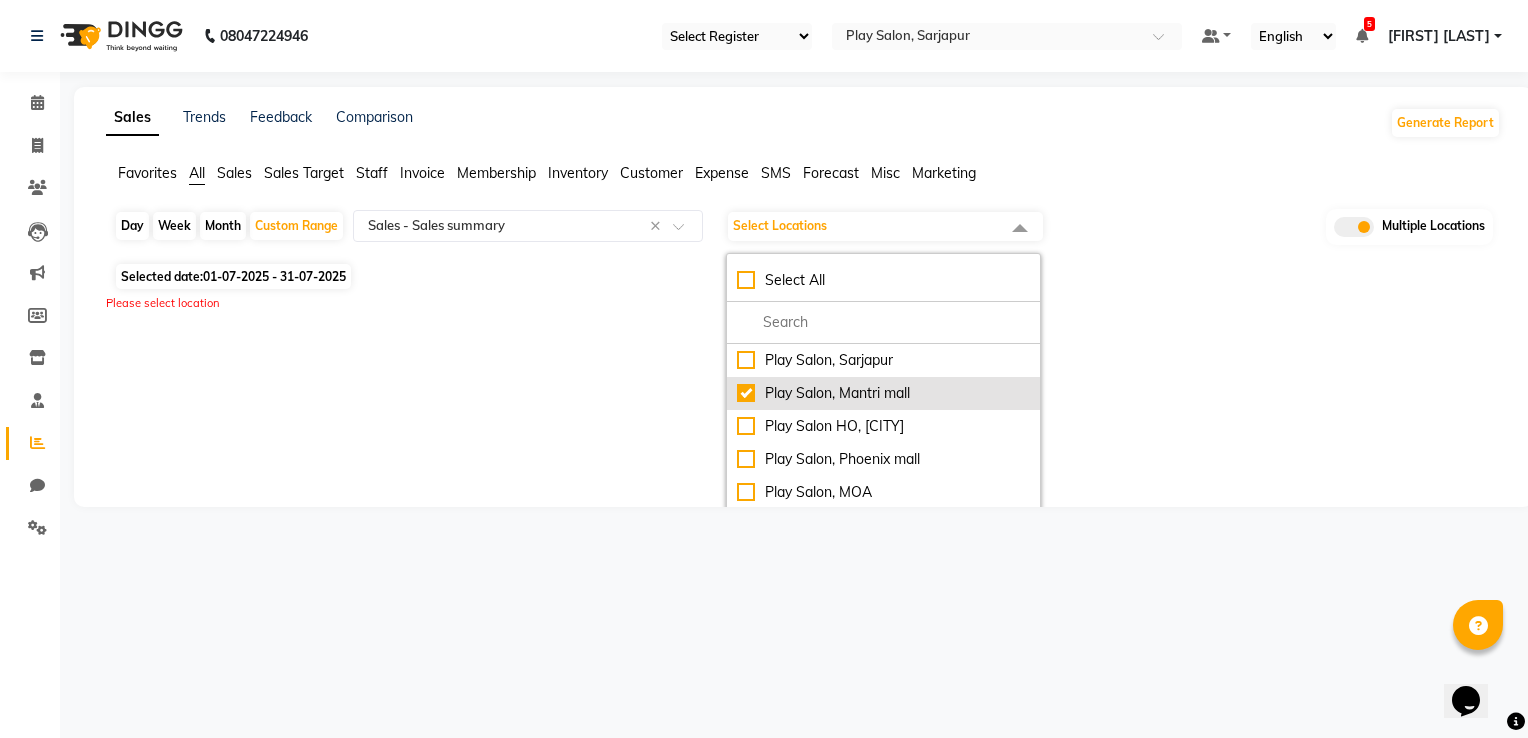 checkbox on "true" 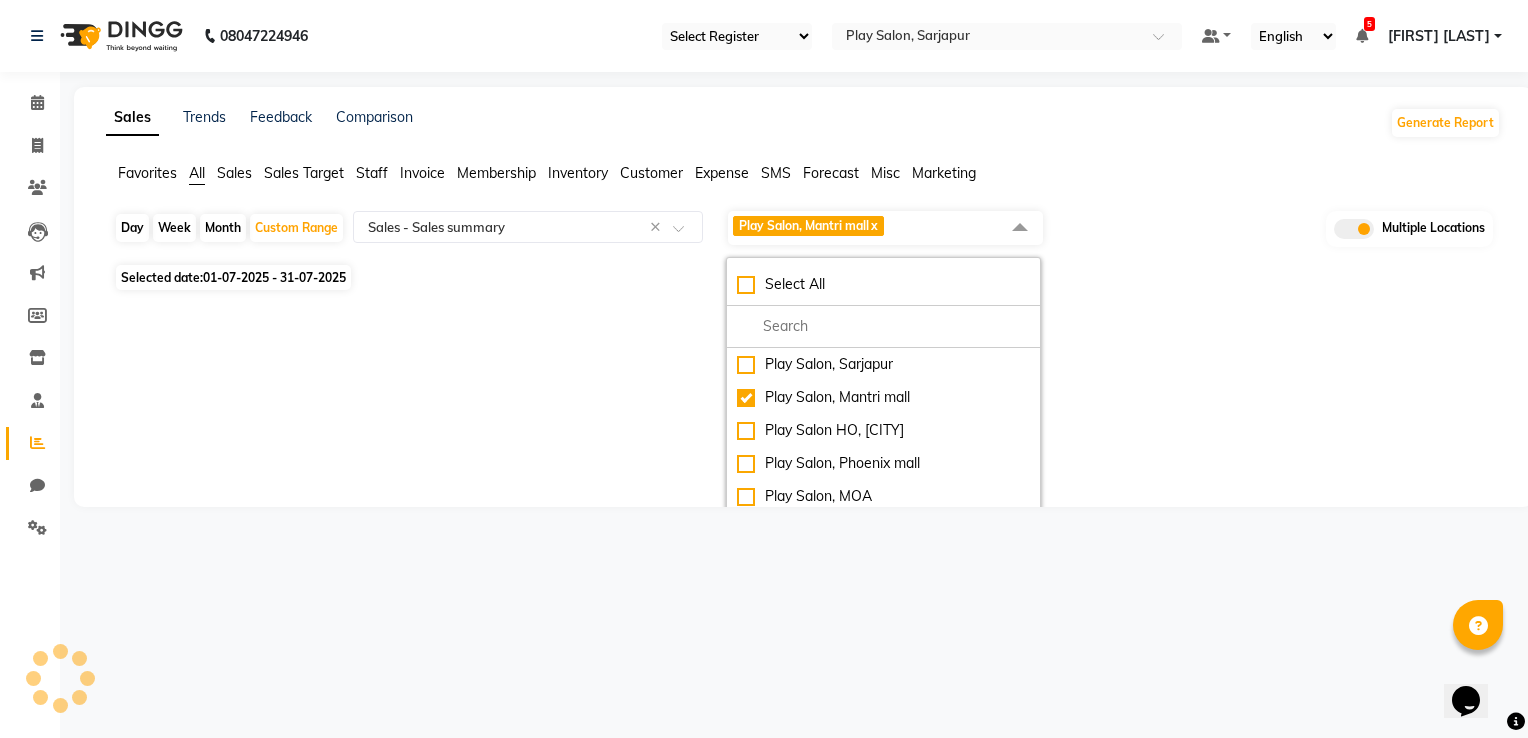 select on "full_report" 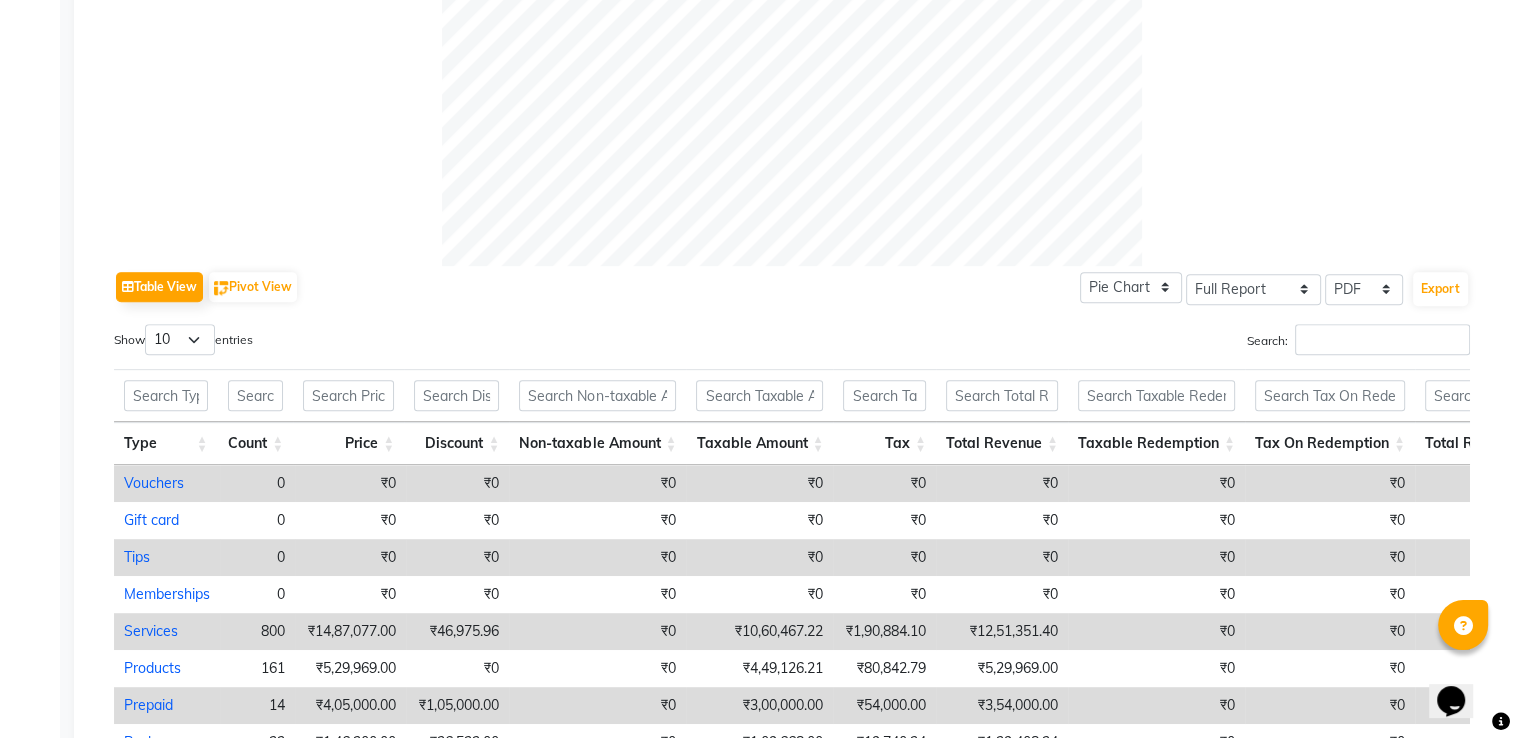 scroll, scrollTop: 1008, scrollLeft: 0, axis: vertical 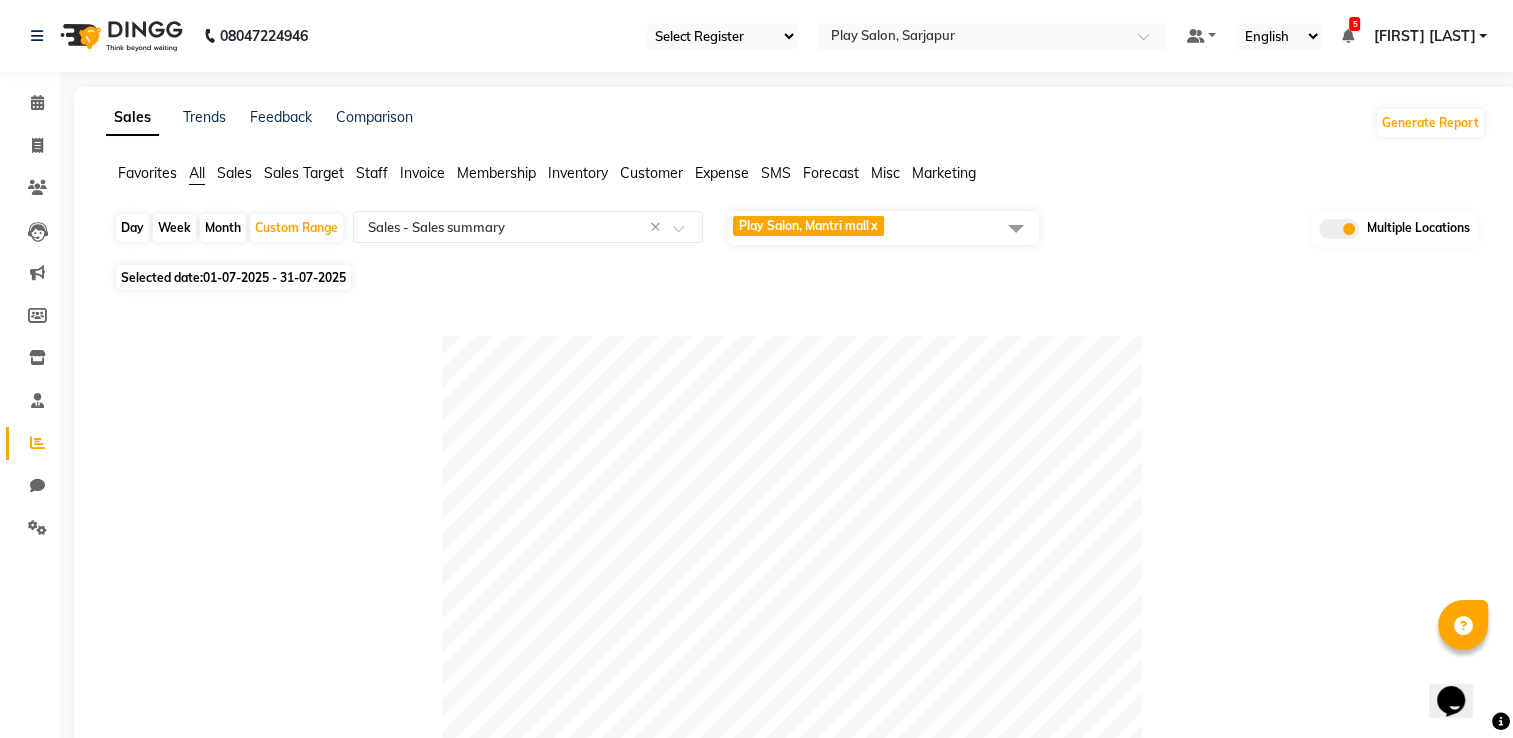 click on "Play Salon, Mantri mall  x" 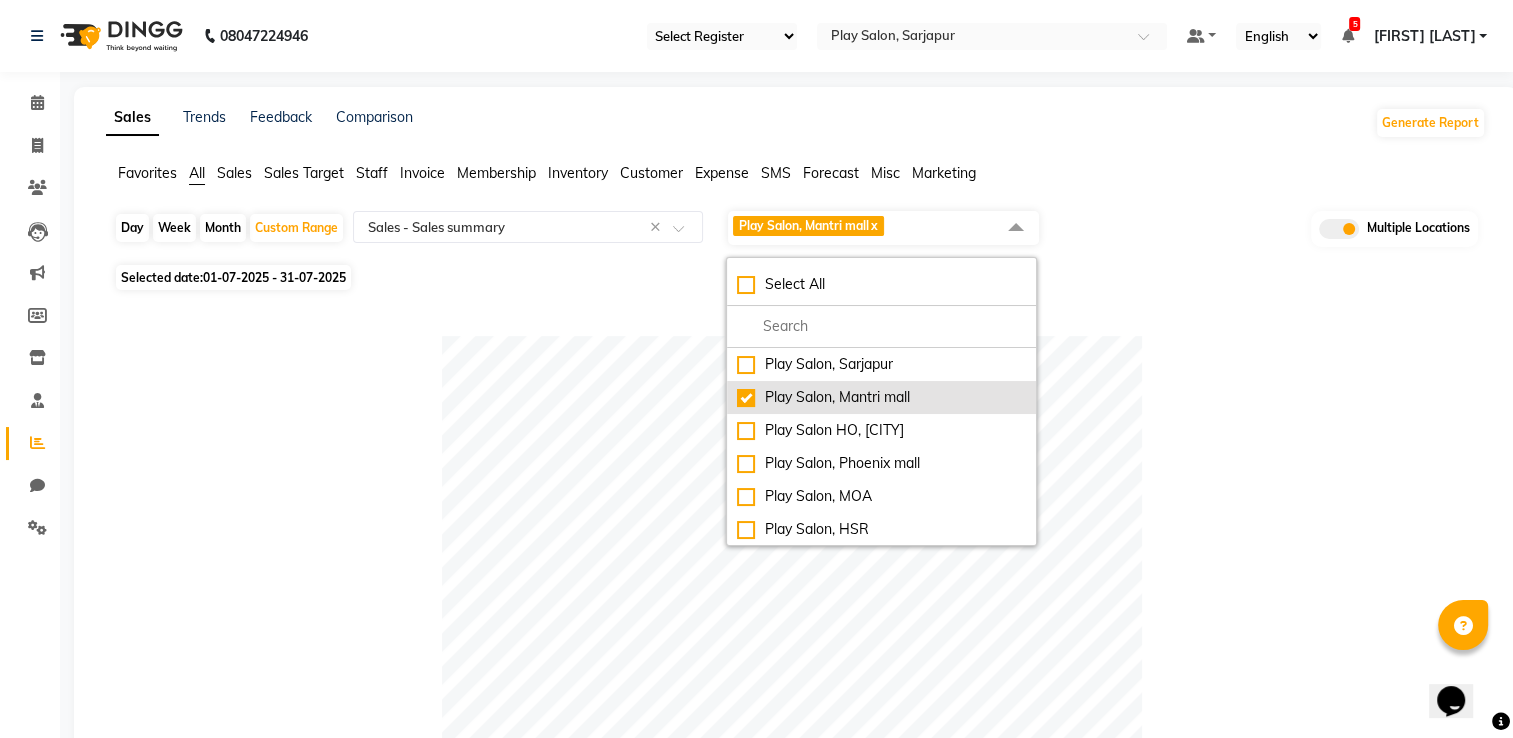 click on "Play Salon, Mantri mall" 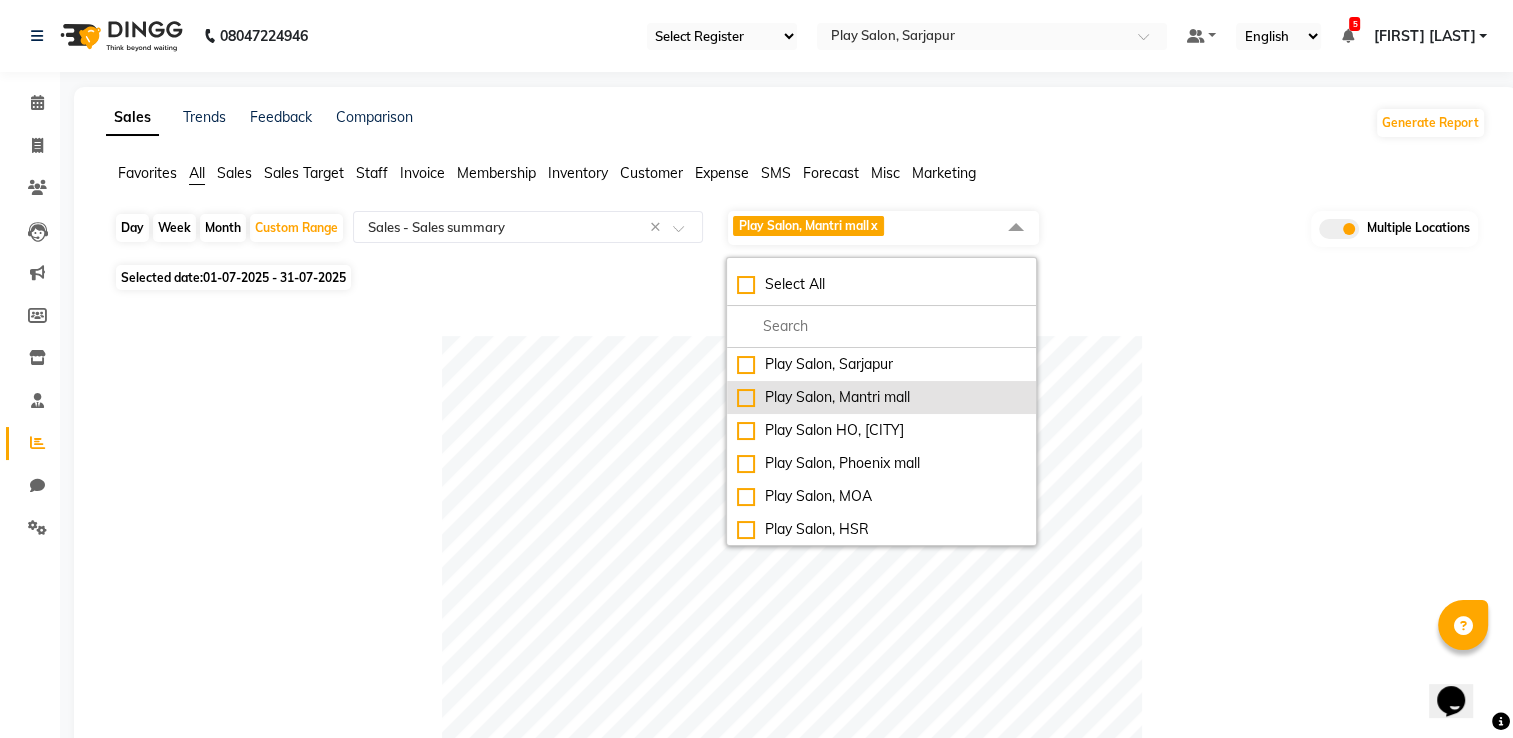 checkbox on "false" 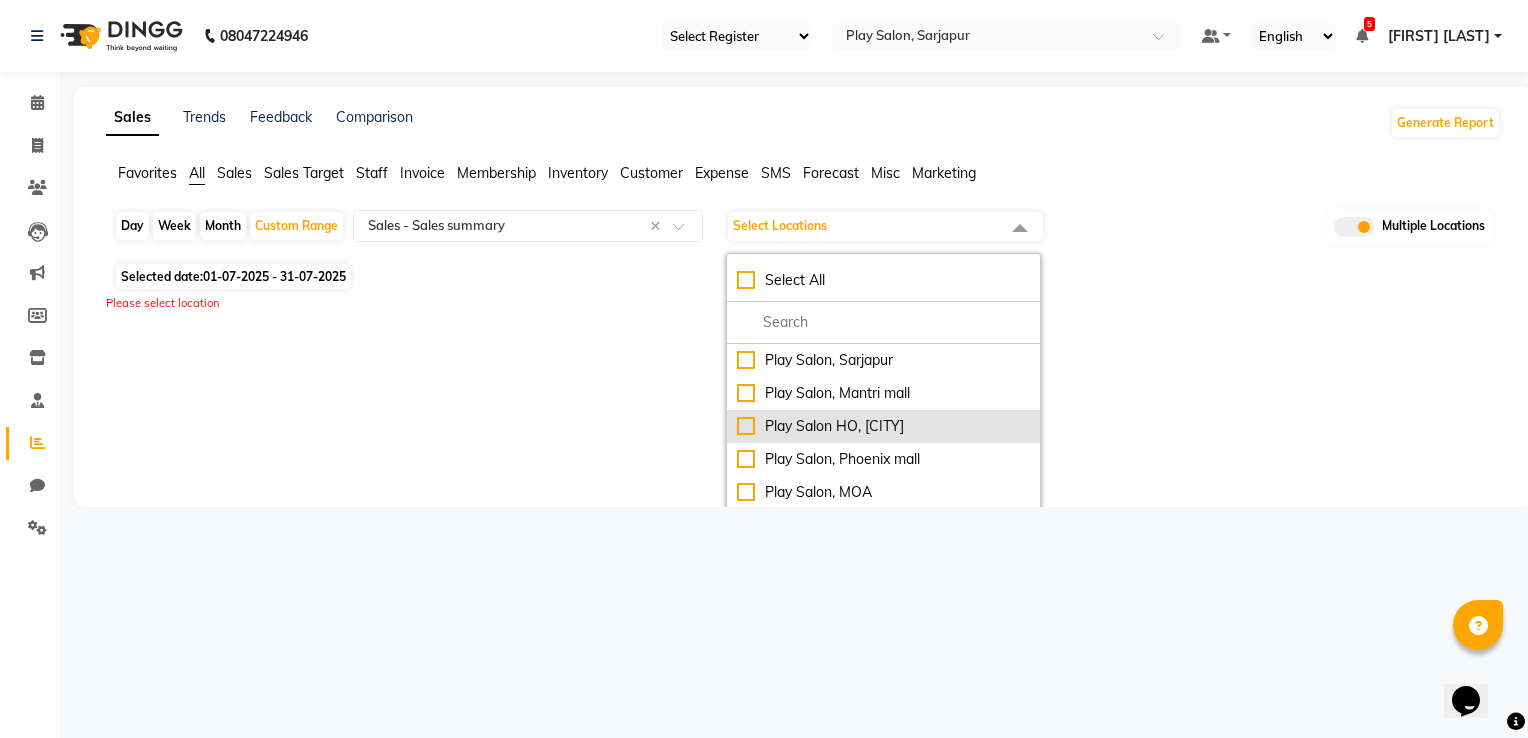 click on "Play Salon HO, Bangalore" 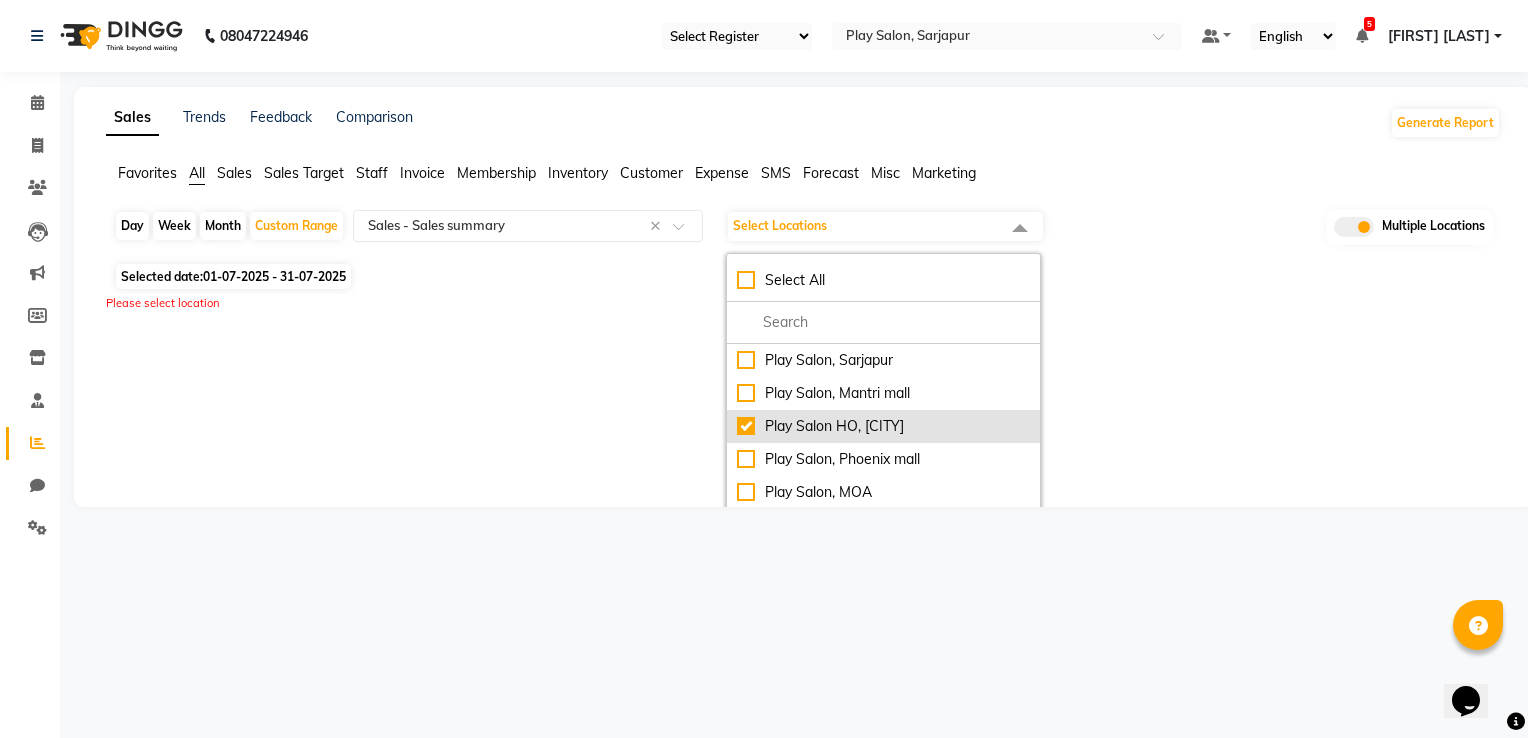 checkbox on "true" 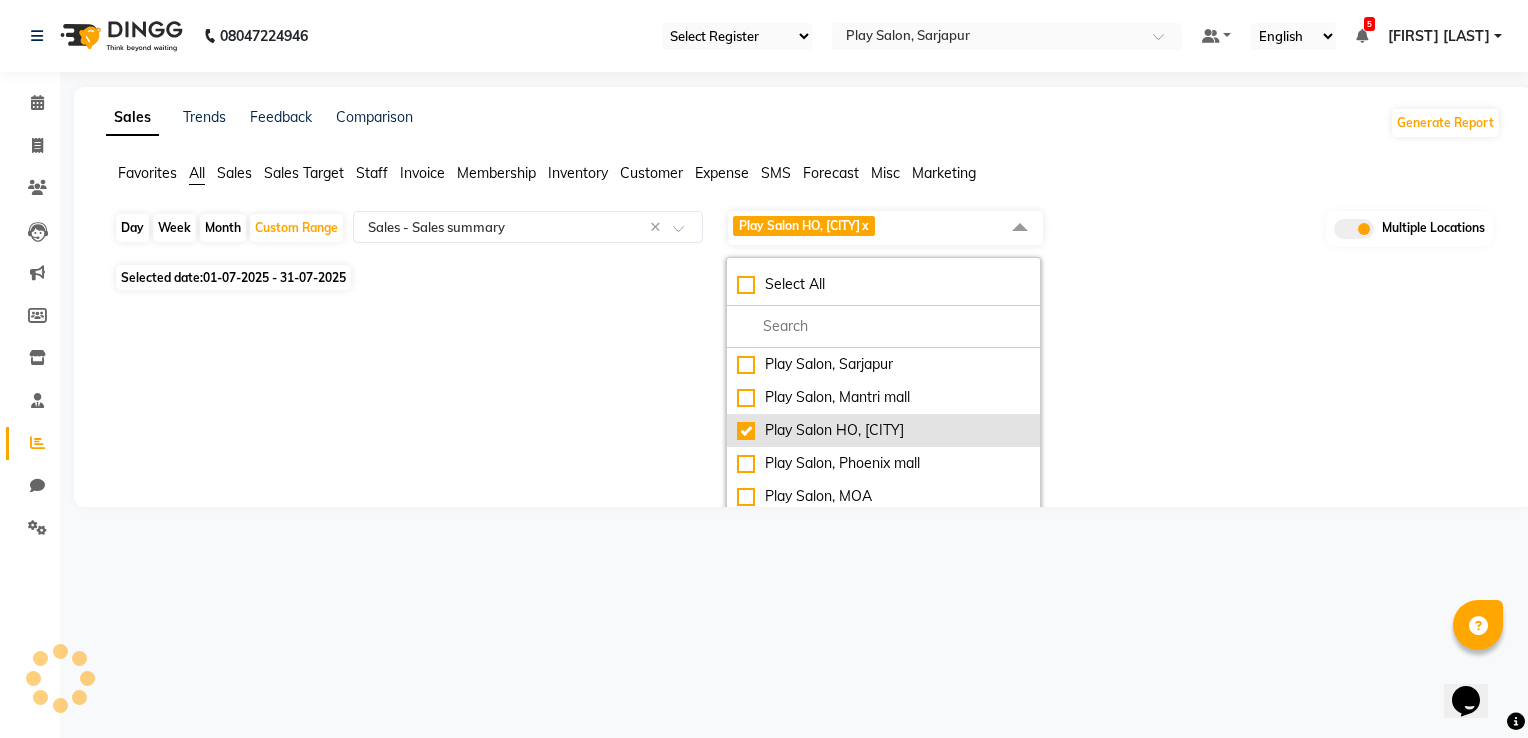 select on "full_report" 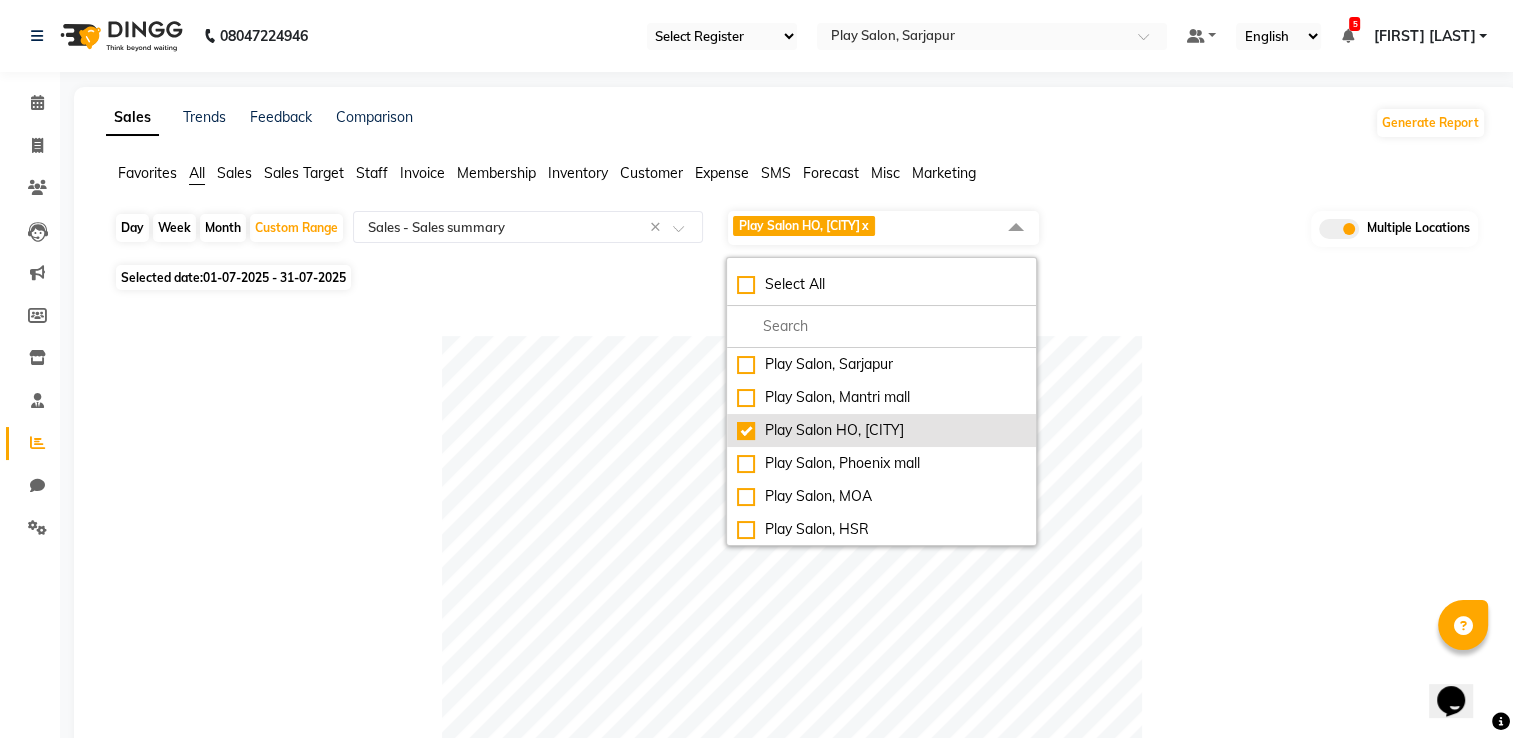 click on "Play Salon HO, Bangalore" 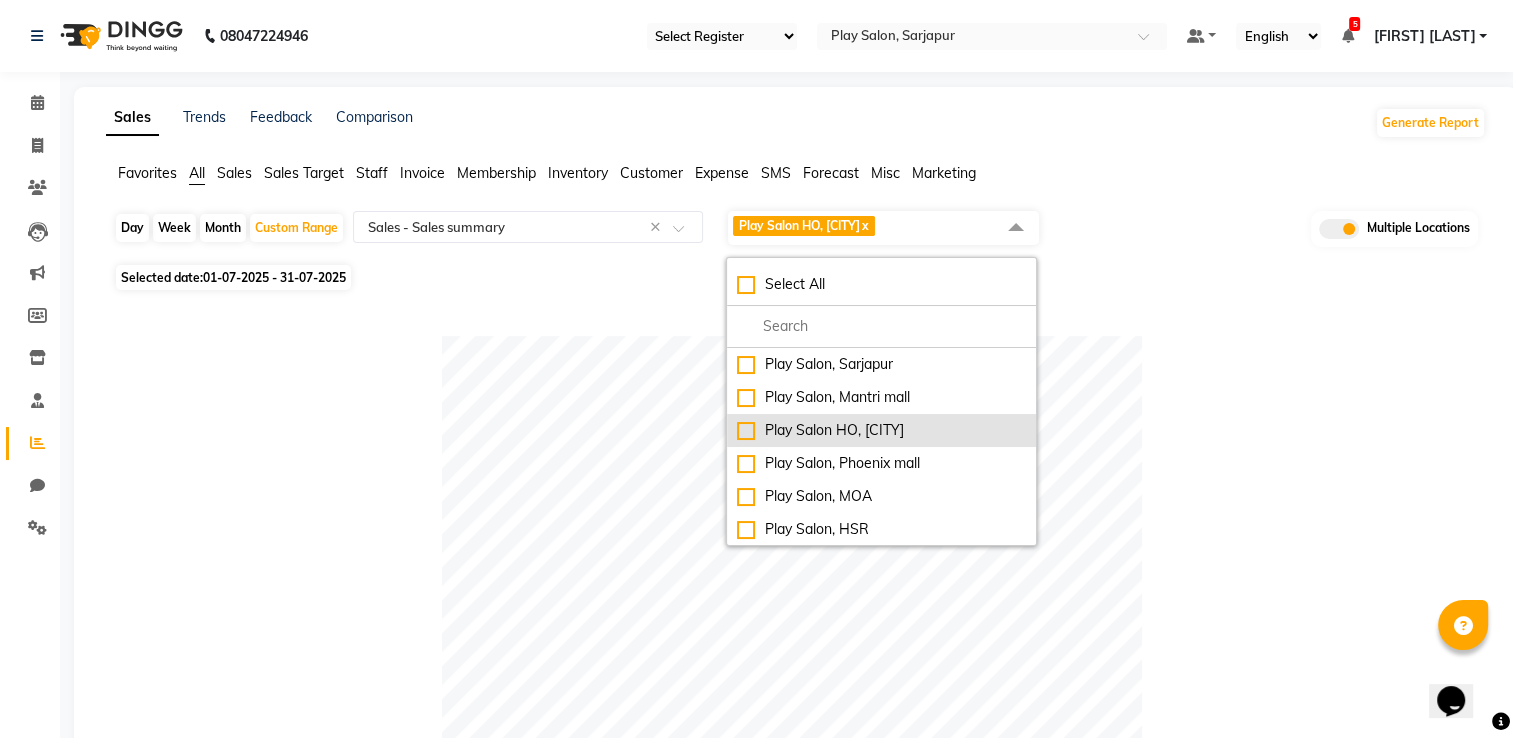 checkbox on "false" 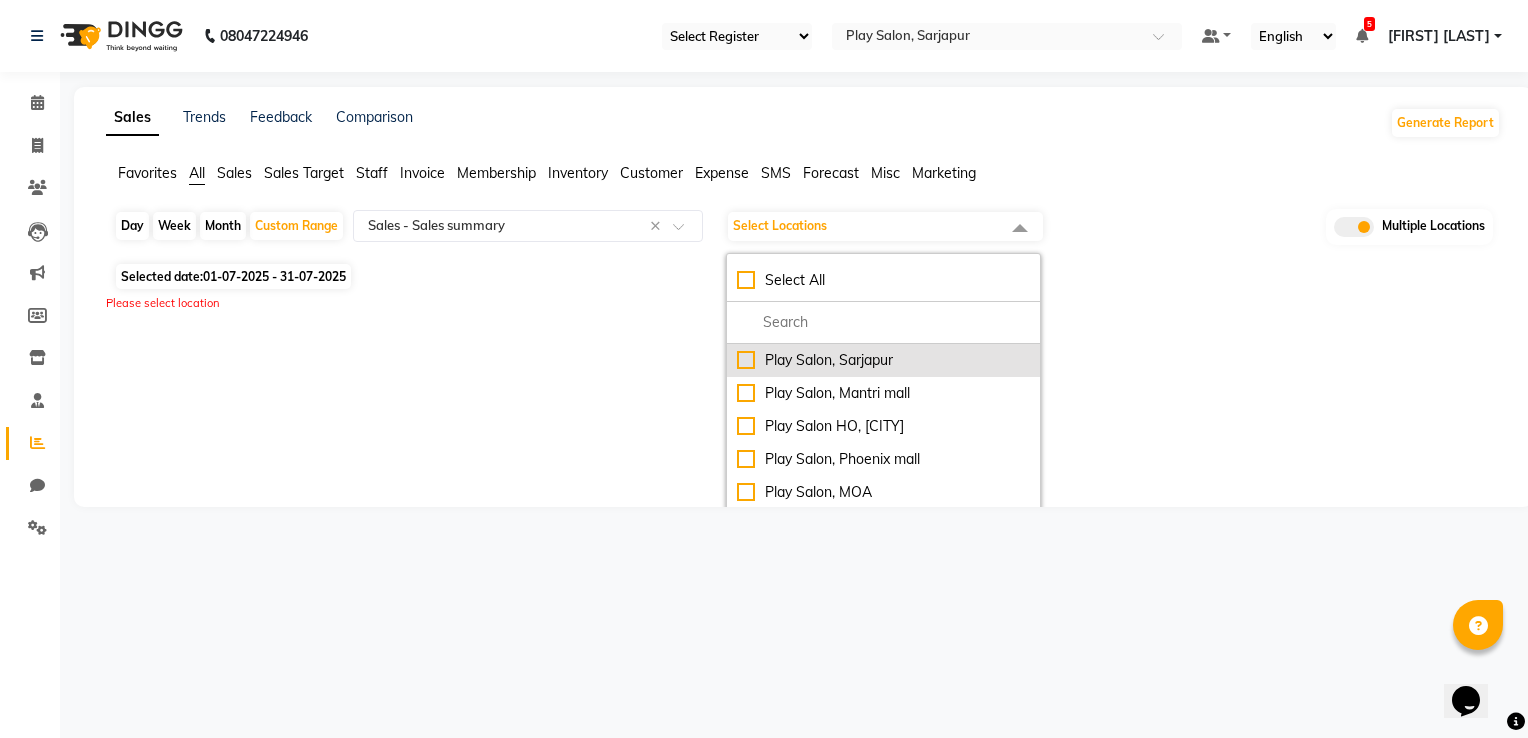 click on "Play Salon, Sarjapur" 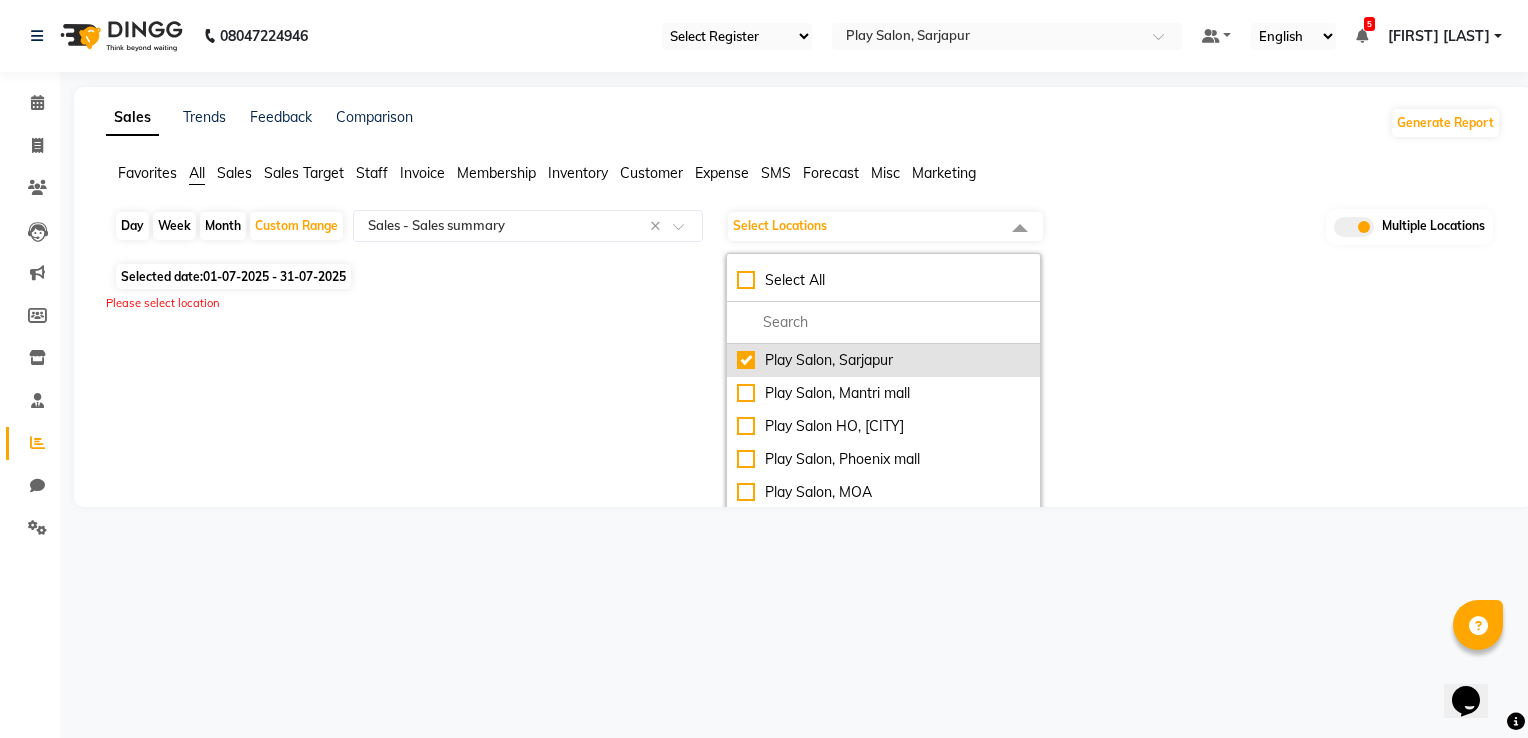 checkbox on "true" 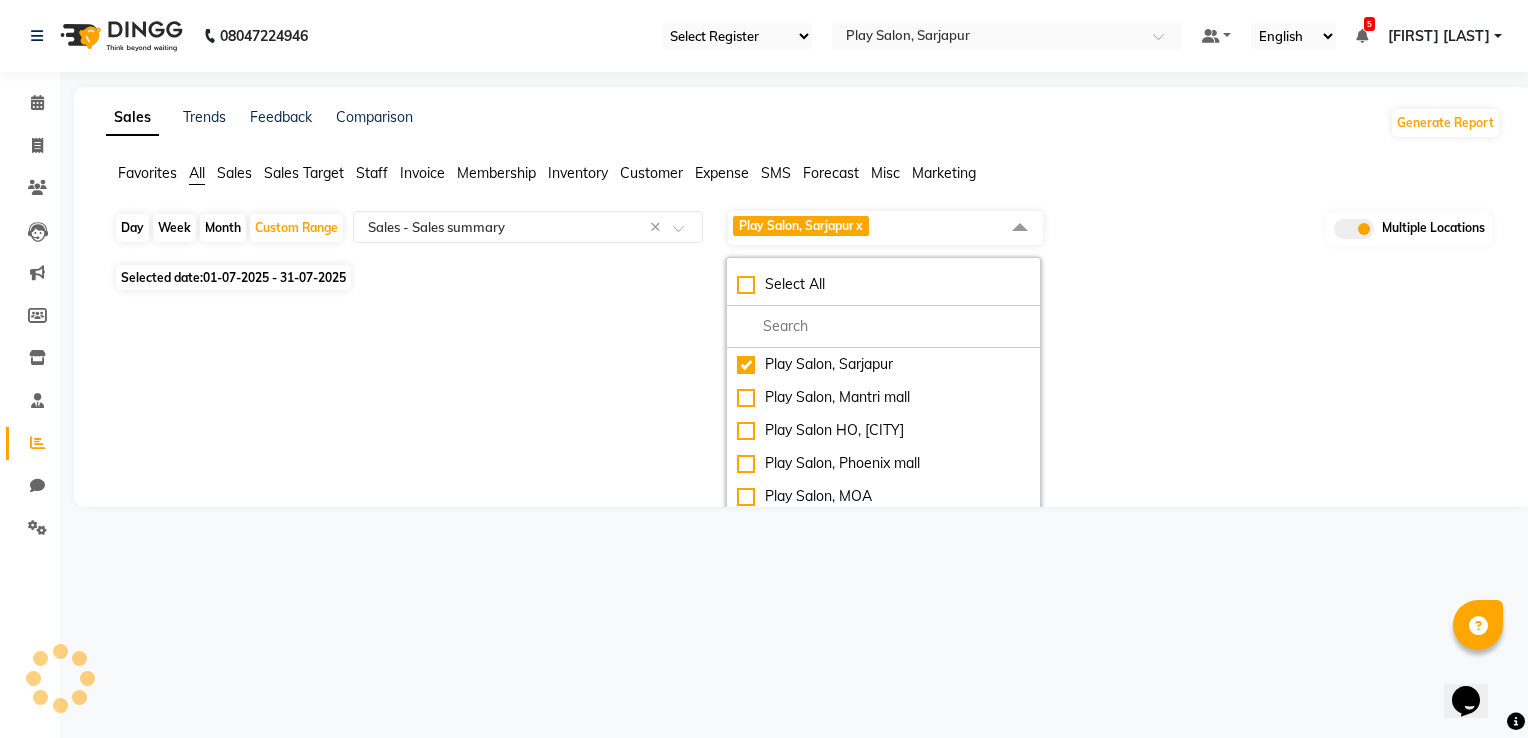 select on "full_report" 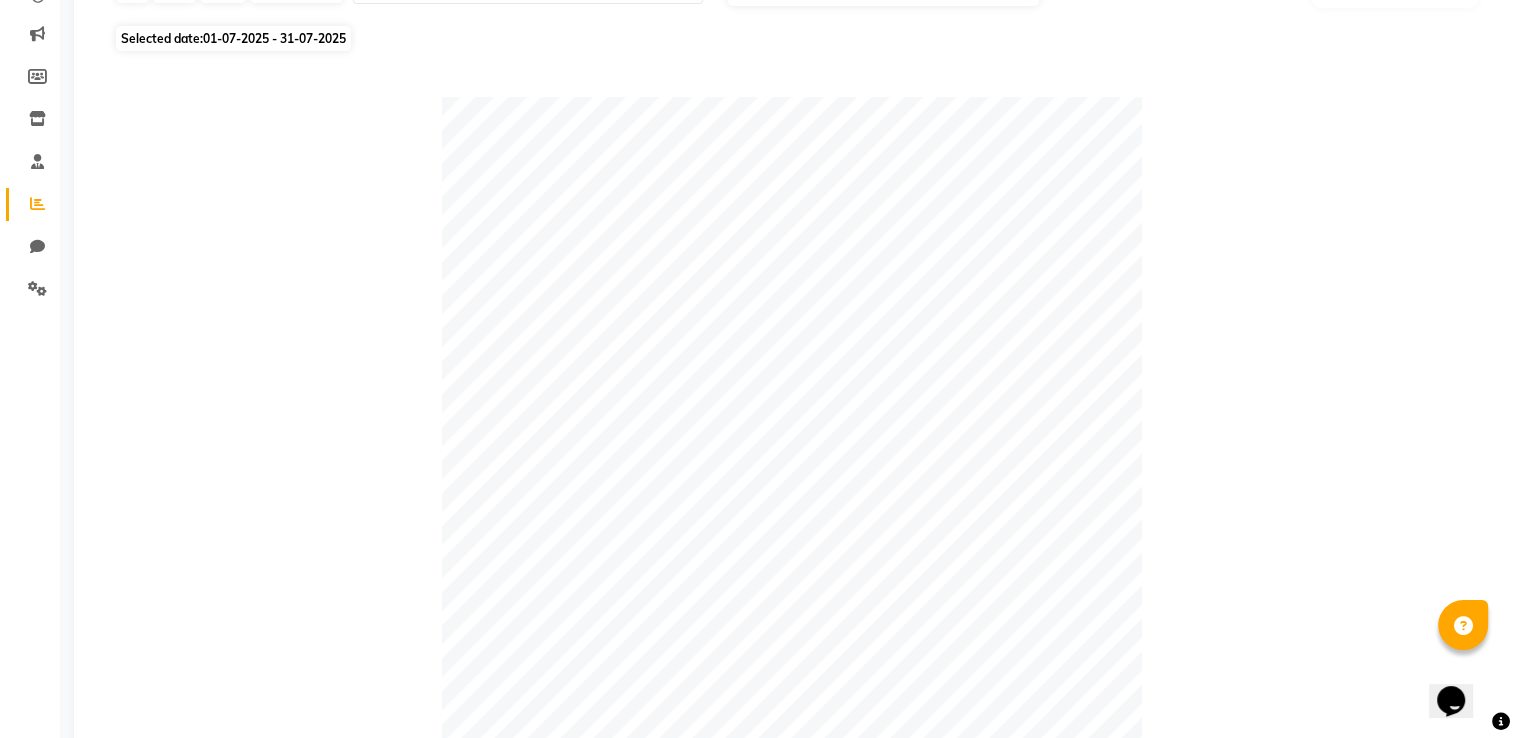 scroll, scrollTop: 100, scrollLeft: 0, axis: vertical 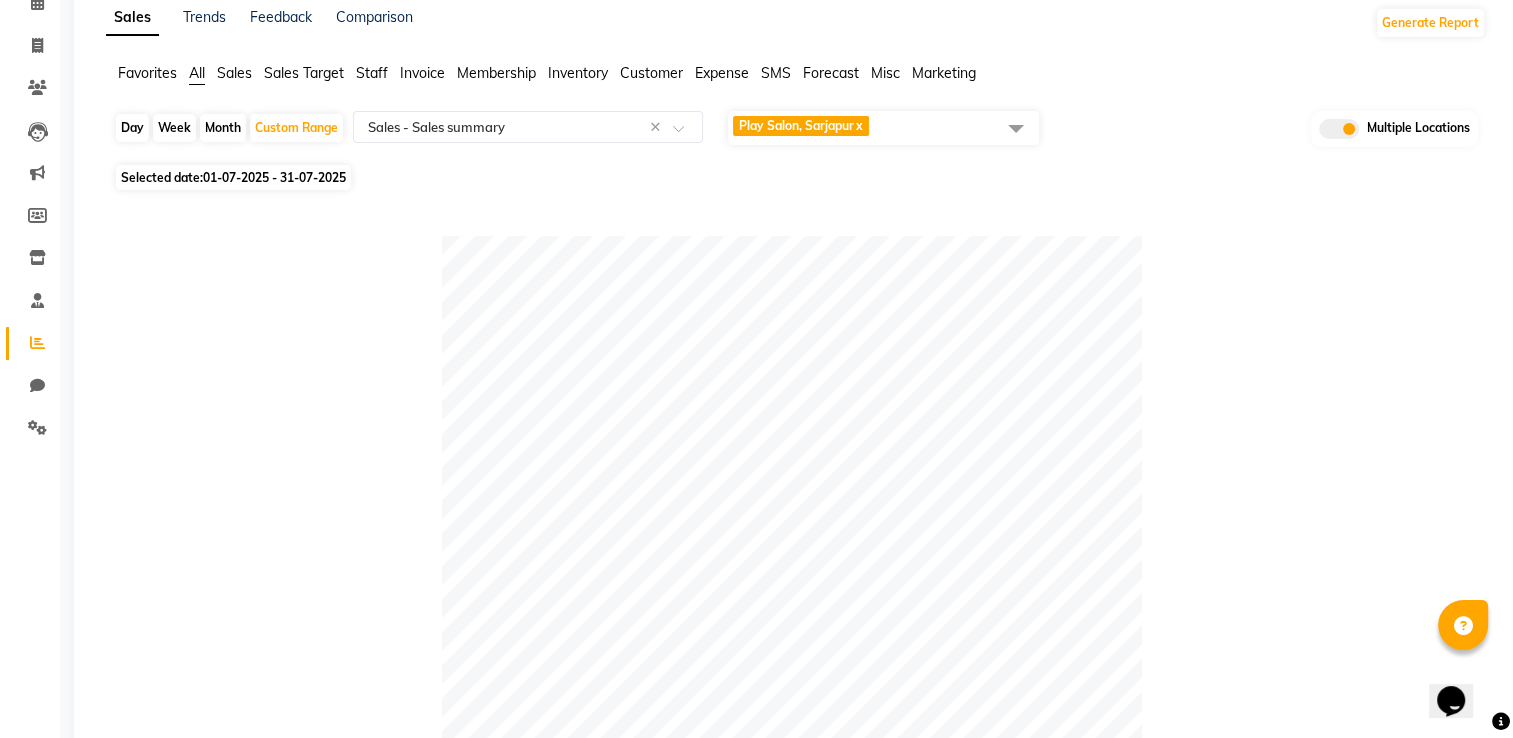 click on "Play Salon, Sarjapur  x" 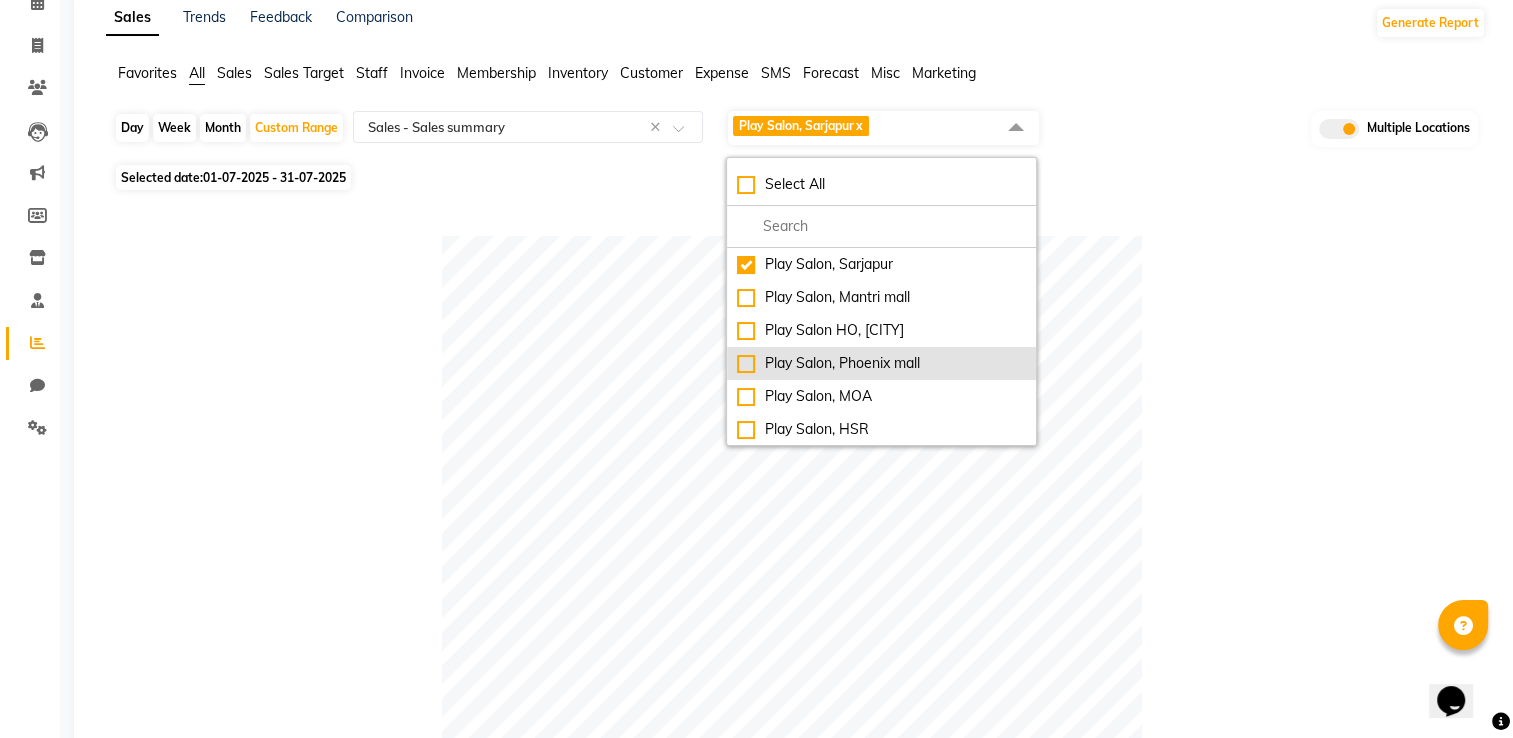 click on "Play Salon, Phoenix mall" 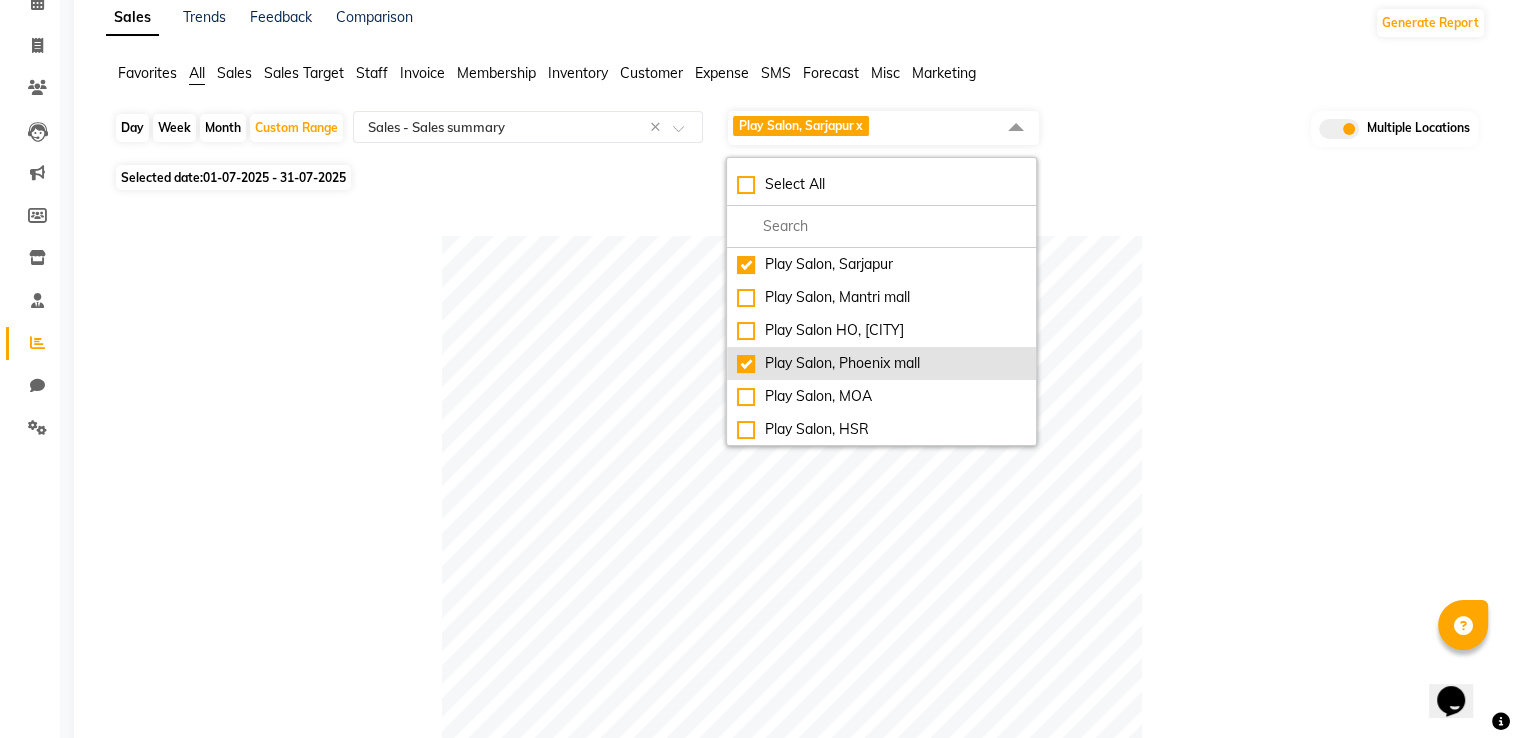checkbox on "true" 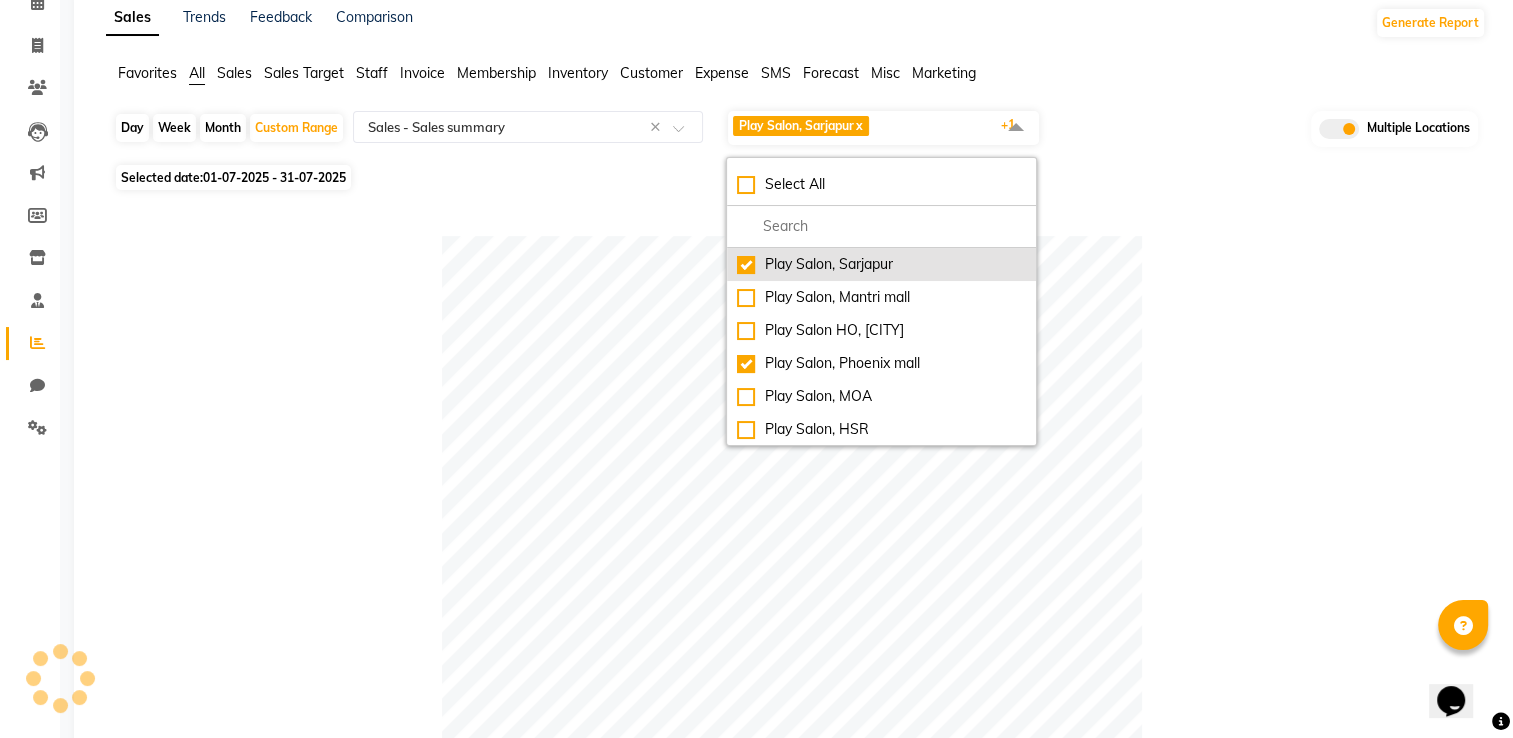 click on "Play Salon, Sarjapur" 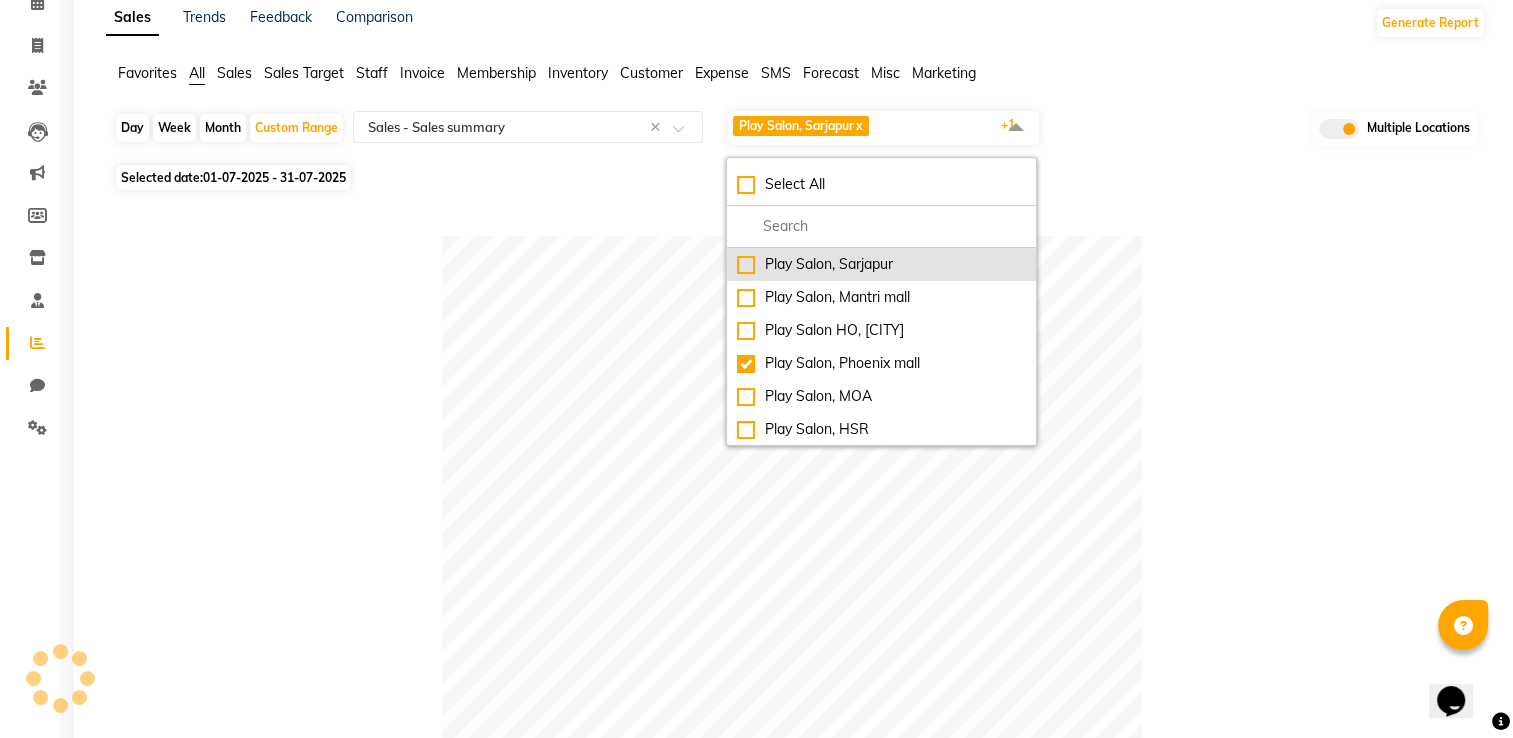 checkbox on "false" 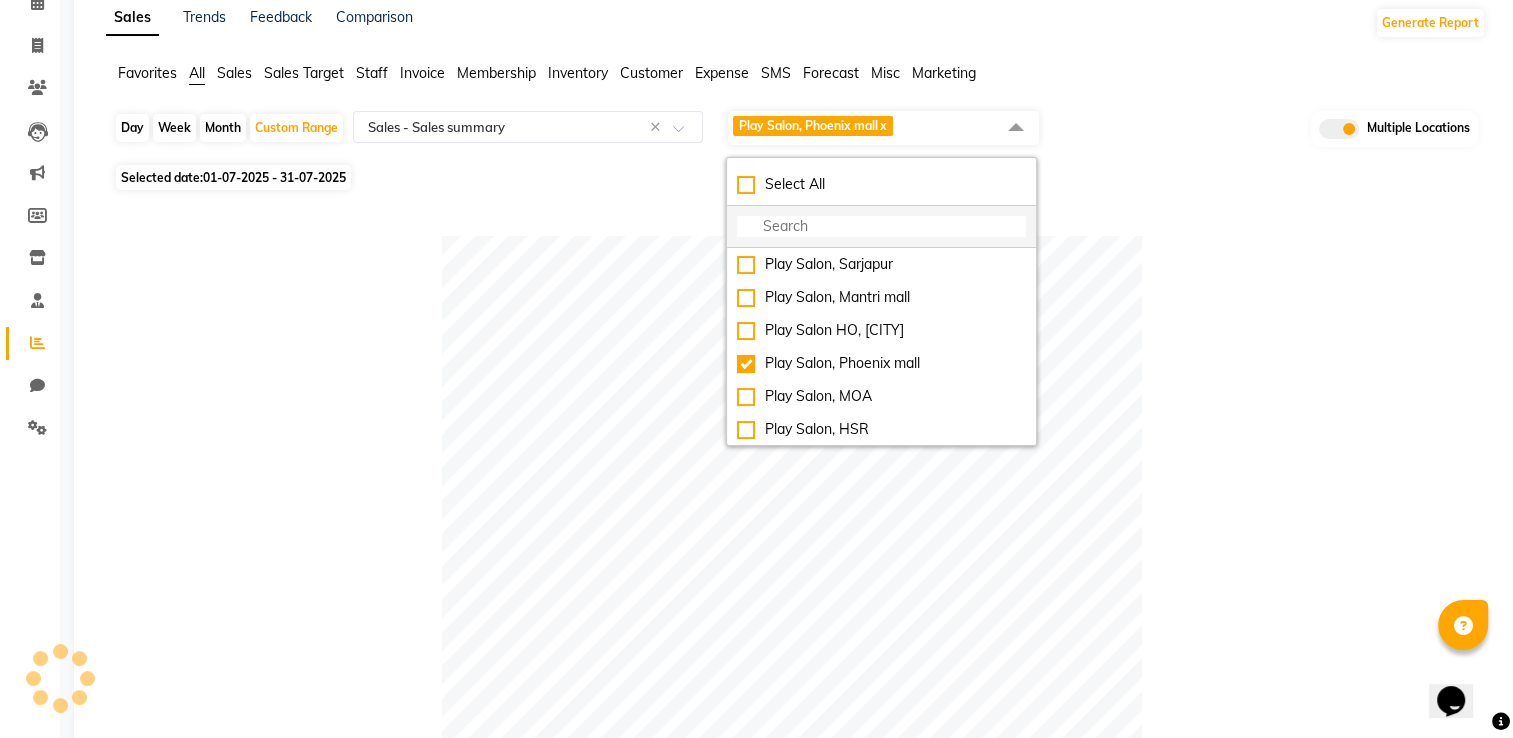 scroll, scrollTop: 0, scrollLeft: 0, axis: both 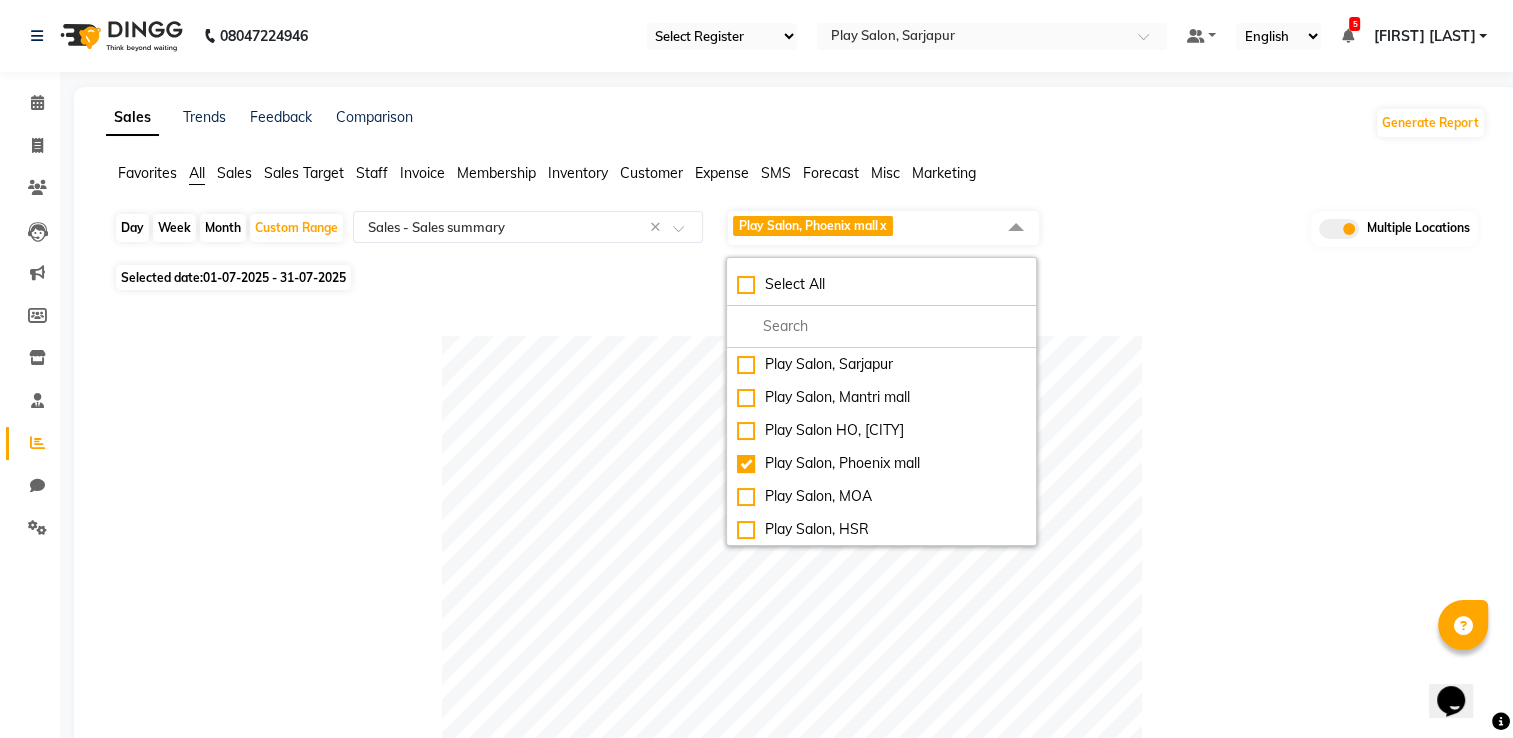 click 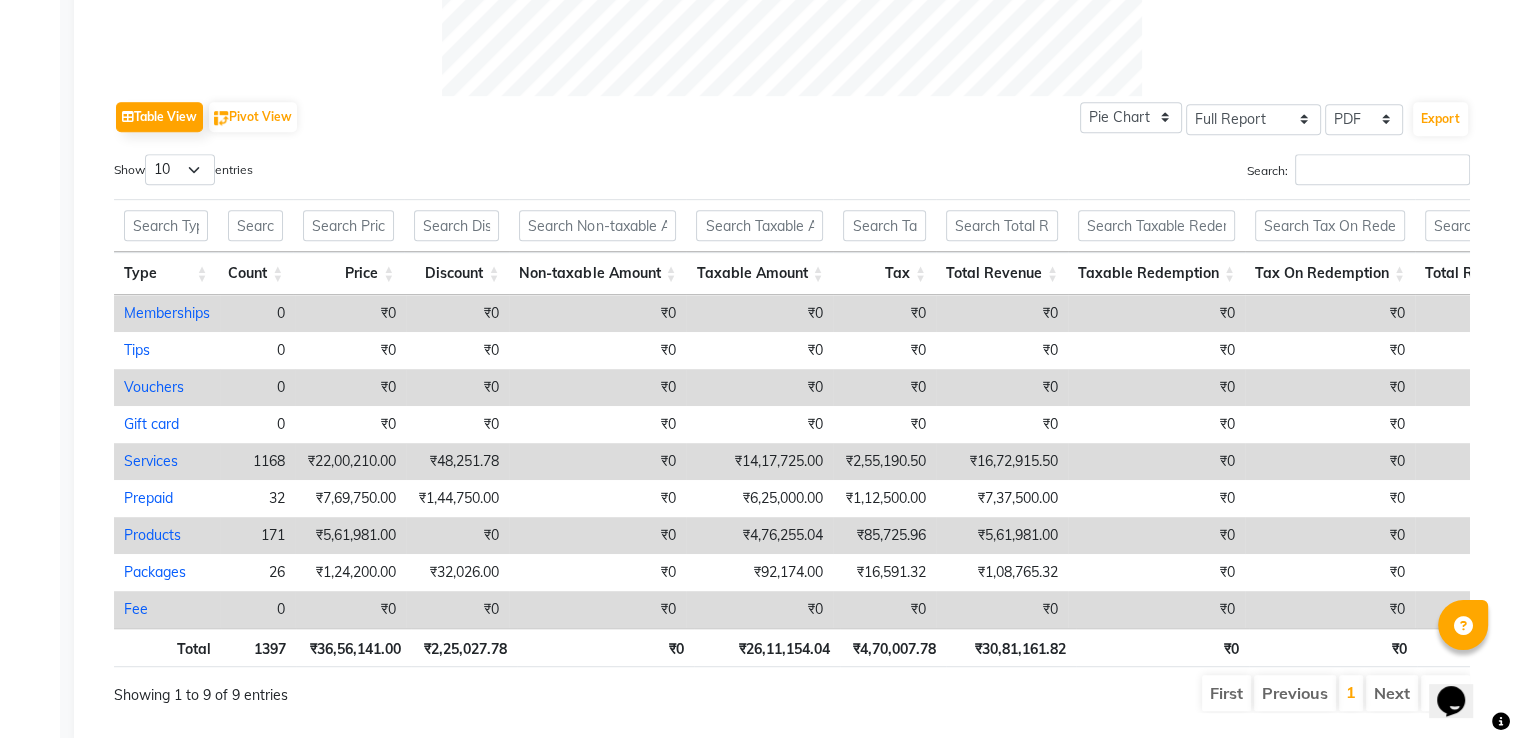 scroll, scrollTop: 1008, scrollLeft: 0, axis: vertical 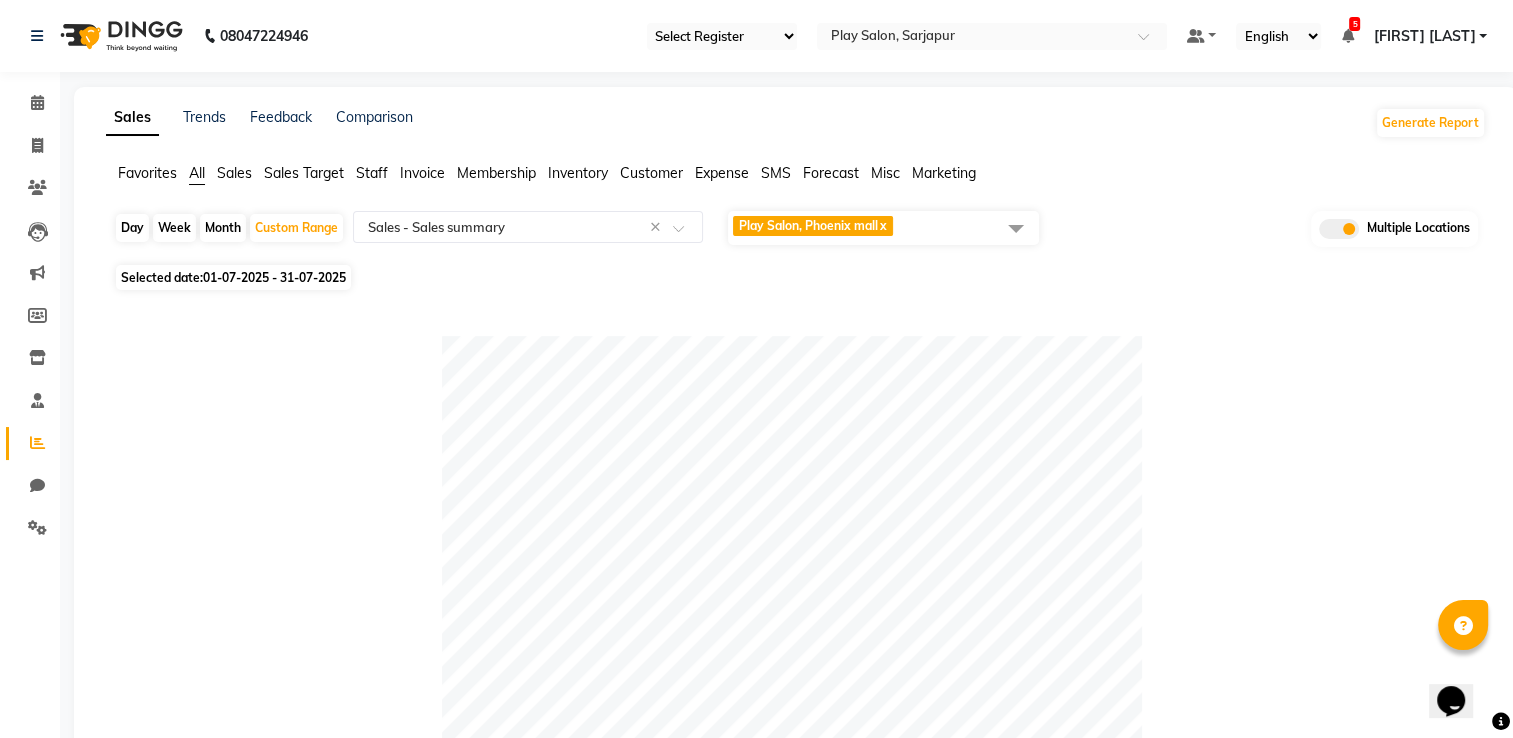 click on "Play Salon, Phoenix mall  x" 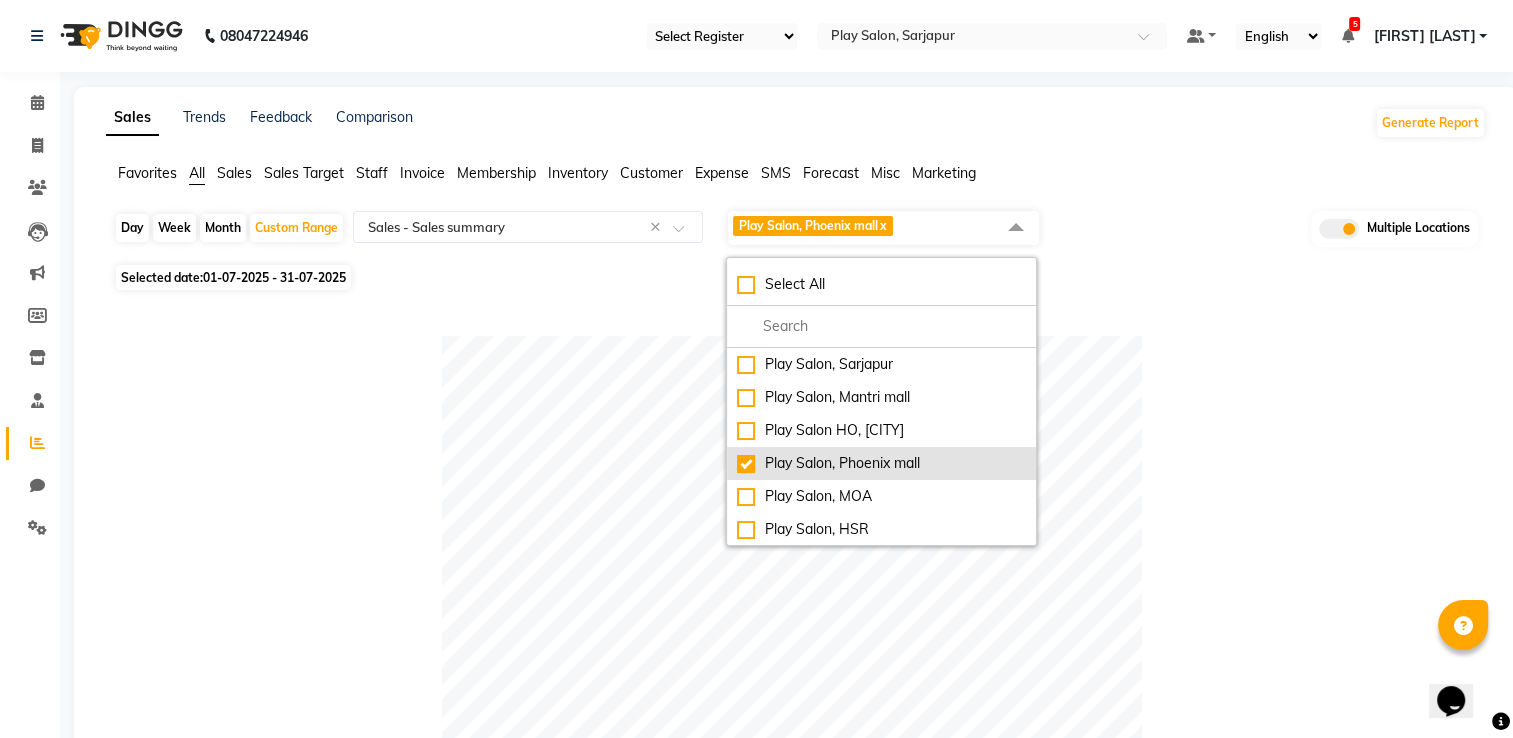 click on "Play Salon, Phoenix mall" 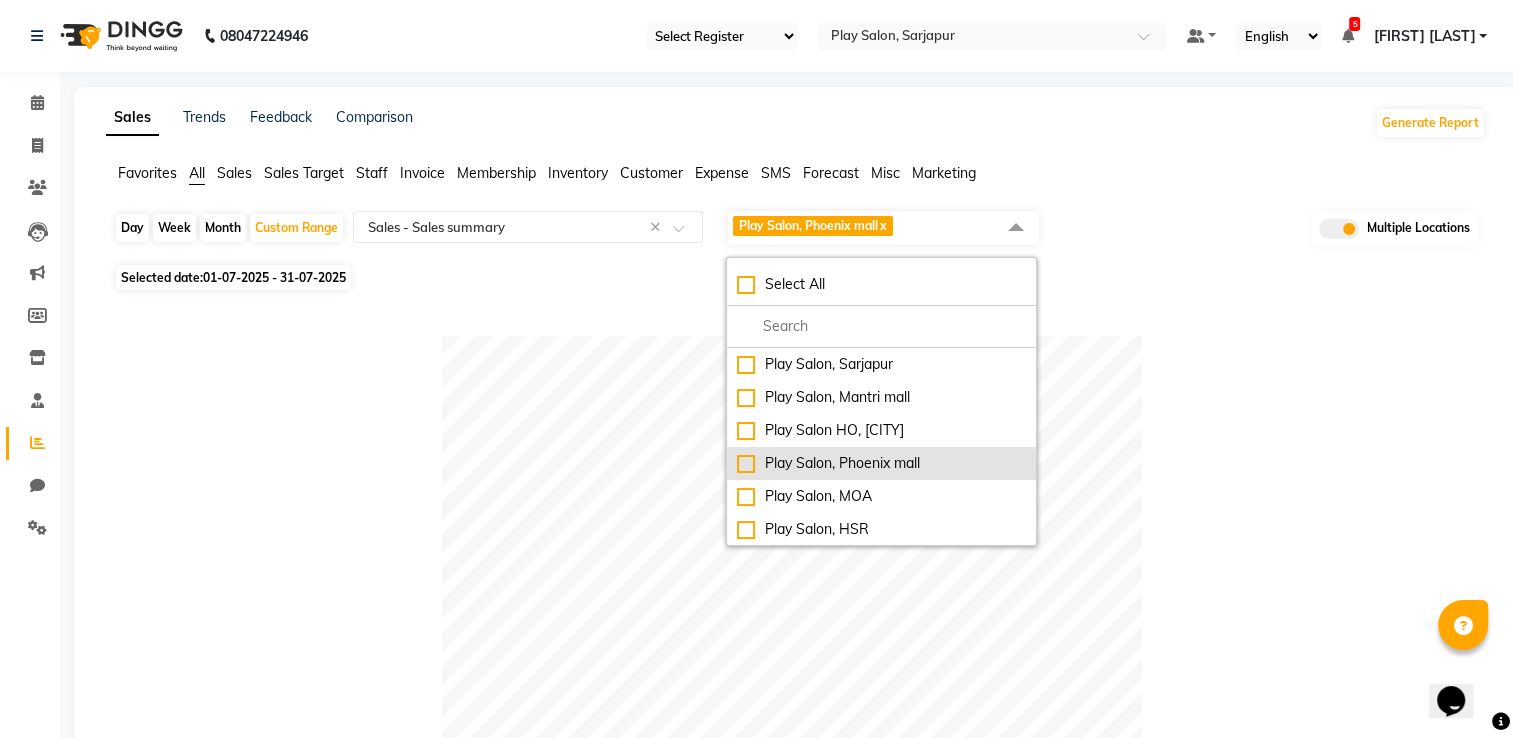 checkbox on "false" 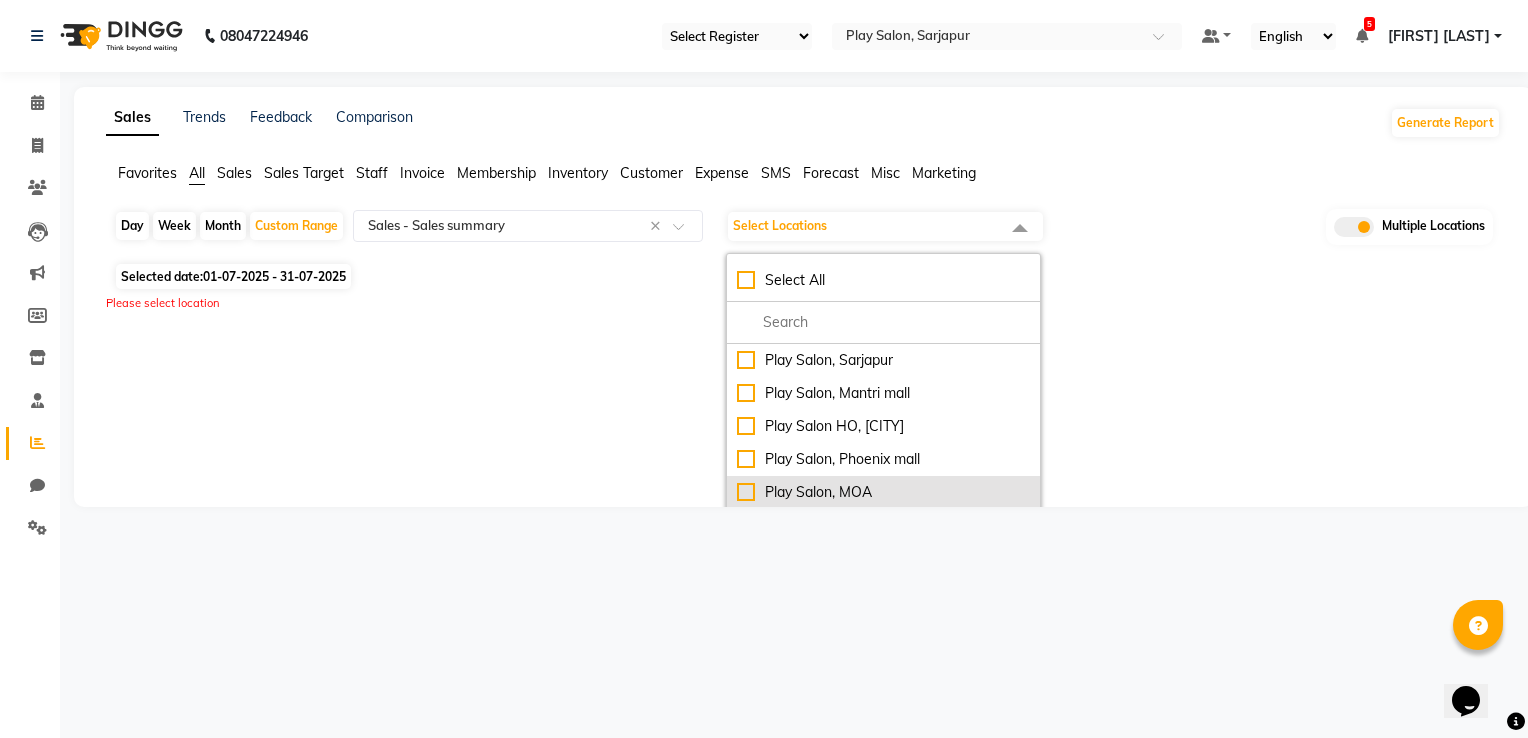 click on "Play Salon, MOA" 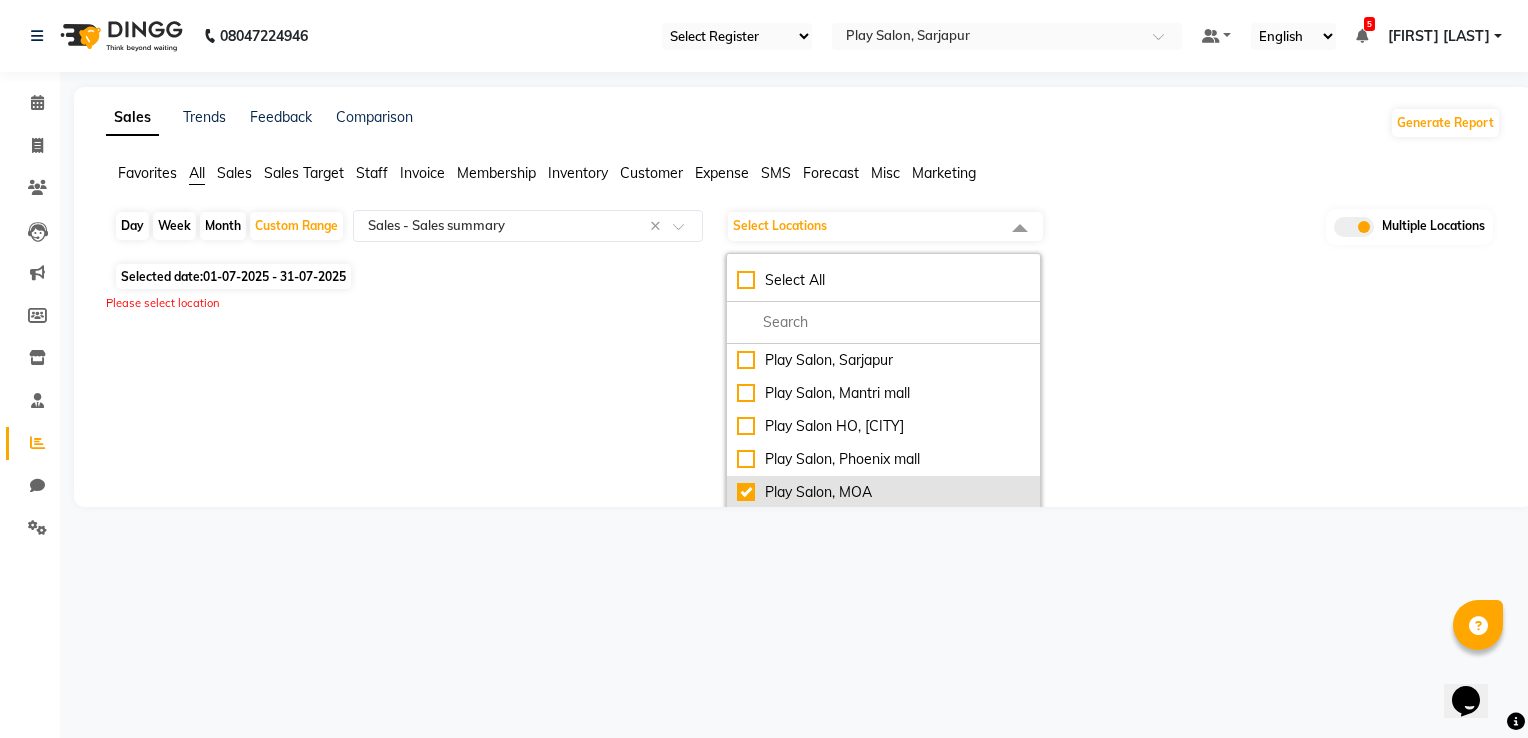 checkbox on "true" 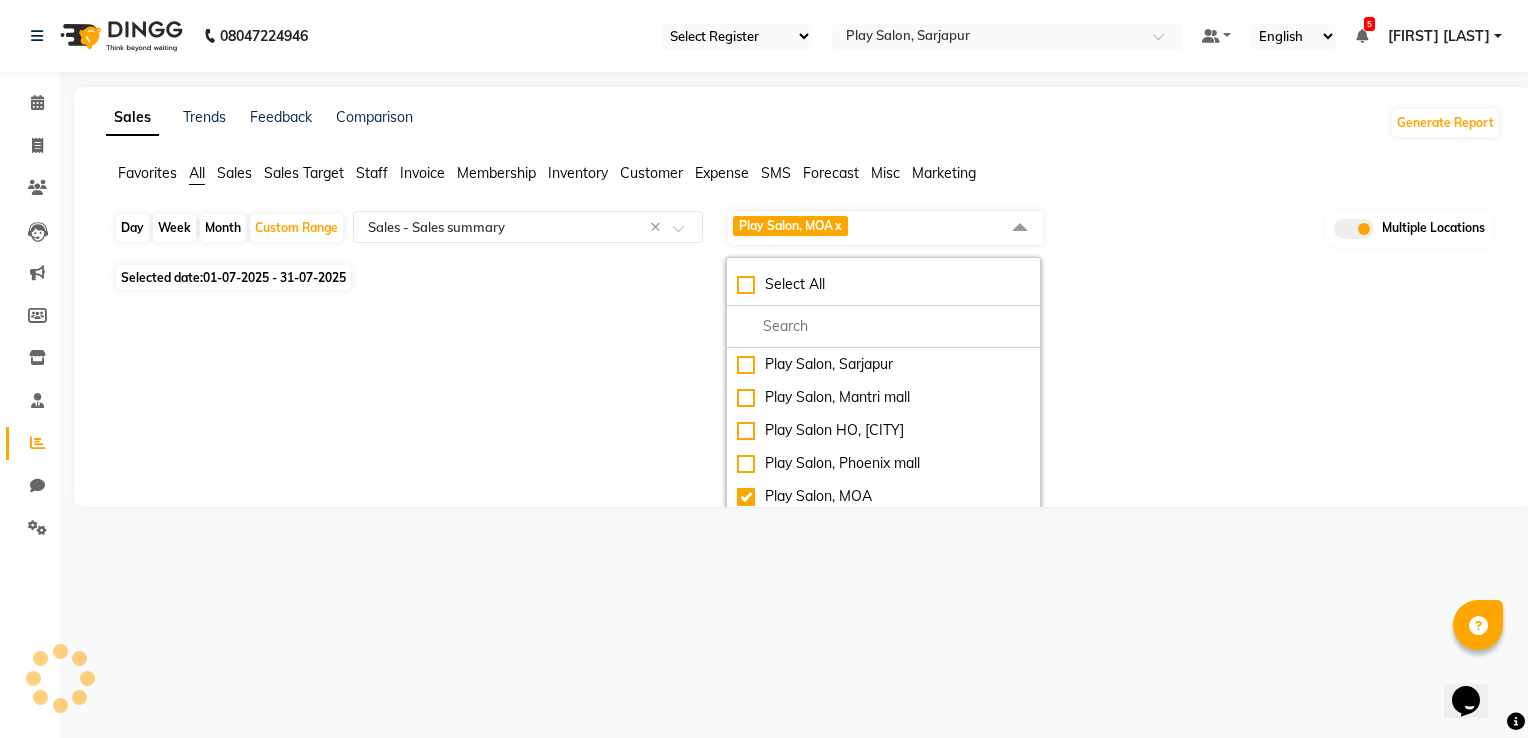 select on "full_report" 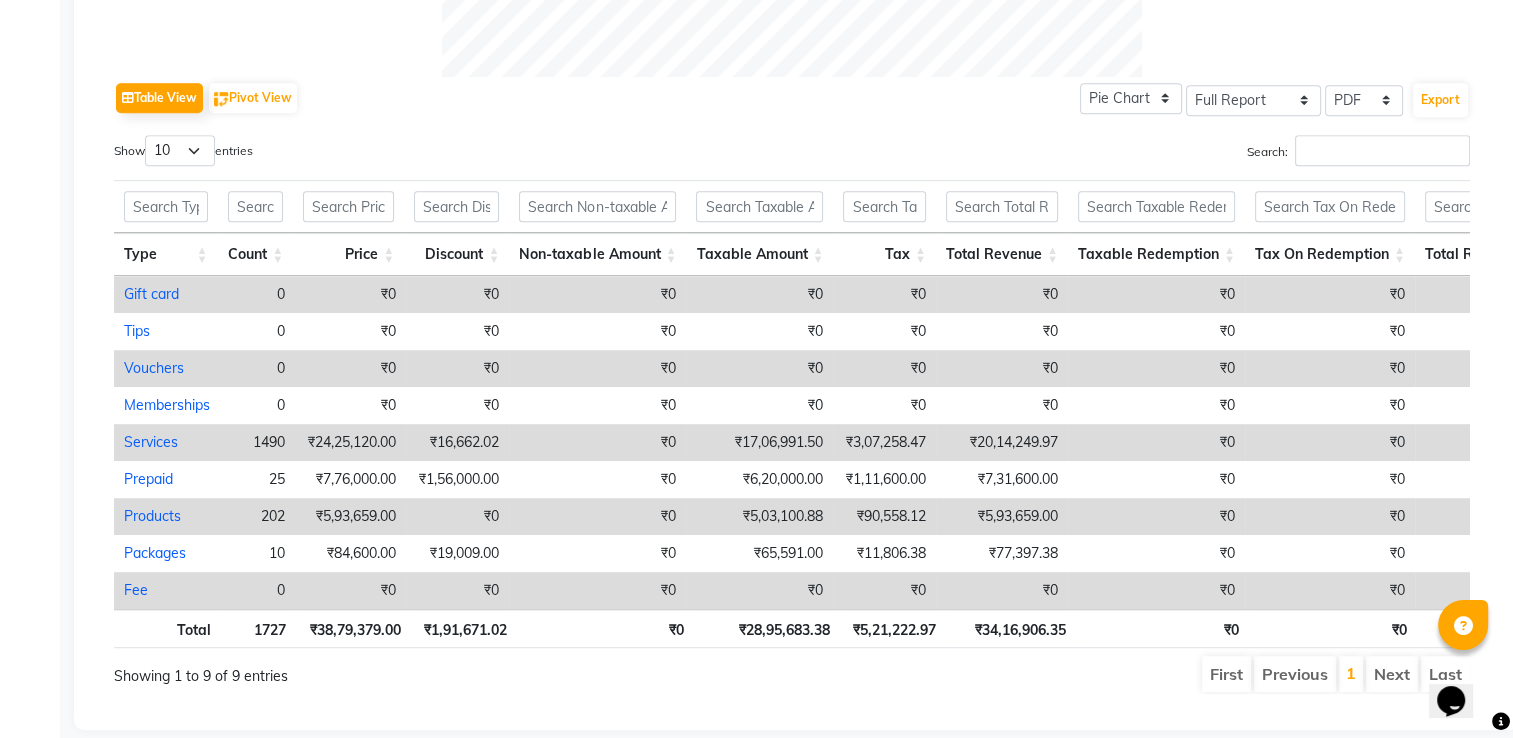 scroll, scrollTop: 1008, scrollLeft: 0, axis: vertical 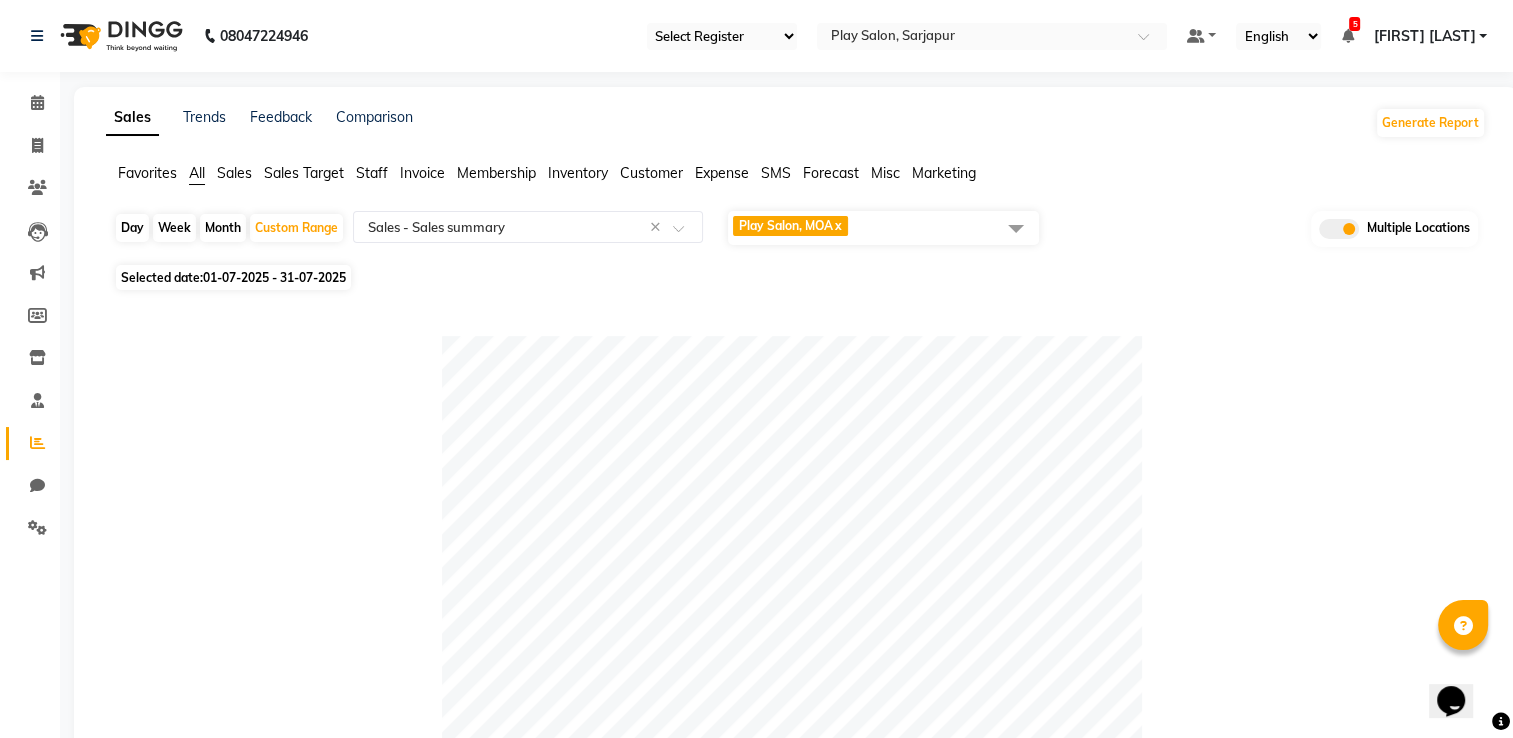 click on "Play Salon, MOA  x" 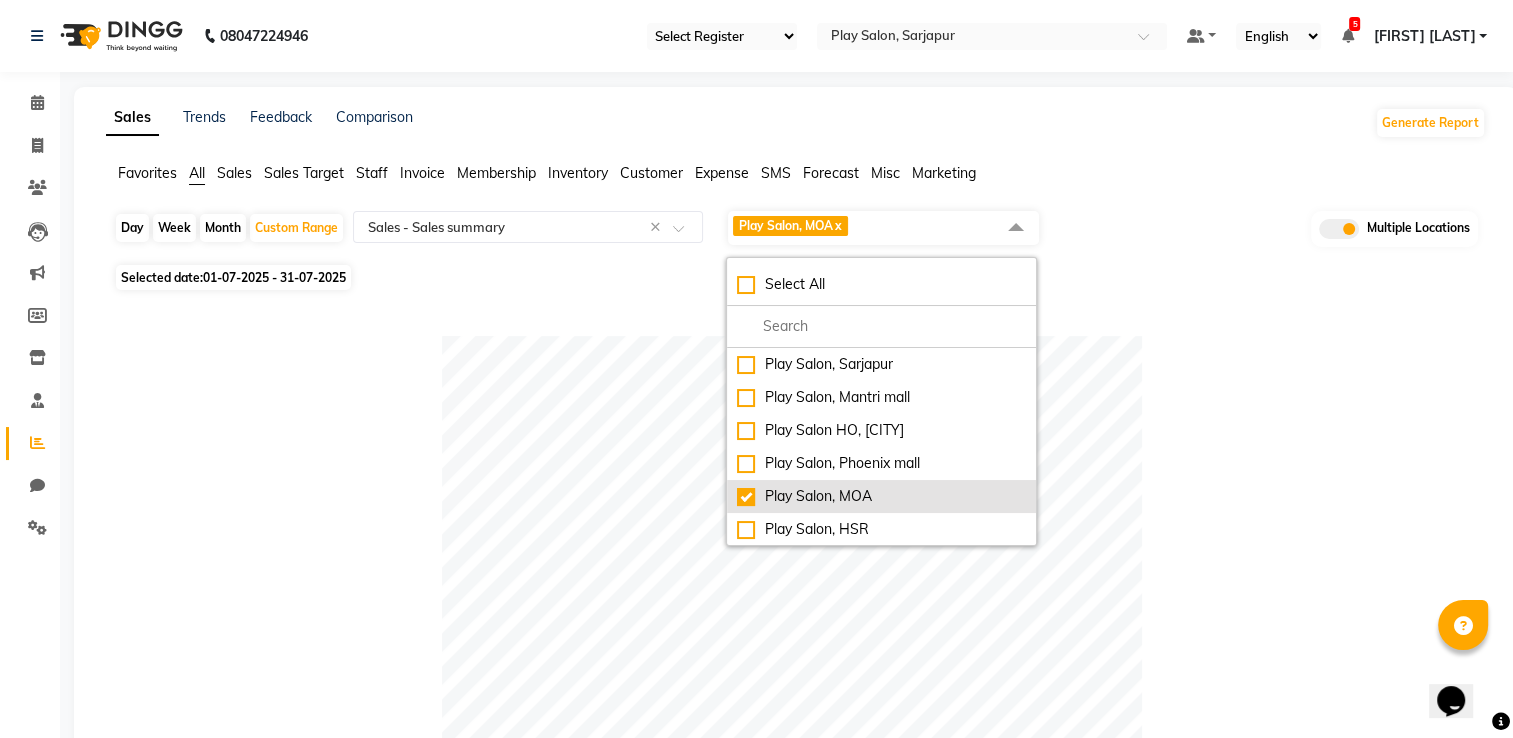 click on "Play Salon, MOA" 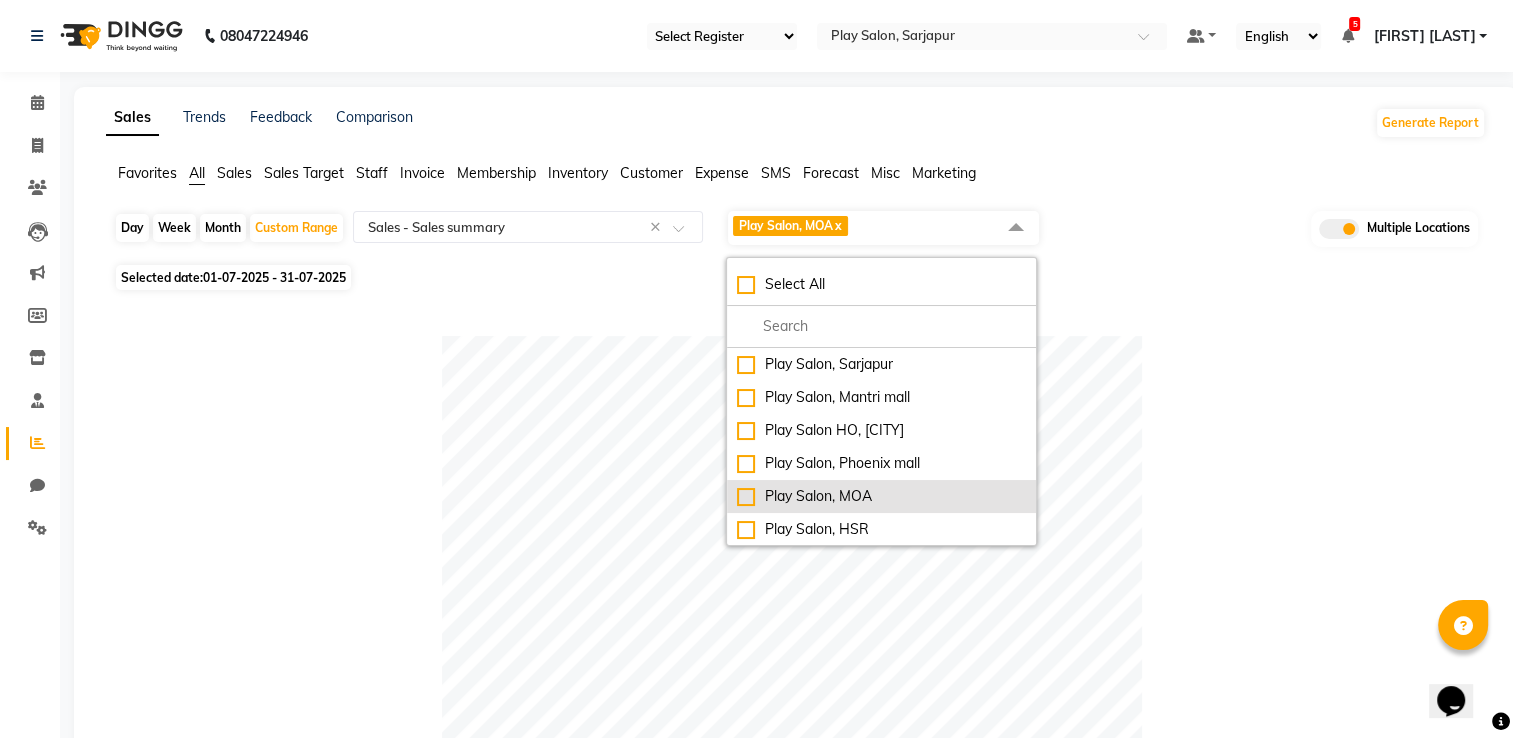 checkbox on "false" 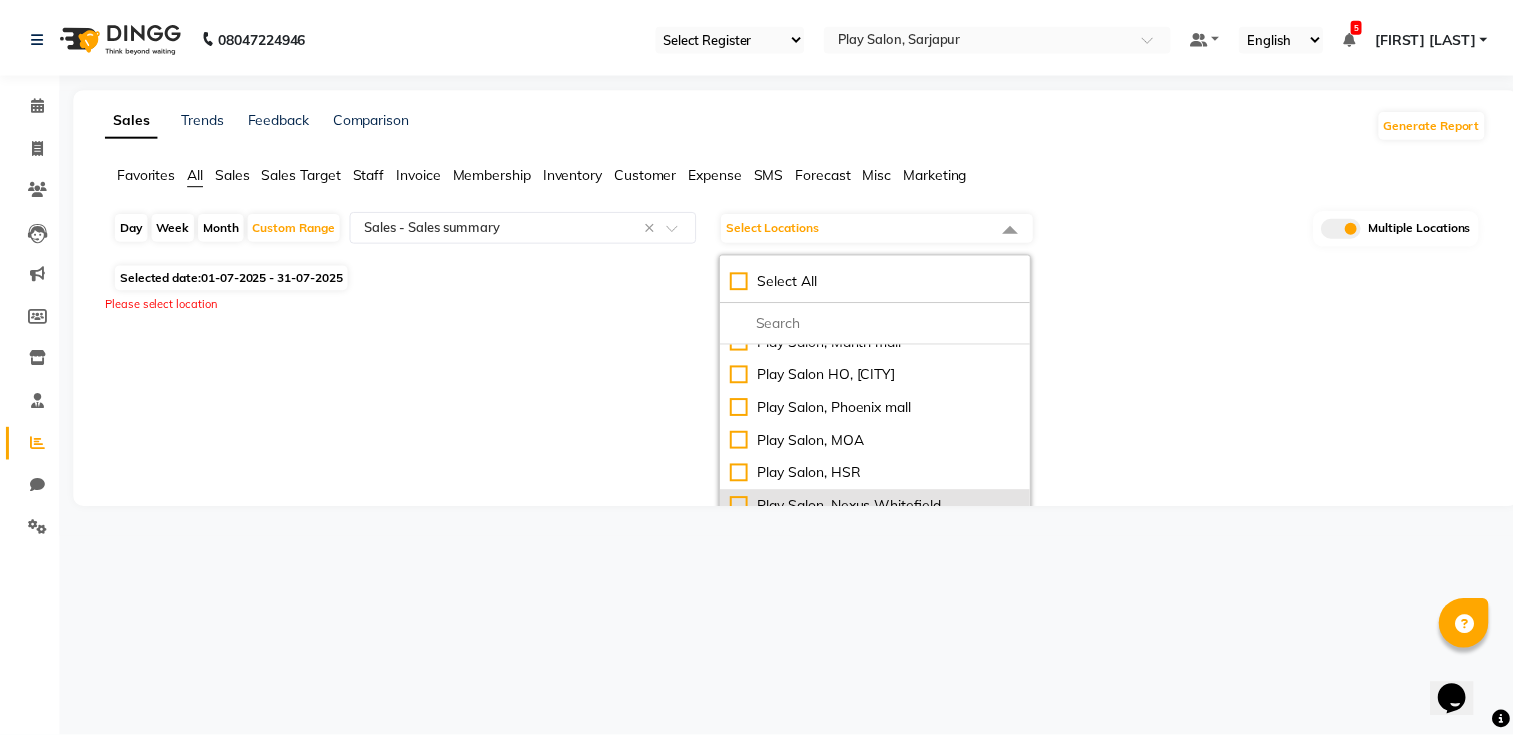 scroll, scrollTop: 100, scrollLeft: 0, axis: vertical 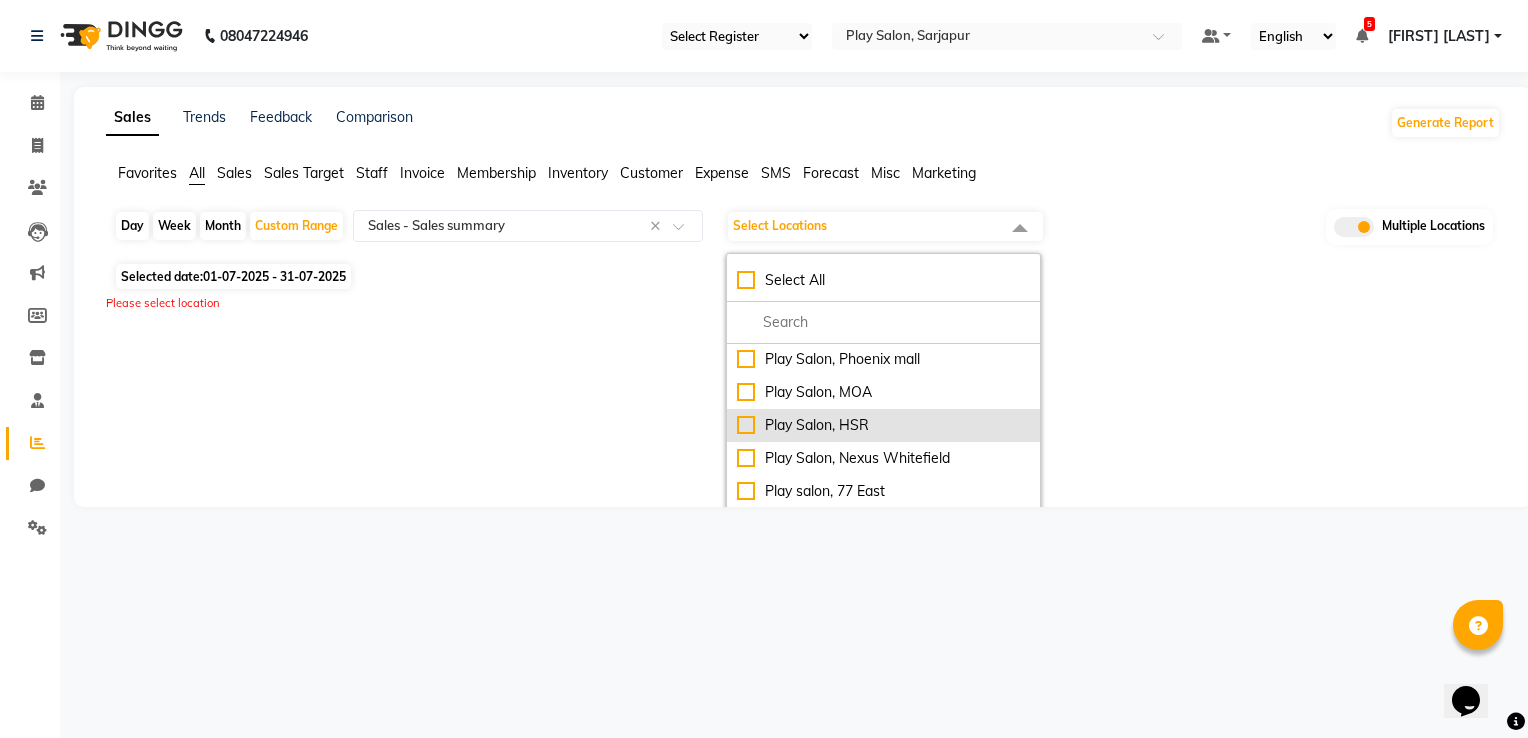 click on "Play Salon, HSR" 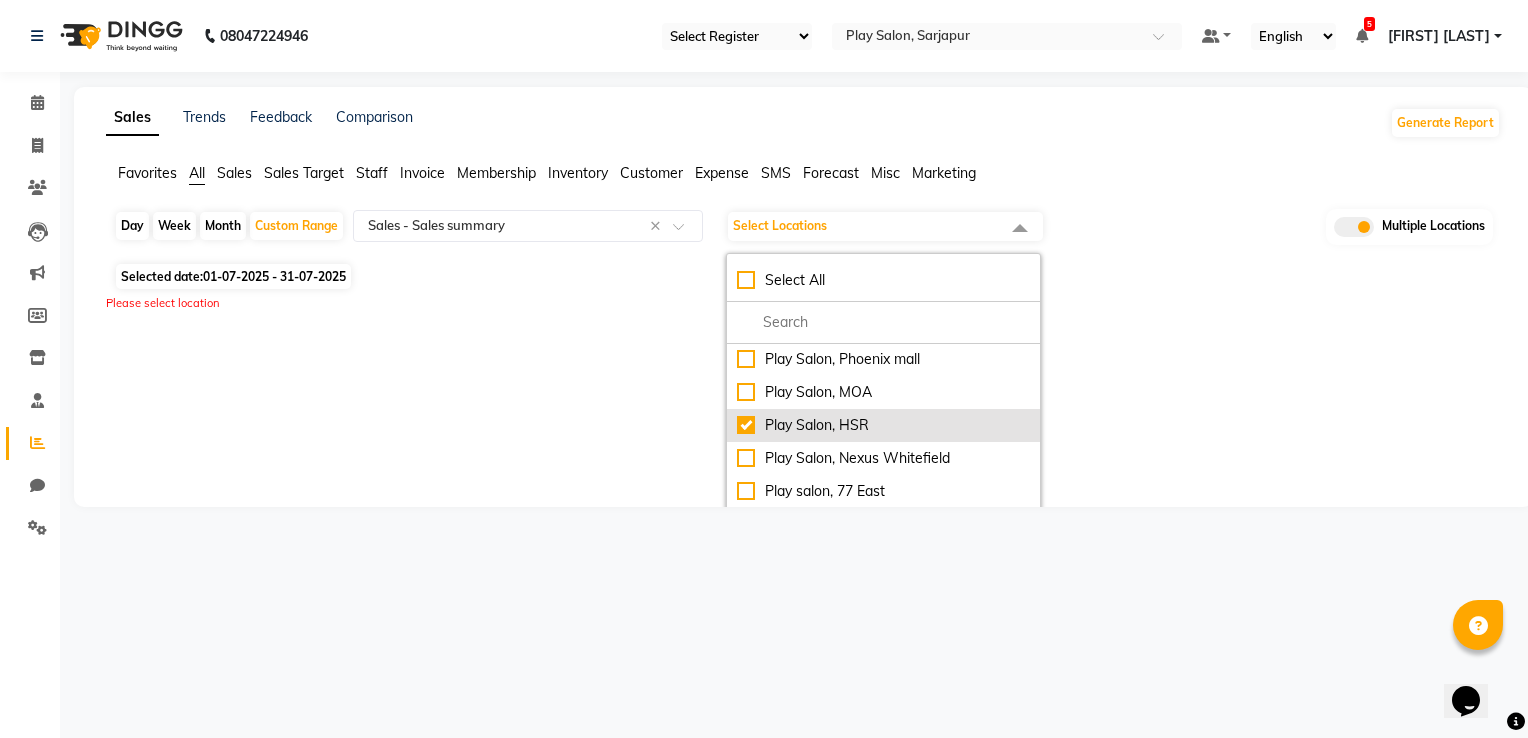 checkbox on "true" 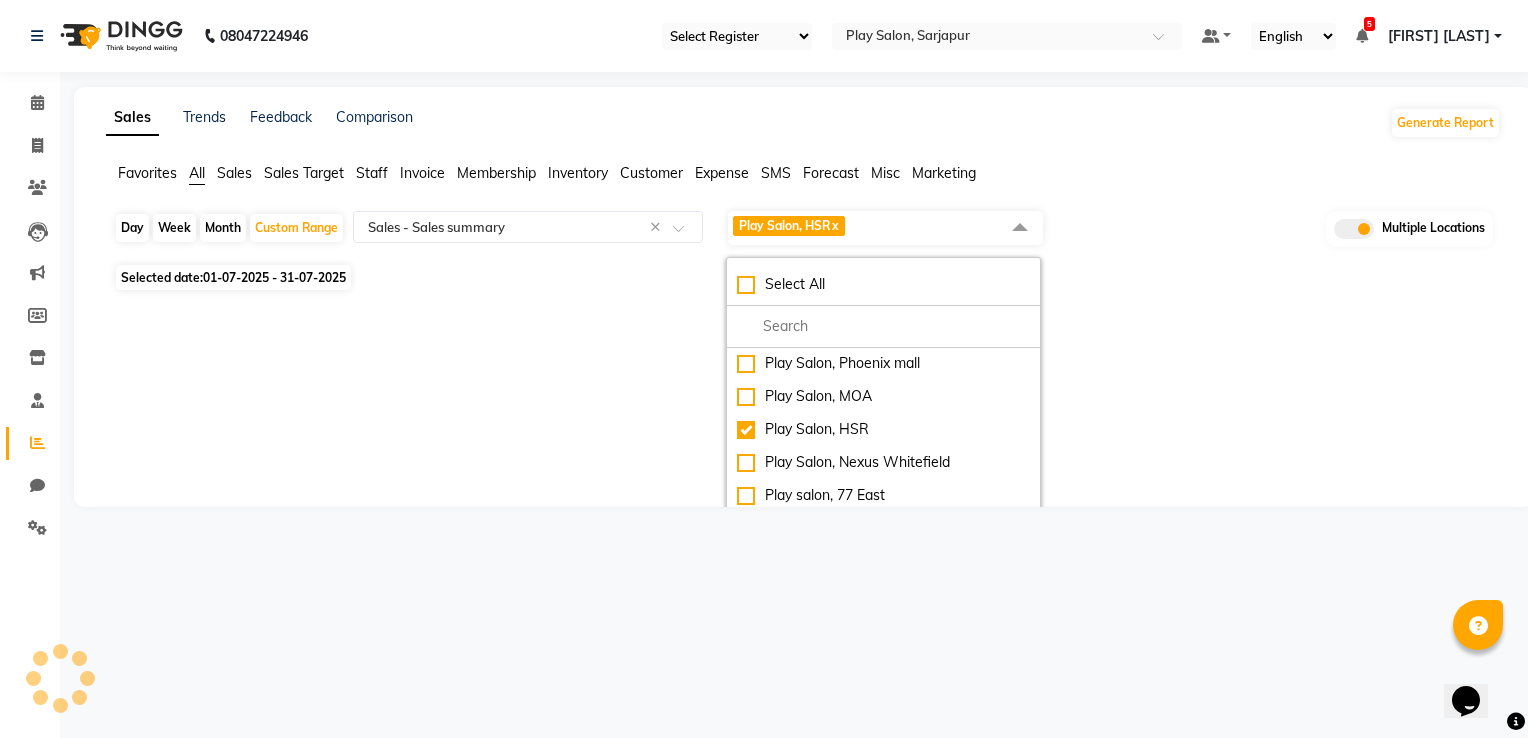 select on "full_report" 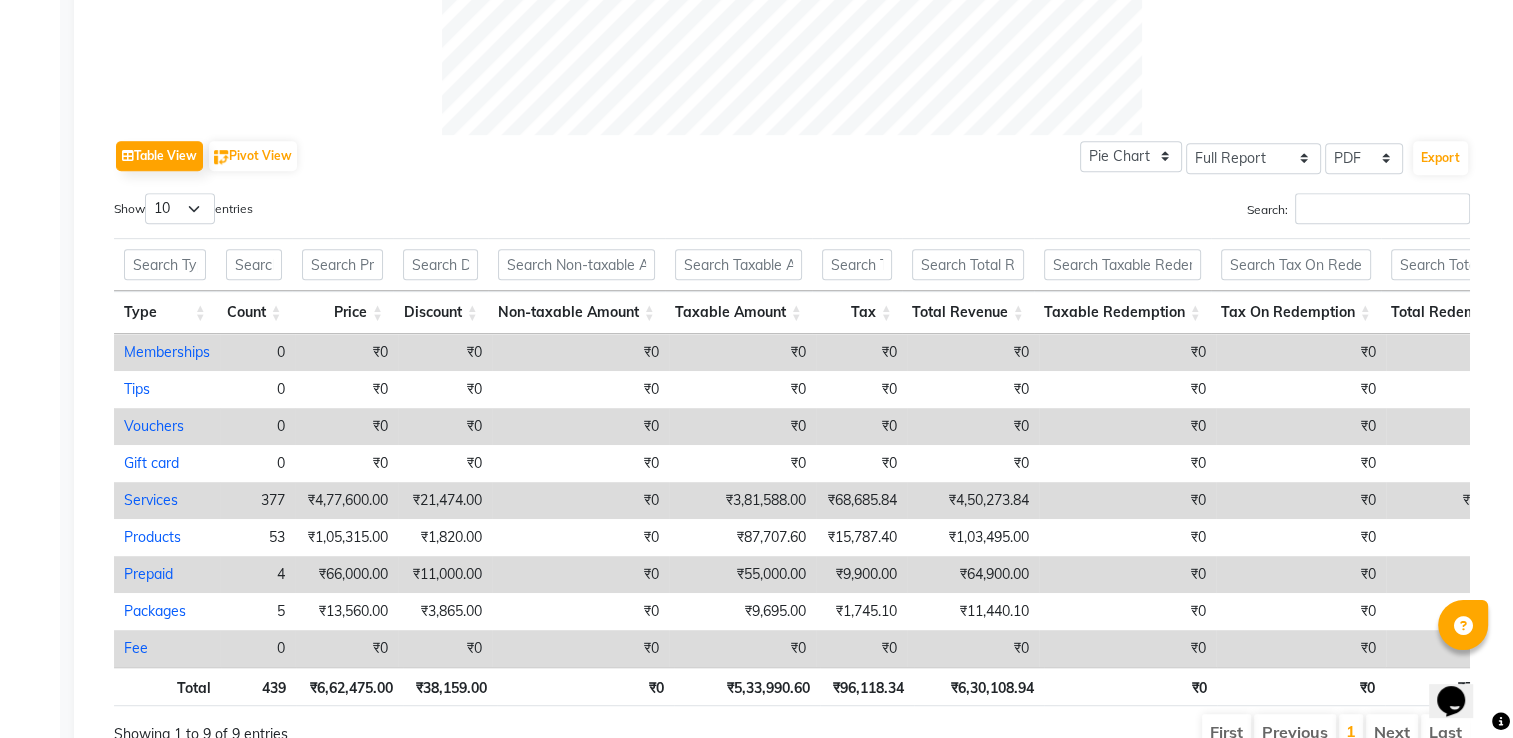 scroll, scrollTop: 1008, scrollLeft: 0, axis: vertical 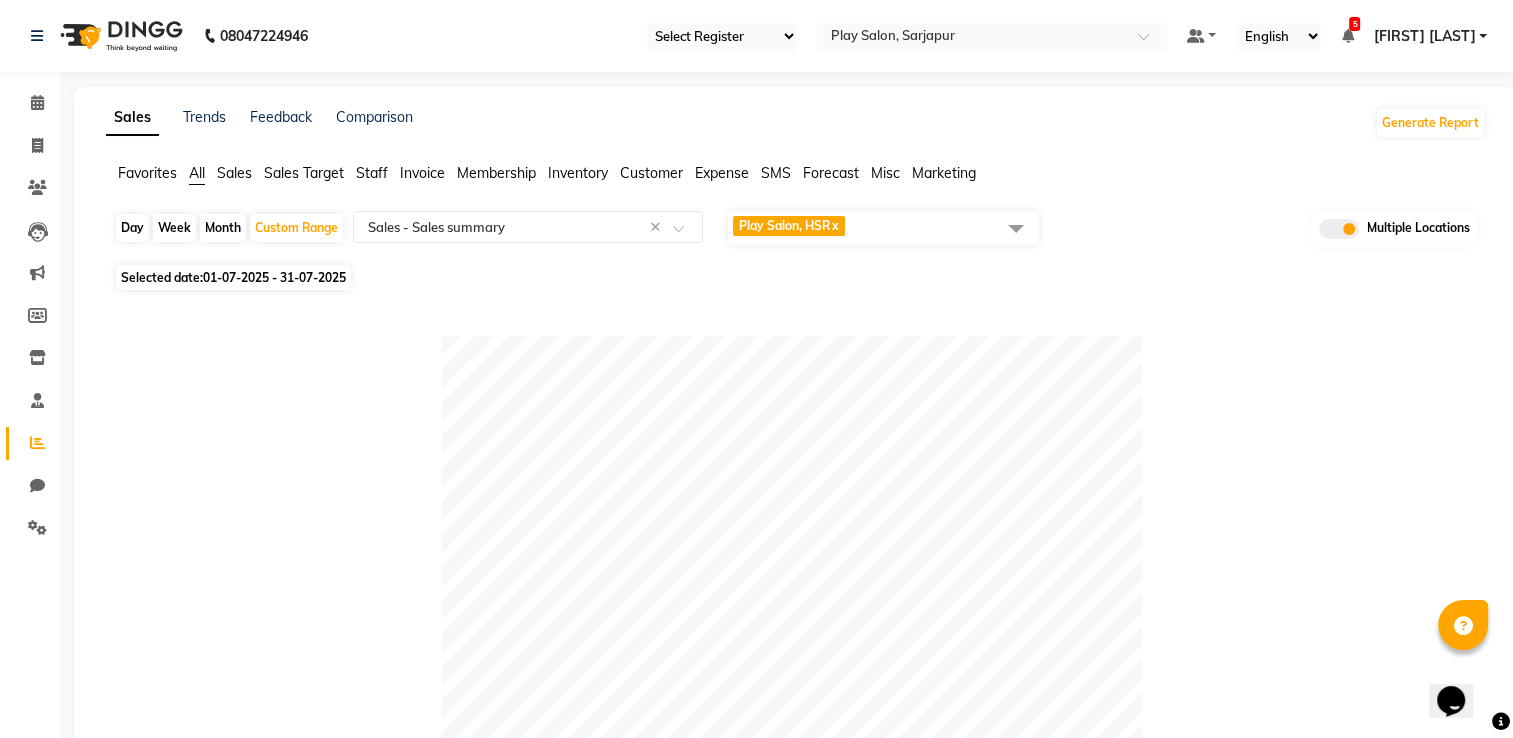 click on "Play Salon, HSR  x" 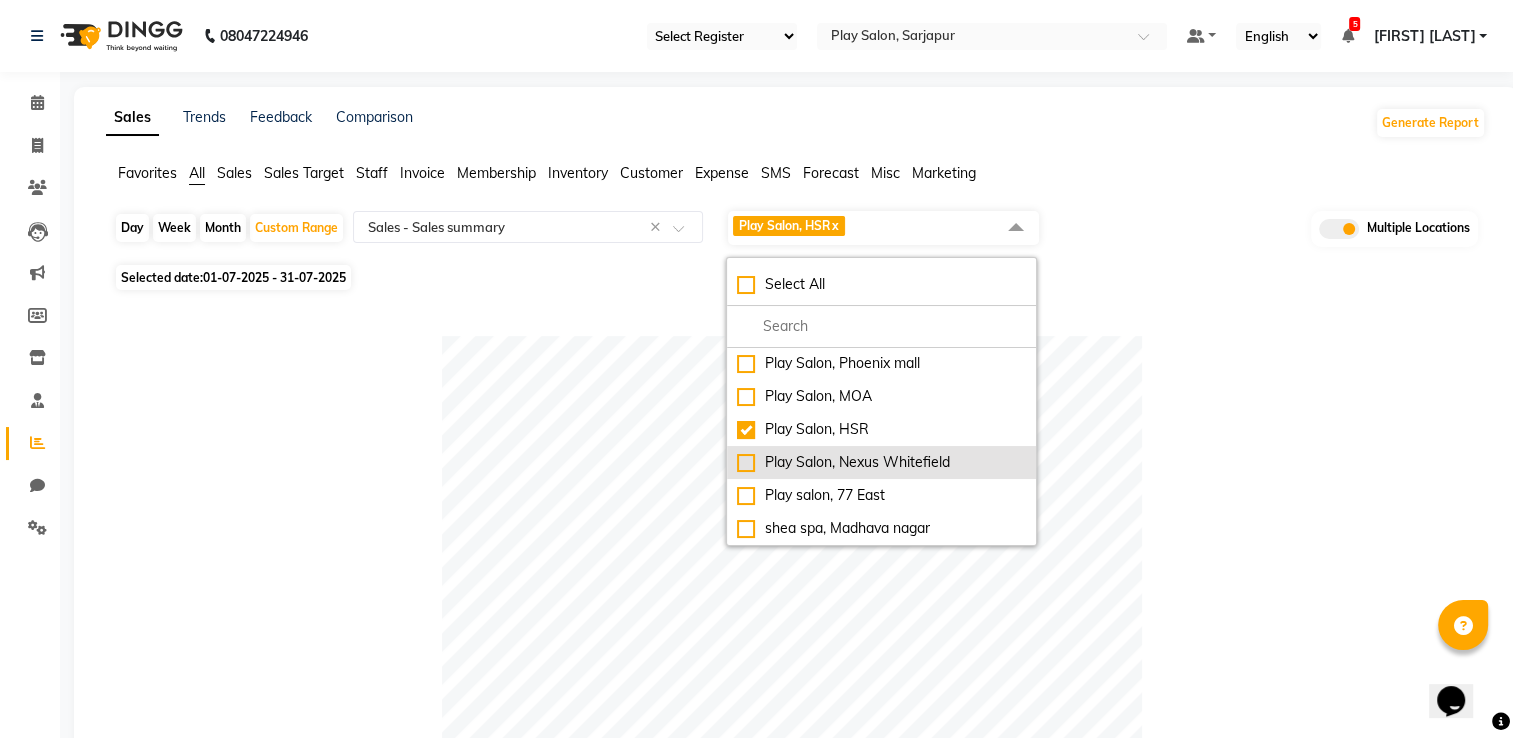 click on "Play Salon, Nexus Whitefield" 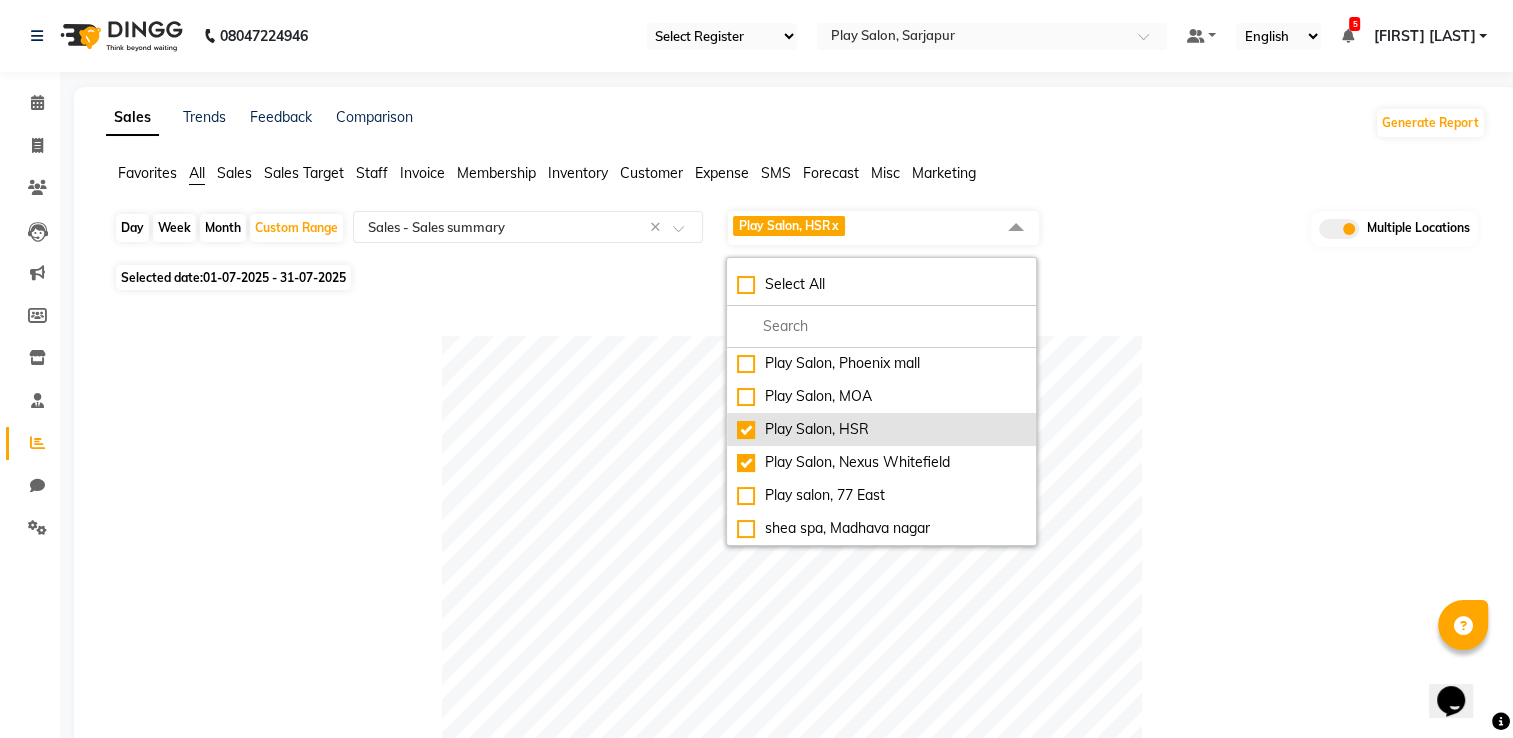 checkbox on "true" 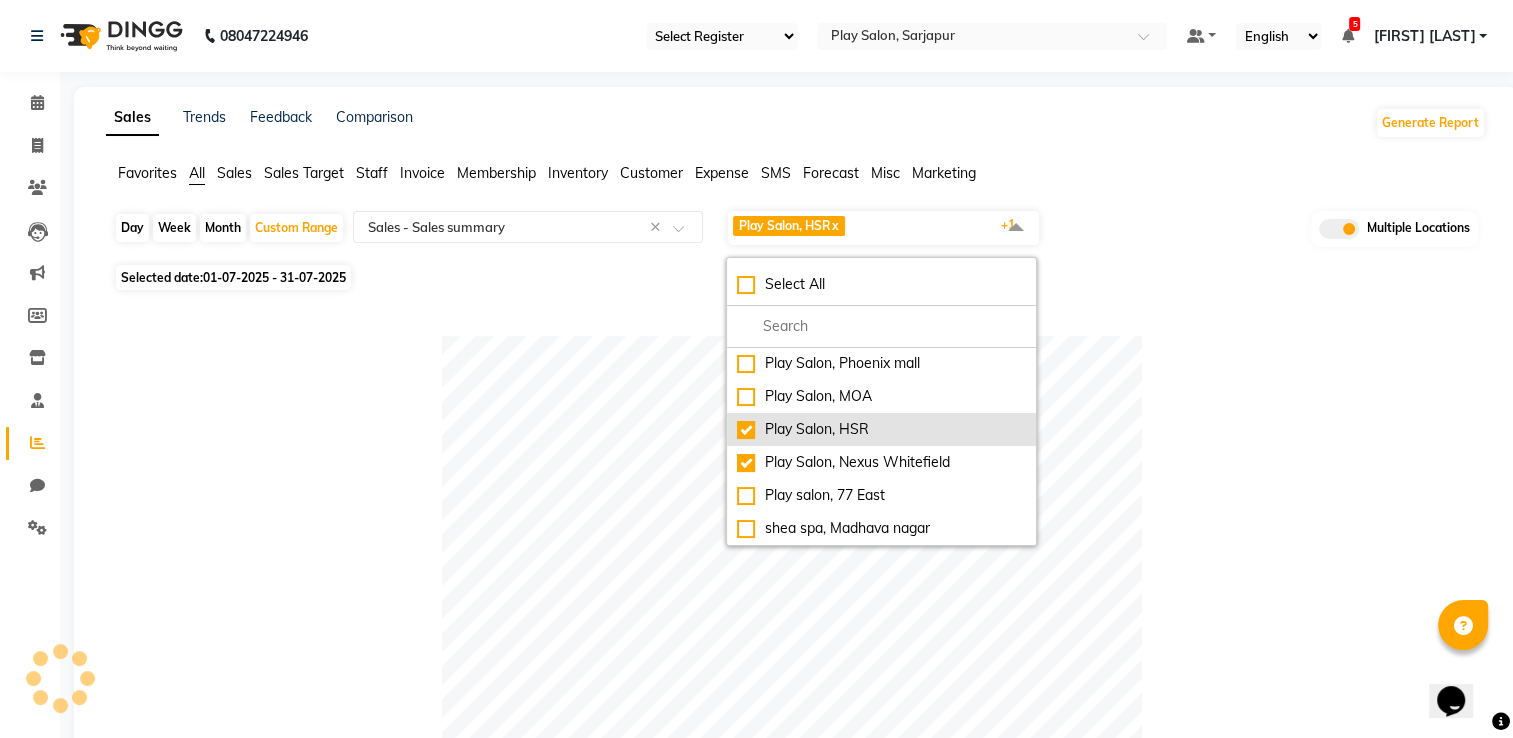 click on "Play Salon, HSR" 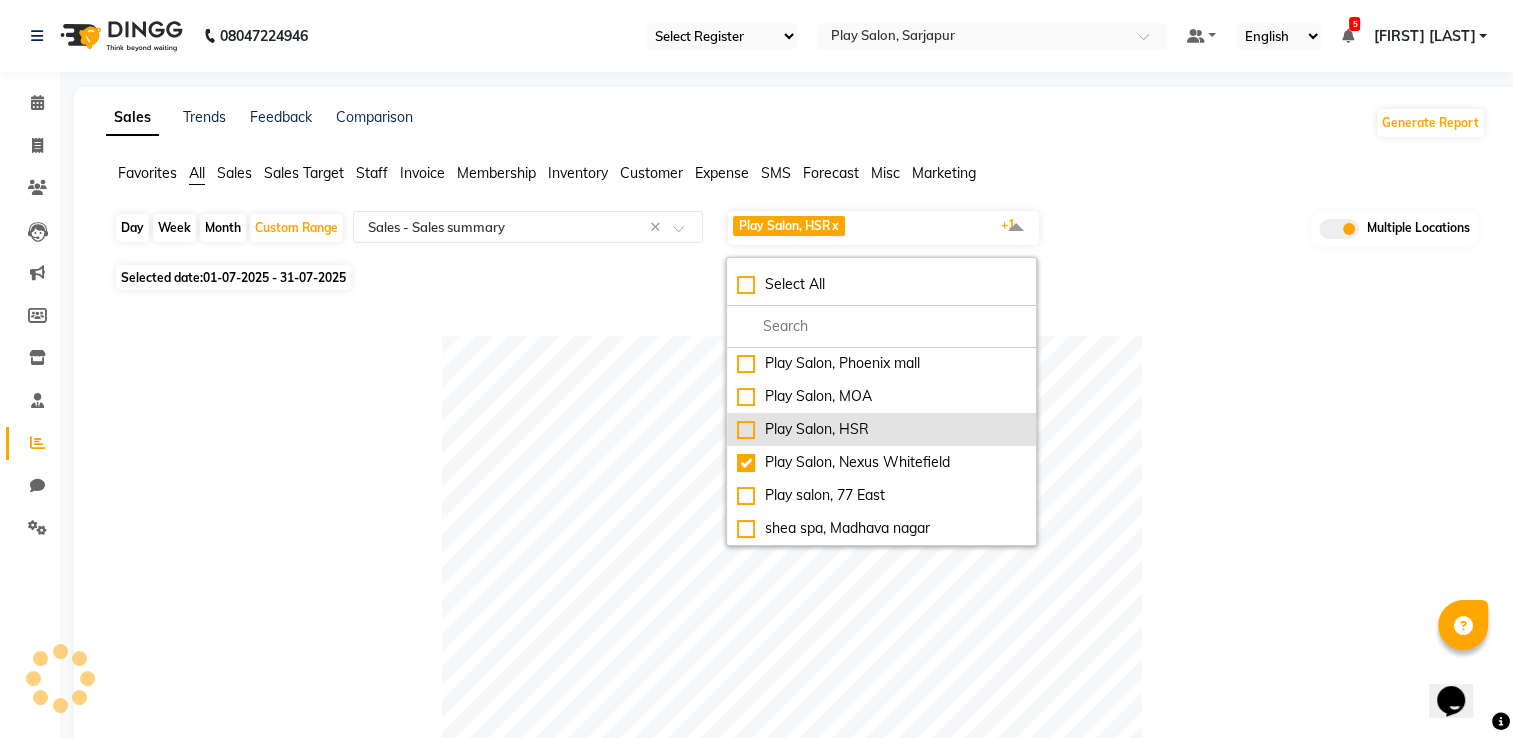 checkbox on "false" 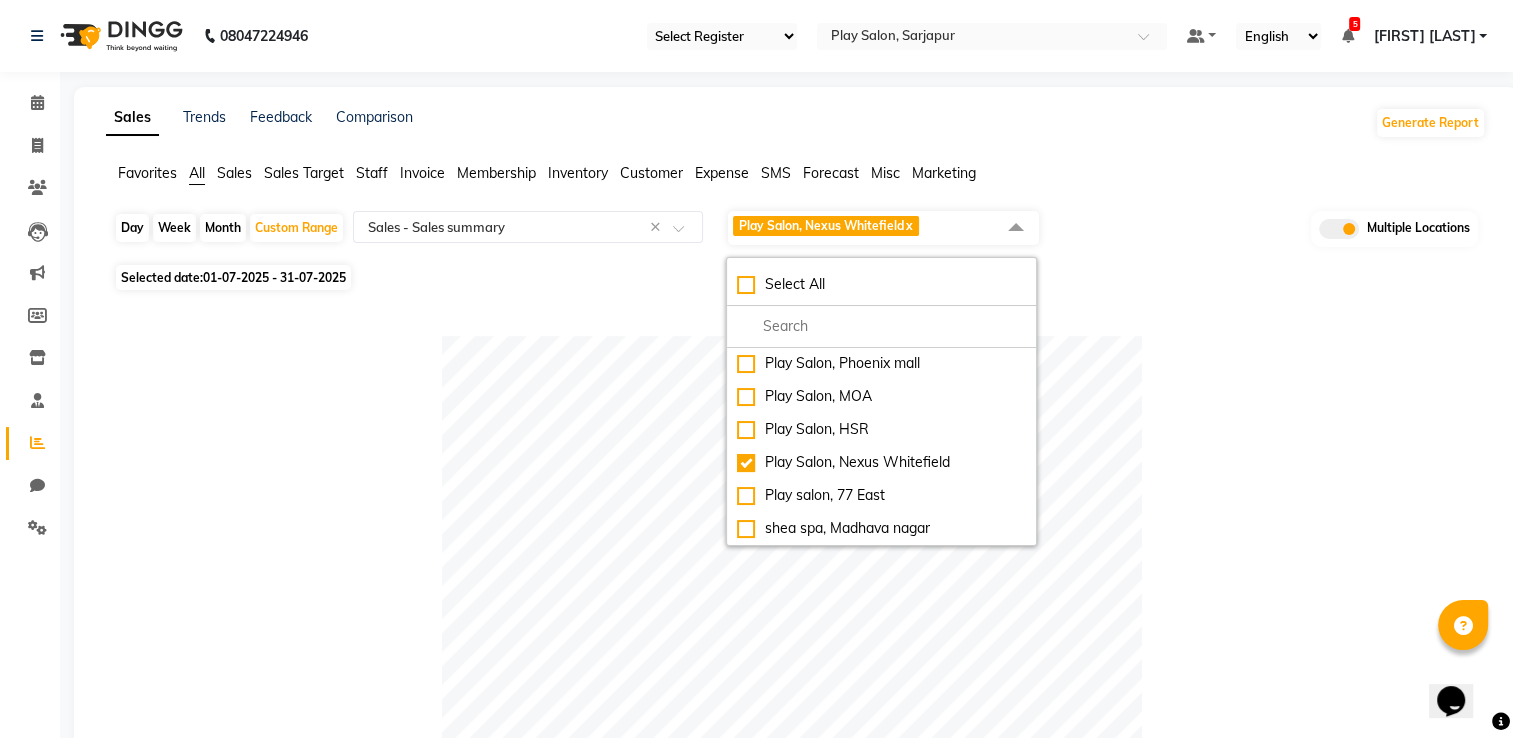 click 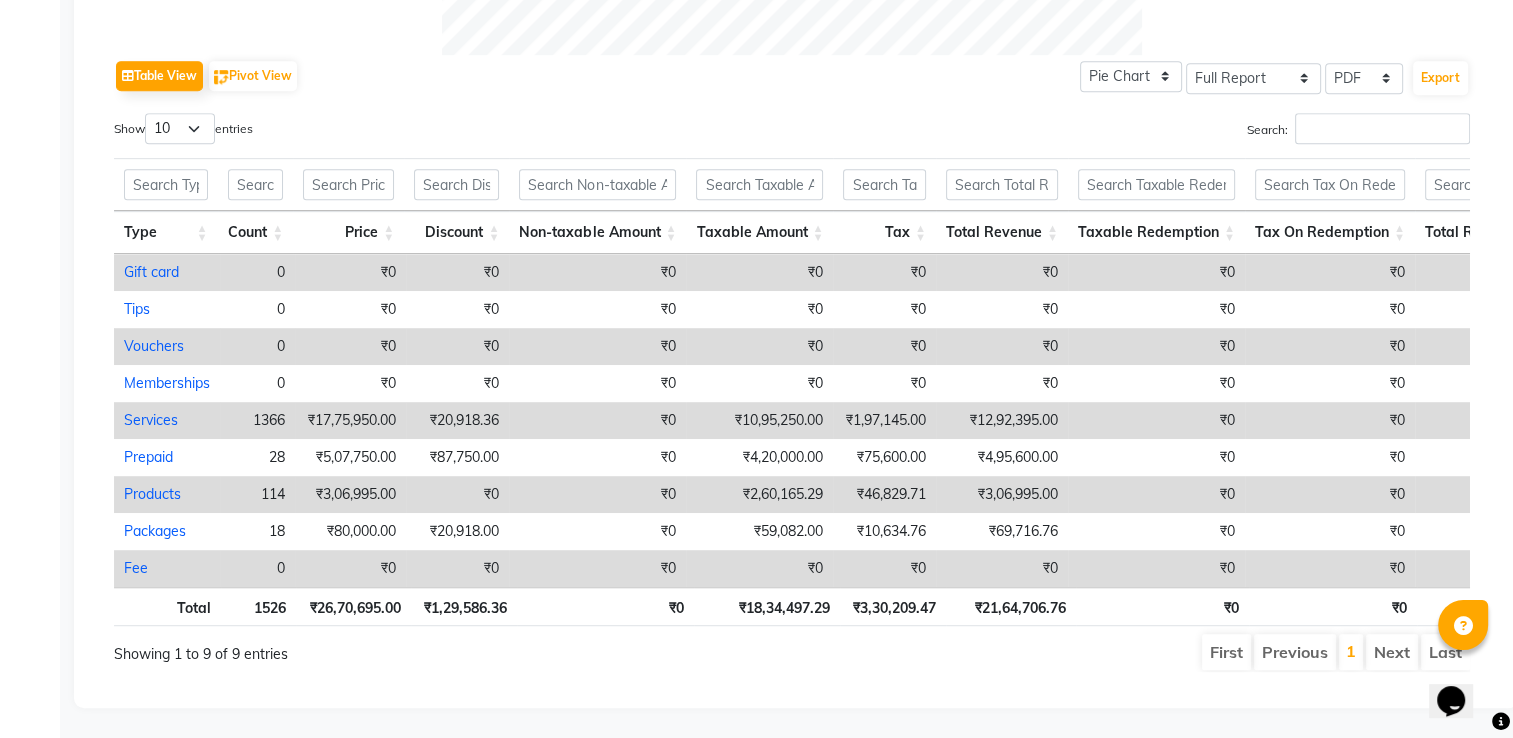 scroll, scrollTop: 1008, scrollLeft: 0, axis: vertical 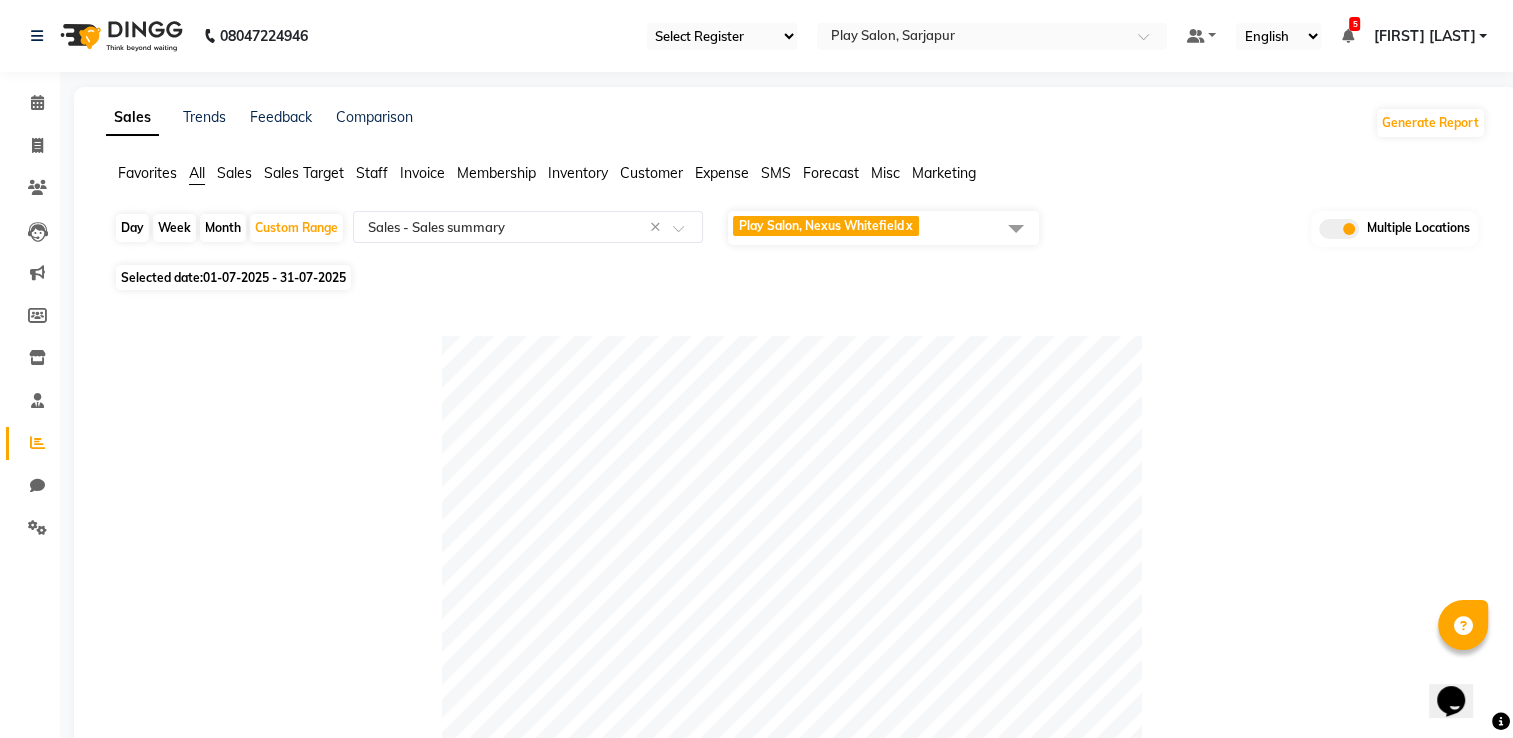 click on "Play Salon, Nexus Whitefield  x" 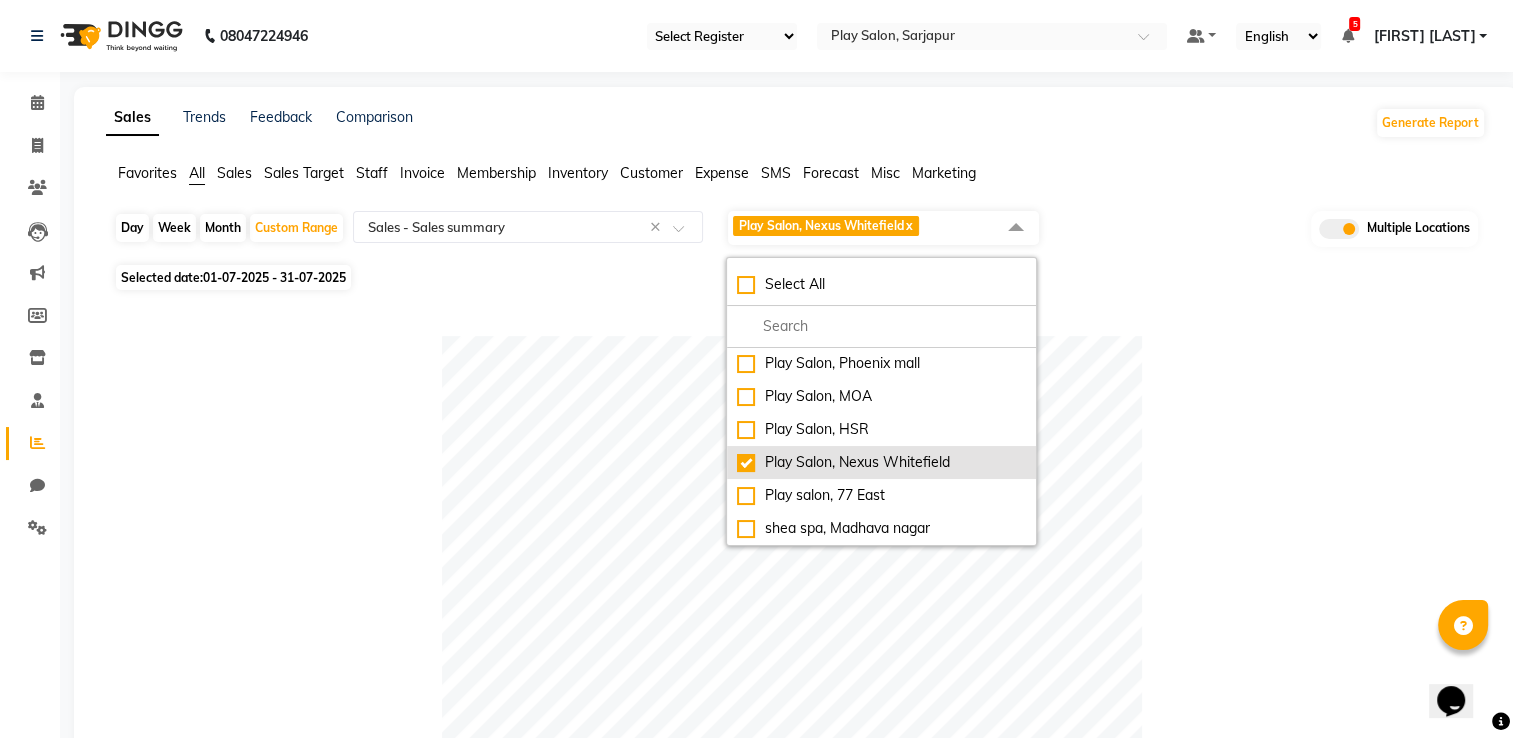 click on "Play Salon, Nexus Whitefield" 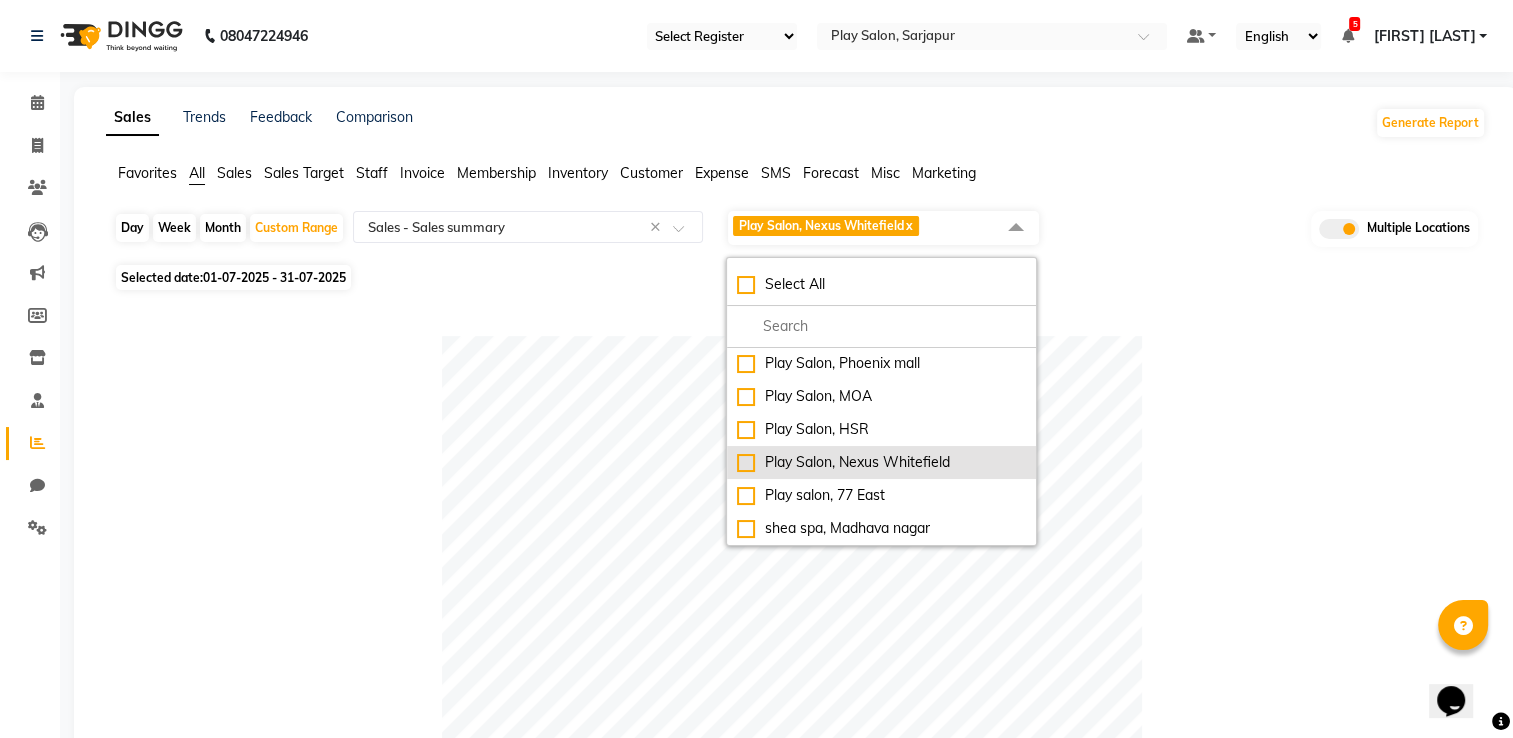checkbox on "false" 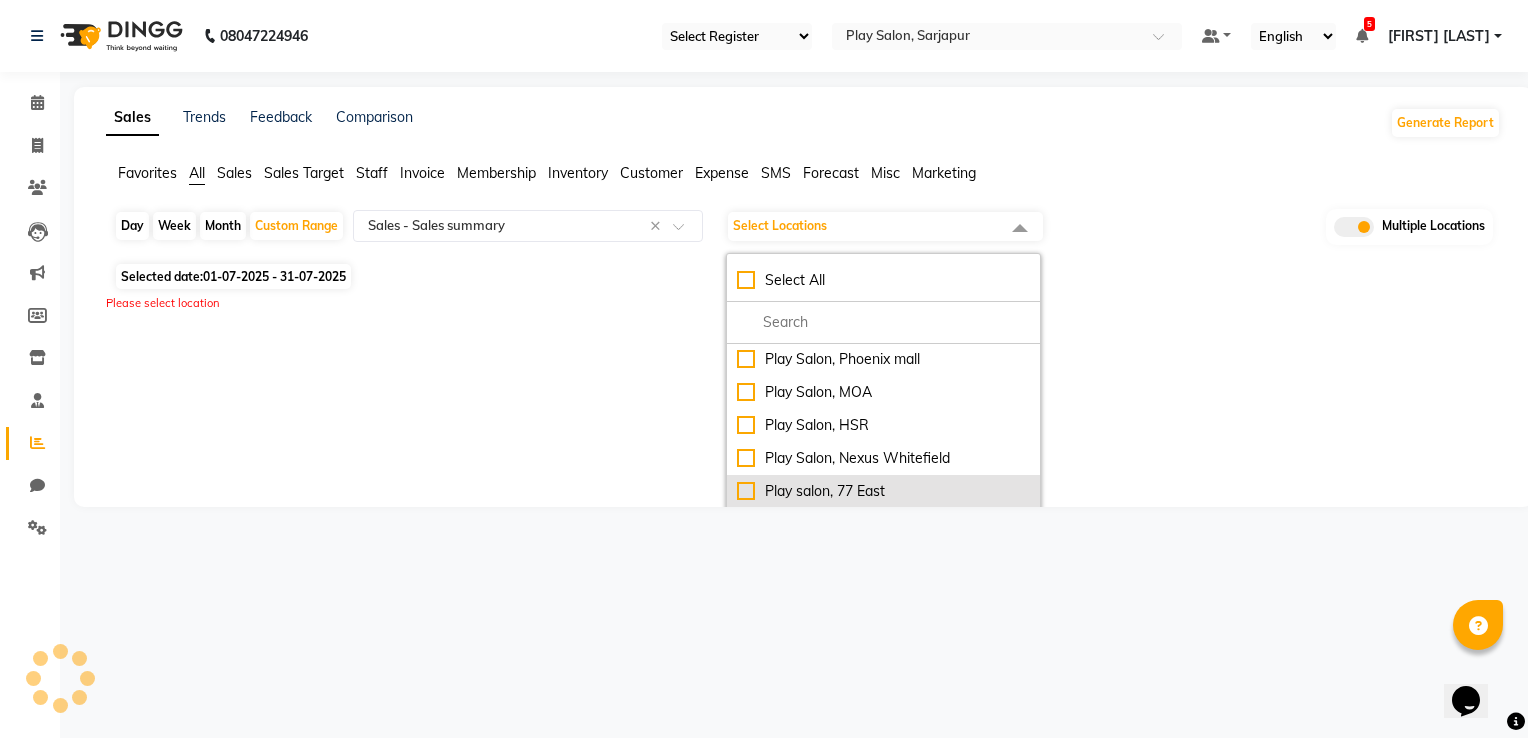 click on "Play salon, 77 East" 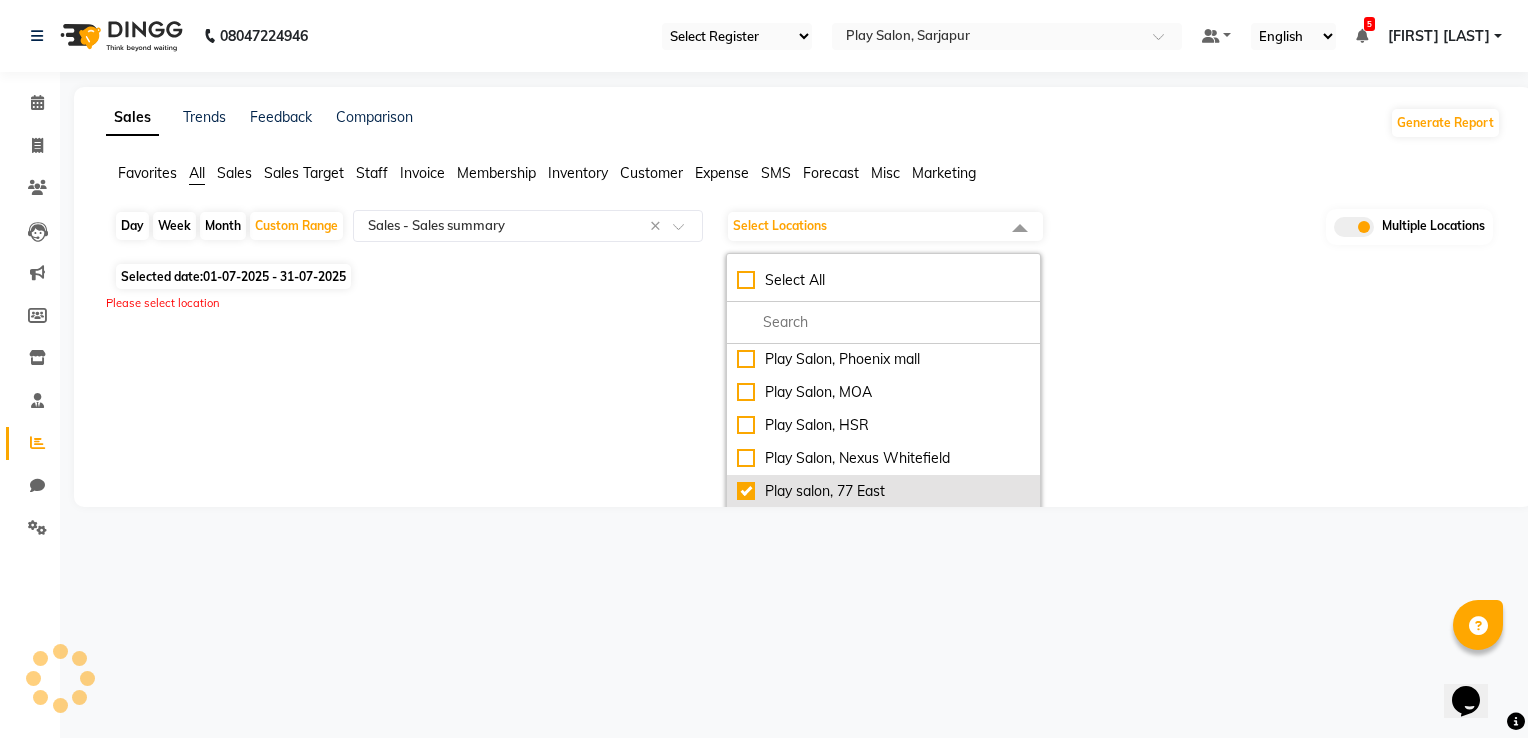checkbox on "true" 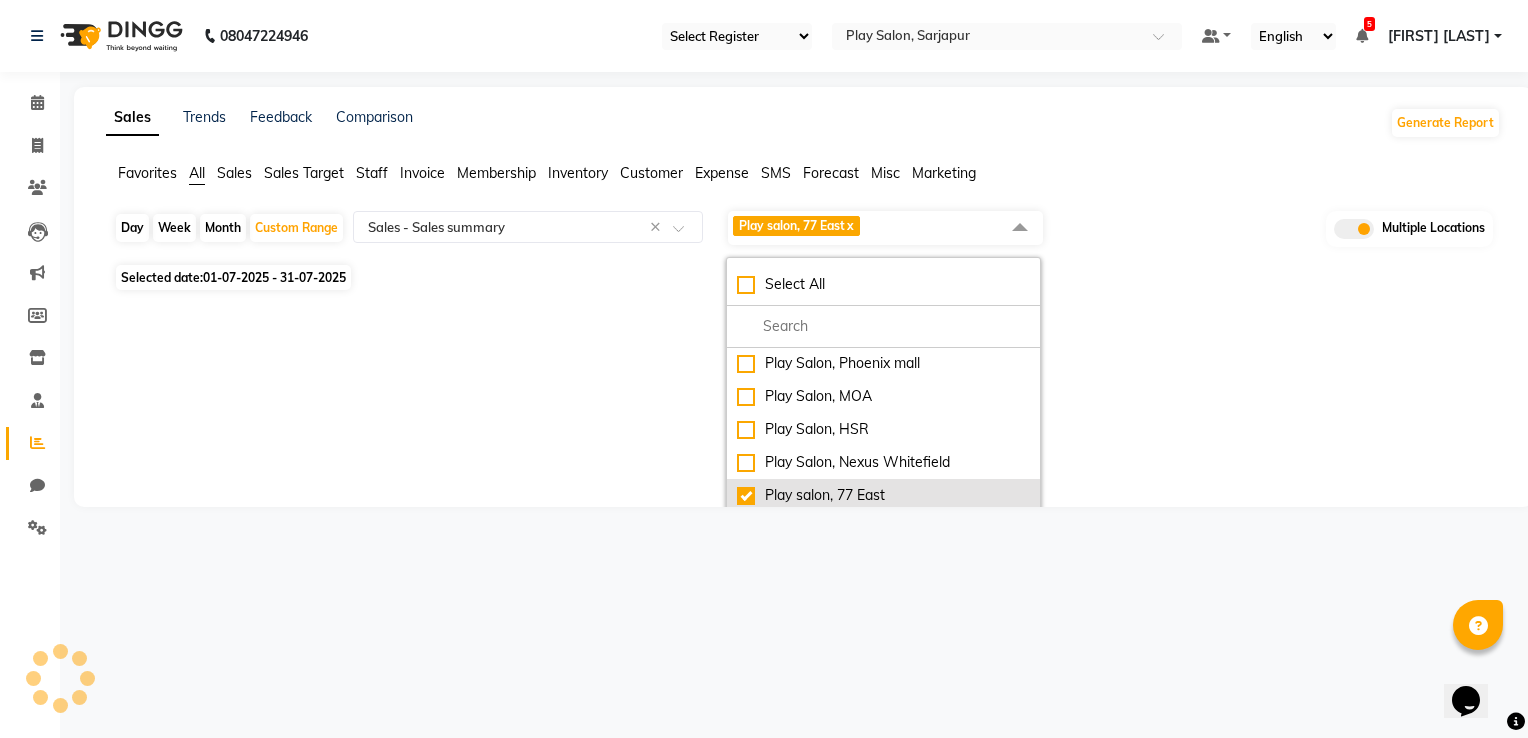 select on "full_report" 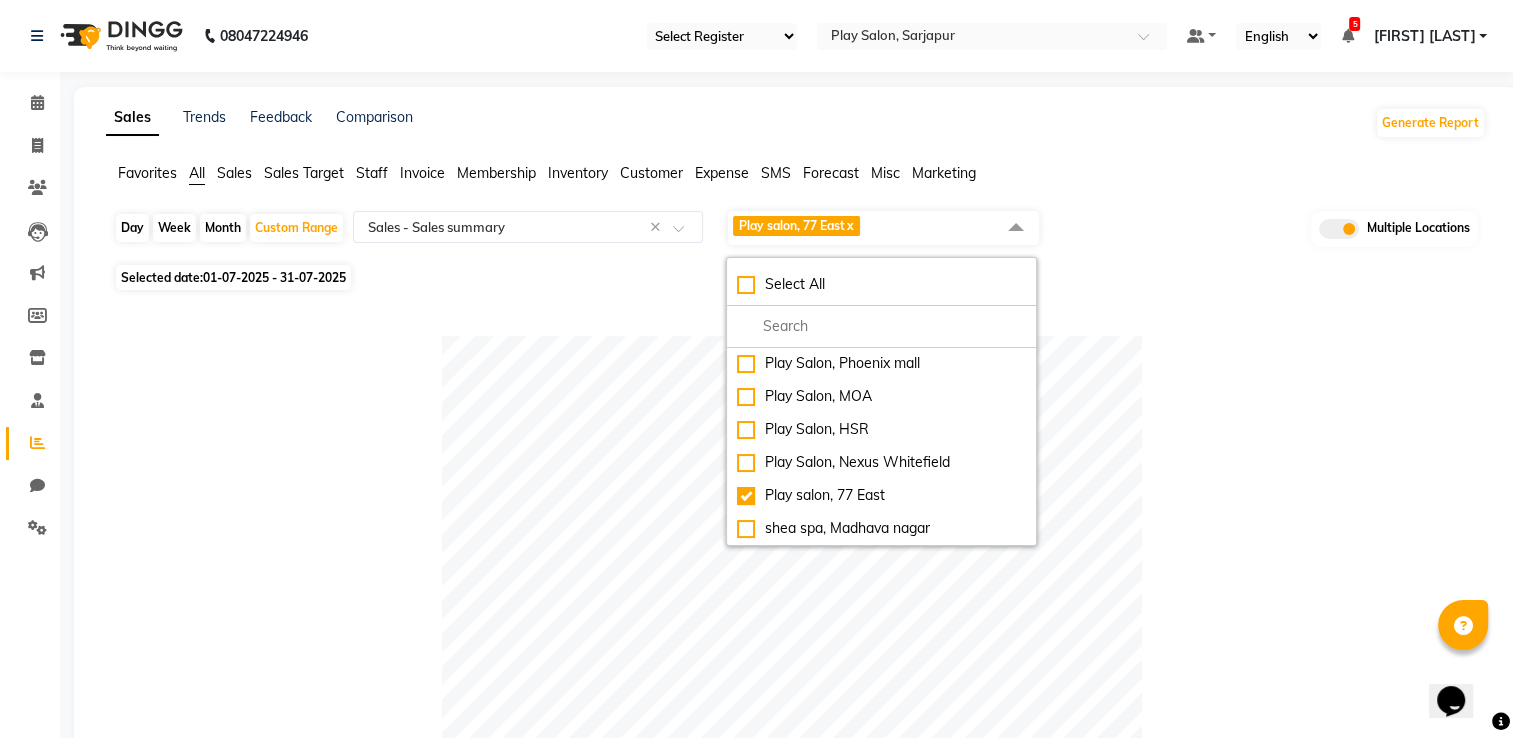 click 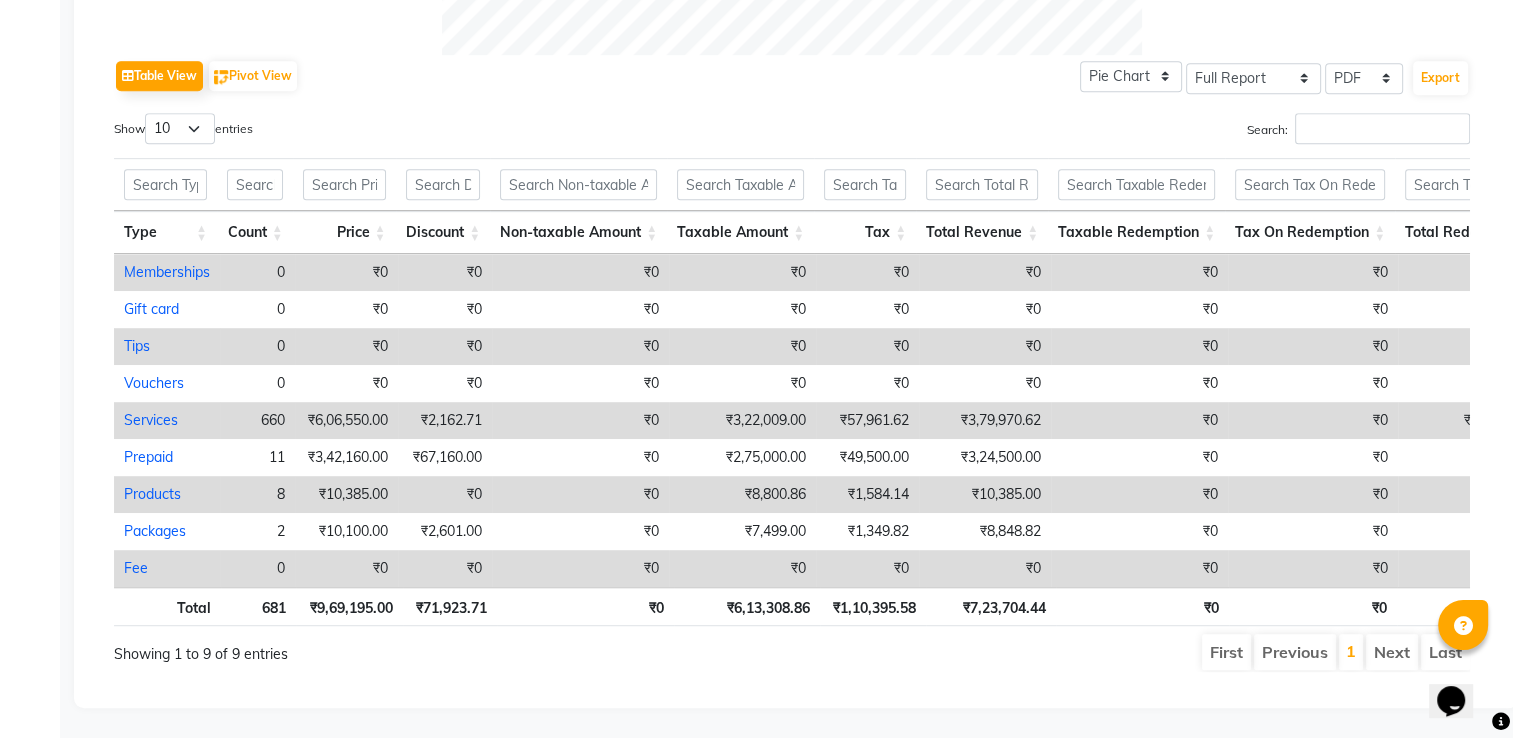 scroll, scrollTop: 1008, scrollLeft: 0, axis: vertical 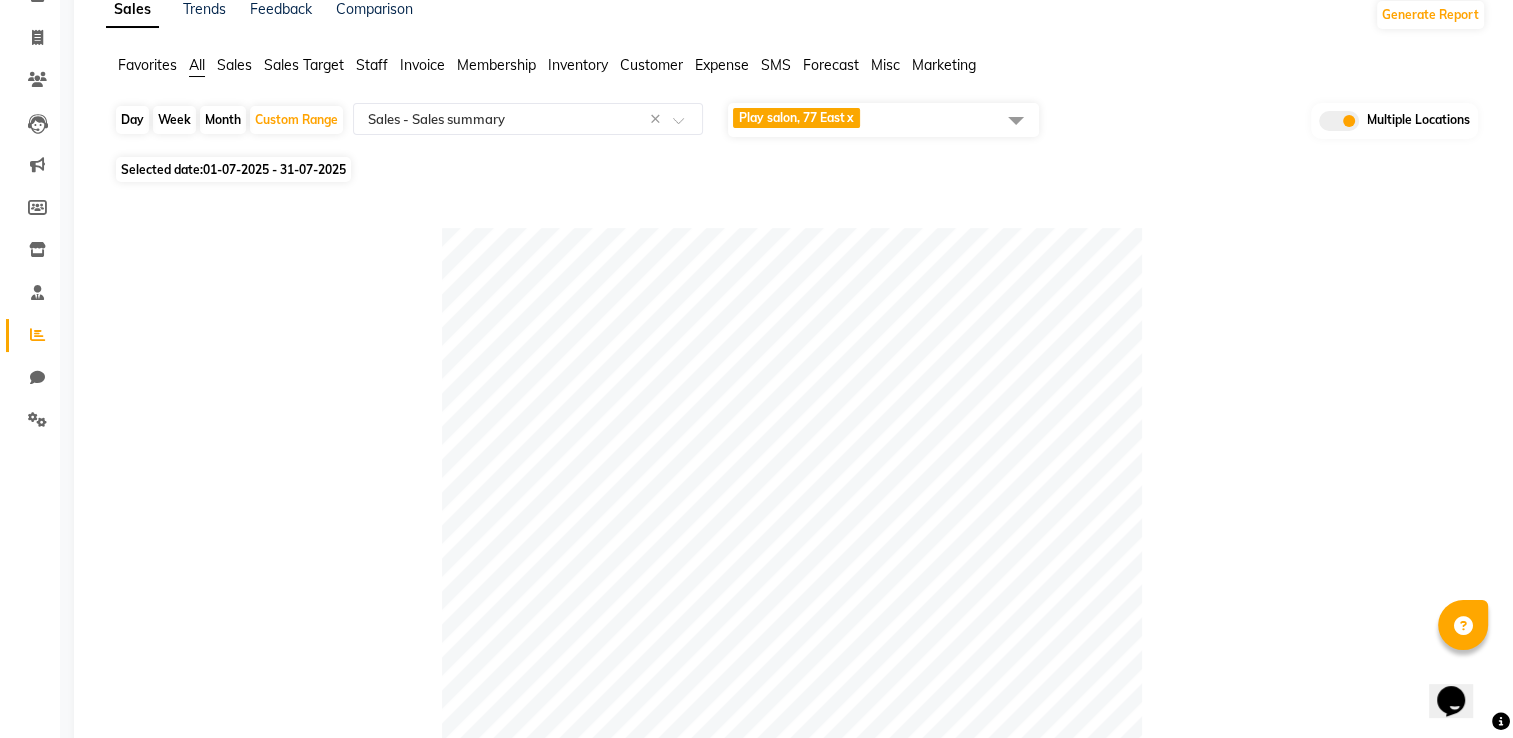 click on "Play salon, 77 East  x" 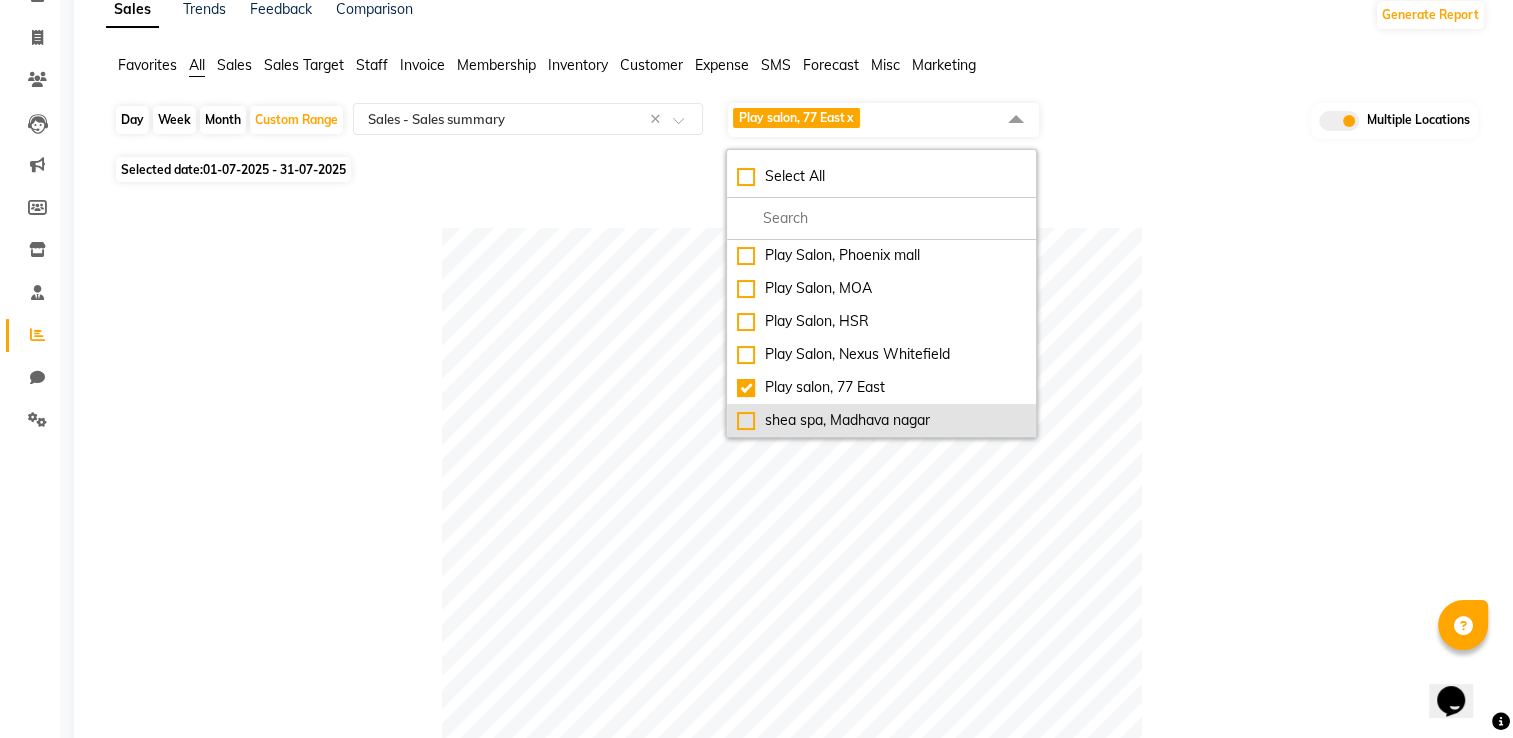 click on "shea spa, Madhava nagar" 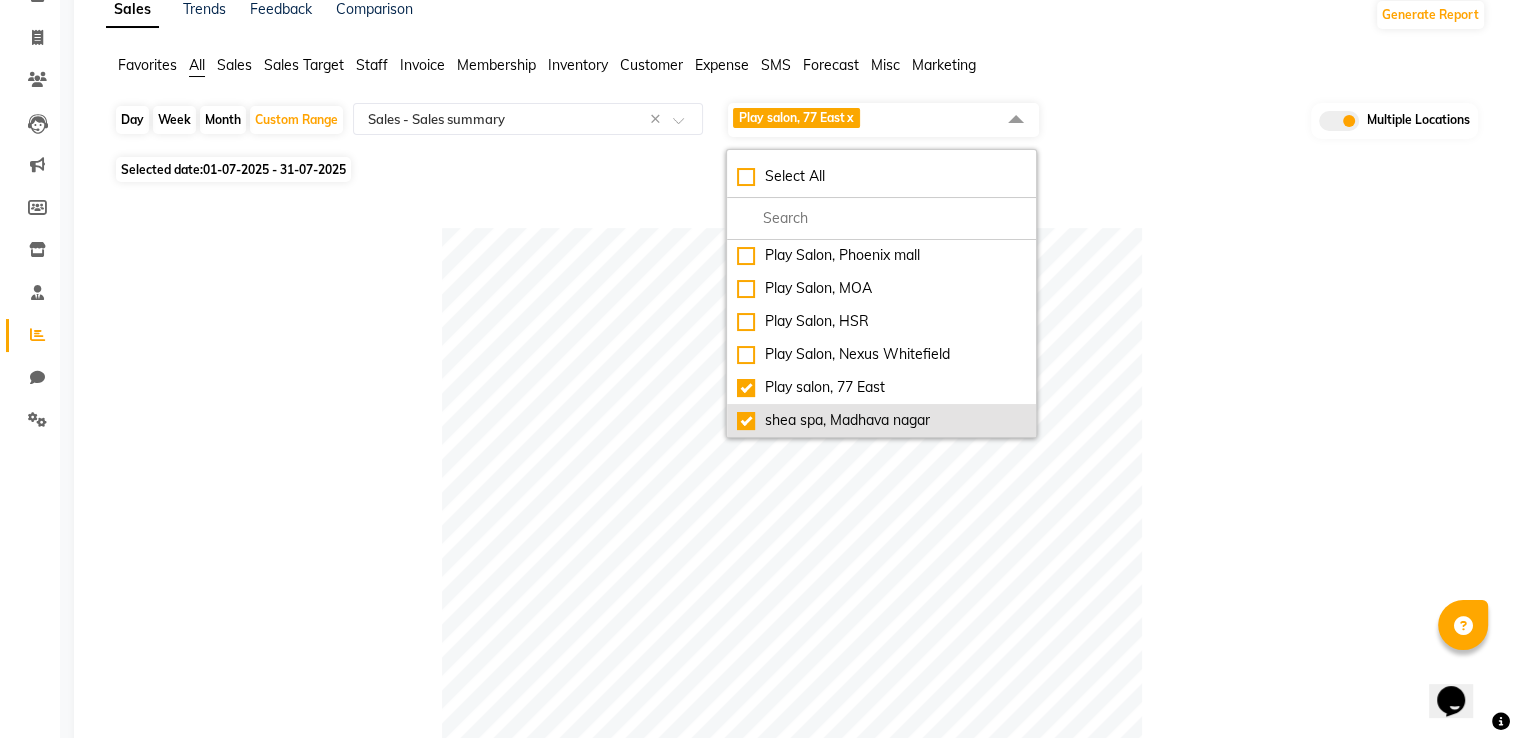 checkbox on "true" 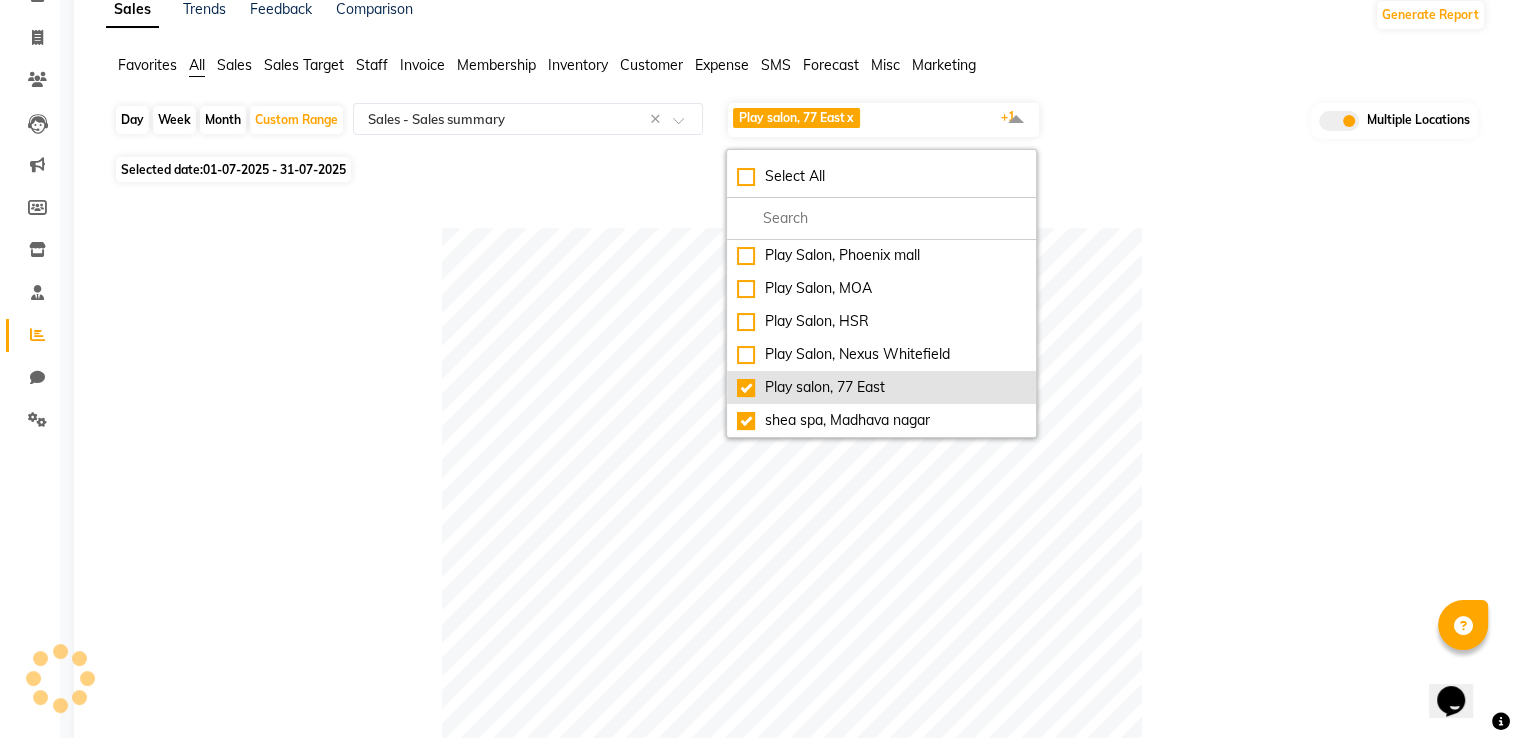 click on "Play salon, 77 East" 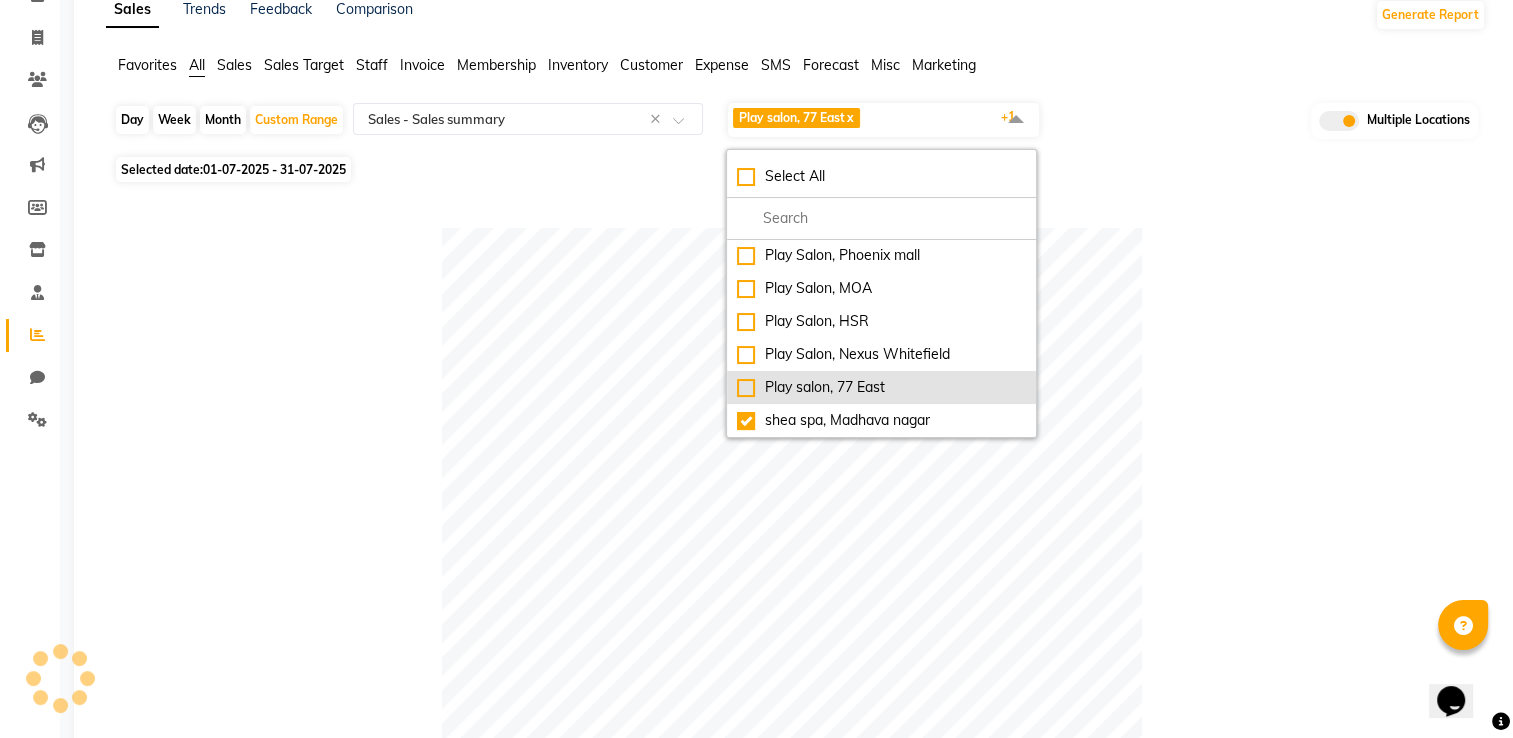 checkbox on "false" 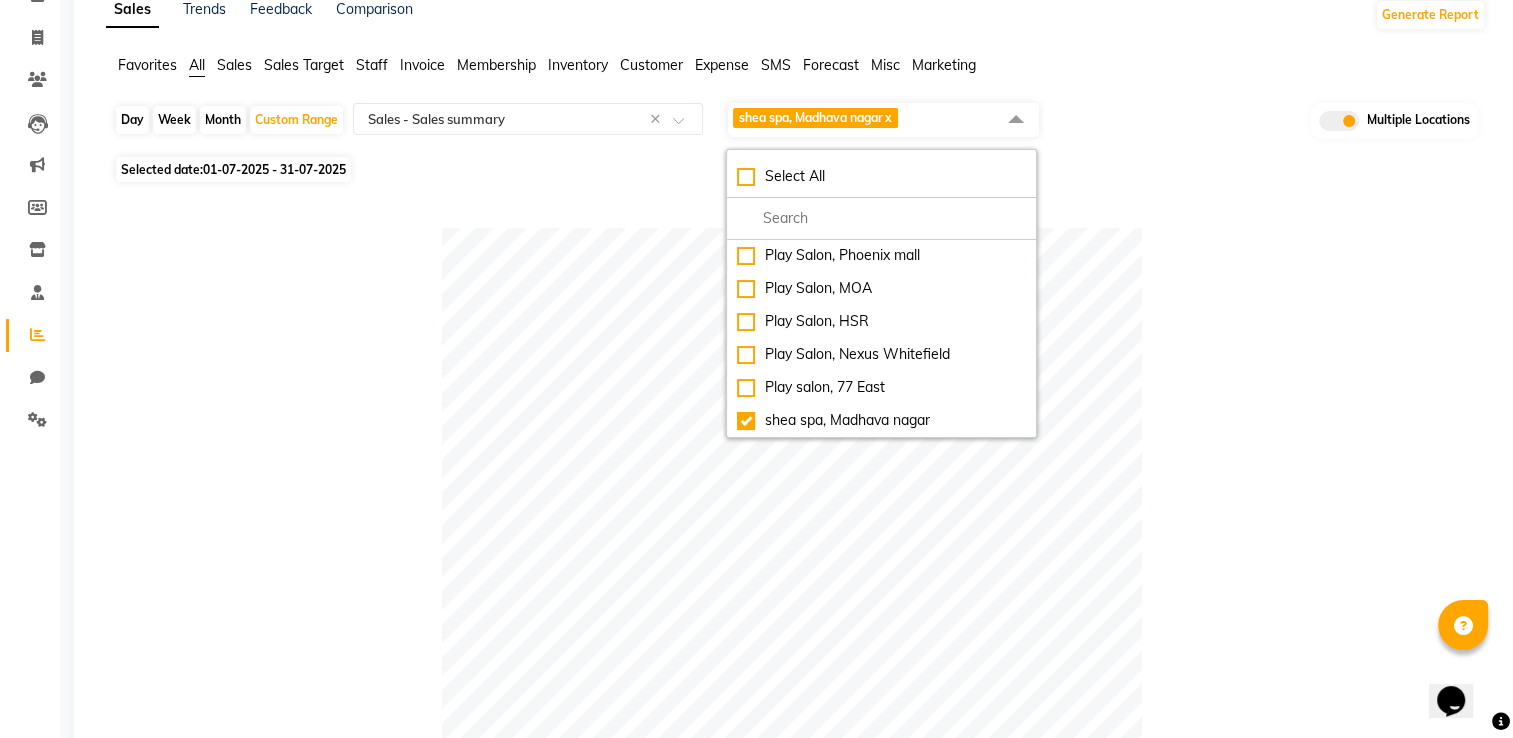 click 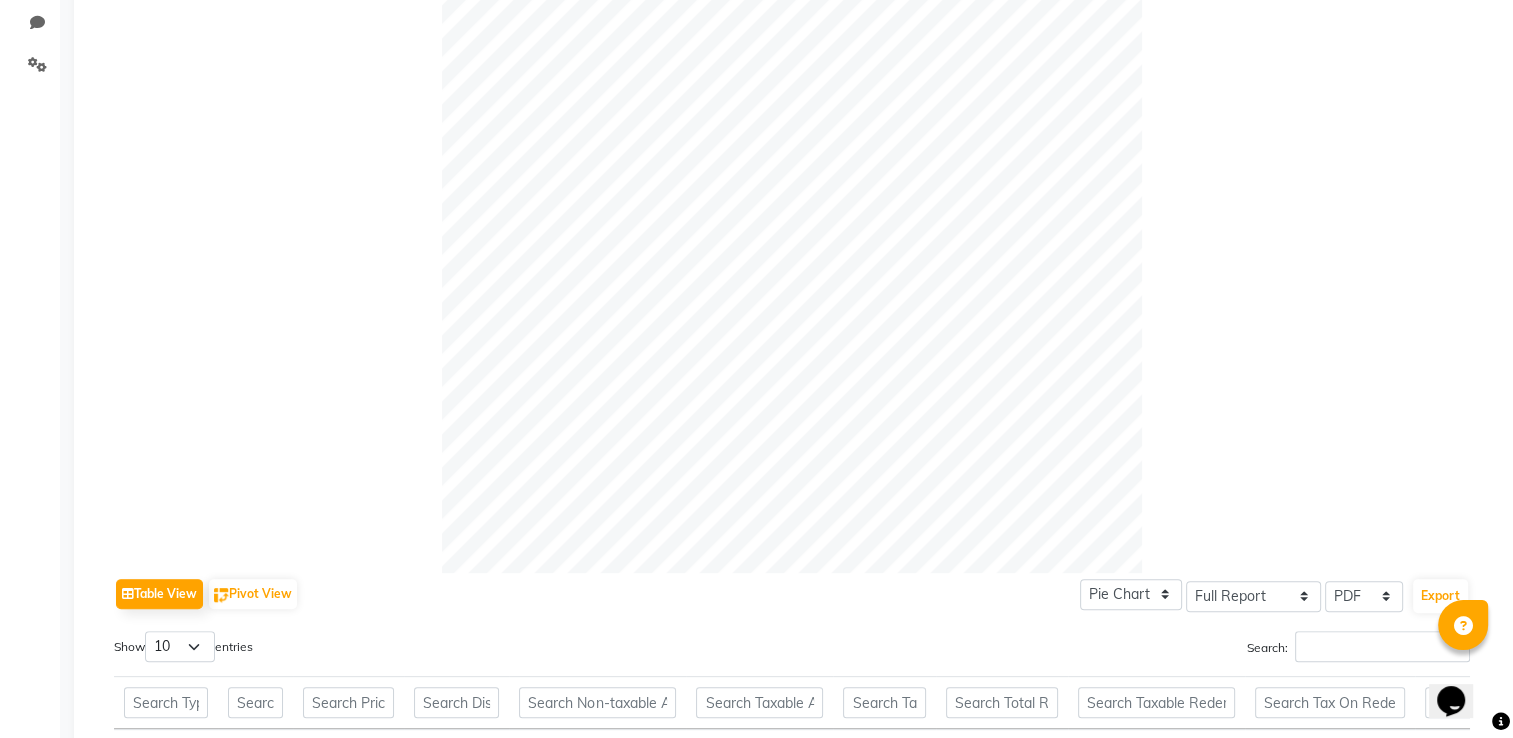 scroll, scrollTop: 908, scrollLeft: 0, axis: vertical 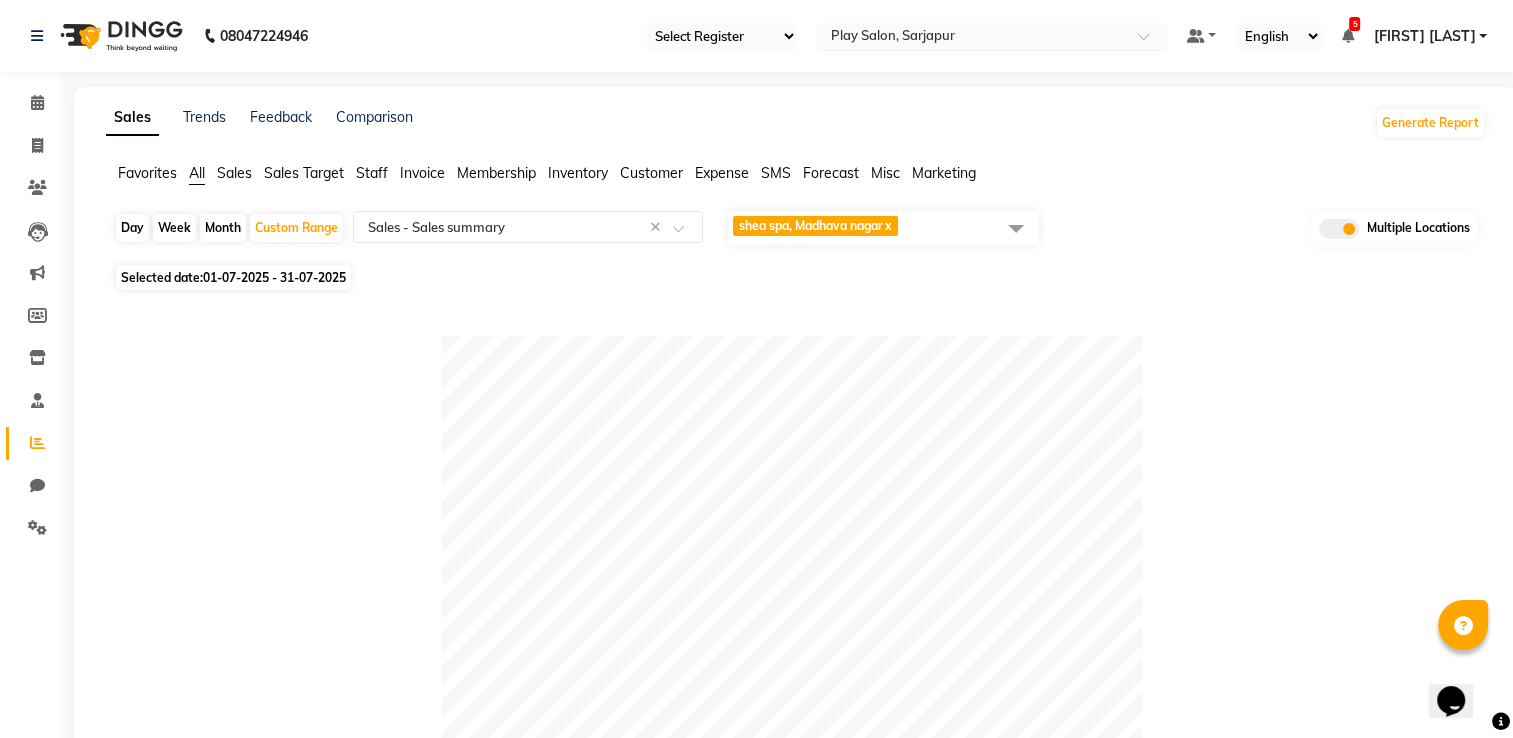click at bounding box center (972, 38) 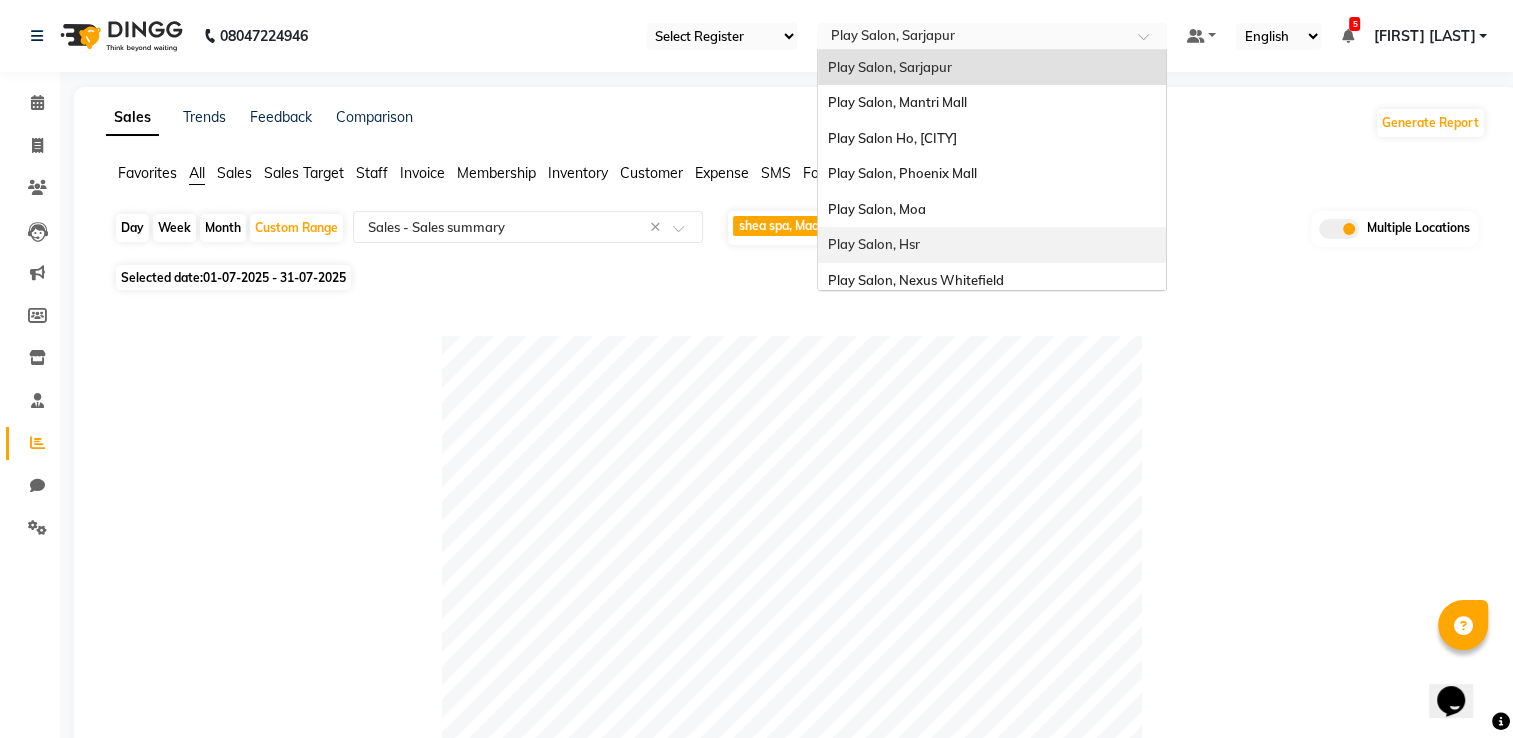 scroll, scrollTop: 79, scrollLeft: 0, axis: vertical 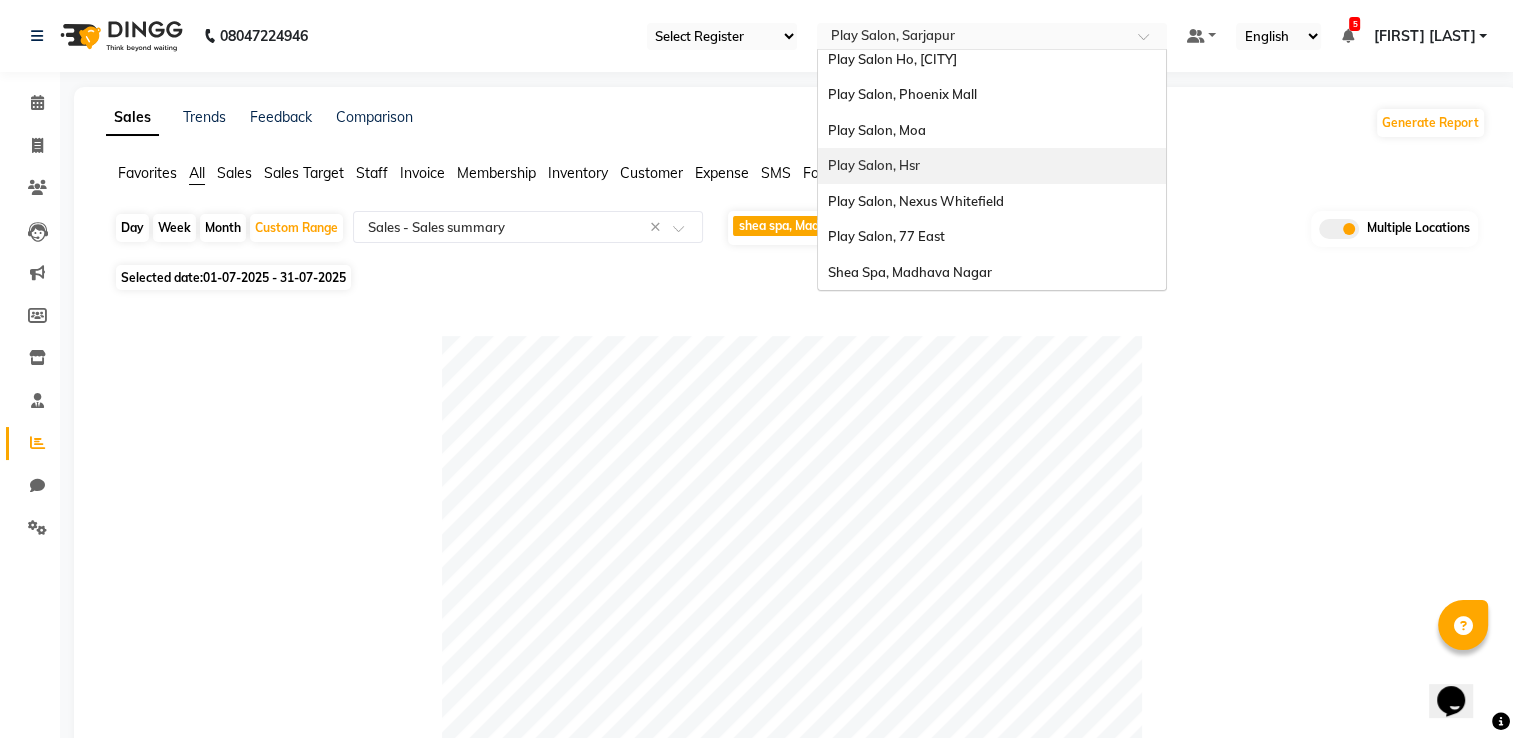 click on "Play Salon, Hsr" at bounding box center [992, 166] 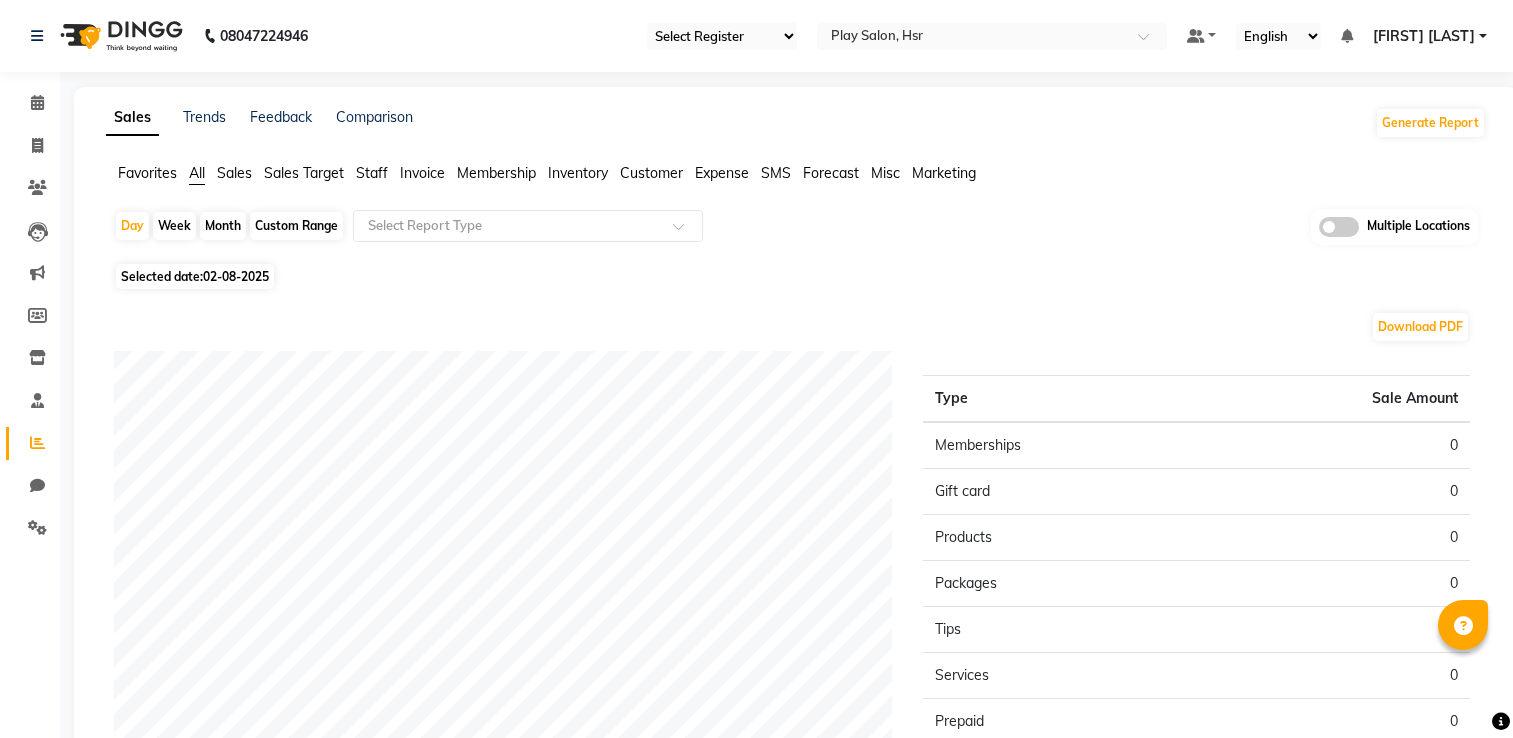 scroll, scrollTop: 0, scrollLeft: 0, axis: both 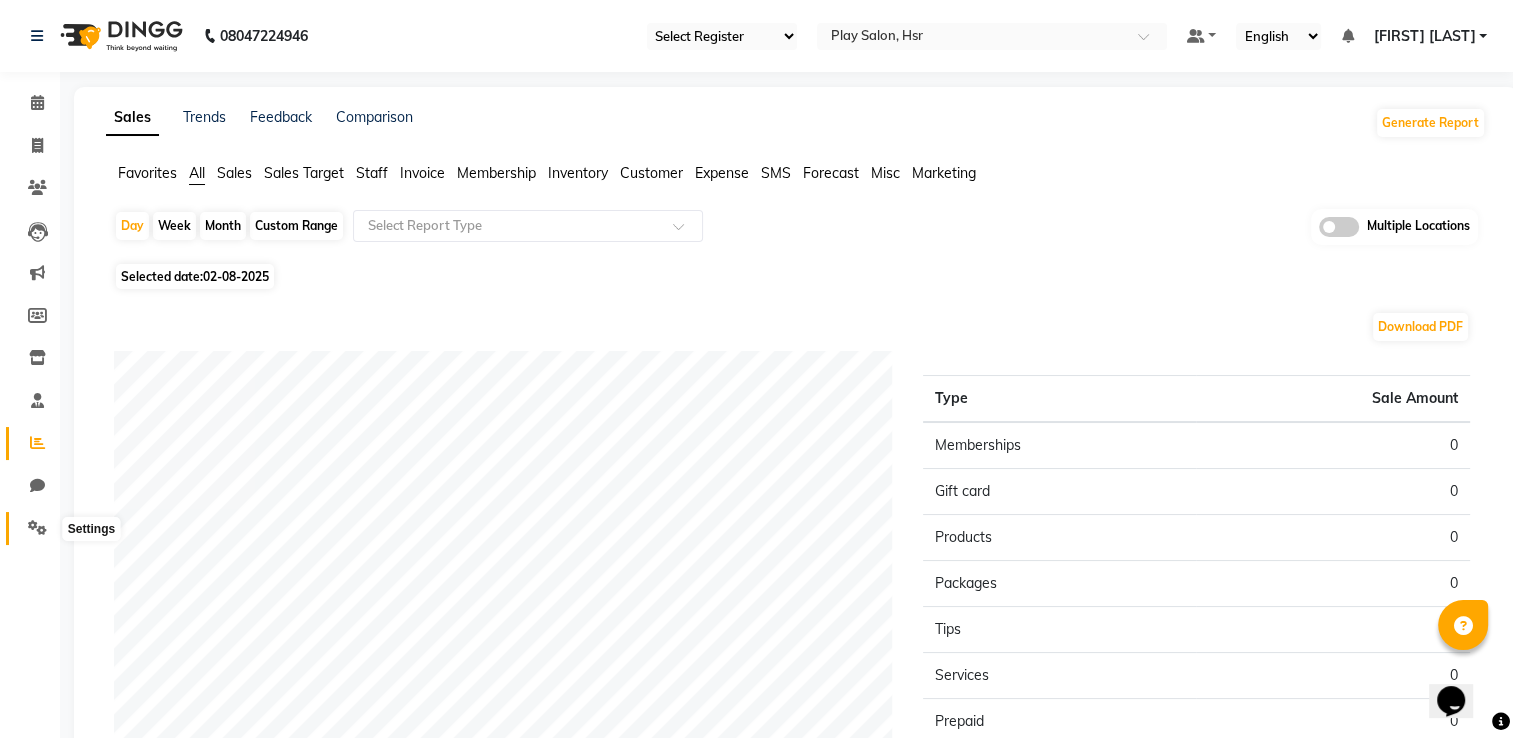 click 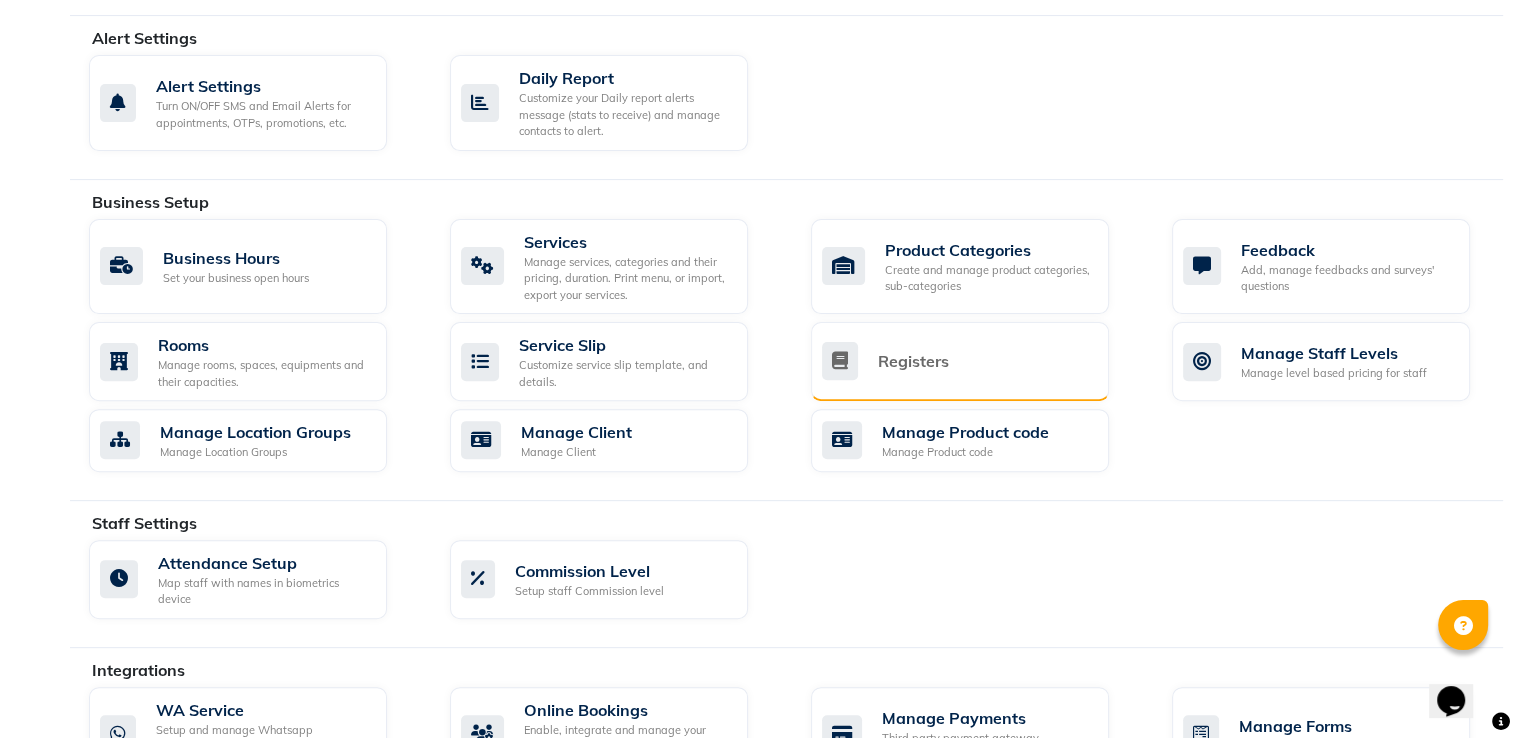scroll, scrollTop: 900, scrollLeft: 0, axis: vertical 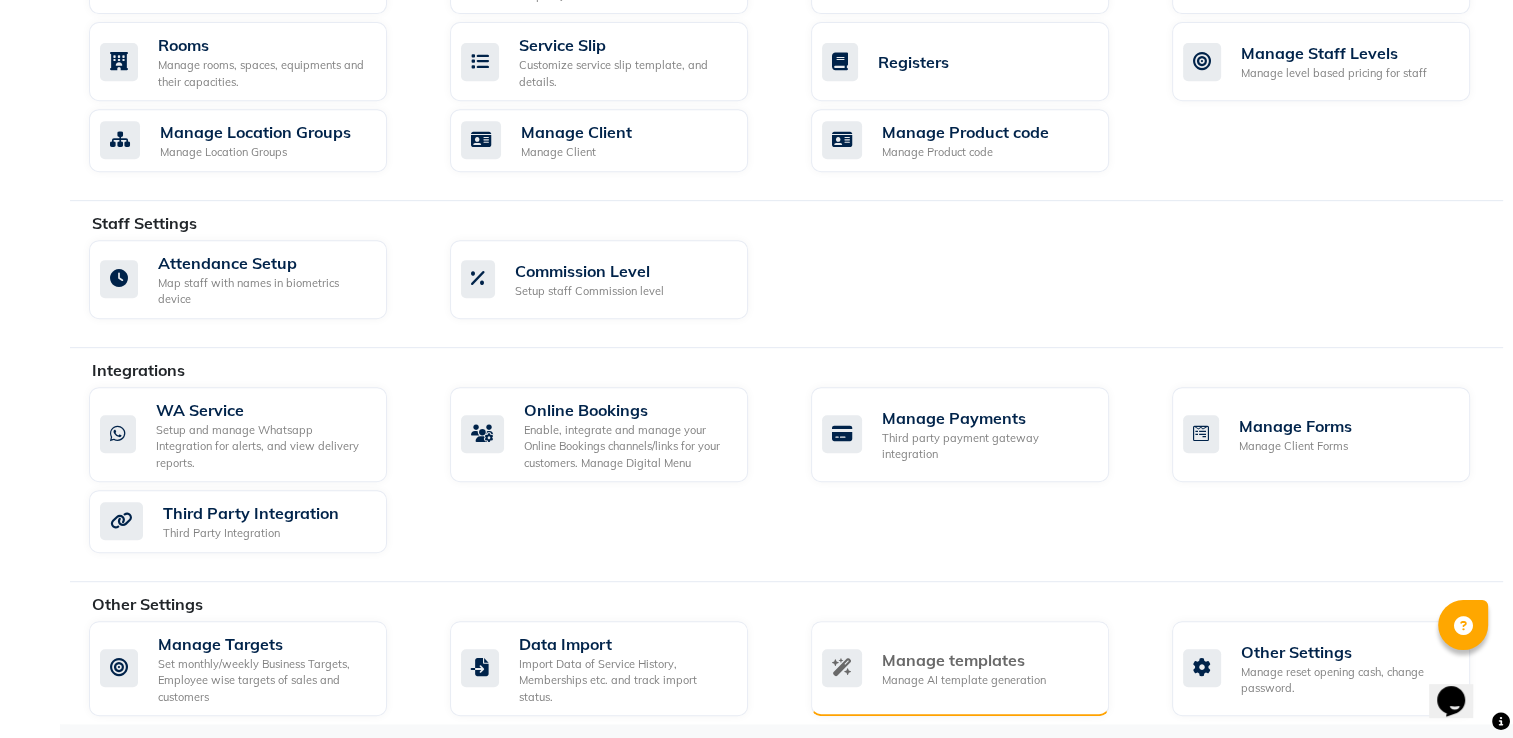 click on "Manage AI template generation" 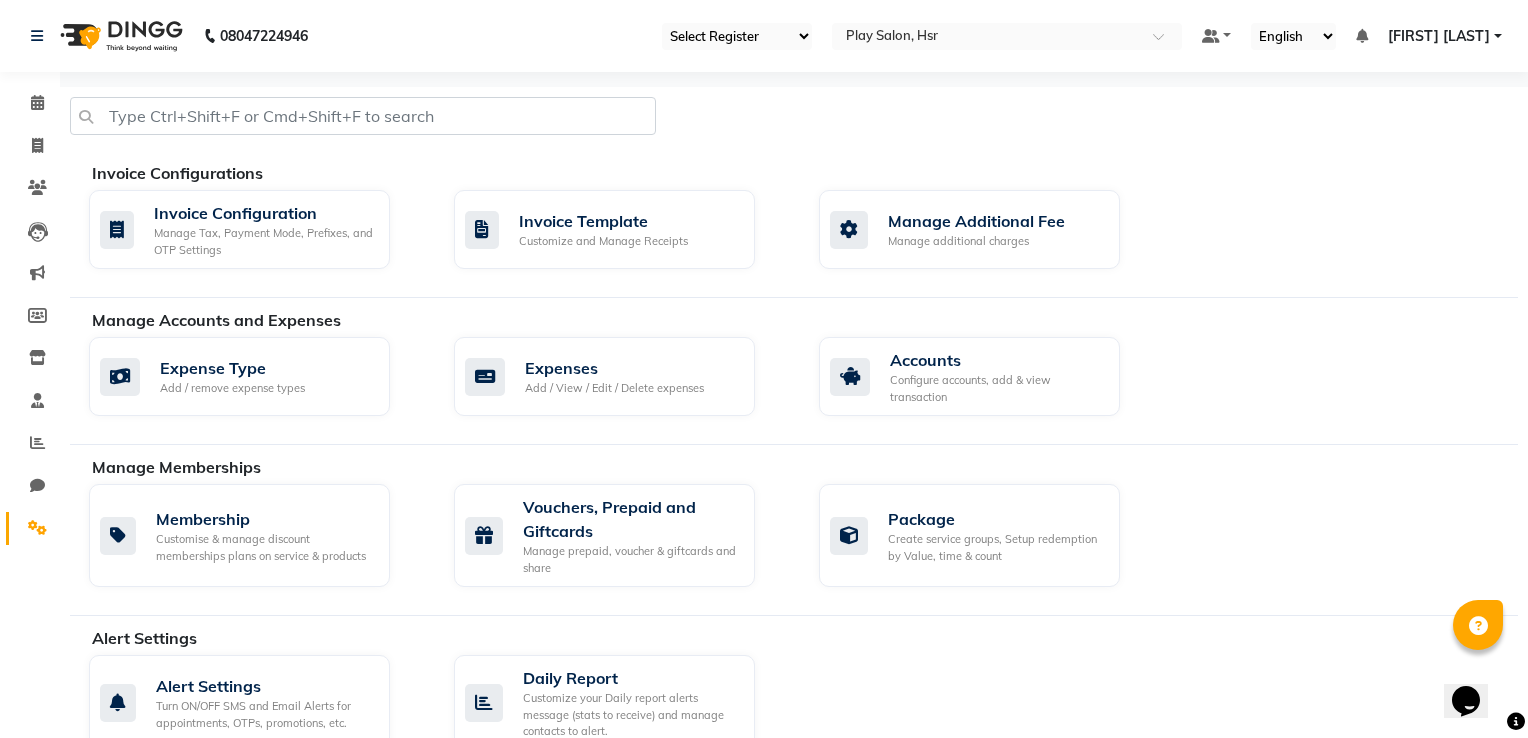 select on "APPROVED" 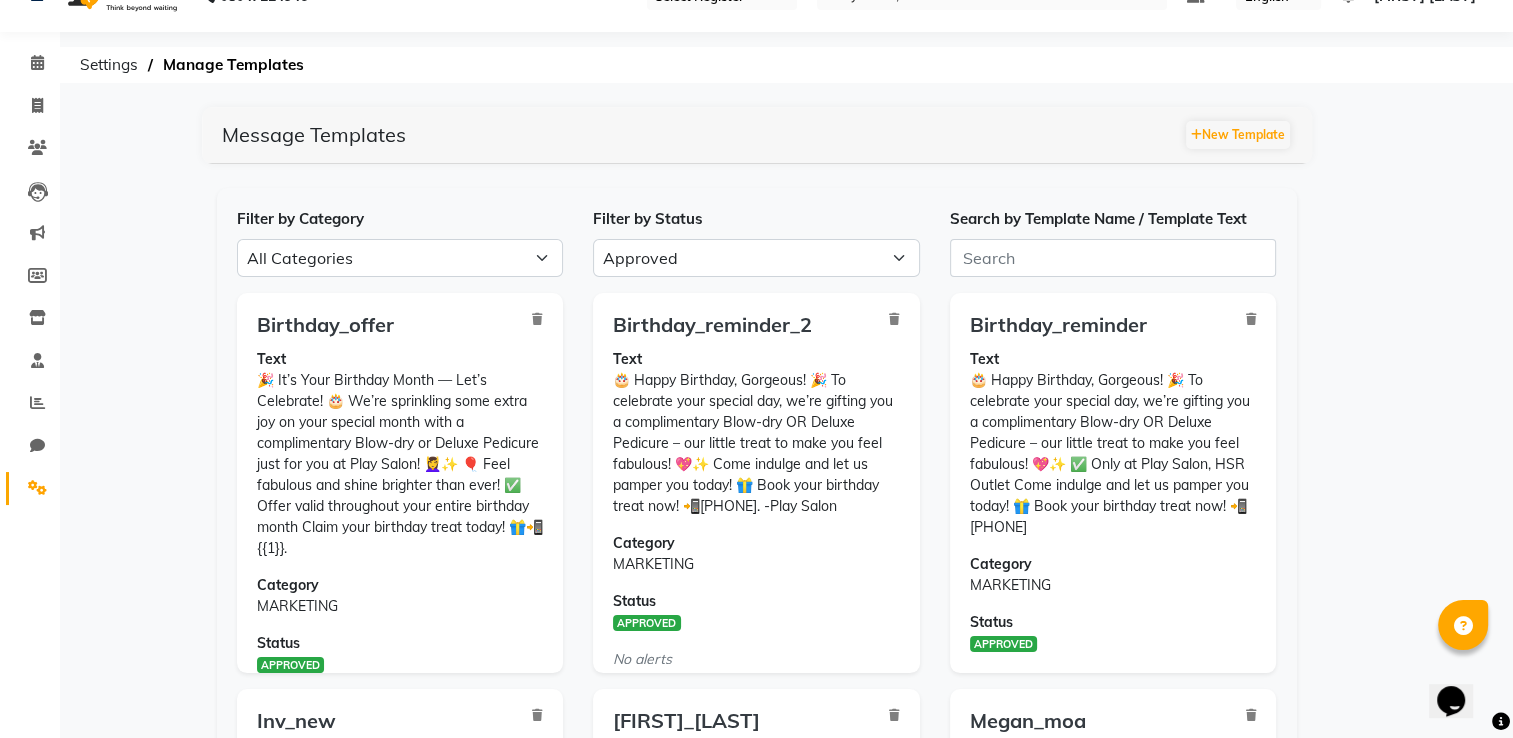 scroll, scrollTop: 100, scrollLeft: 0, axis: vertical 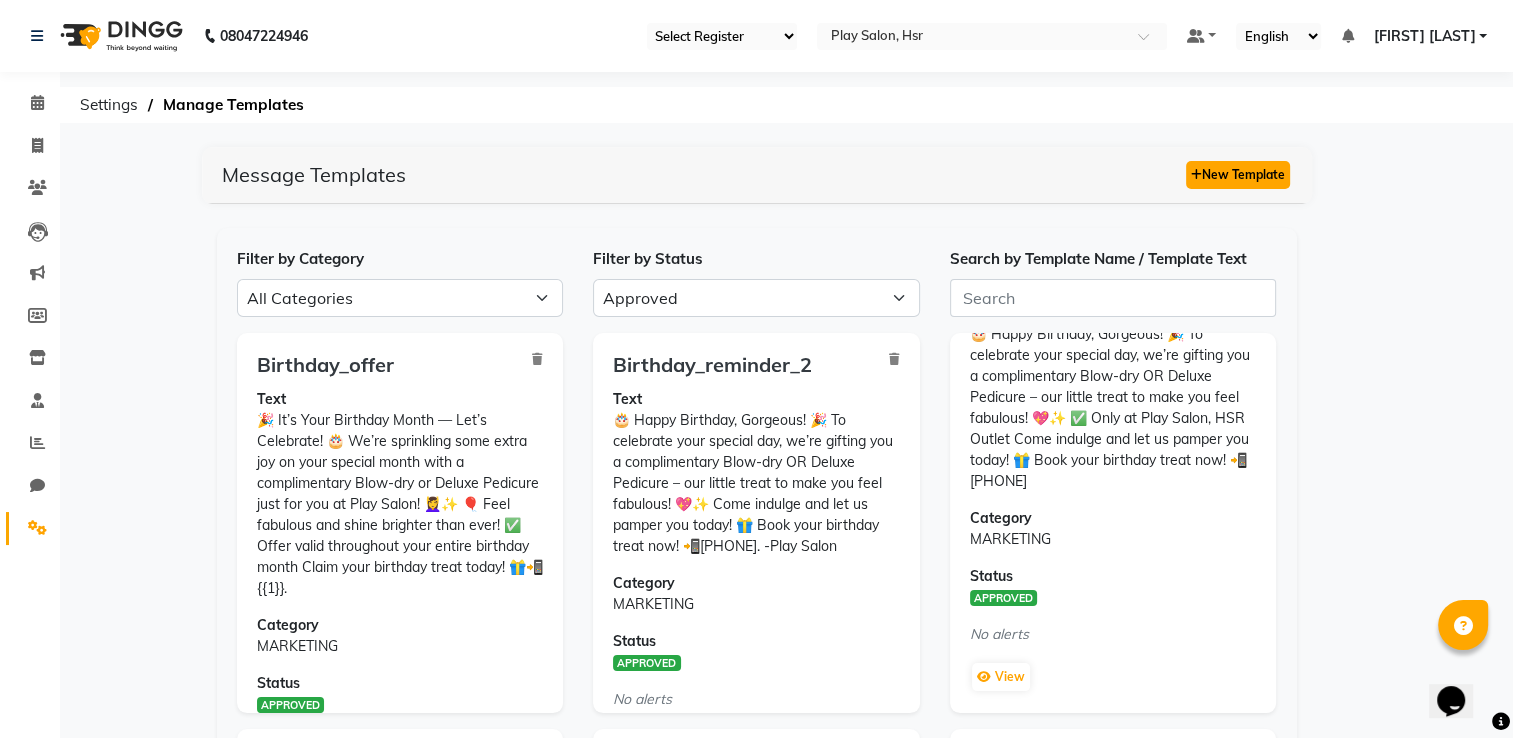 click on "New Template" 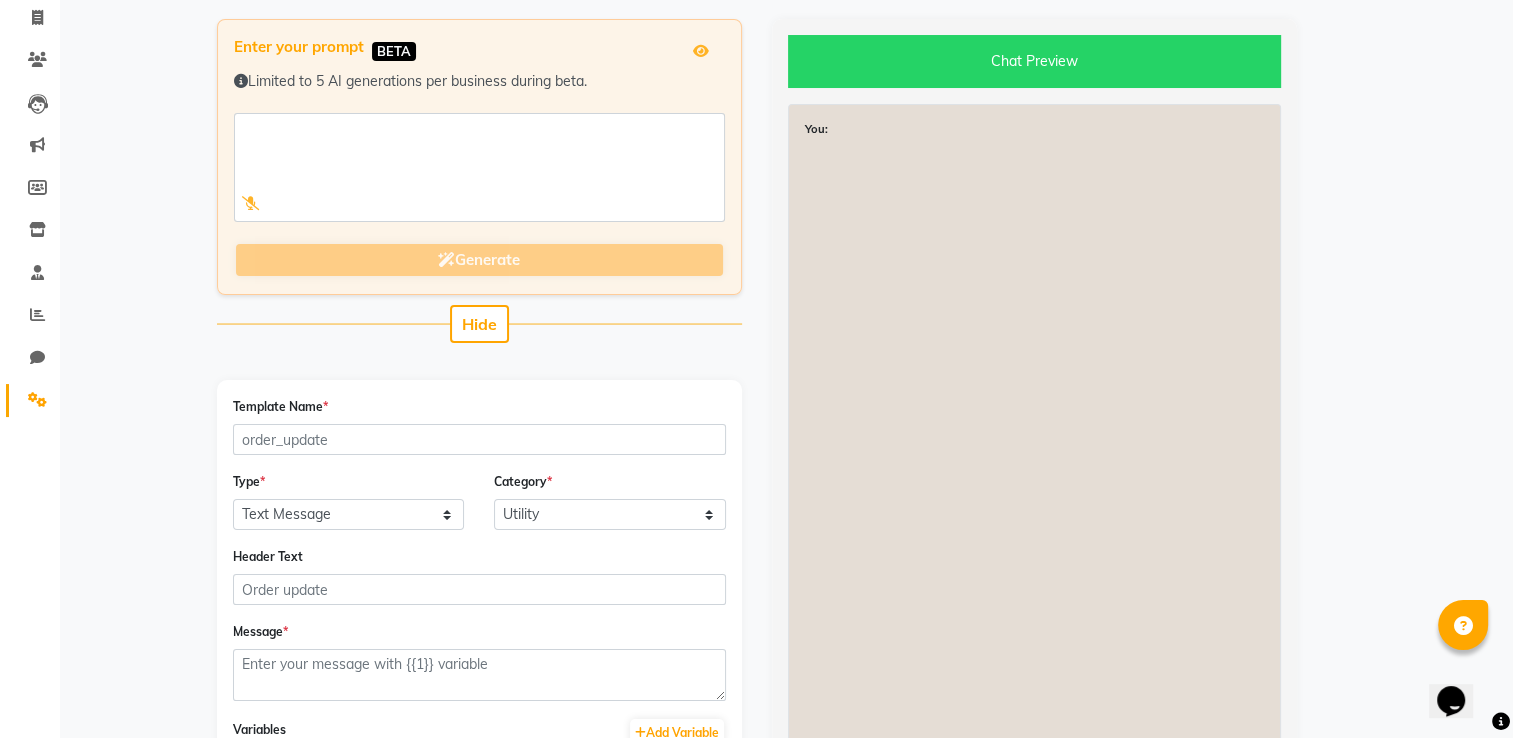scroll, scrollTop: 400, scrollLeft: 0, axis: vertical 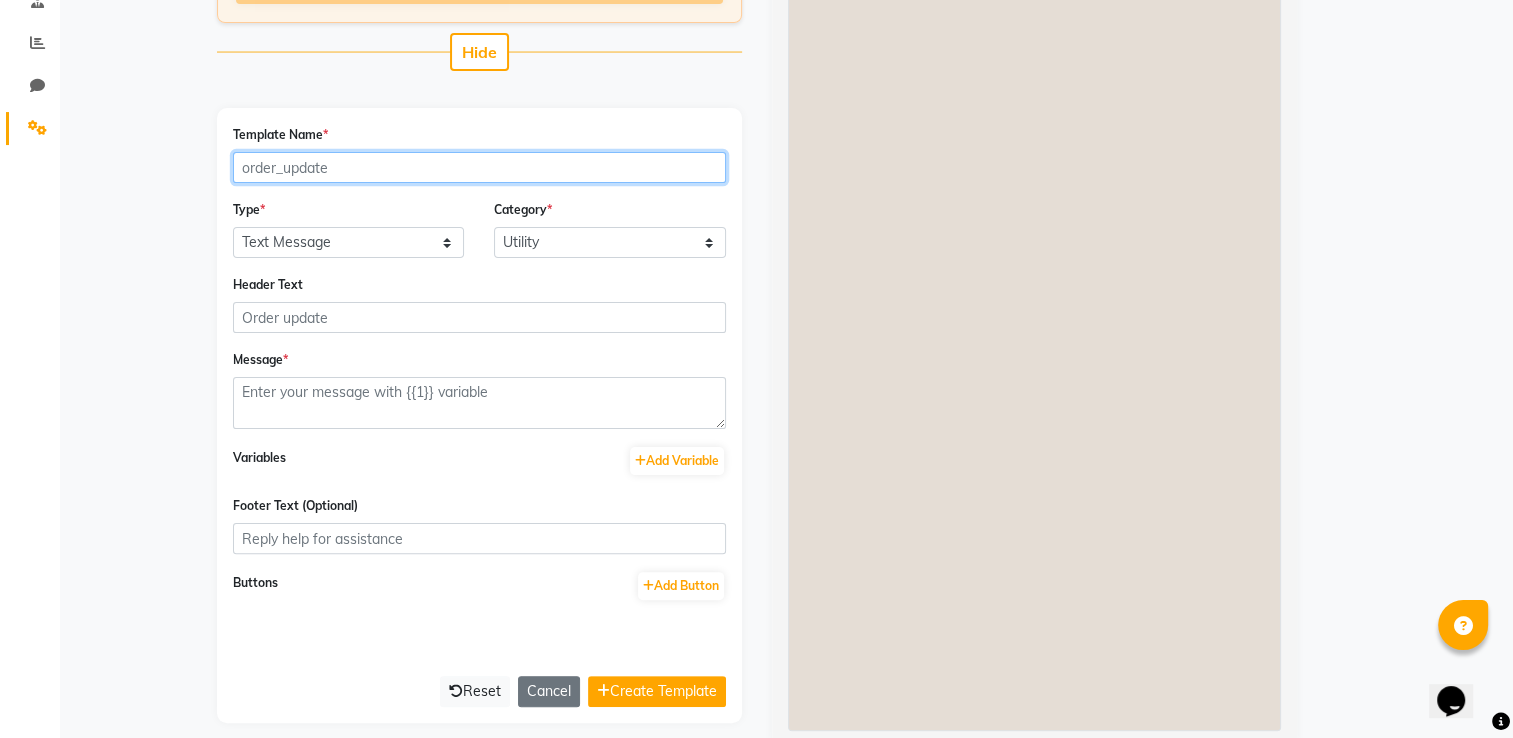 click on "Template Name  *" at bounding box center [479, 167] 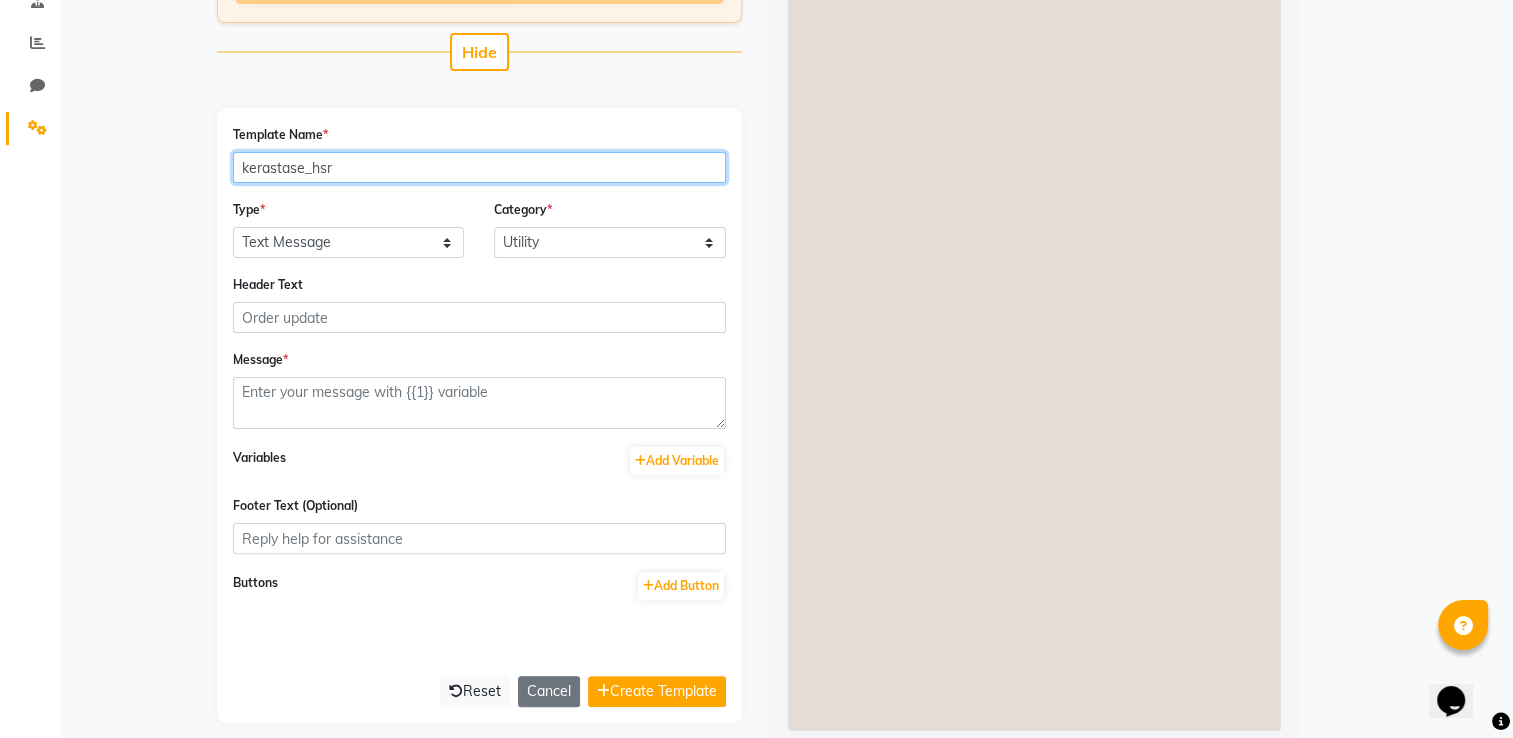 type on "kerastase_hsr" 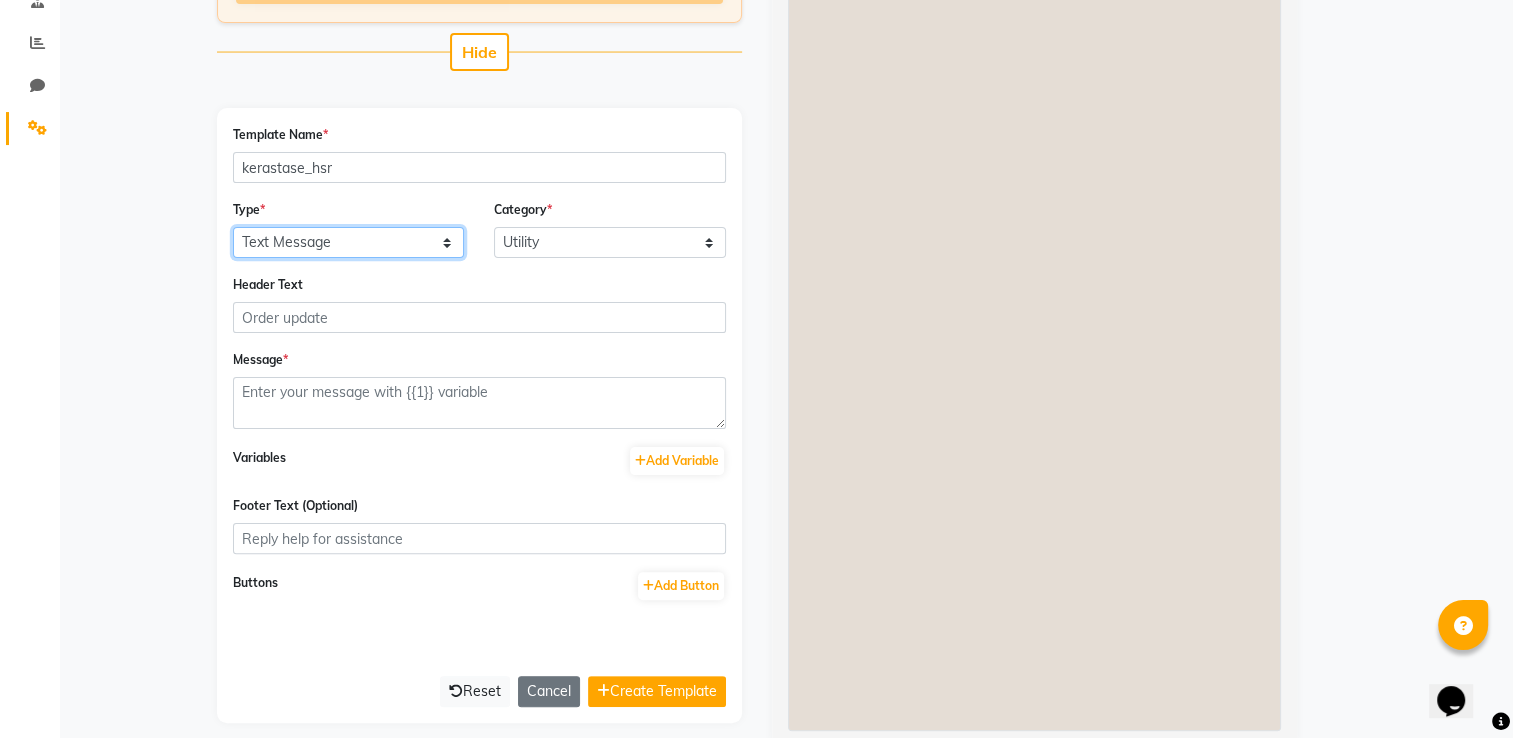 click on "Text Message Image with Text" 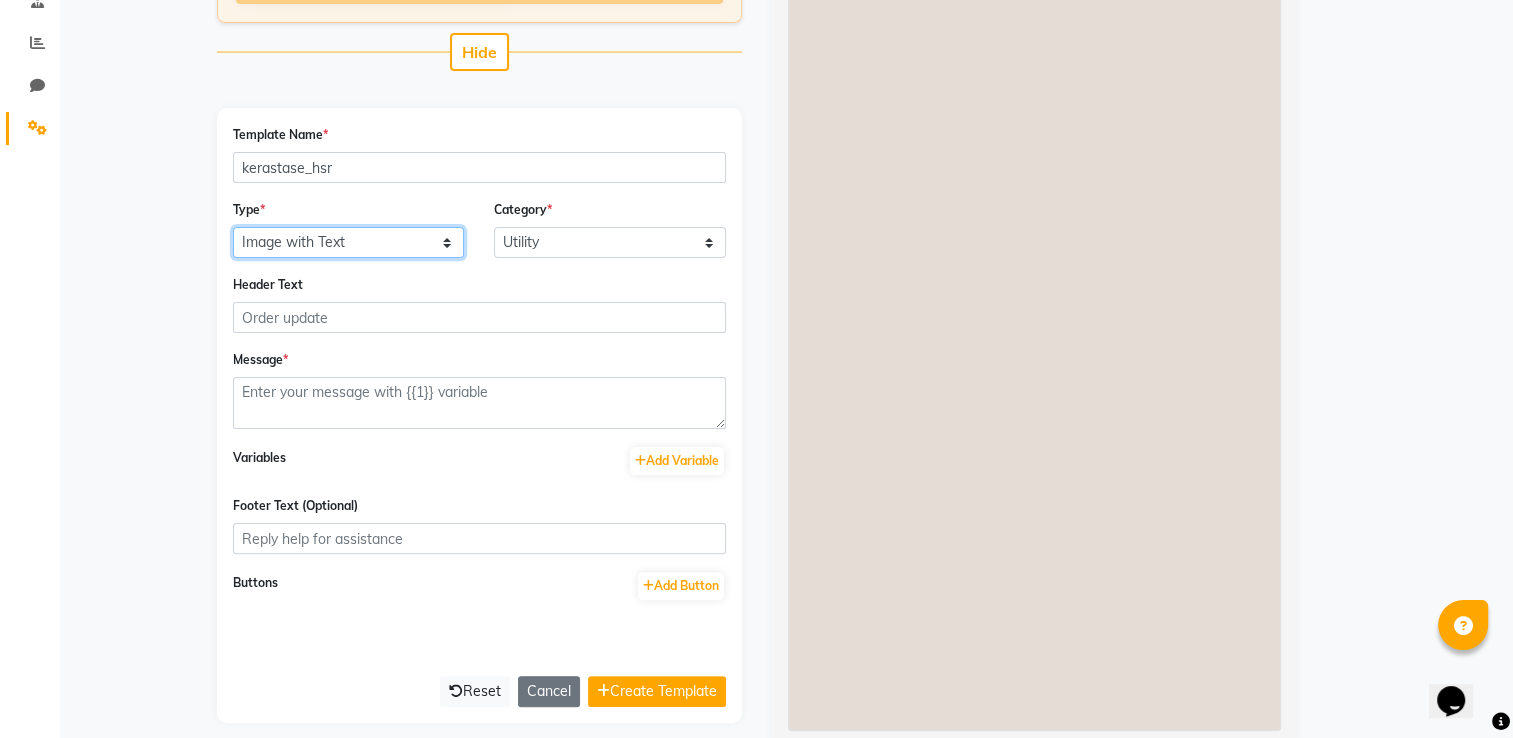 click on "Text Message Image with Text" 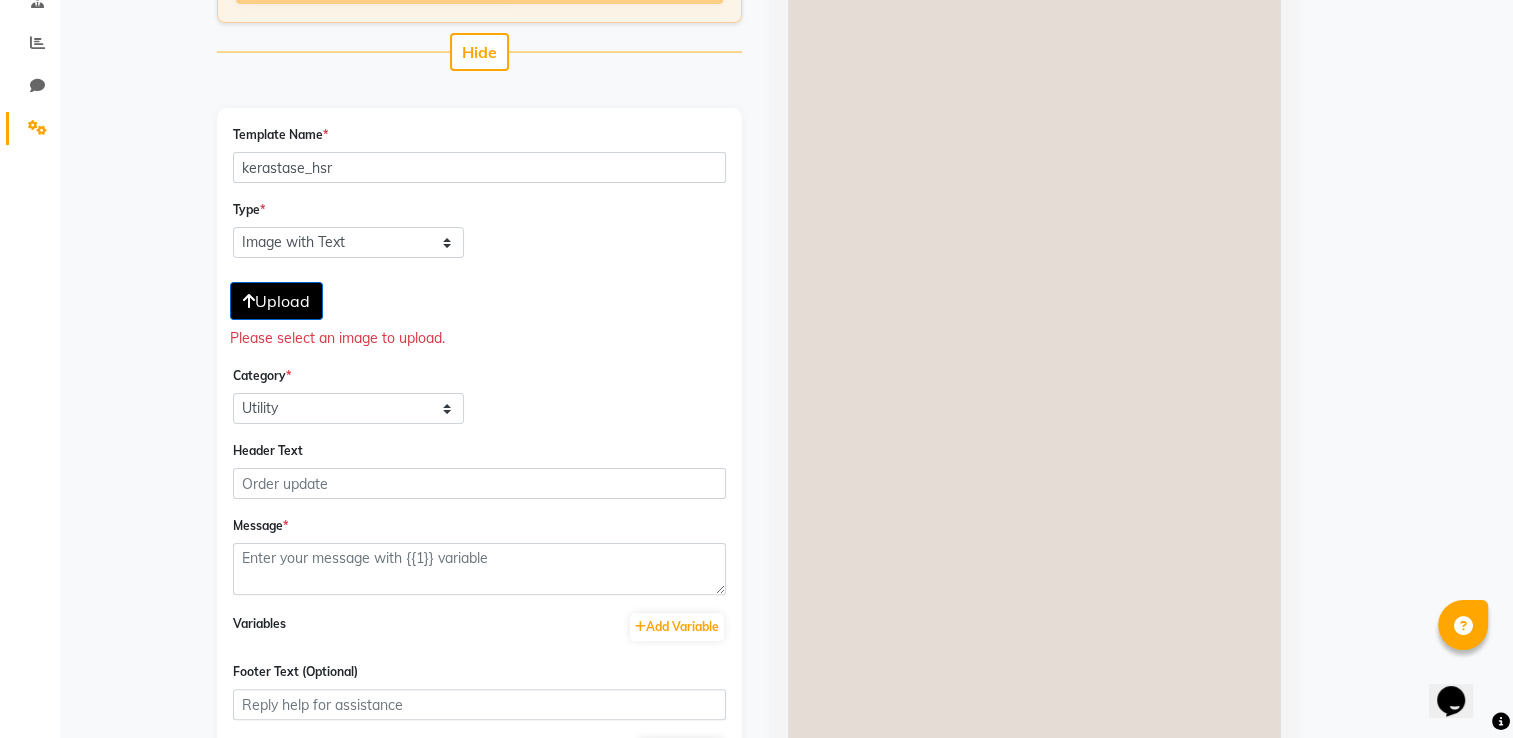 click on "Upload" 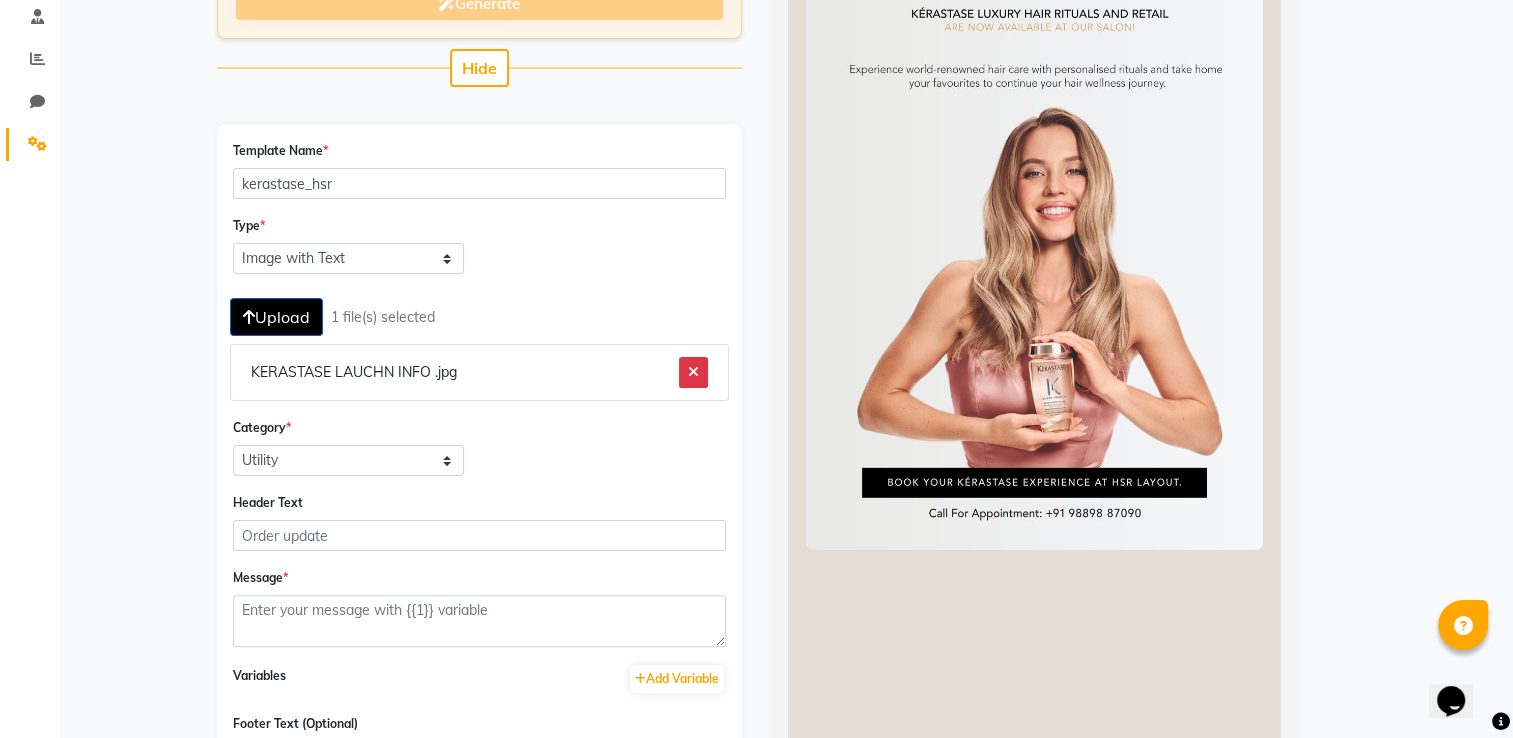 scroll, scrollTop: 400, scrollLeft: 0, axis: vertical 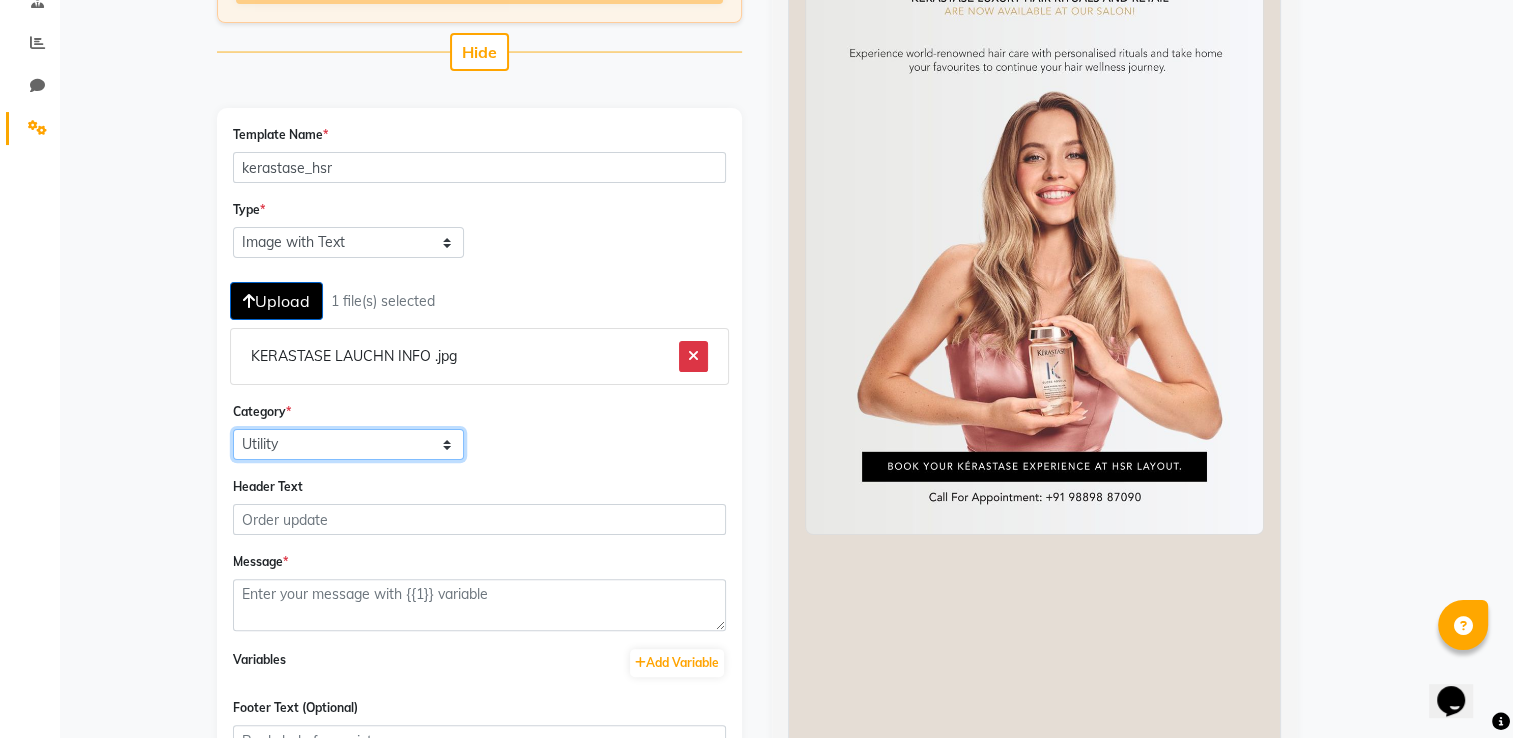 click on "Utility Marketing" 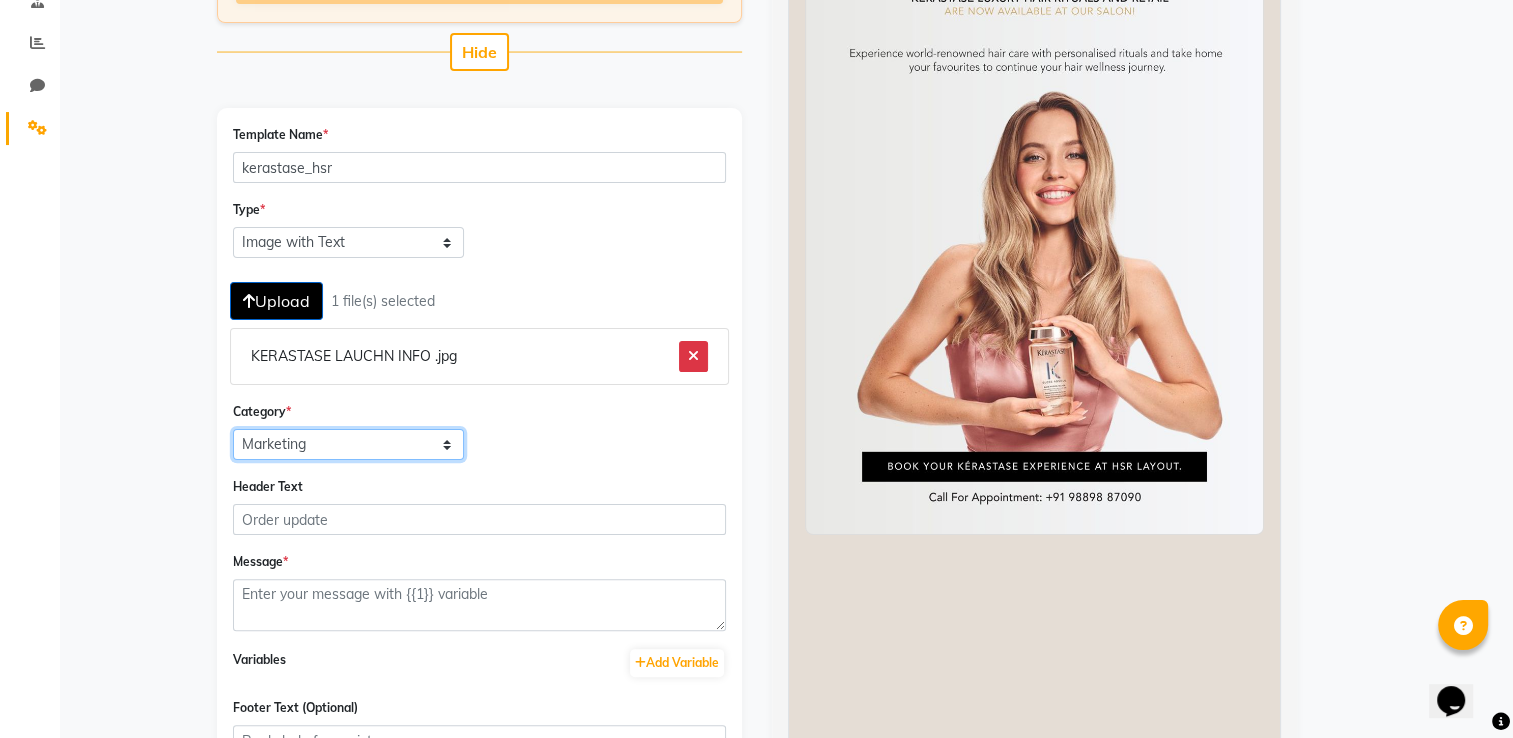 click on "Utility Marketing" 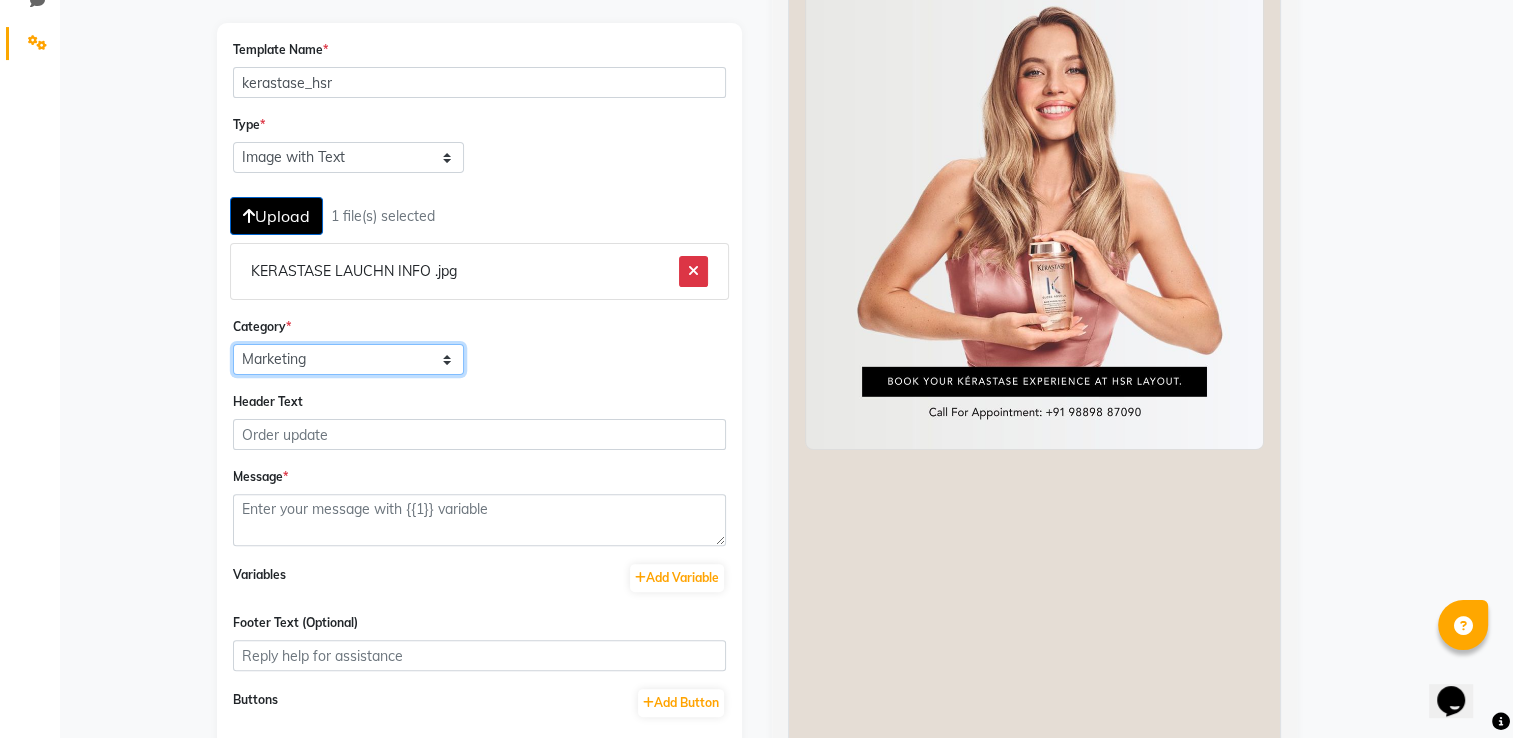 scroll, scrollTop: 680, scrollLeft: 0, axis: vertical 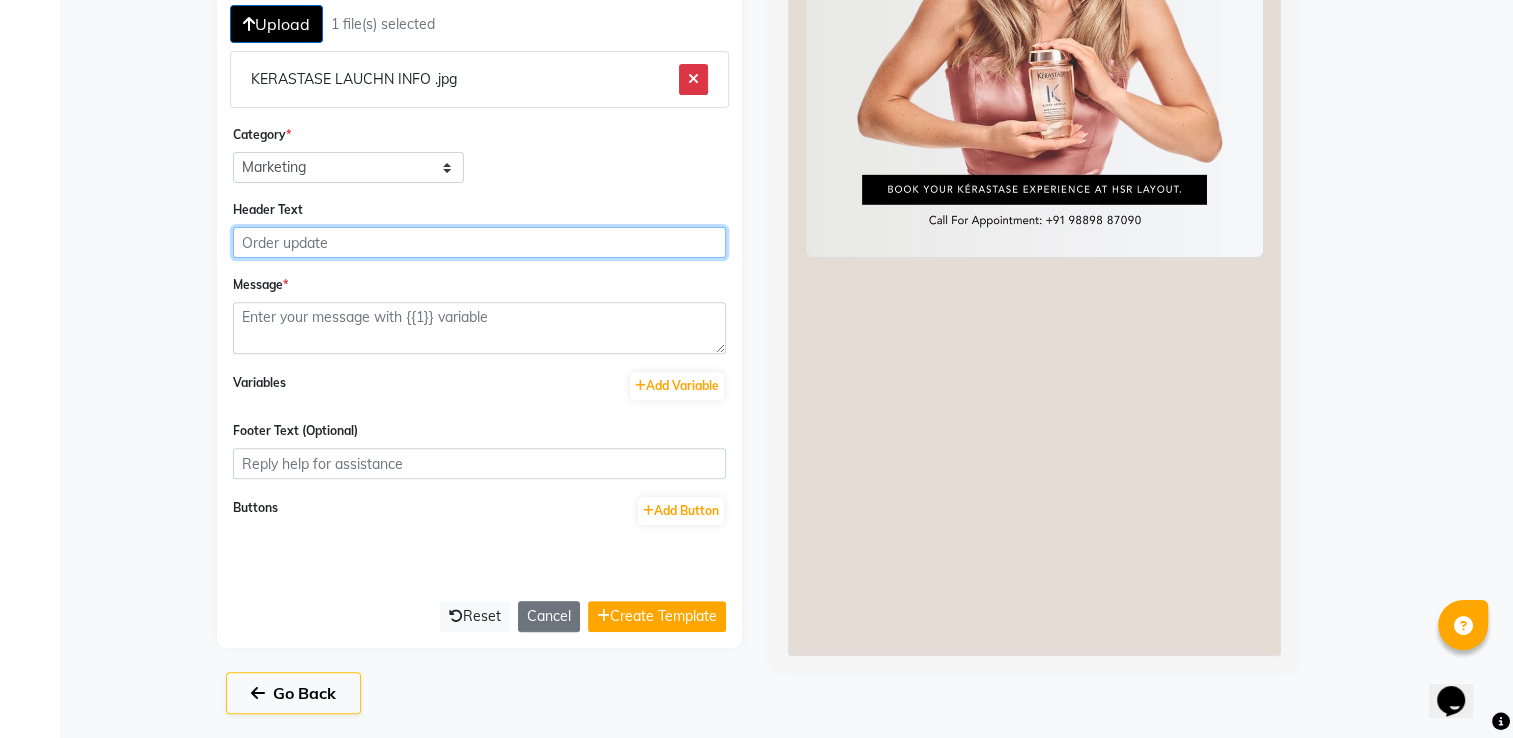 click on "Header Text" at bounding box center [479, 242] 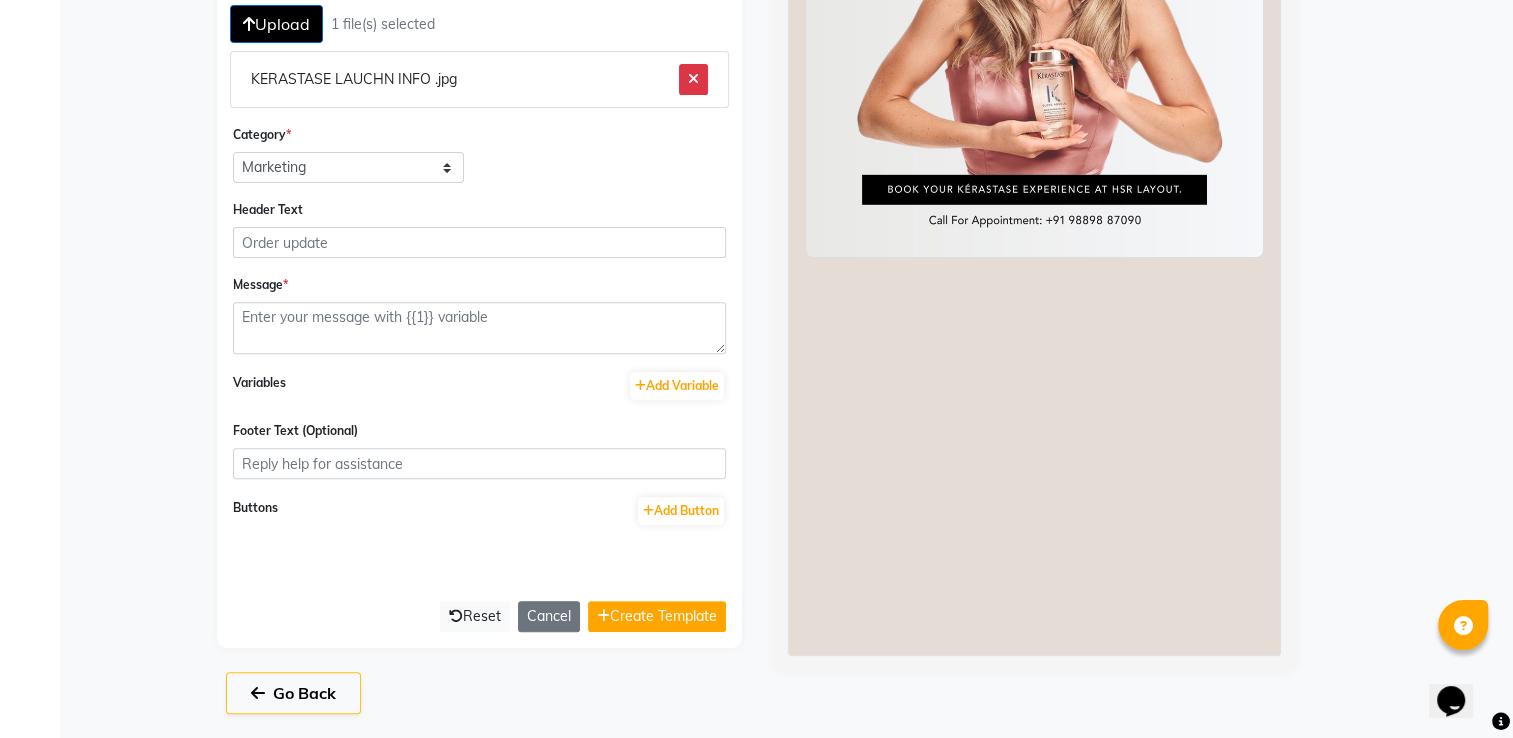 click on "Type  * Text Message Image with Text  Upload   1 file(s) selected   KERASTASE LAUCHN INFO .jpg   Category  * Utility Marketing" 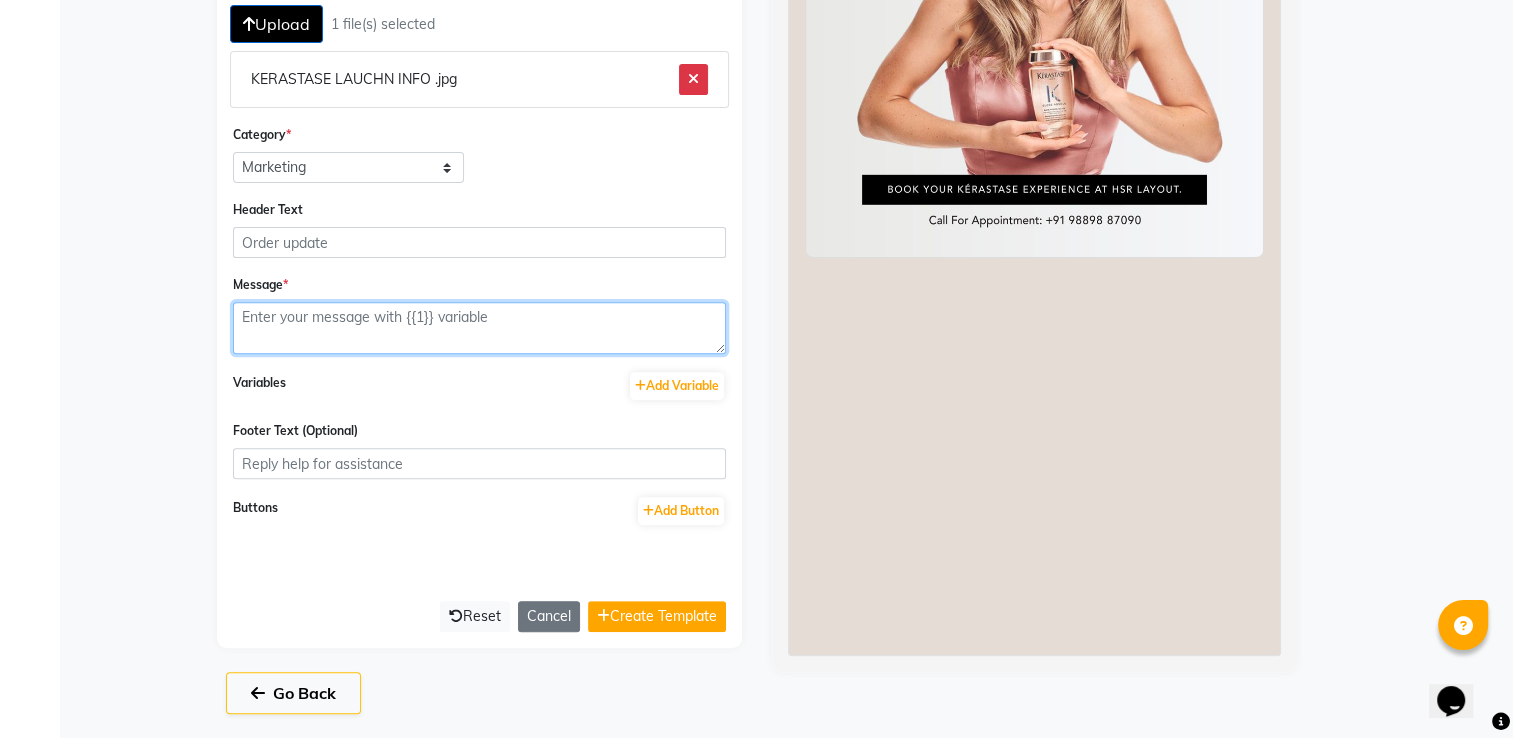 click at bounding box center (479, 328) 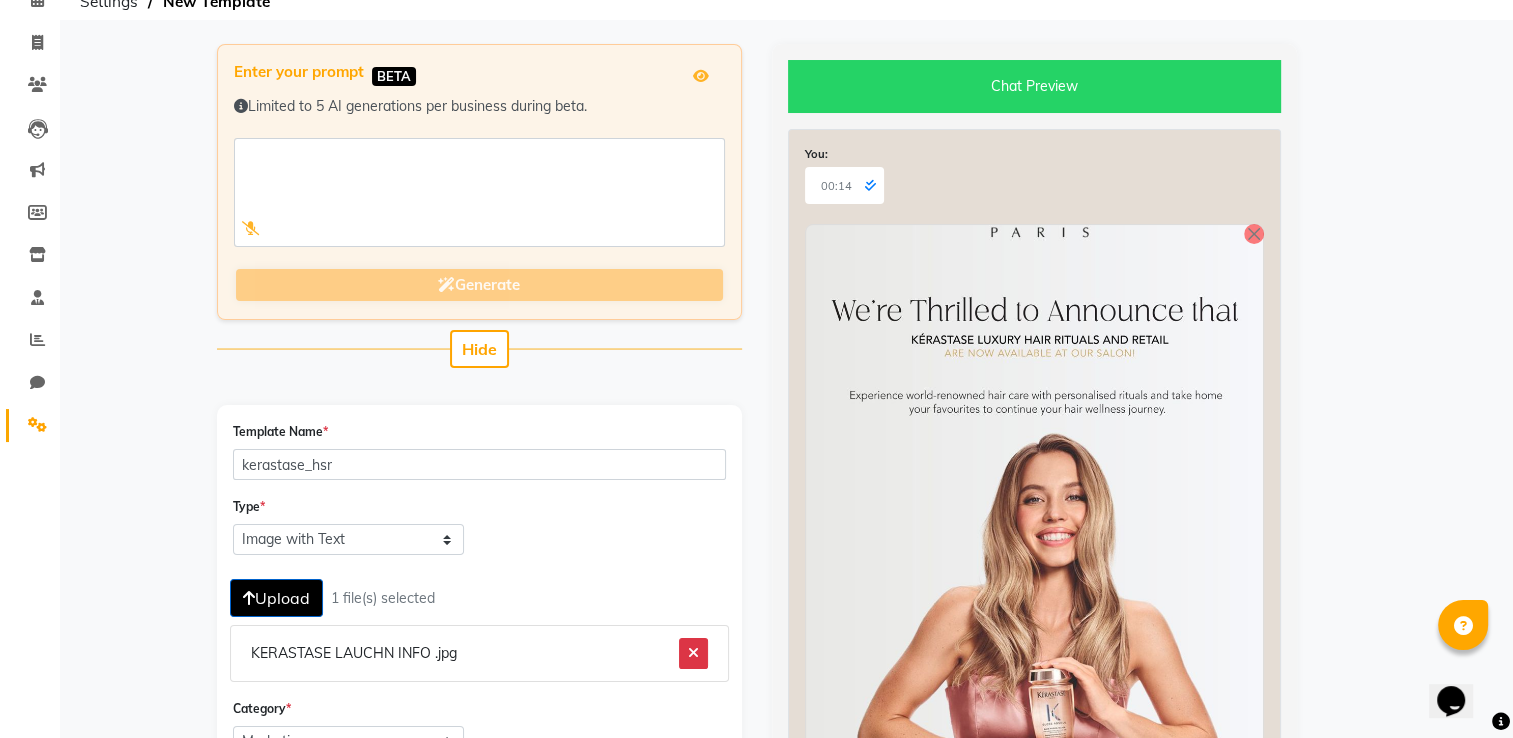 scroll, scrollTop: 80, scrollLeft: 0, axis: vertical 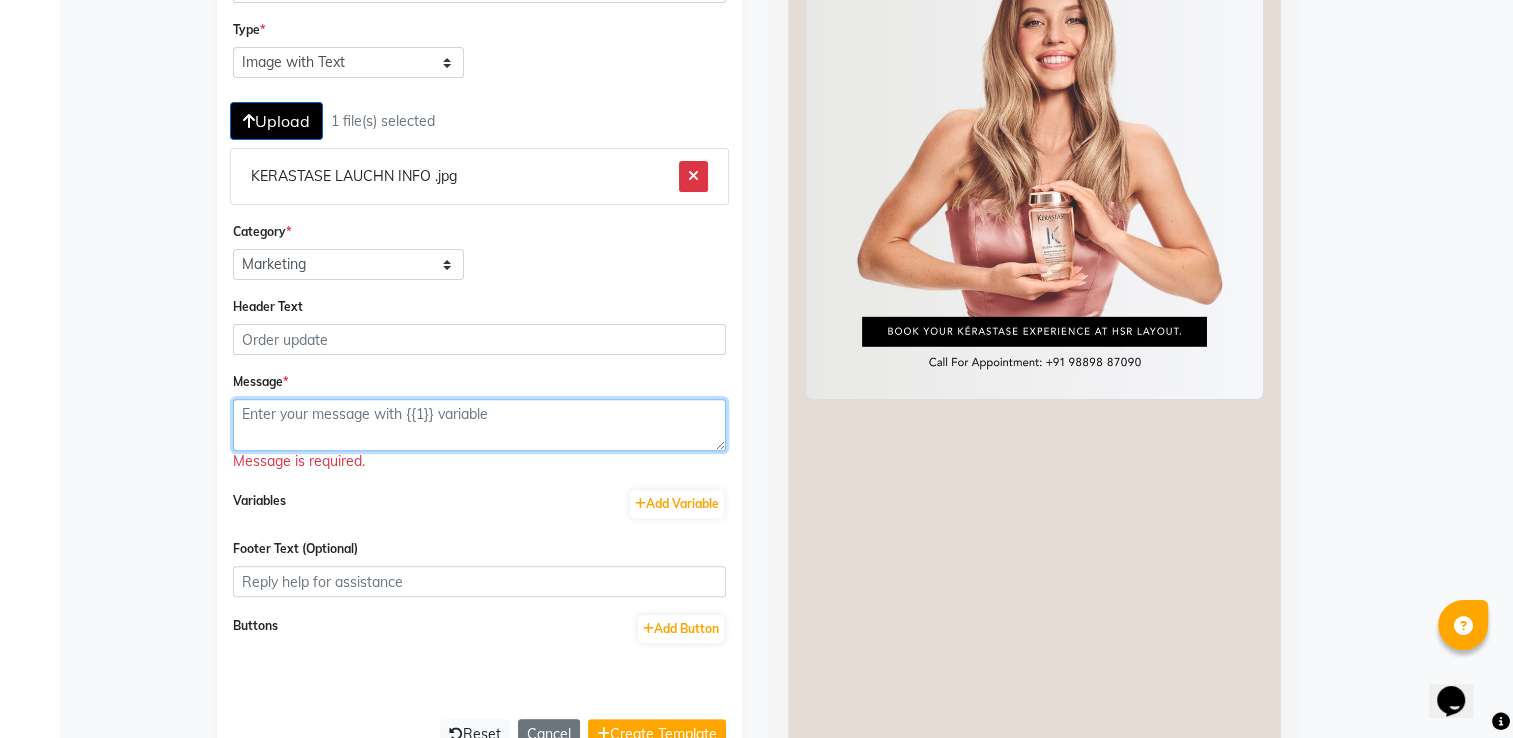 paste on "We’re Thrilled to Share Exciting News!
We are delighted to announce that Kérastase luxury hair rituals and retail are now available at our salon! Experience world-renowned hair care with personalised rituals and take home your favourites to continue your hair wellness journey.
@ Get your complimentary hair and scalp diagnosis from our experts to begin your Kérastase journey.
Indulge your hair with the care it truly deserves.
Book your Kérastase experience today.
We can’t wait to welcome you!" 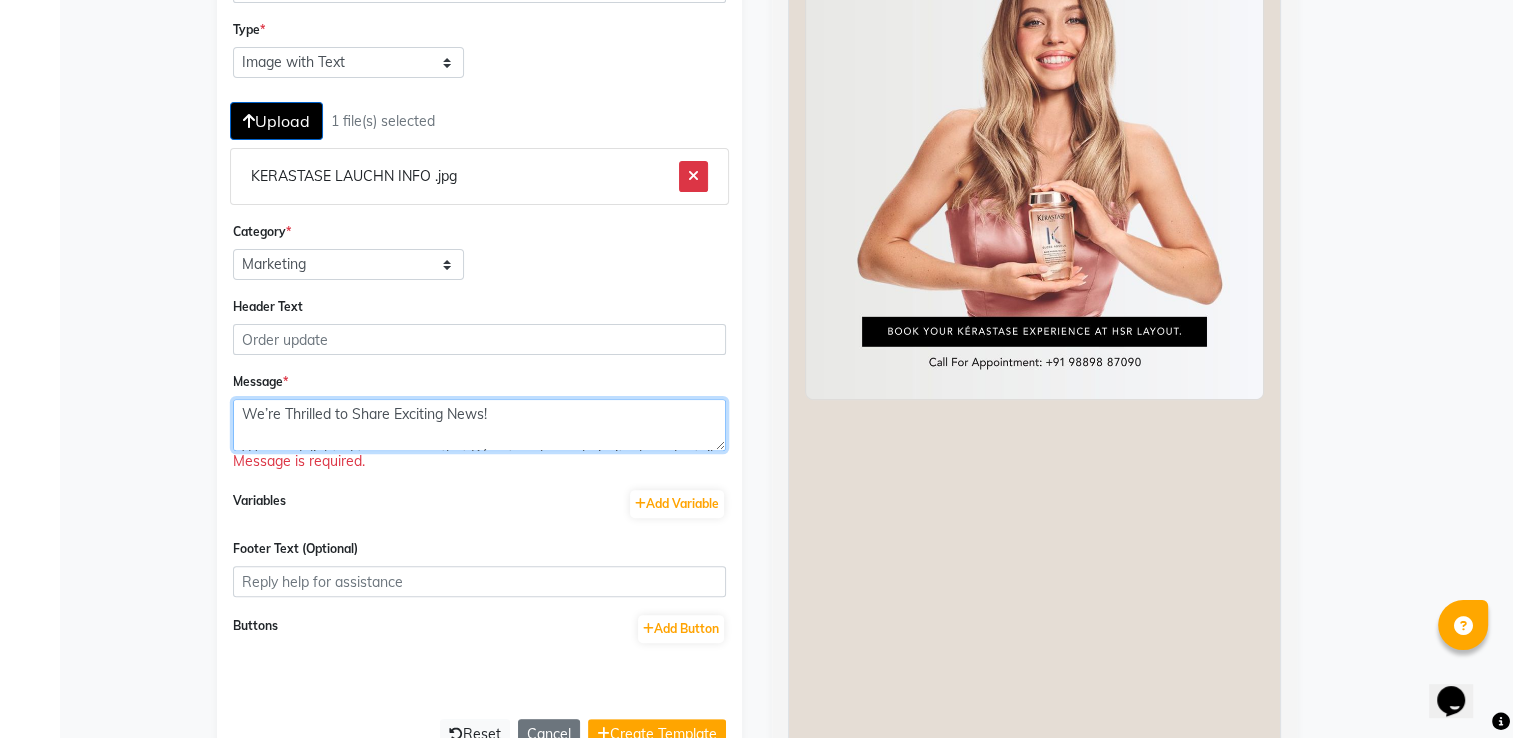 scroll, scrollTop: 246, scrollLeft: 0, axis: vertical 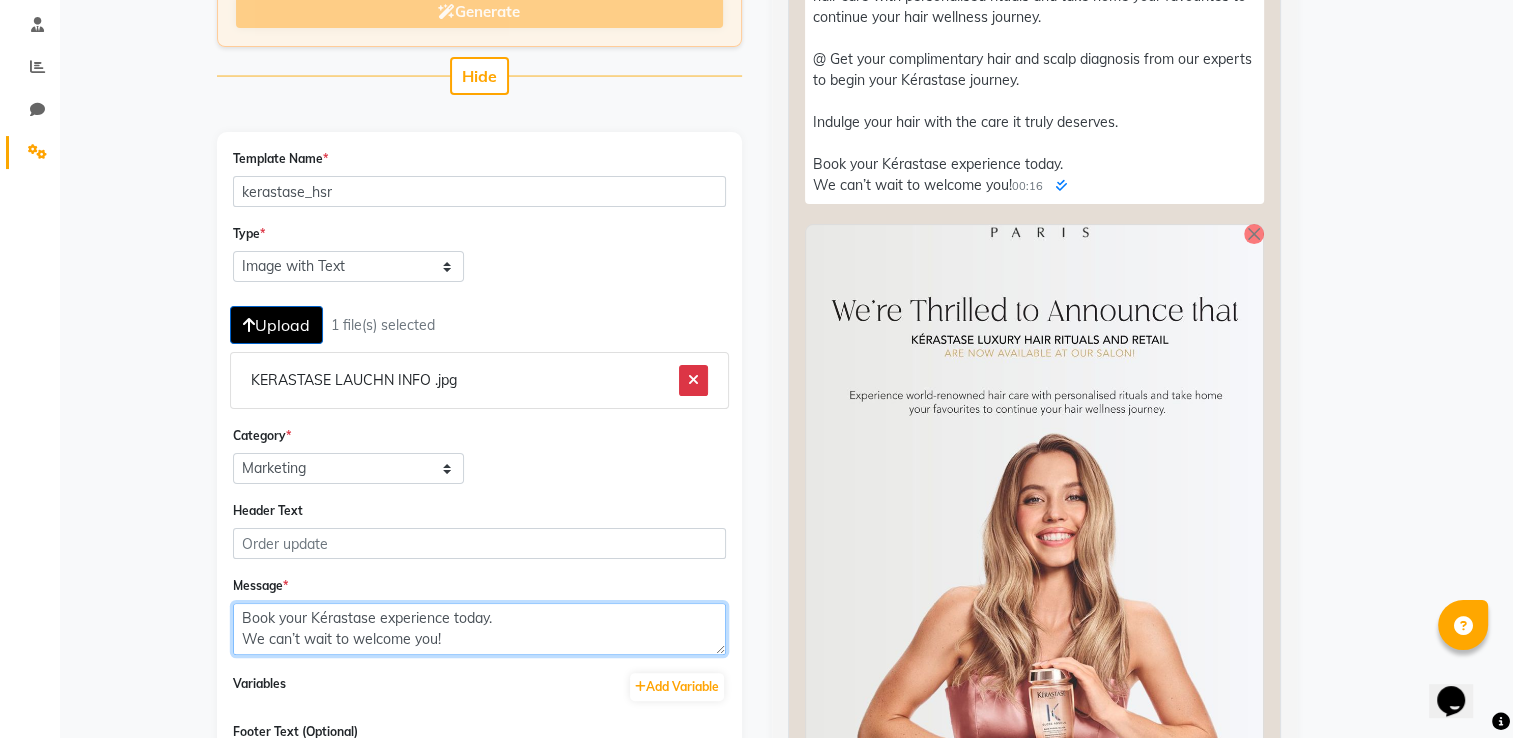 drag, startPoint x: 443, startPoint y: 646, endPoint x: 252, endPoint y: 626, distance: 192.04427 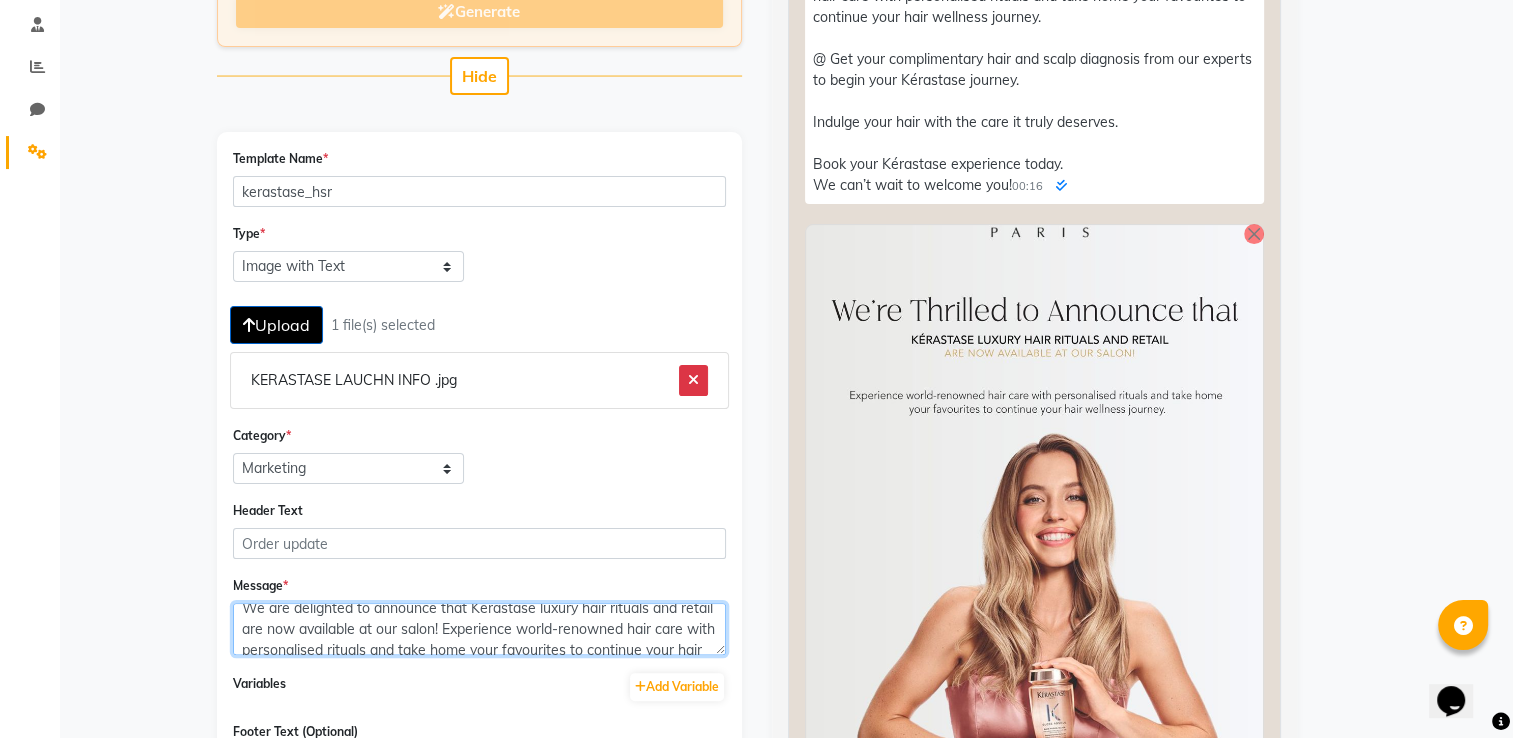 scroll, scrollTop: 152, scrollLeft: 0, axis: vertical 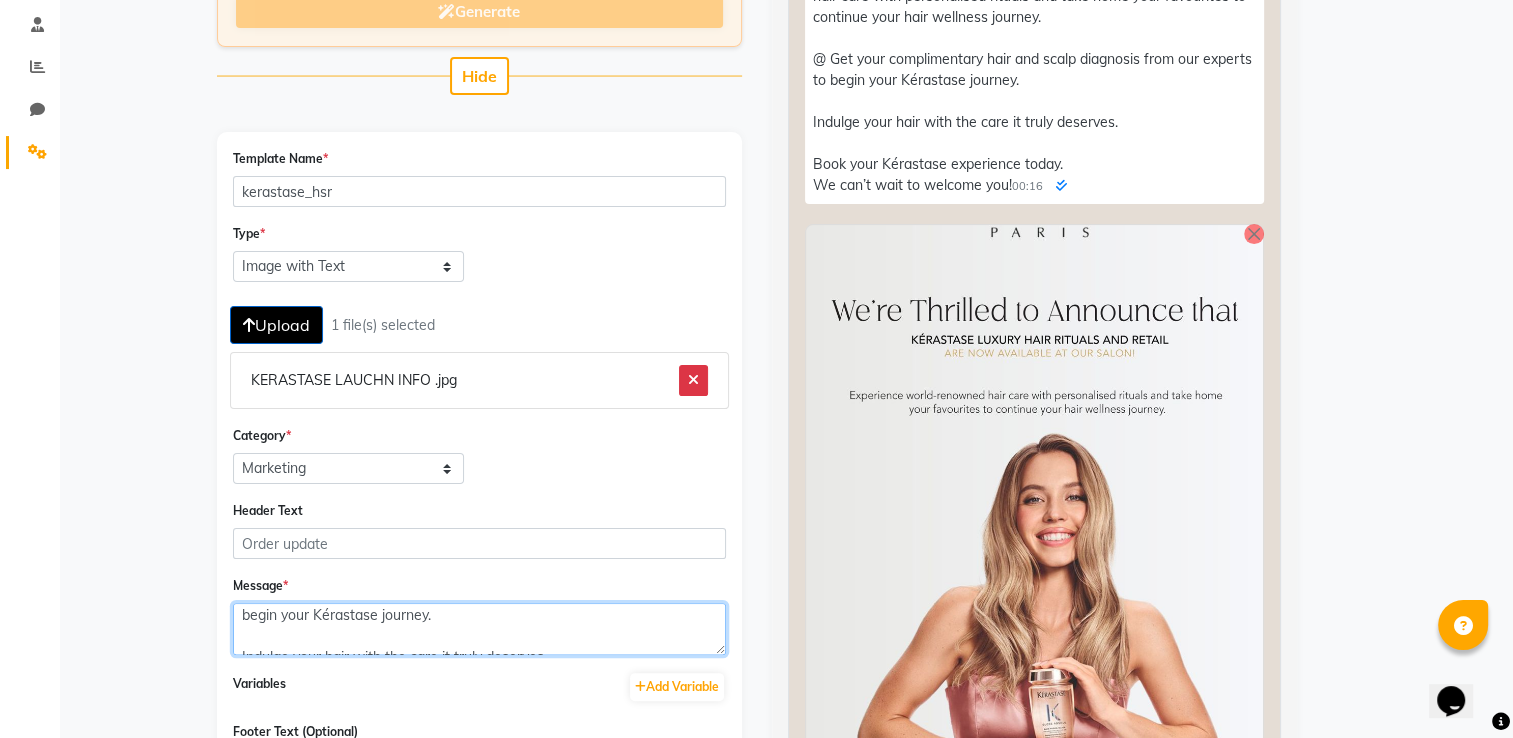 drag, startPoint x: 440, startPoint y: 643, endPoint x: 252, endPoint y: 622, distance: 189.16924 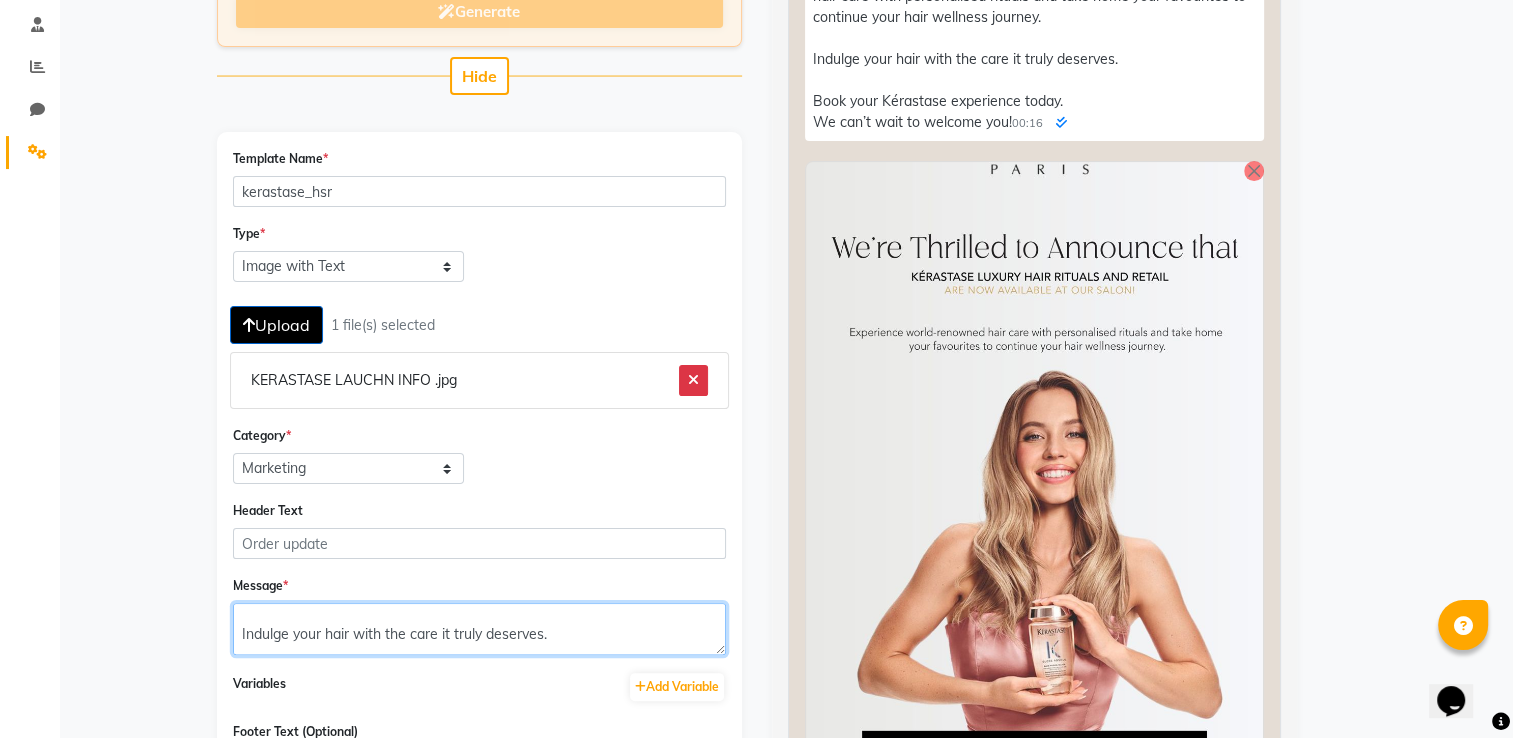 scroll, scrollTop: 110, scrollLeft: 0, axis: vertical 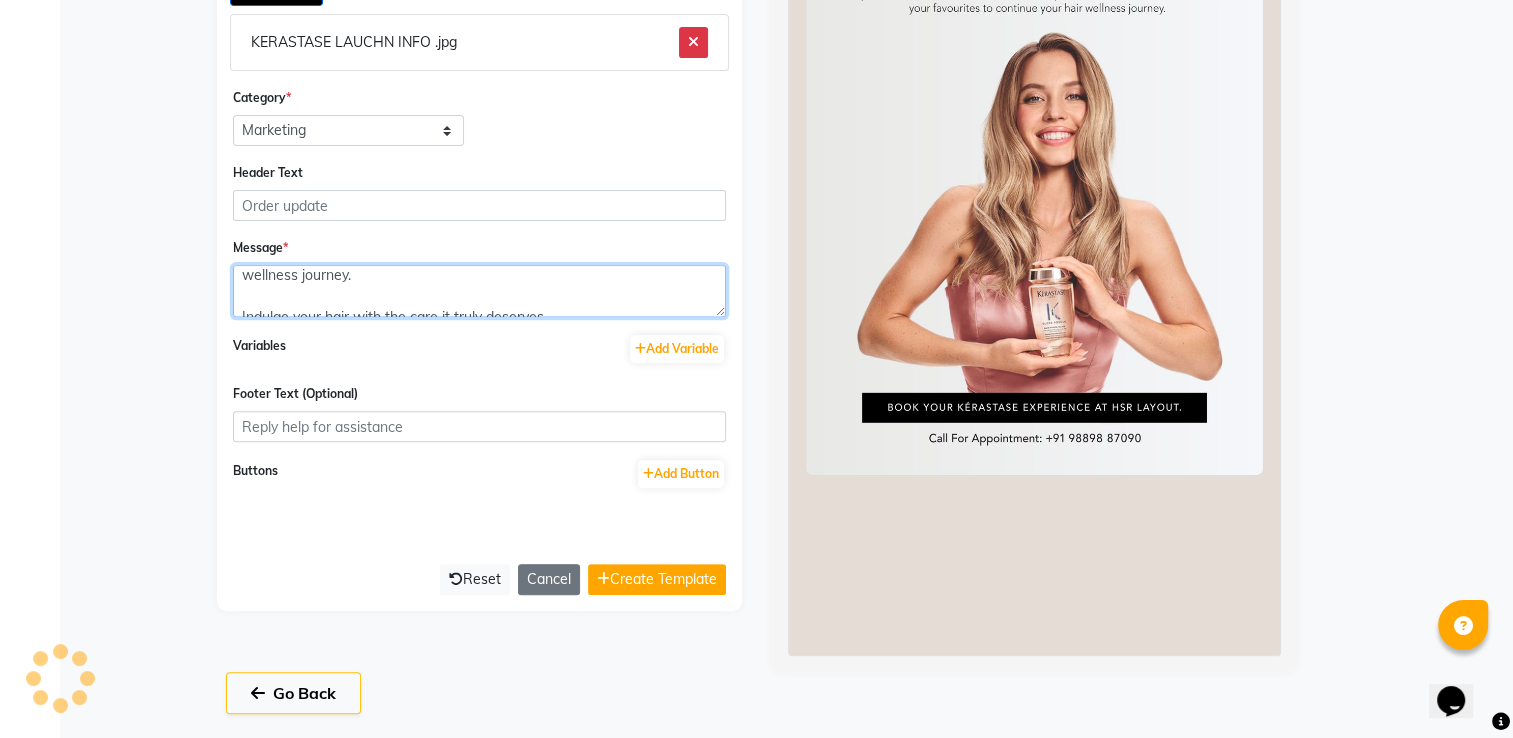 type on "We’re Thrilled to Share Exciting News!
We are delighted to announce that Kérastase luxury hair rituals and retail are now available at our salon! Experience world-renowned hair care with personalised rituals and take home your favourites to continue your hair wellness journey.
Indulge your hair with the care it truly deserves.
Book your Kérastase experience today.
We can’t wait to welcome you!" 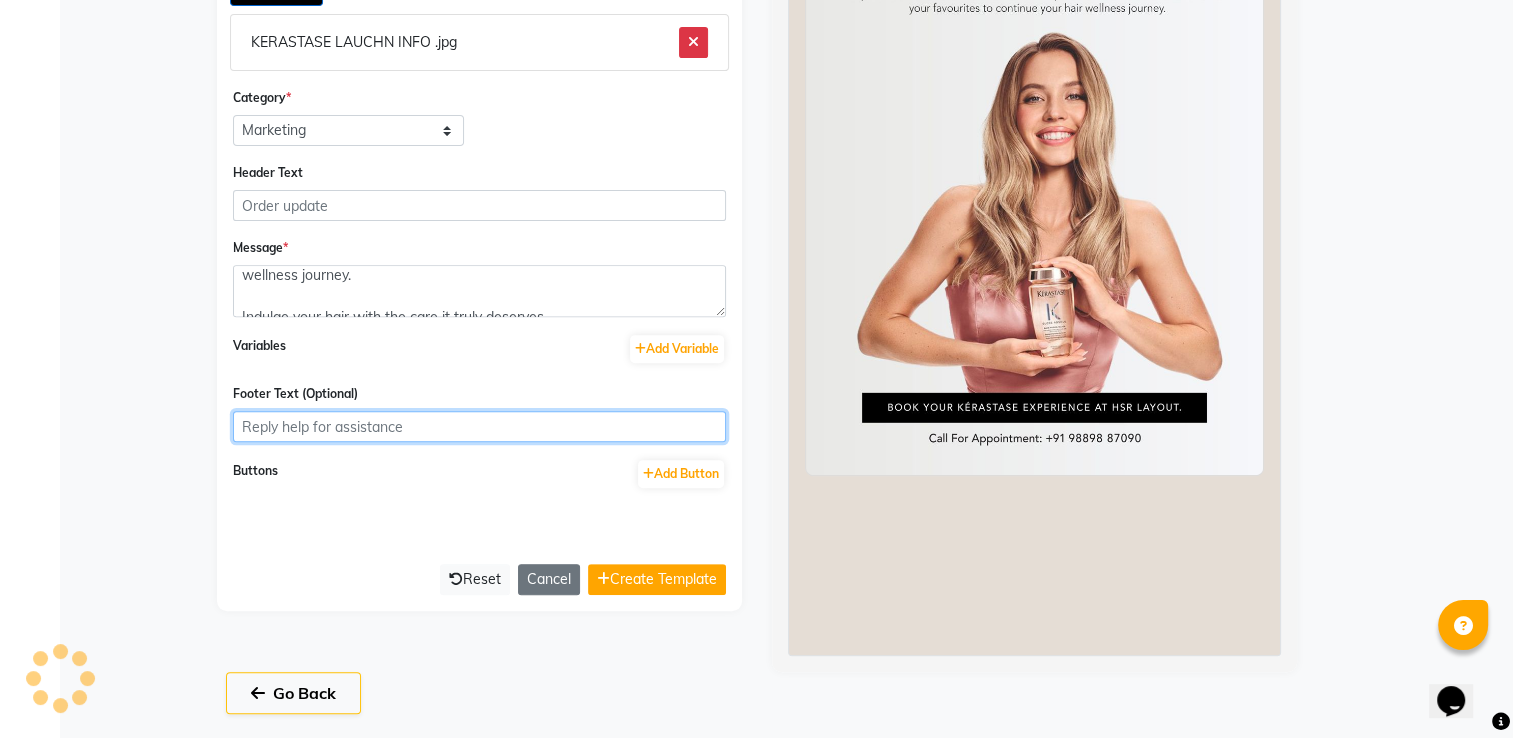 click on "Footer Text (Optional)" at bounding box center [479, 426] 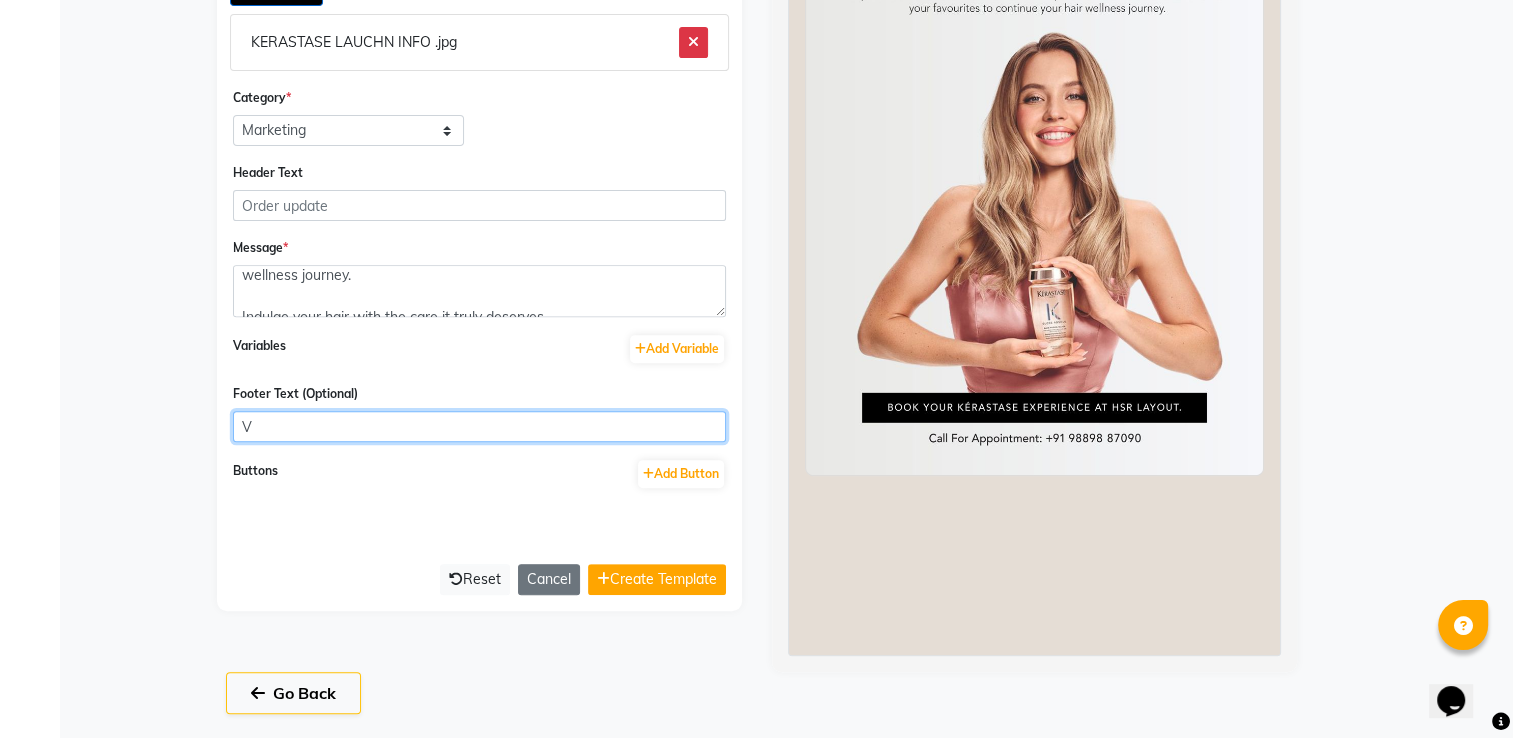 paste on "Play Salon Team" 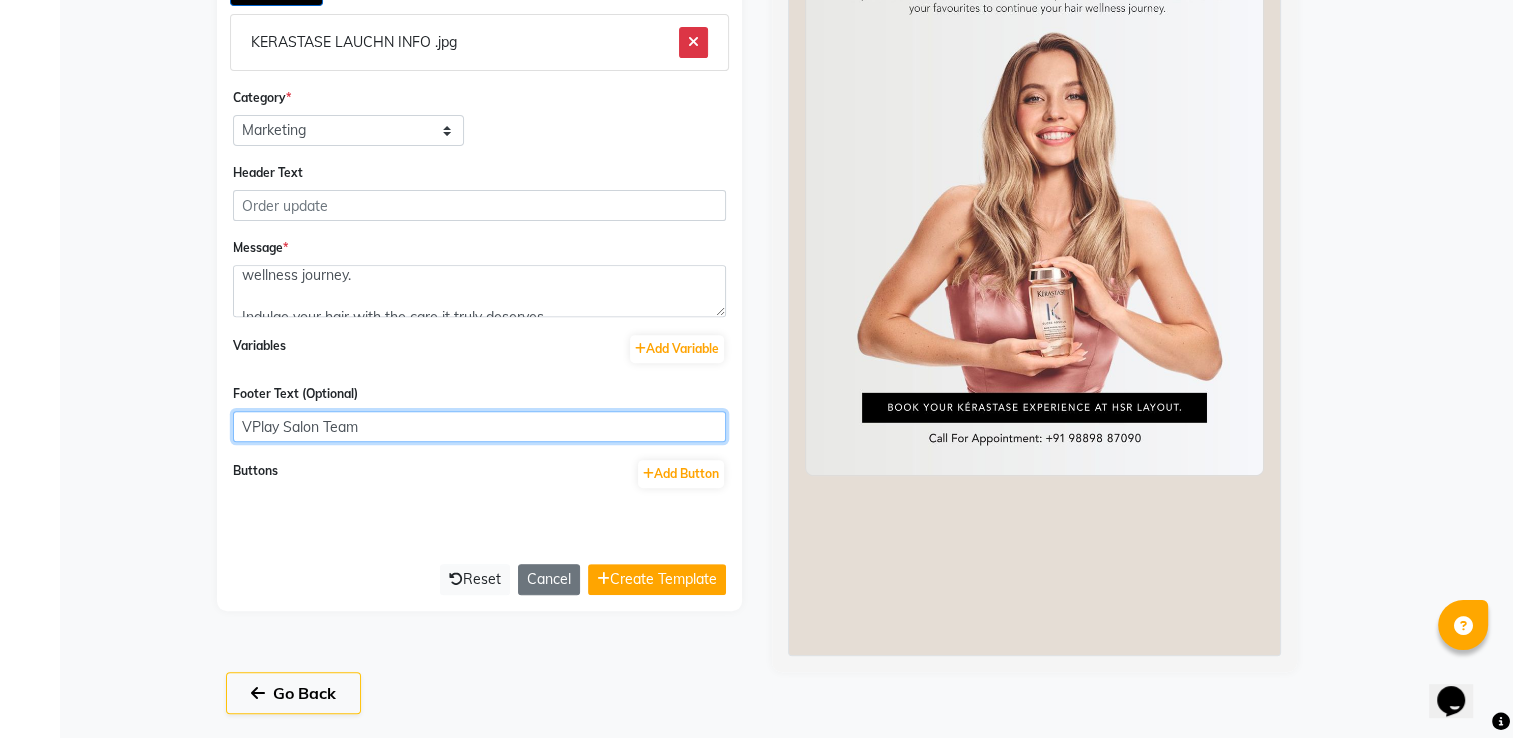 drag, startPoint x: 251, startPoint y: 434, endPoint x: 282, endPoint y: 431, distance: 31.144823 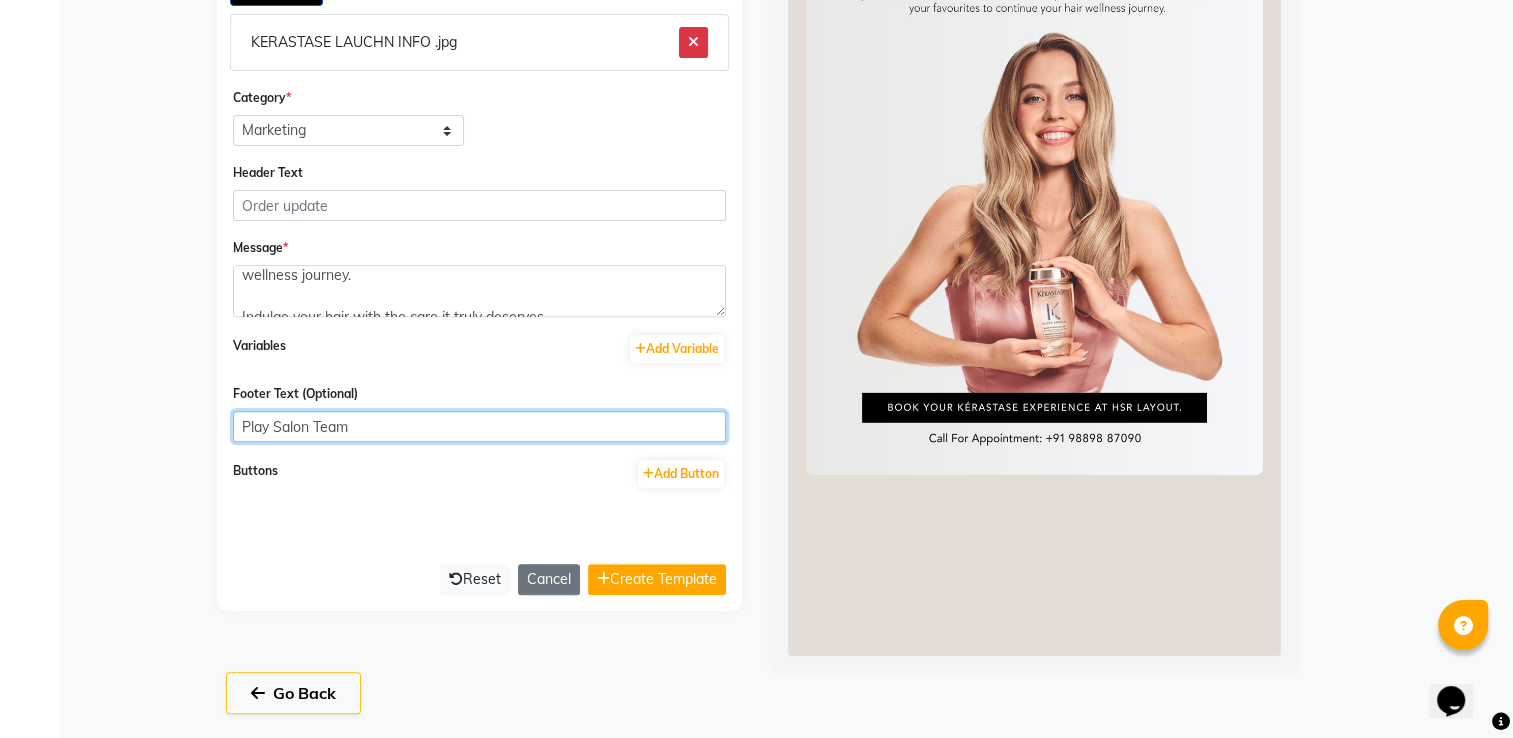 type on "Play Salon Team" 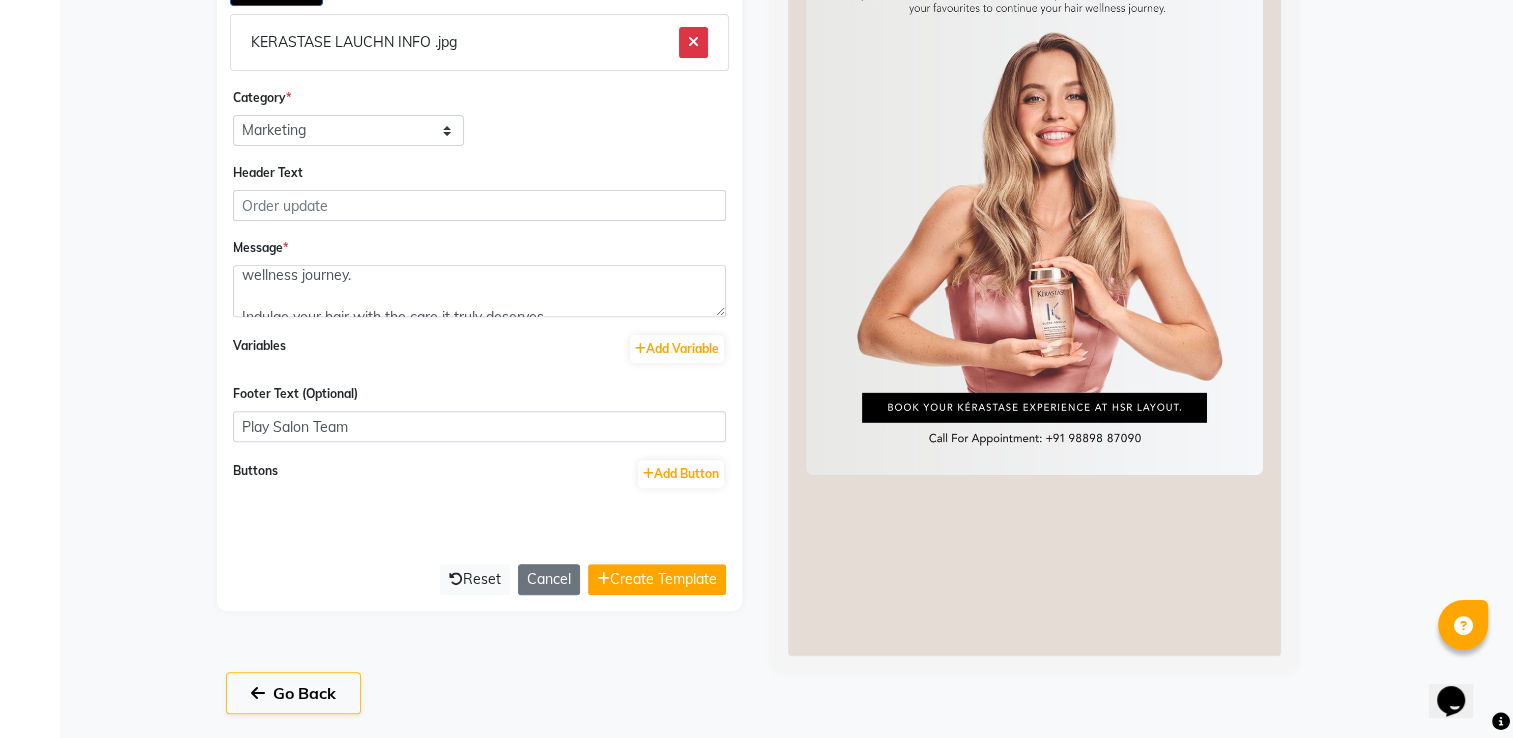 click on "Buttons  Add Button" 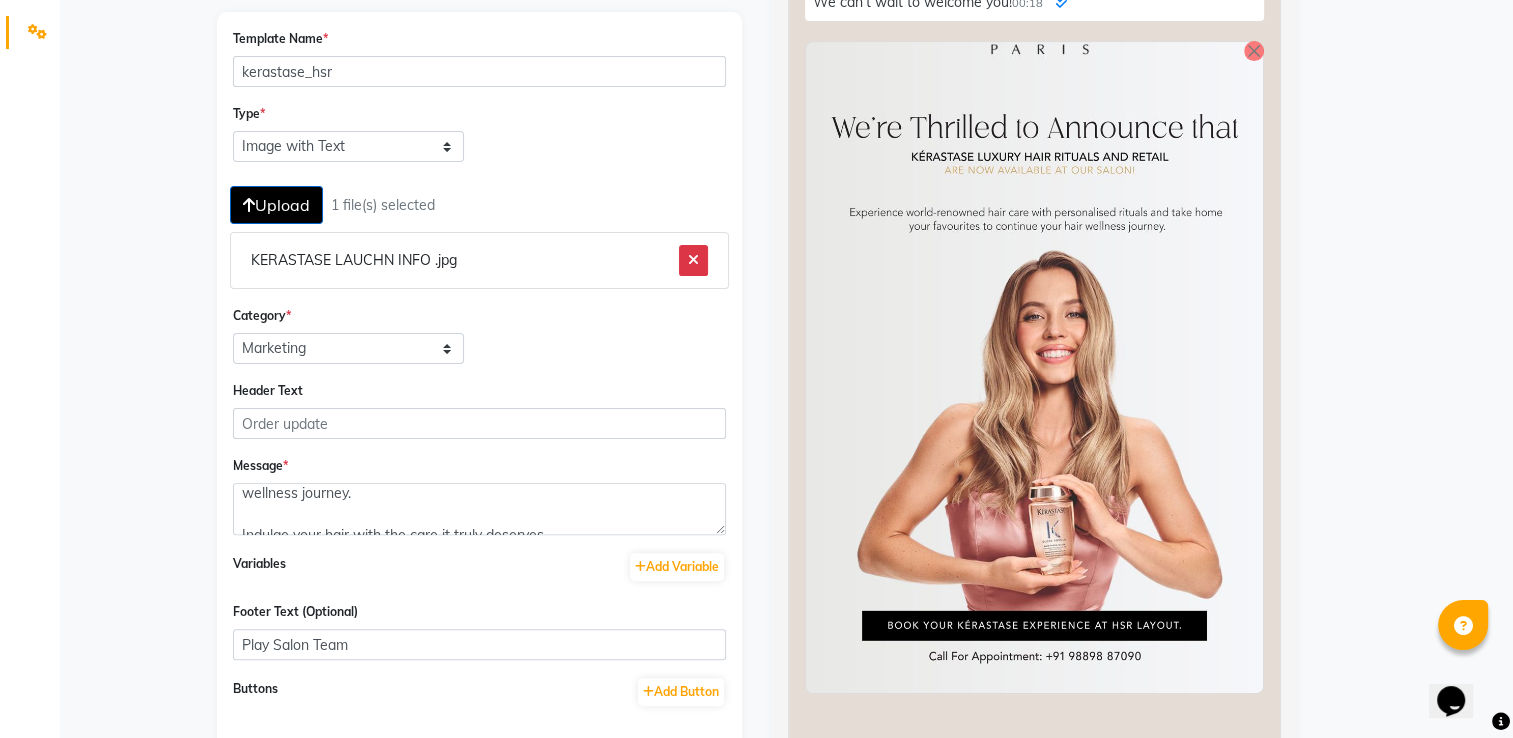 scroll, scrollTop: 714, scrollLeft: 0, axis: vertical 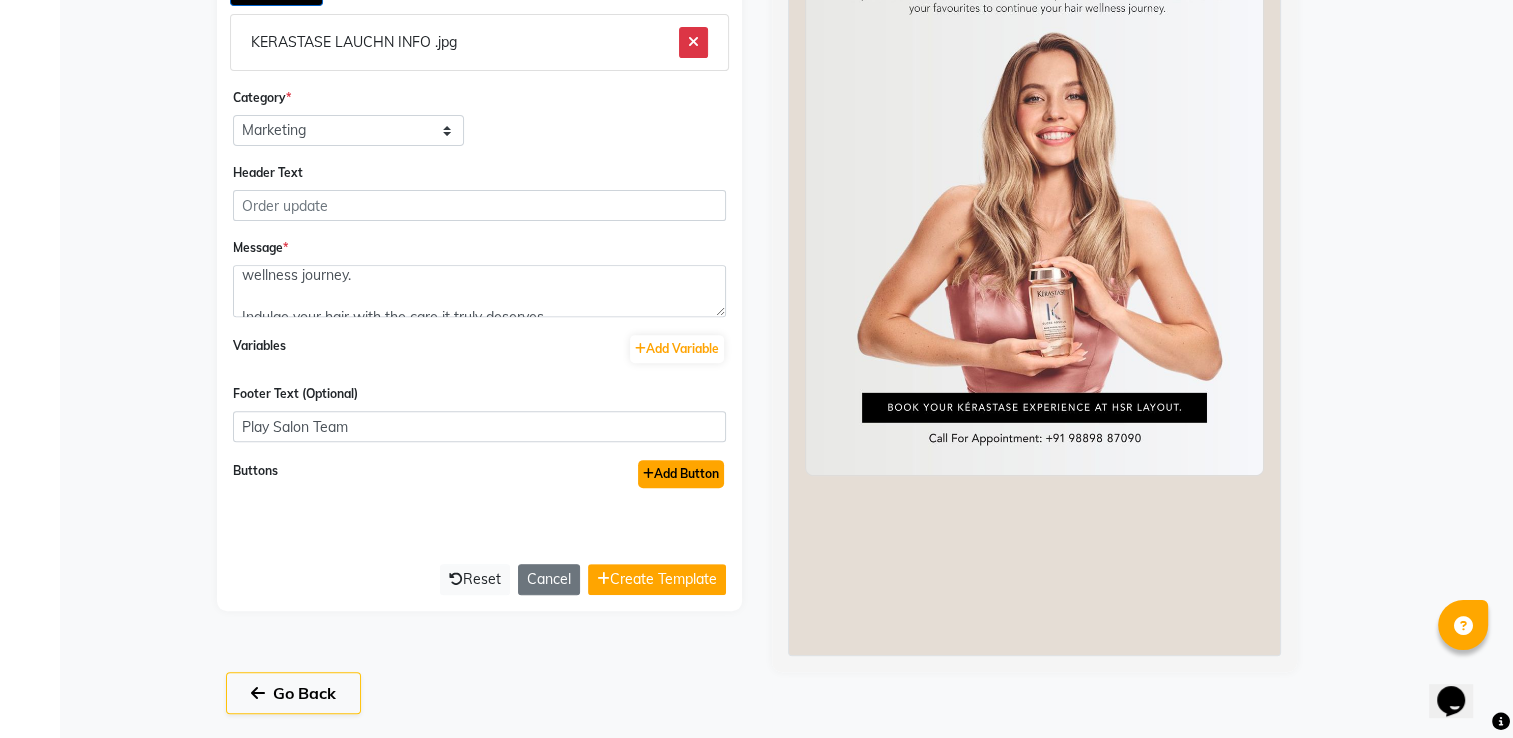 click on "Add Button" 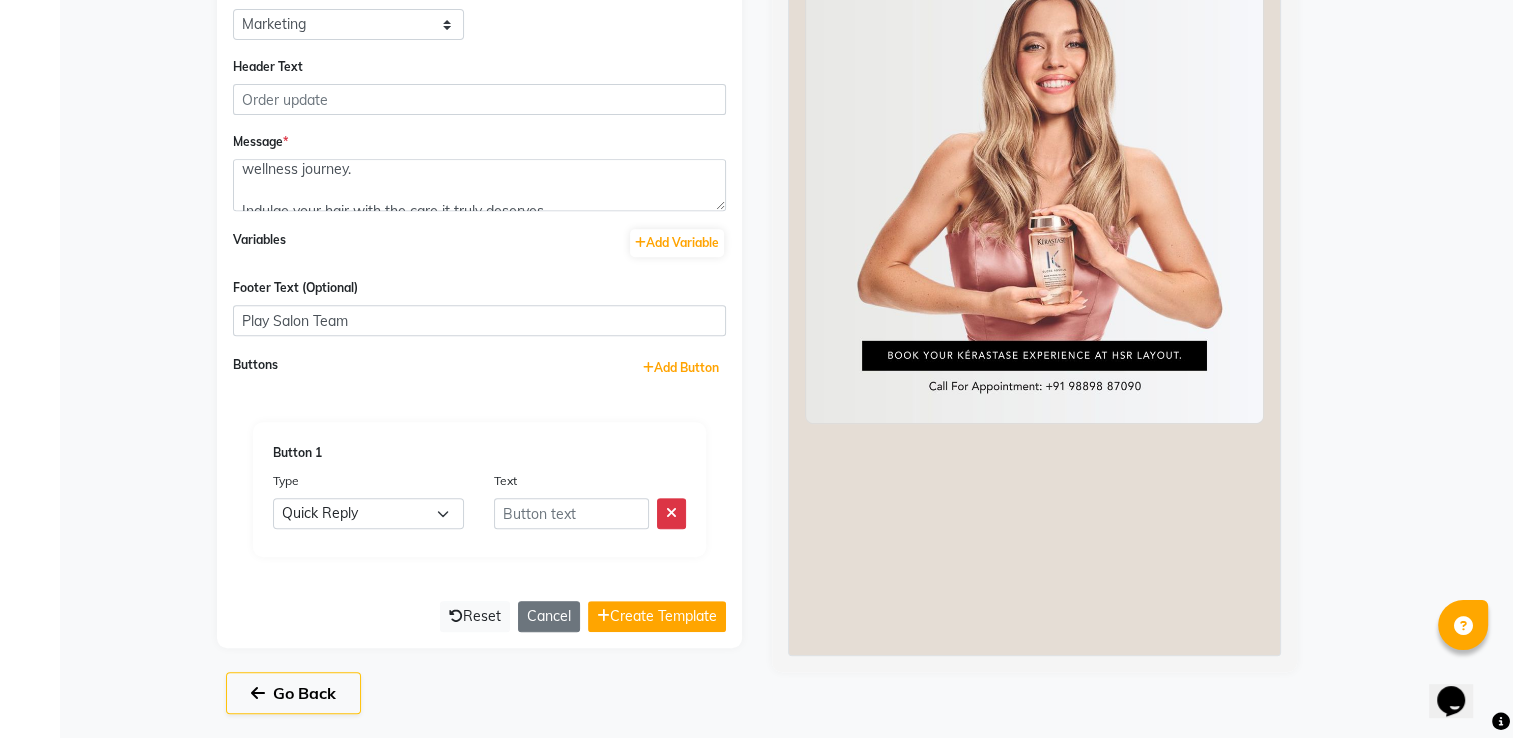 scroll, scrollTop: 825, scrollLeft: 0, axis: vertical 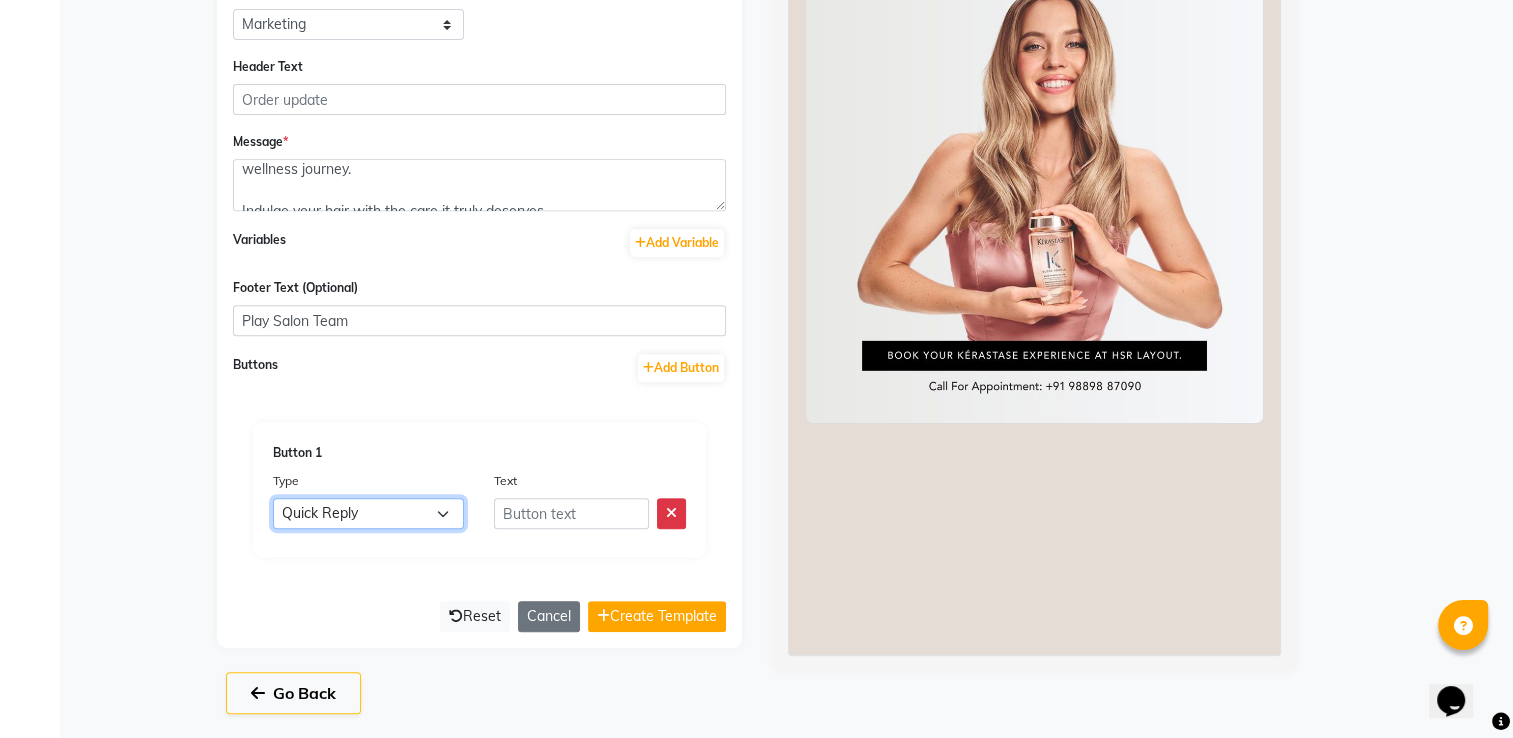 click on "Quick Reply URL Phone Number URL with Variable" 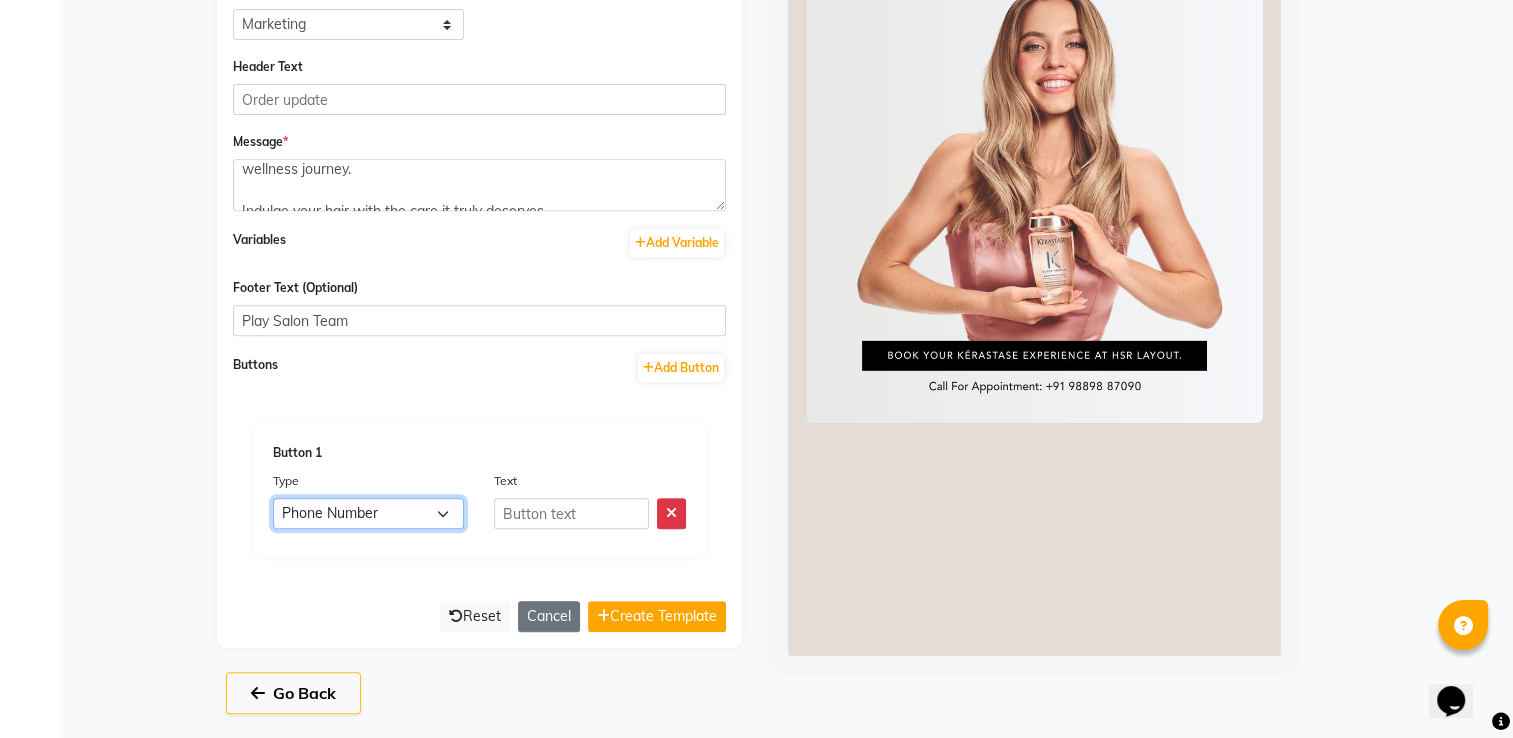 click on "Quick Reply URL Phone Number URL with Variable" 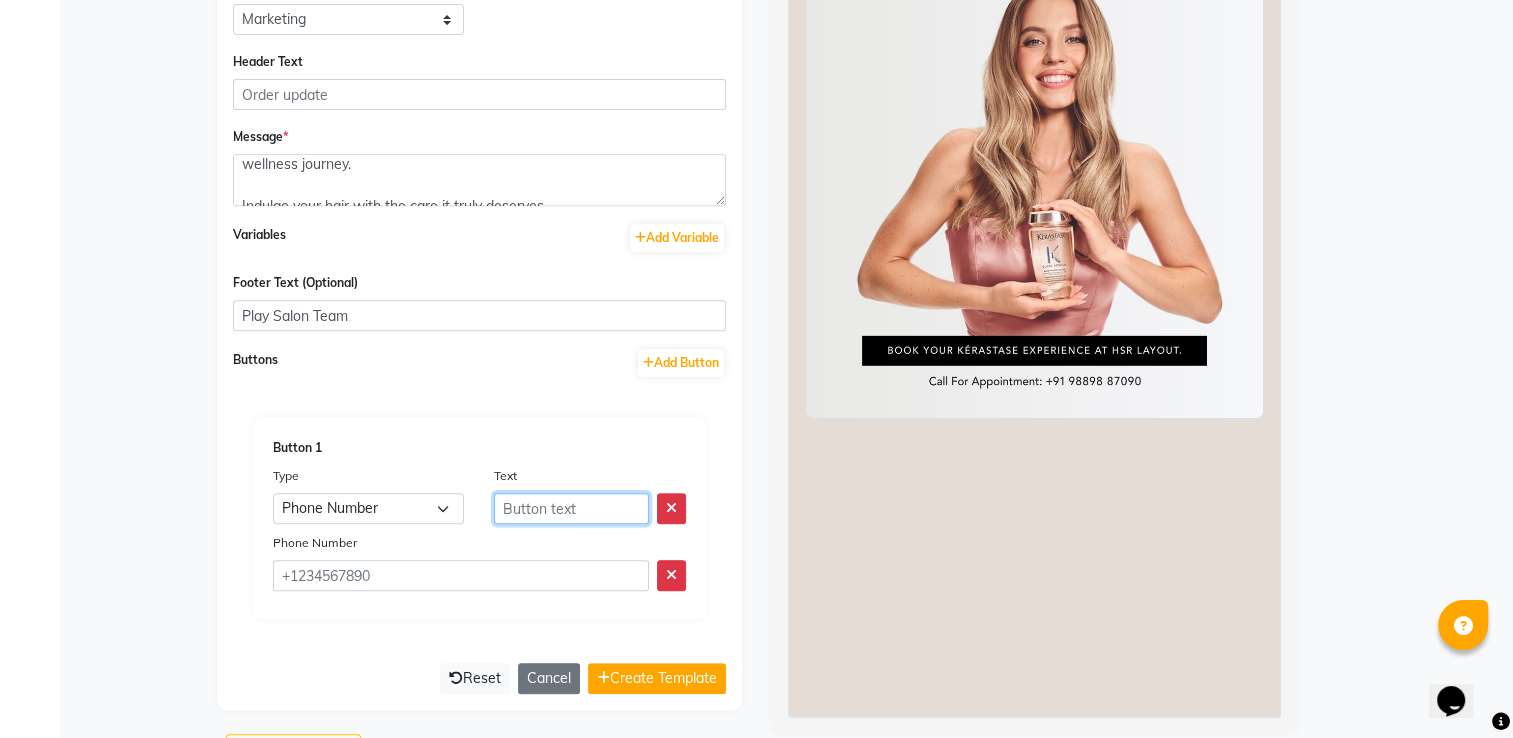 click 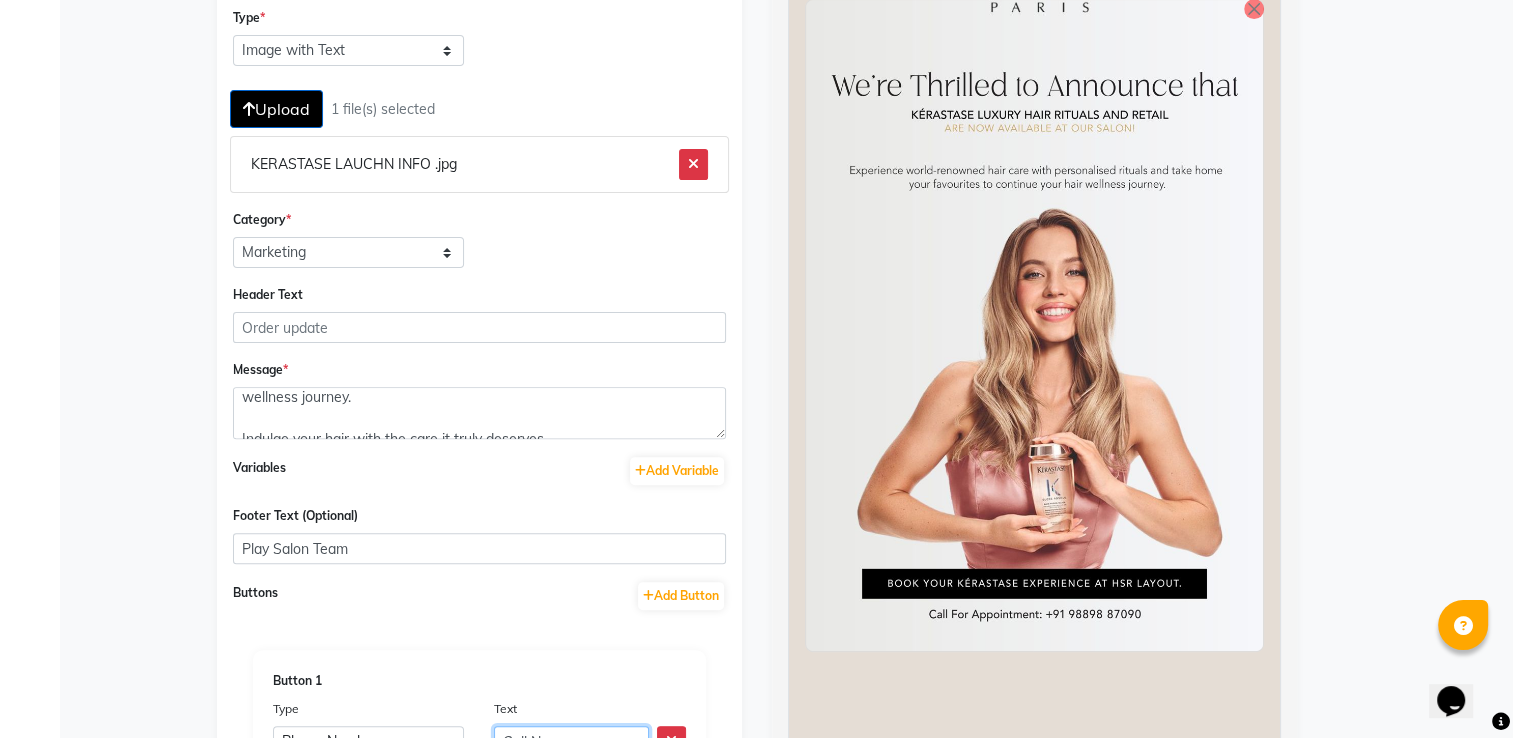 scroll, scrollTop: 600, scrollLeft: 0, axis: vertical 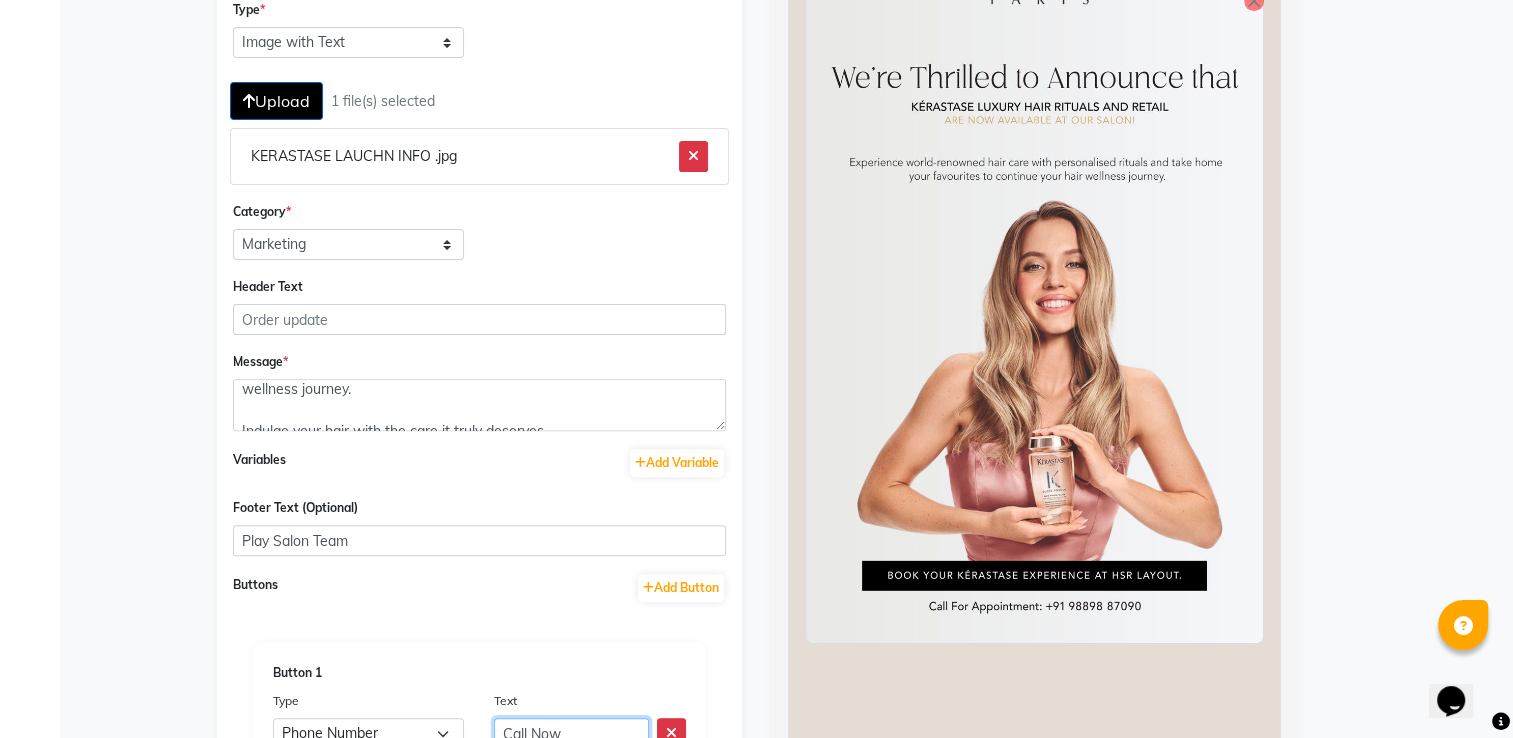 type on "Call Now" 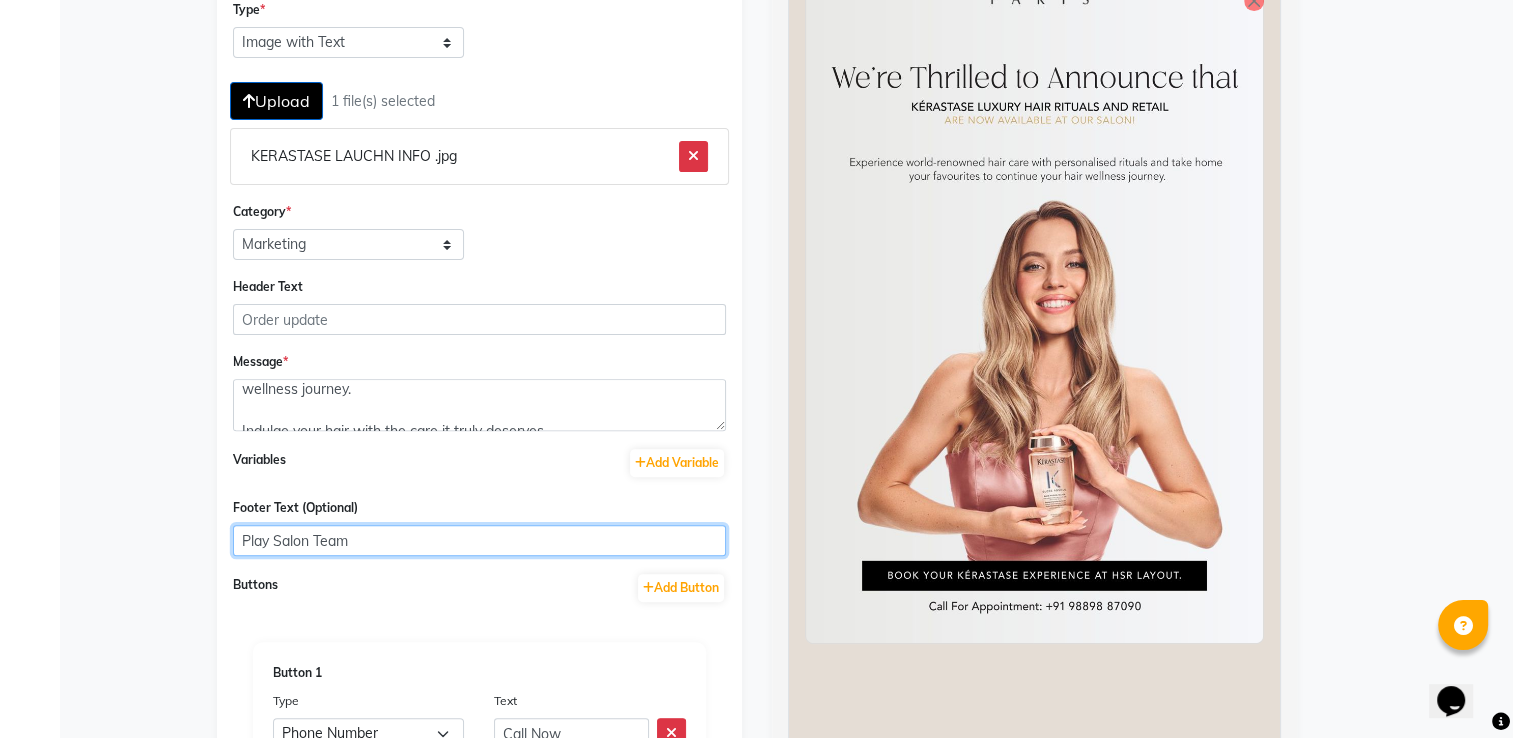 drag, startPoint x: 371, startPoint y: 546, endPoint x: 224, endPoint y: 546, distance: 147 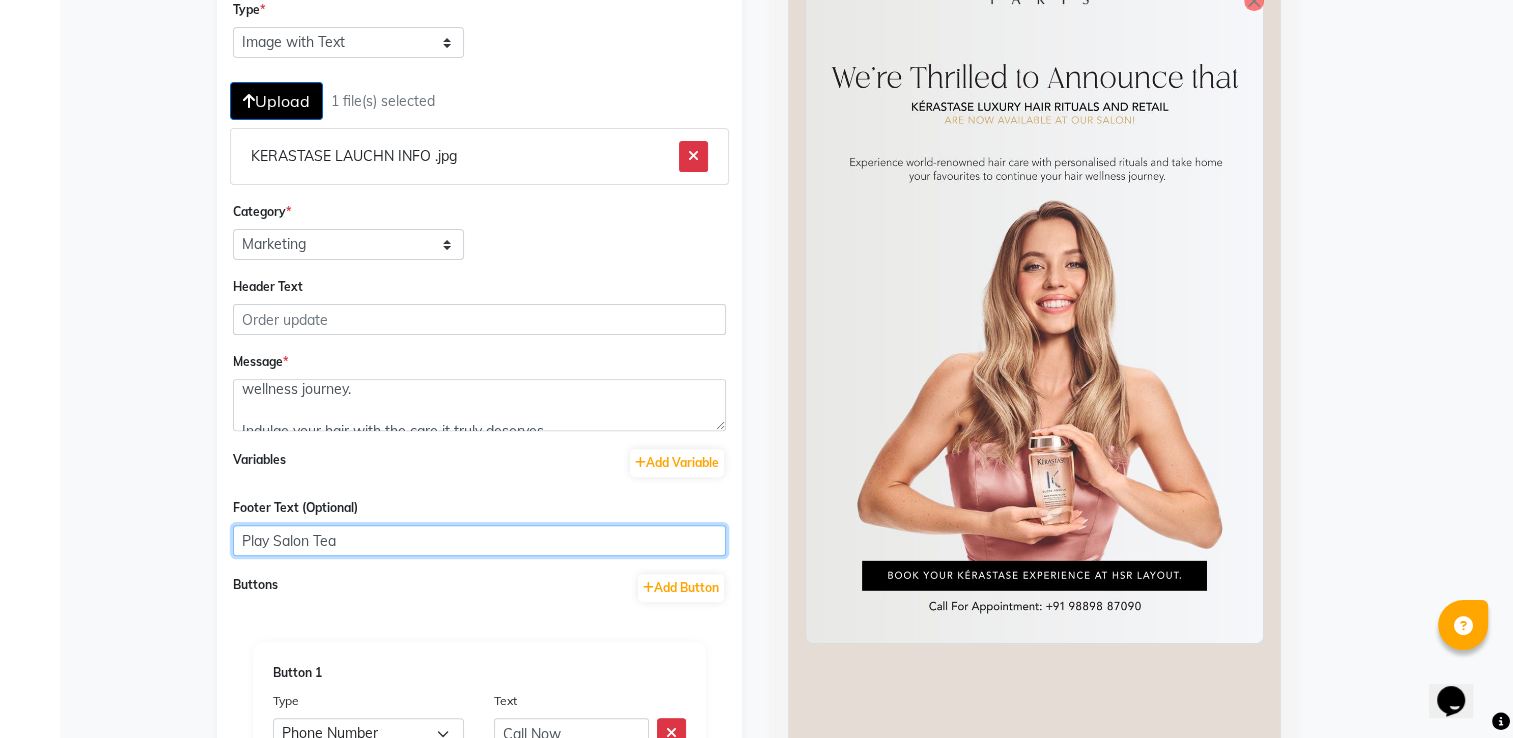 type on "Play Salon Team" 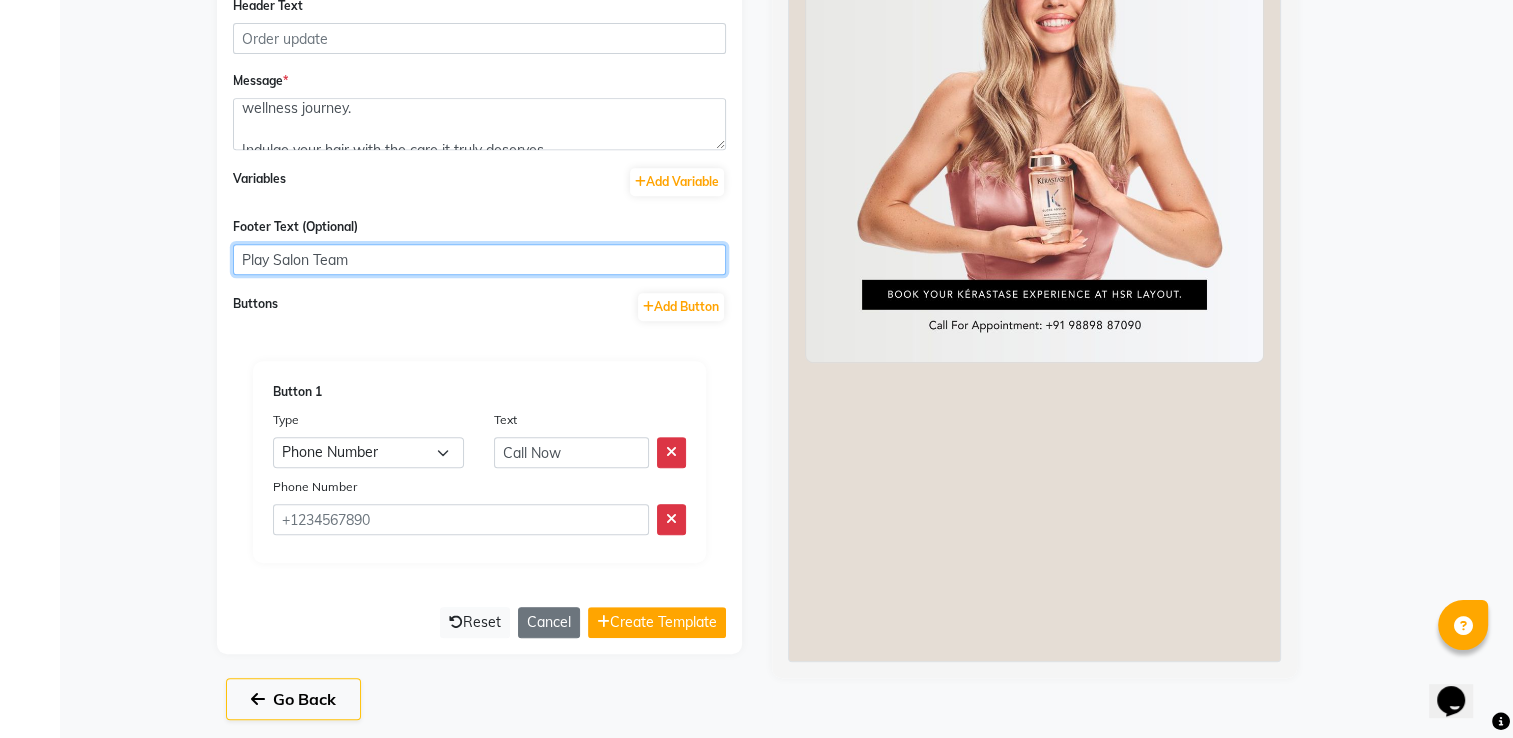 scroll, scrollTop: 893, scrollLeft: 0, axis: vertical 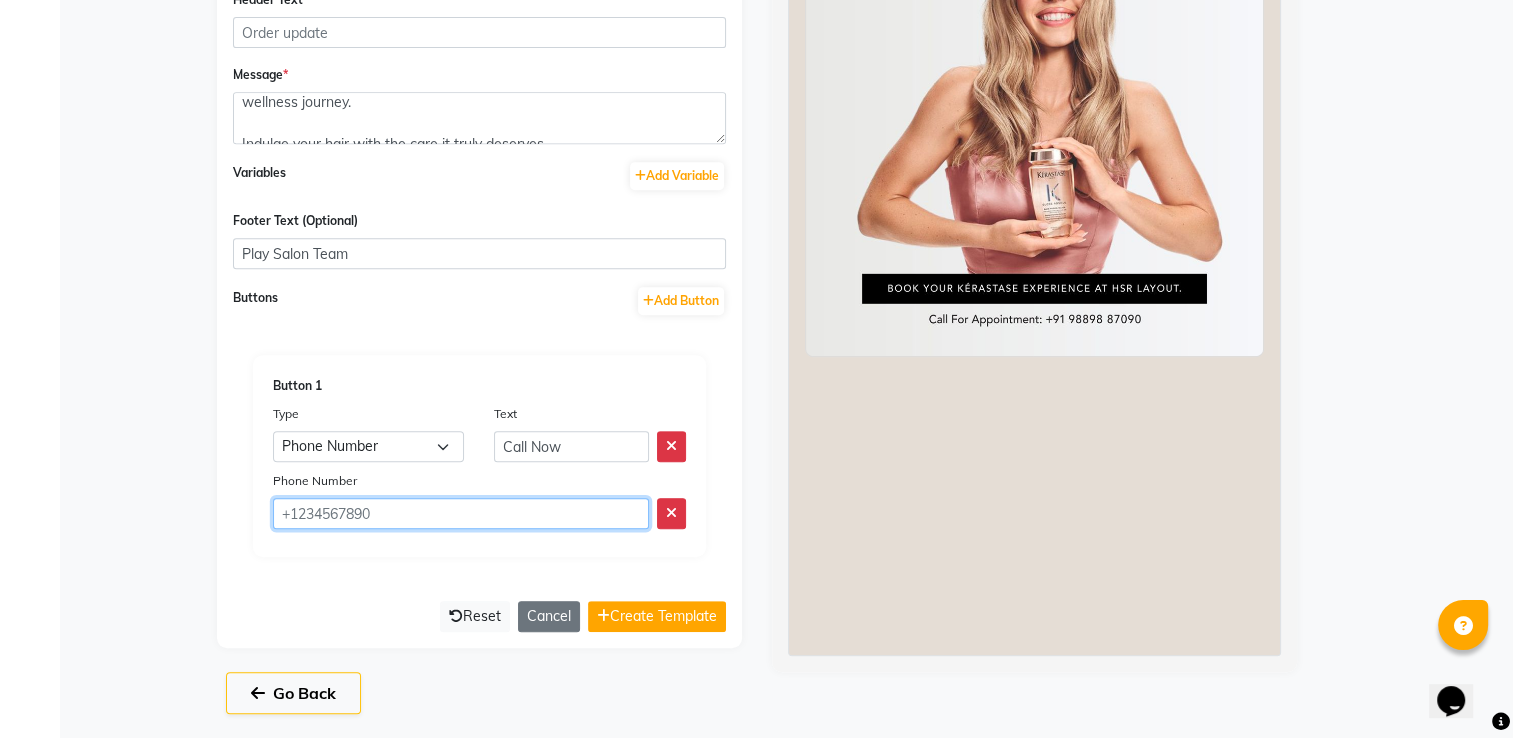 click 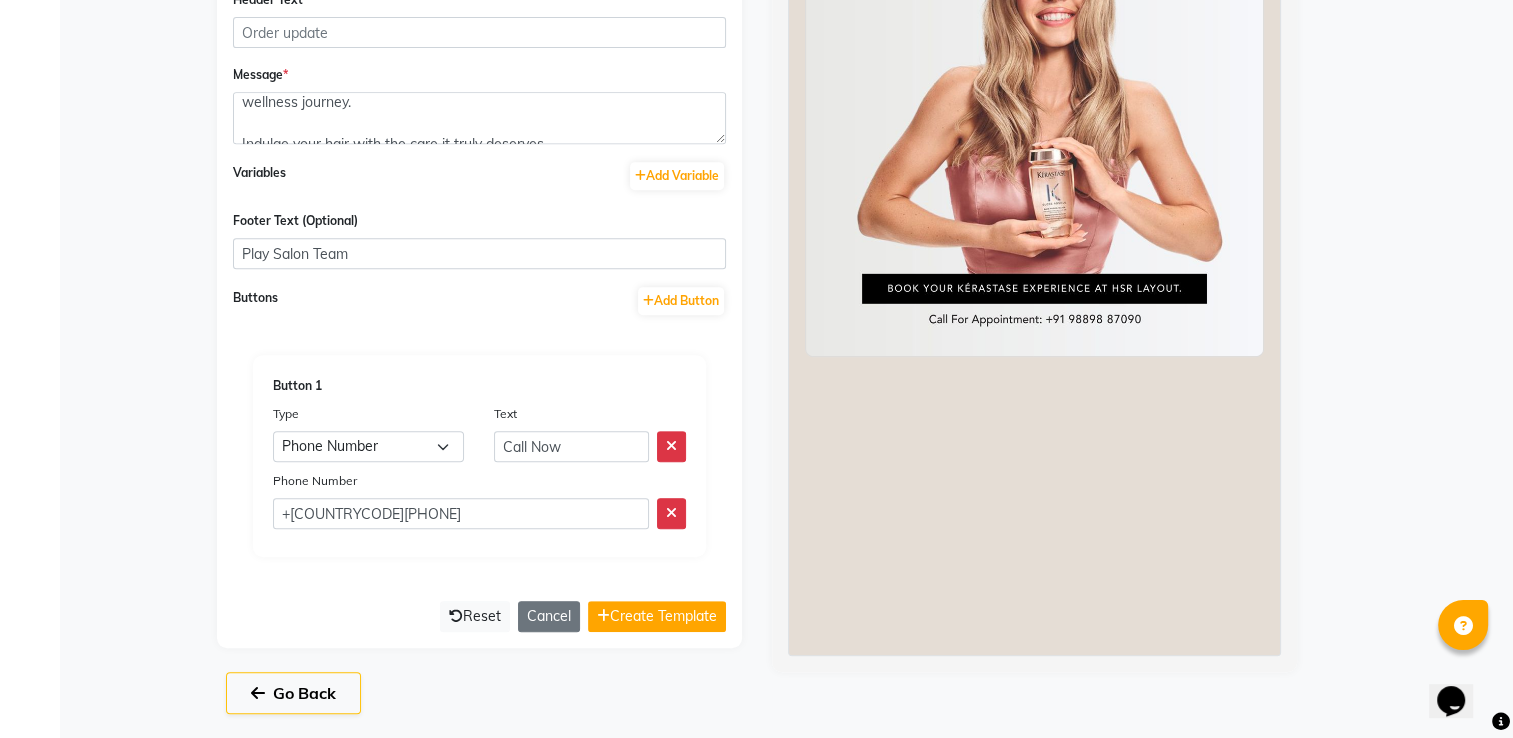 click on "Button 1 Type Quick Reply URL Phone Number URL with Variable Text Call Now Phone Number +919889887090" 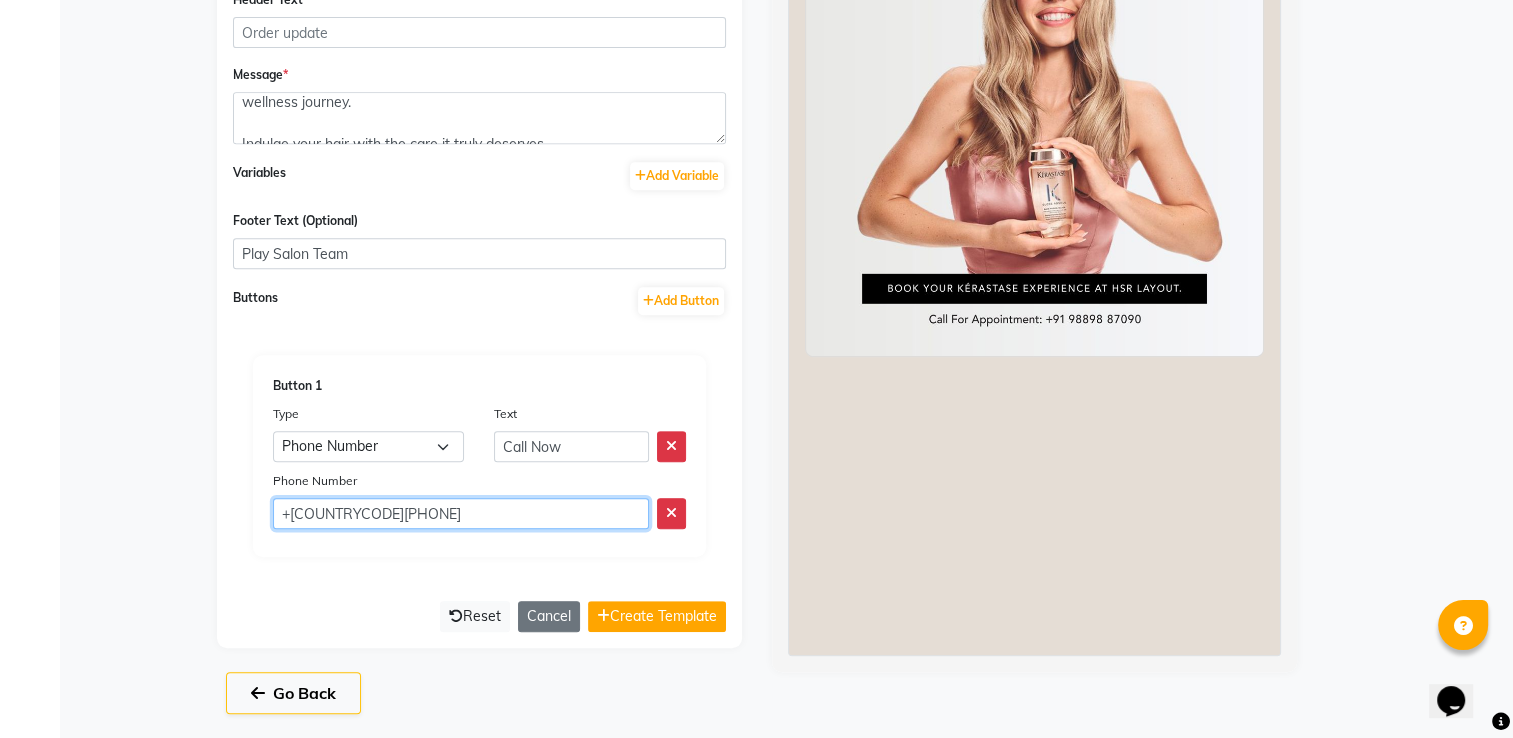 click on "+919889887090" 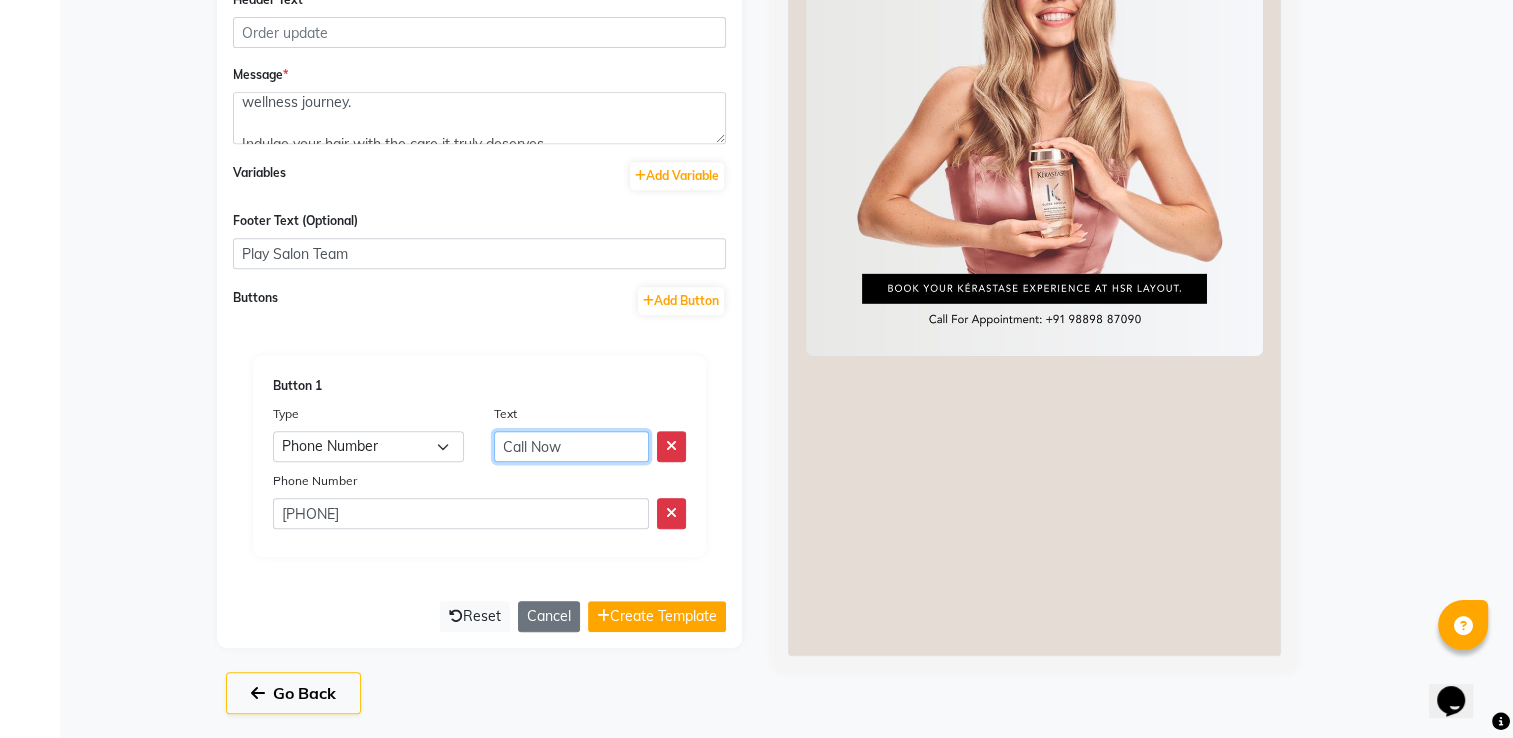 click on "Call Now" 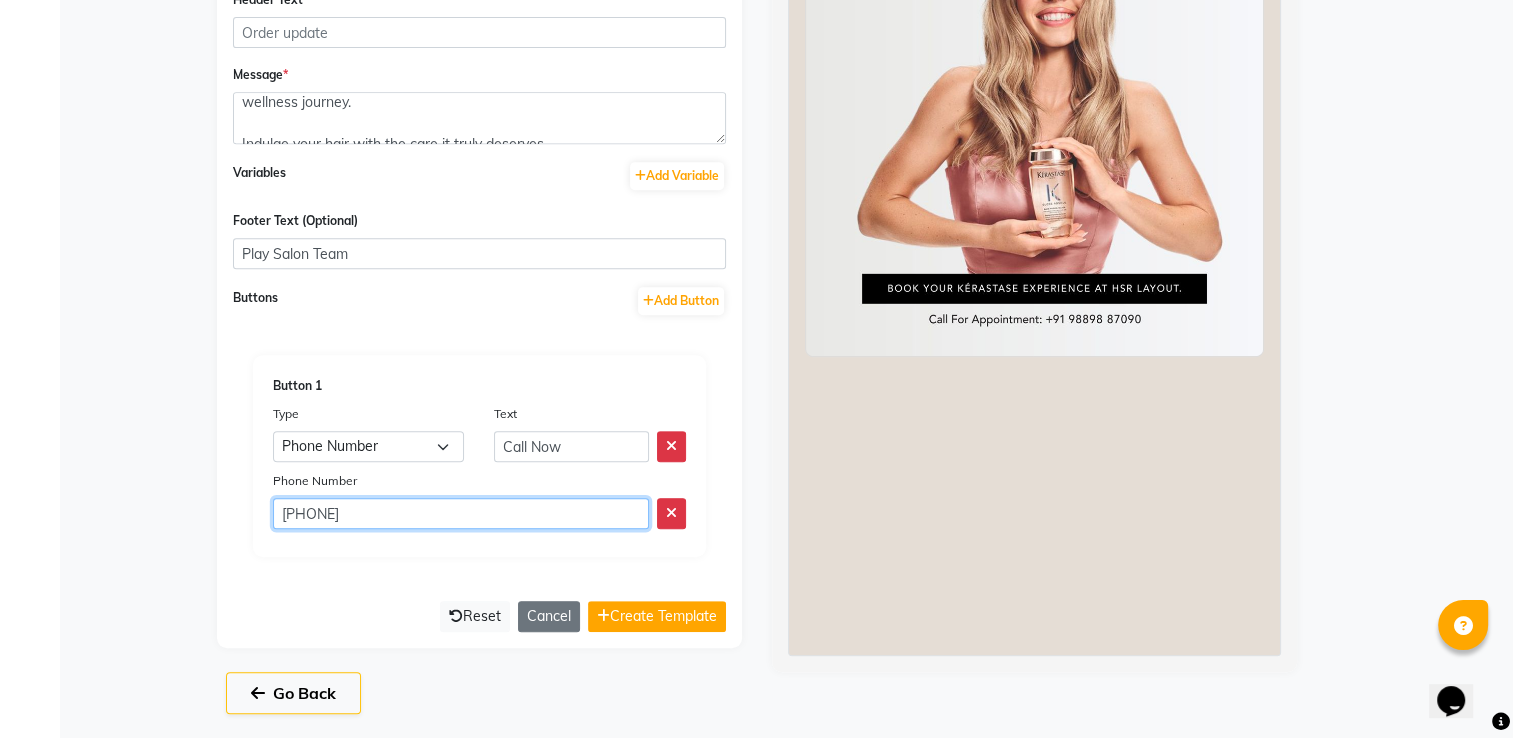 click on "+91 9889887090" 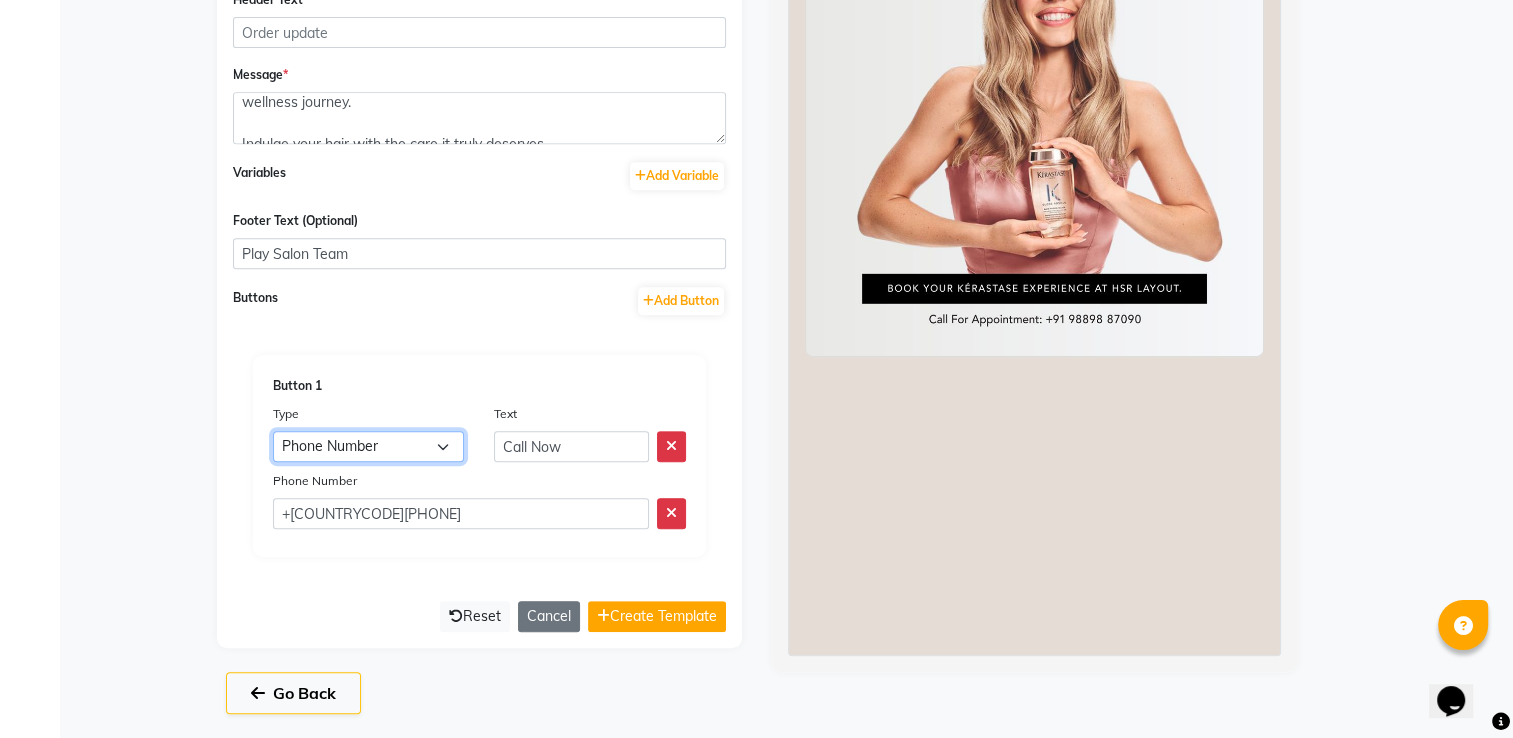 click on "Quick Reply URL Phone Number URL with Variable" 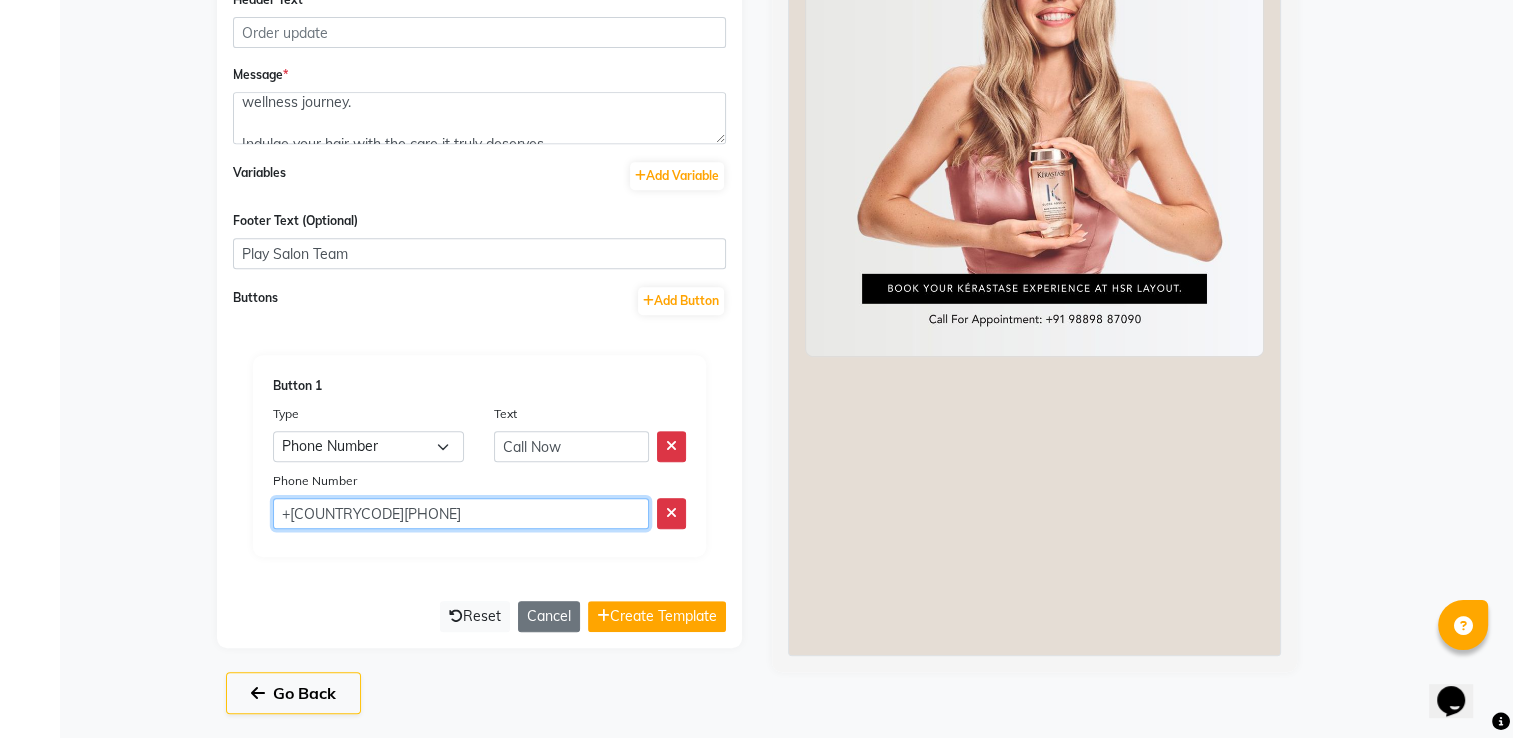 click on "+919889887090" 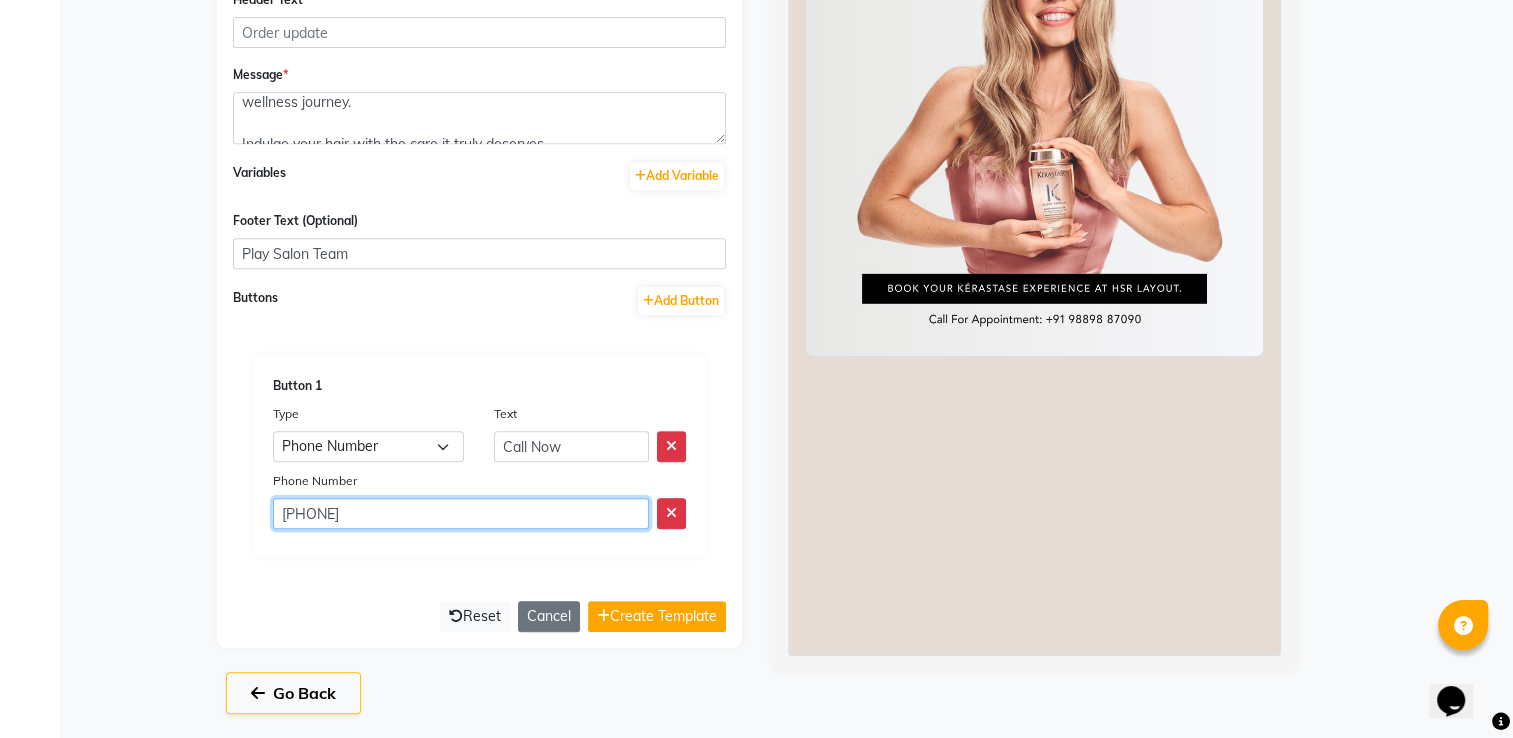 drag, startPoint x: 445, startPoint y: 510, endPoint x: 272, endPoint y: 499, distance: 173.34937 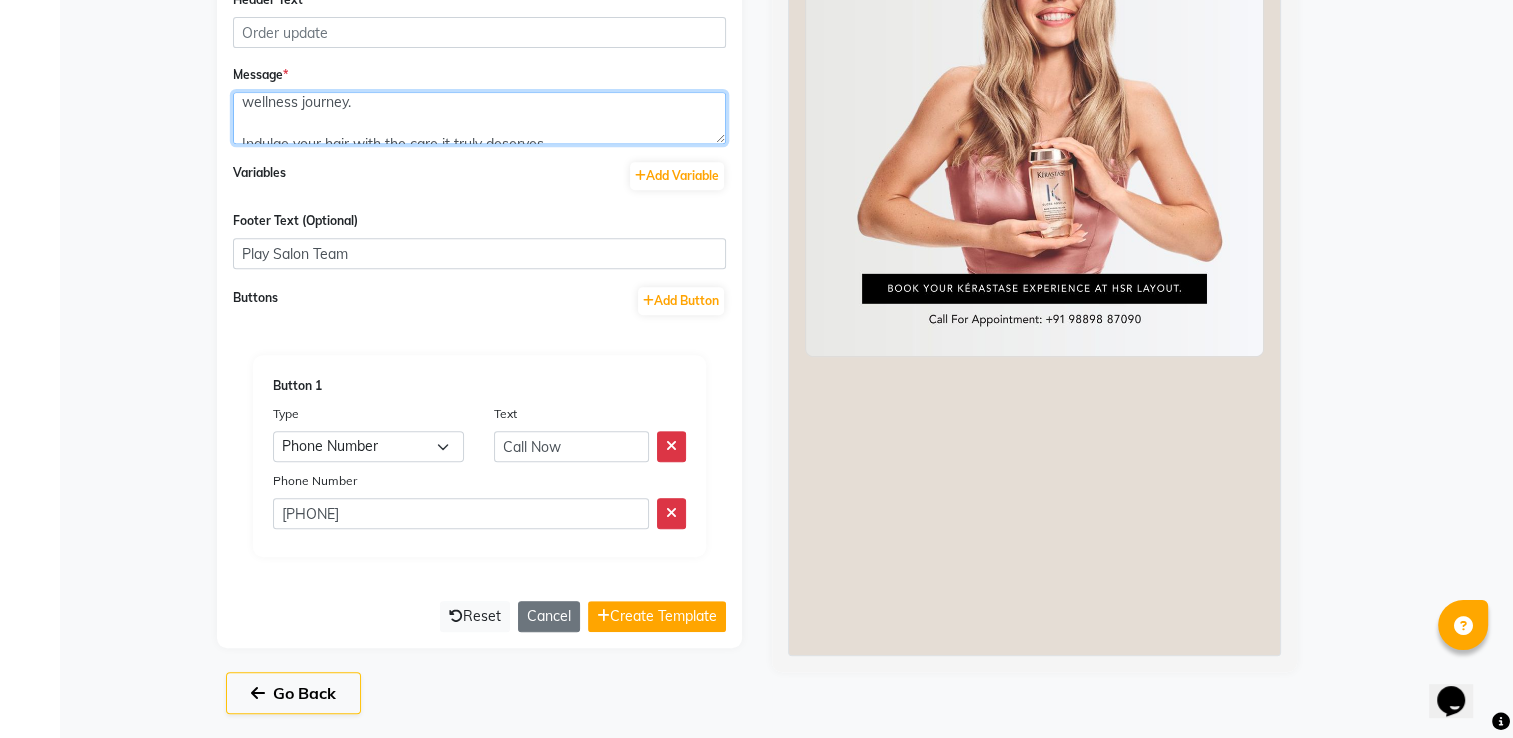 click on "We’re Thrilled to Share Exciting News!
We are delighted to announce that Kérastase luxury hair rituals and retail are now available at our salon! Experience world-renowned hair care with personalised rituals and take home your favourites to continue your hair wellness journey.
Indulge your hair with the care it truly deserves.
Book your Kérastase experience today.
We can’t wait to welcome you!" at bounding box center (479, 118) 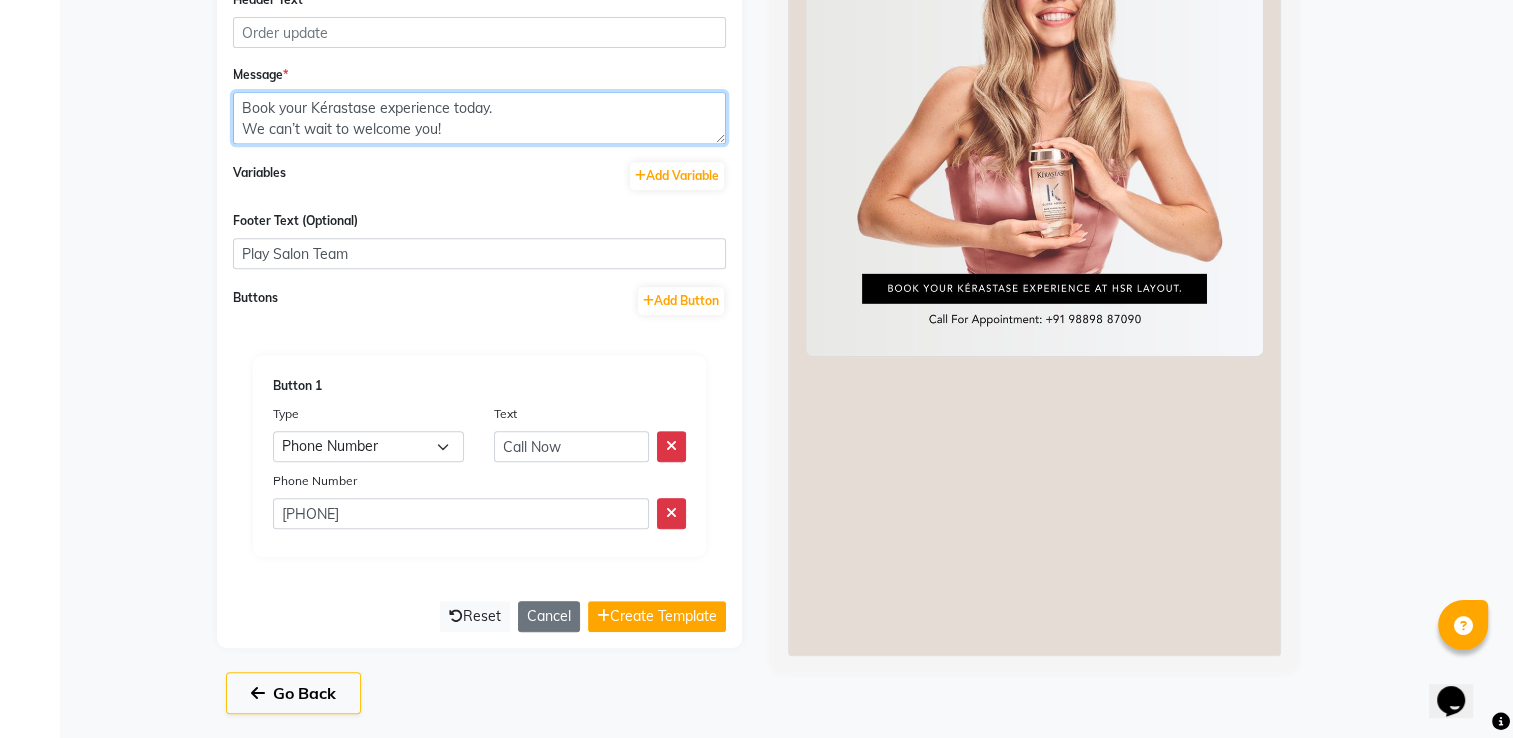 click on "We’re Thrilled to Share Exciting News!
We are delighted to announce that Kérastase luxury hair rituals and retail are now available at our salon! Experience world-renowned hair care with personalised rituals and take home your favourites to continue your hair wellness journey.
Indulge your hair with the care it truly deserves.
Book your Kérastase experience today.
We can’t wait to welcome you!" at bounding box center [479, 118] 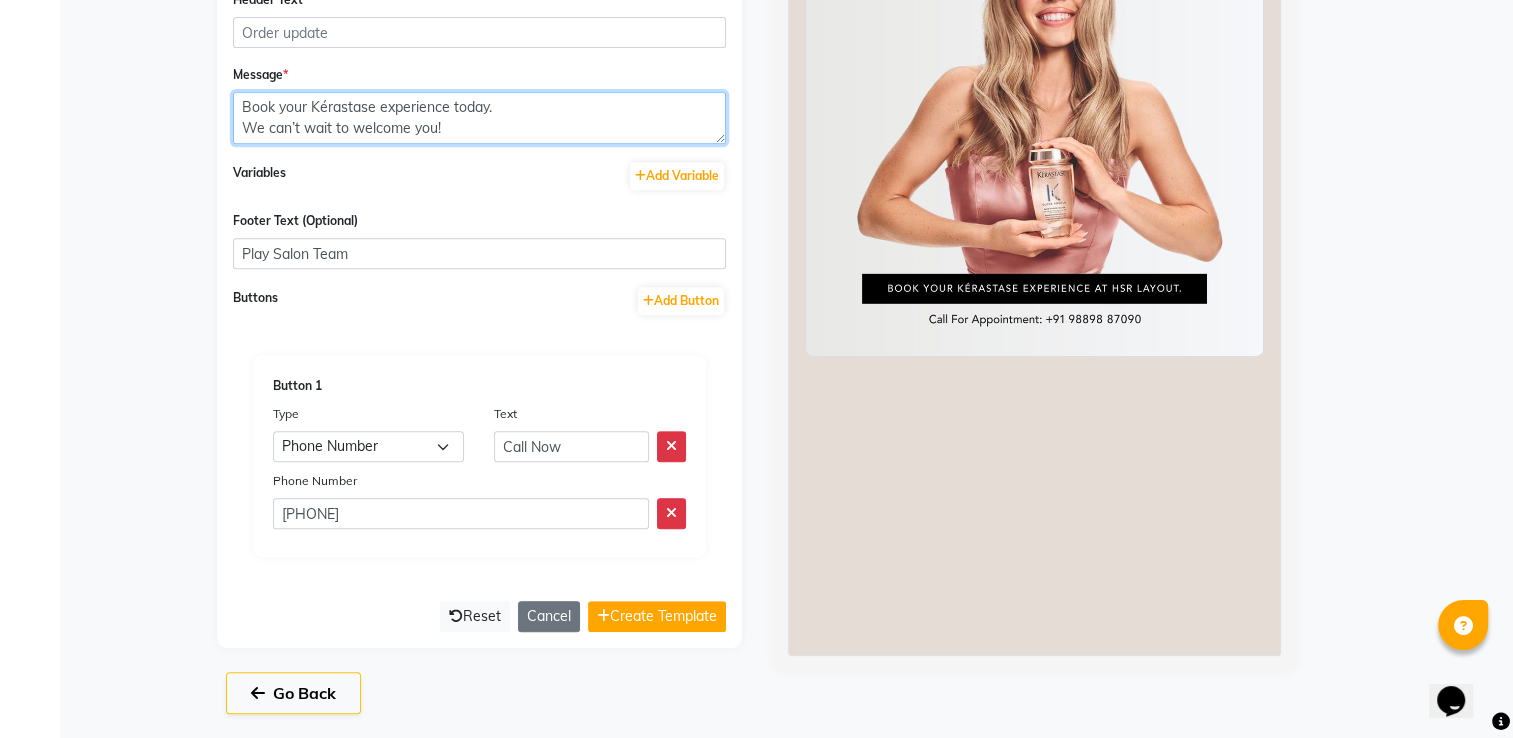 scroll, scrollTop: 225, scrollLeft: 0, axis: vertical 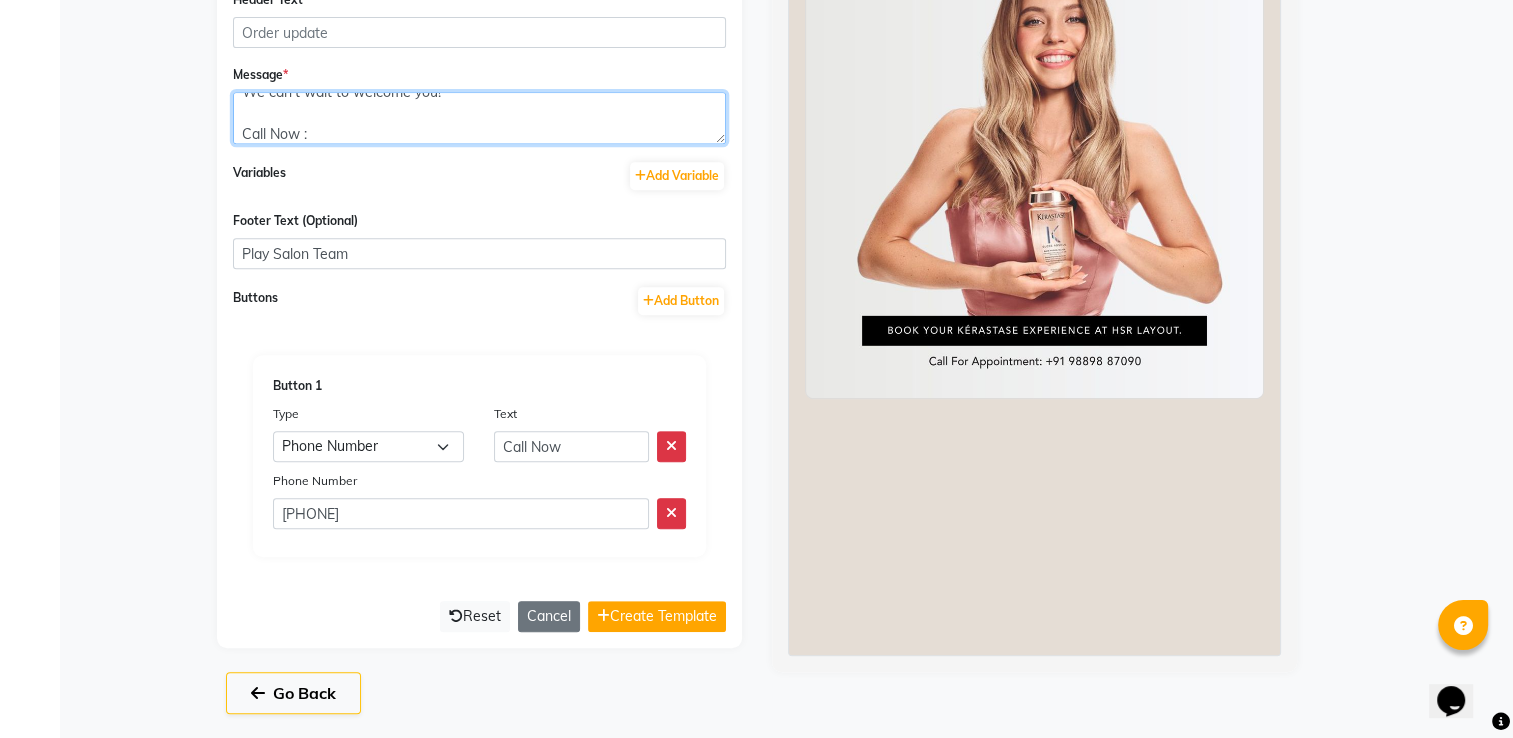paste on "+91 9889887090" 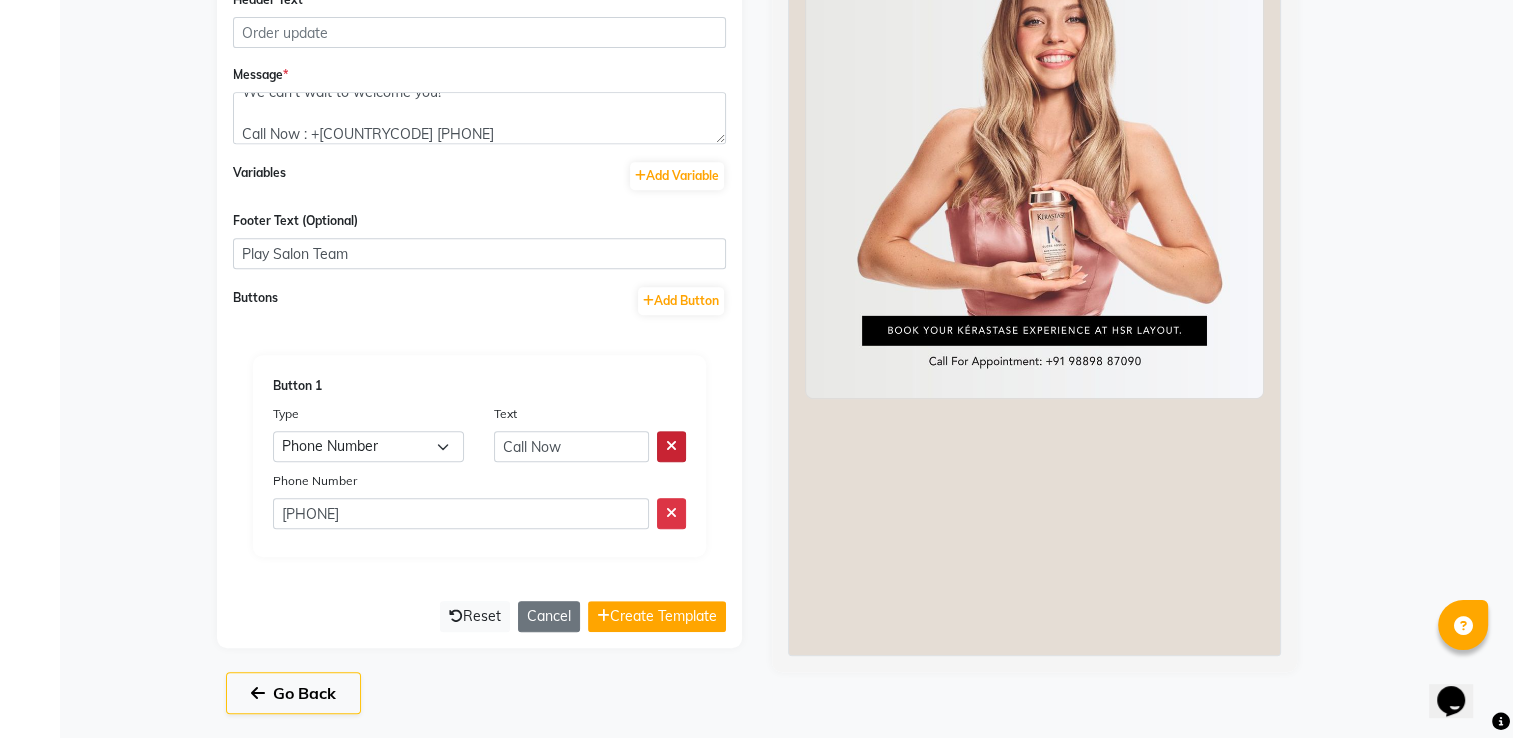 click 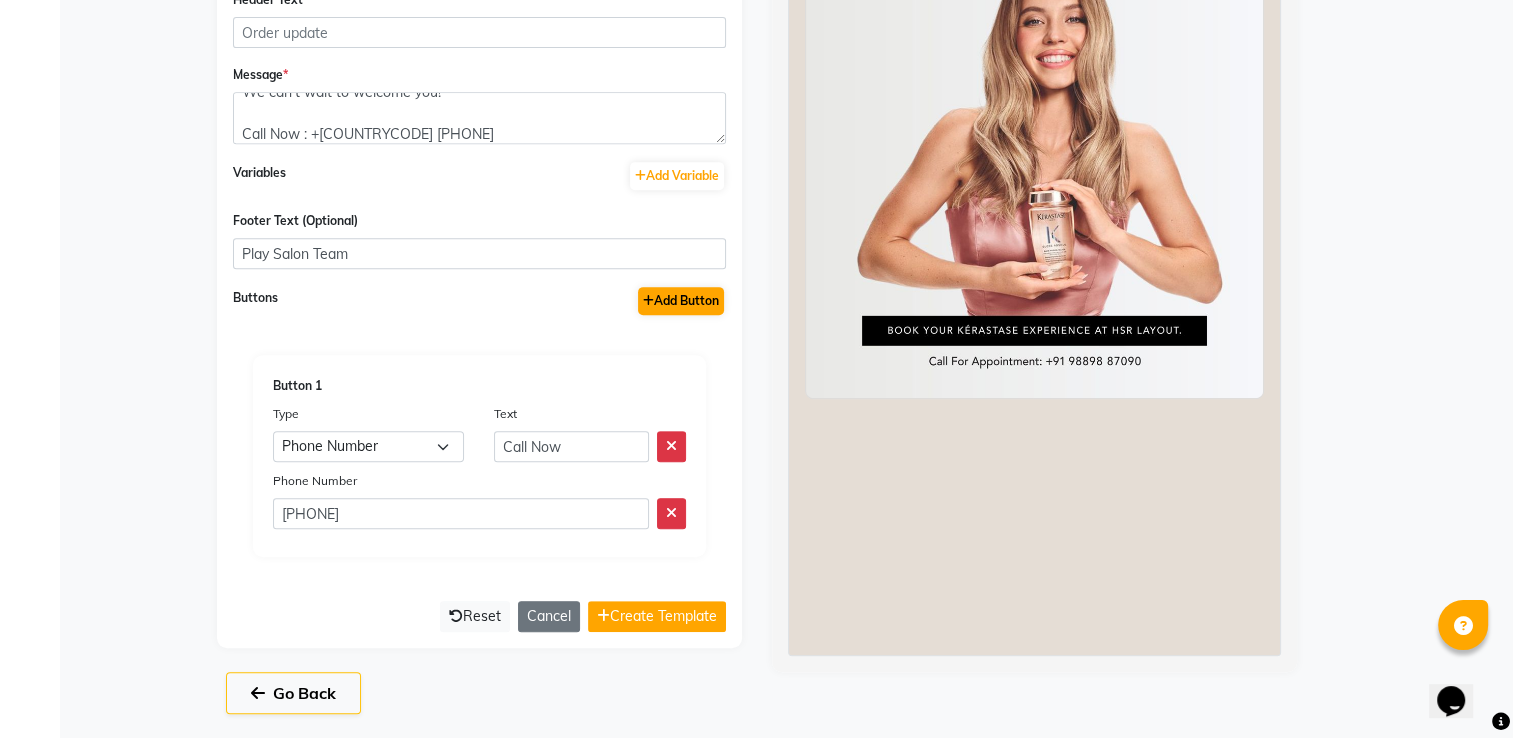 scroll, scrollTop: 756, scrollLeft: 0, axis: vertical 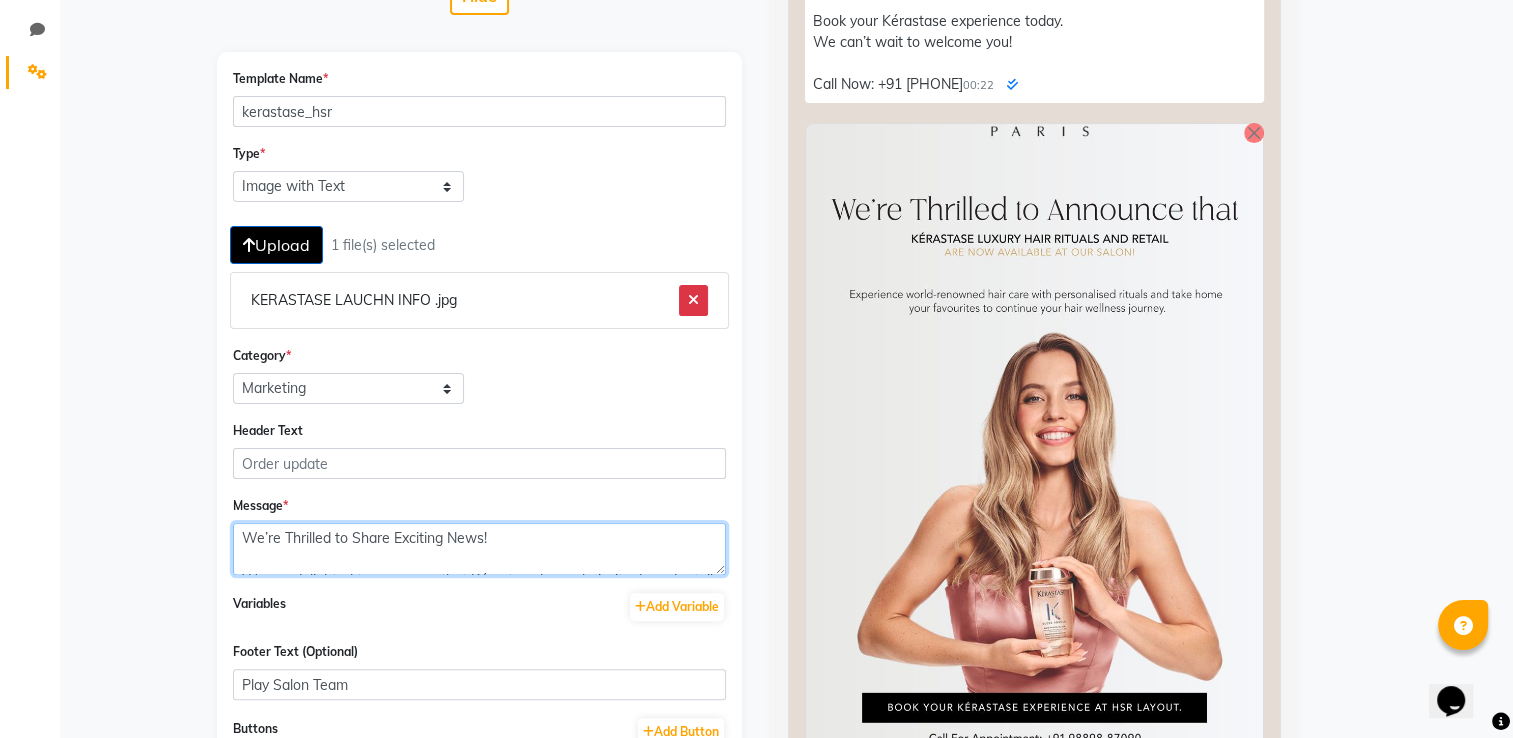 drag, startPoint x: 500, startPoint y: 540, endPoint x: 235, endPoint y: 546, distance: 265.0679 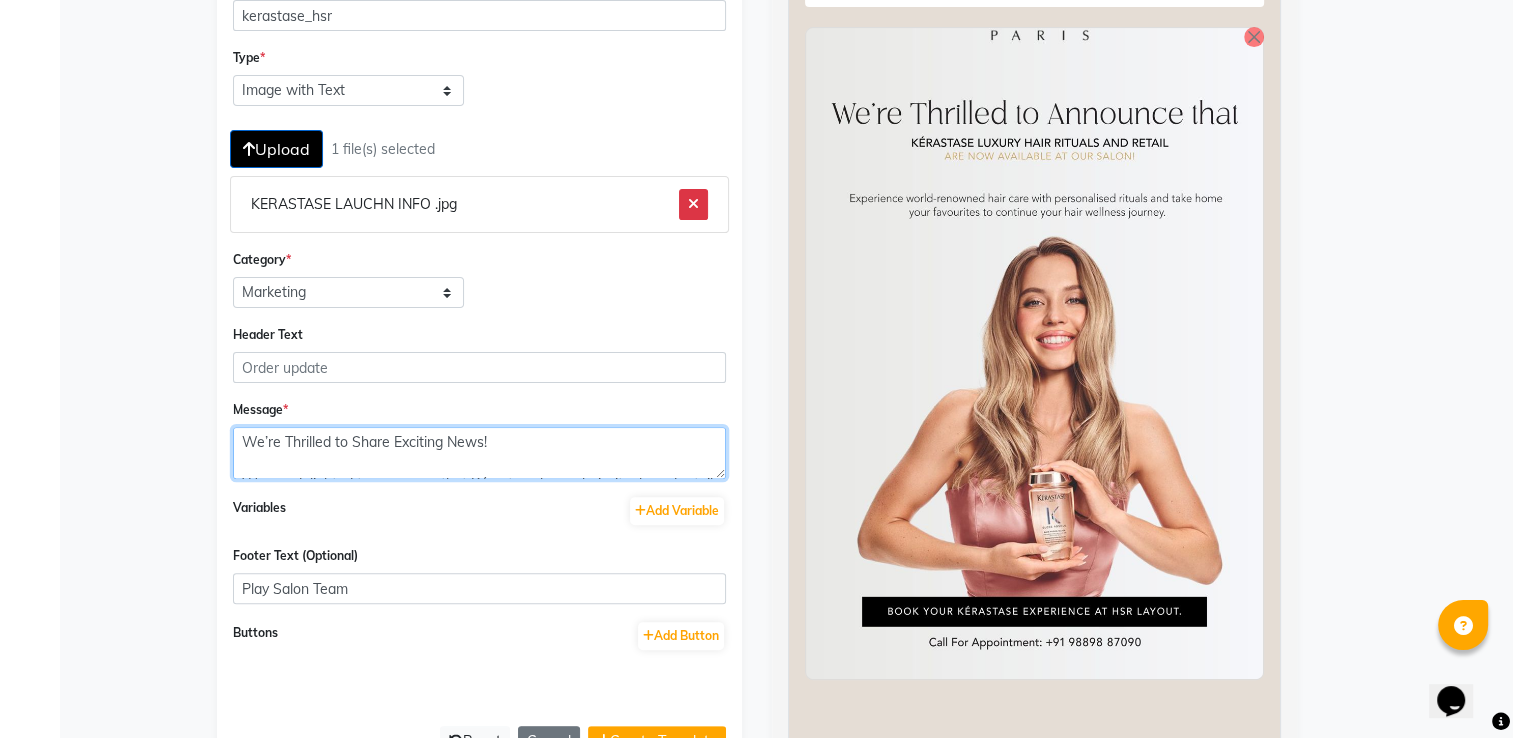 scroll, scrollTop: 556, scrollLeft: 0, axis: vertical 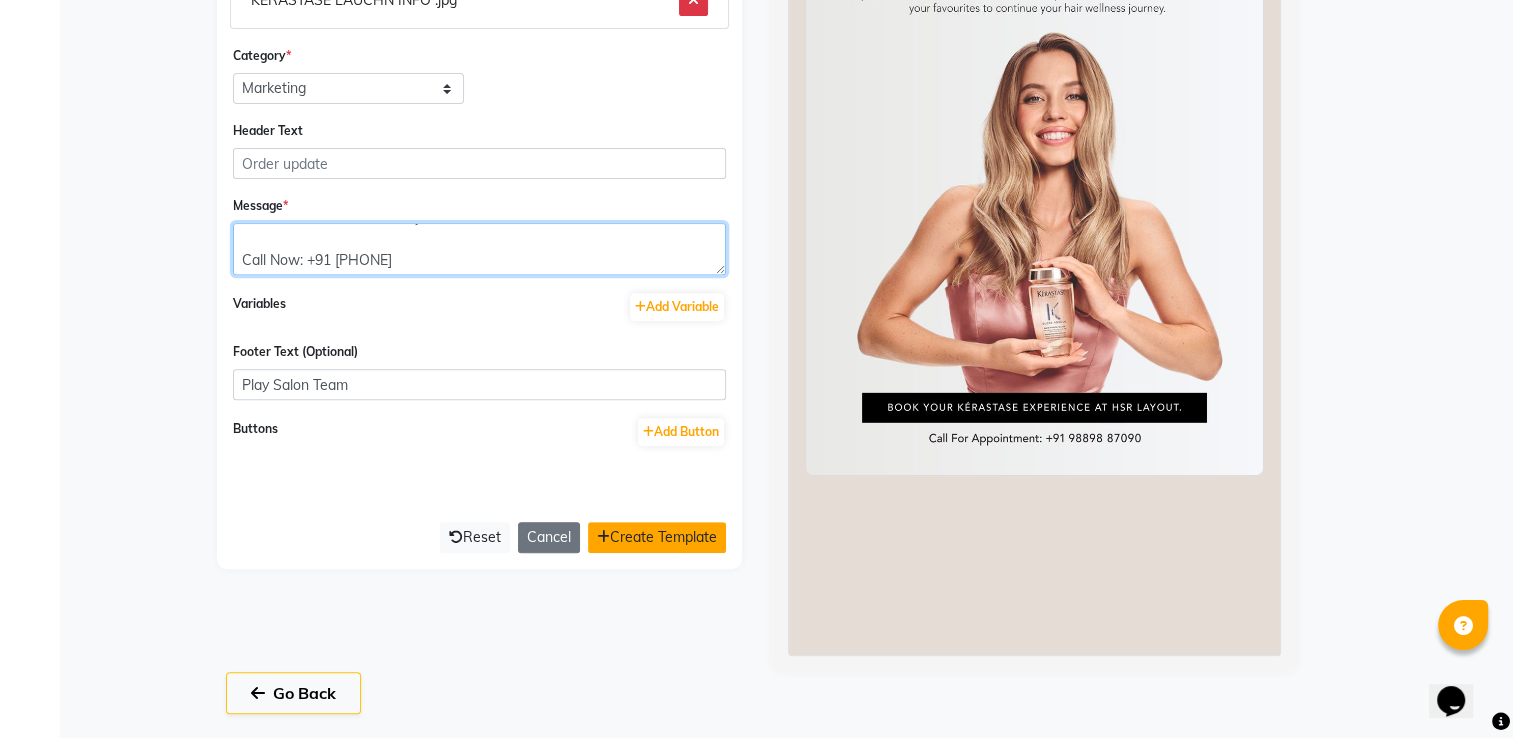 type on "We’re Thrilled to Share Exciting News!
We are delighted to announce that Kérastase luxury hair rituals and retail are now available at our salon! Experience world-renowned hair care with personalised rituals and take home your favourites to continue your hair wellness journey.
Indulge your hair with the care it truly deserves.
Book your Kérastase experience today.
We can’t wait to welcome you!
Call Now: +91 9889887090" 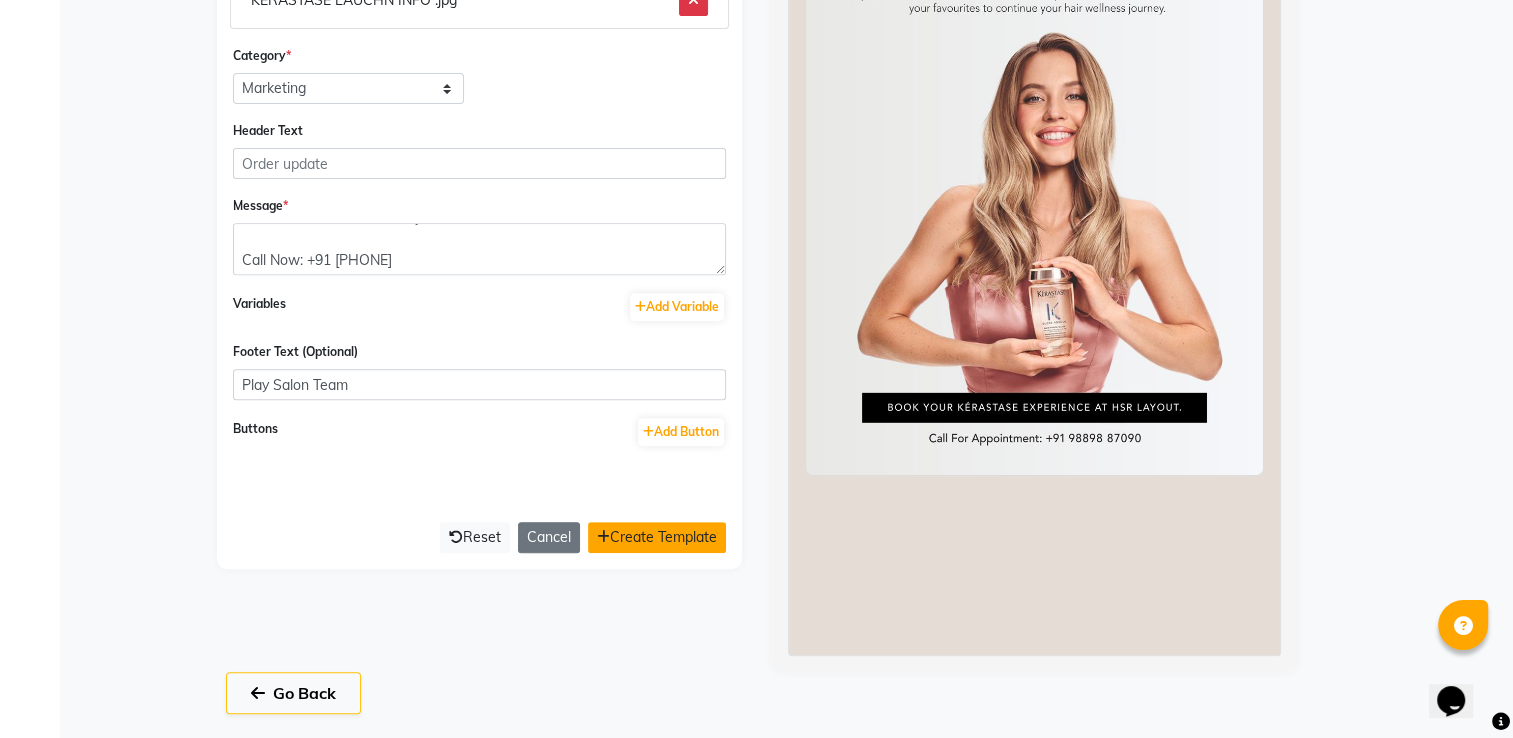 click on "Create Template" 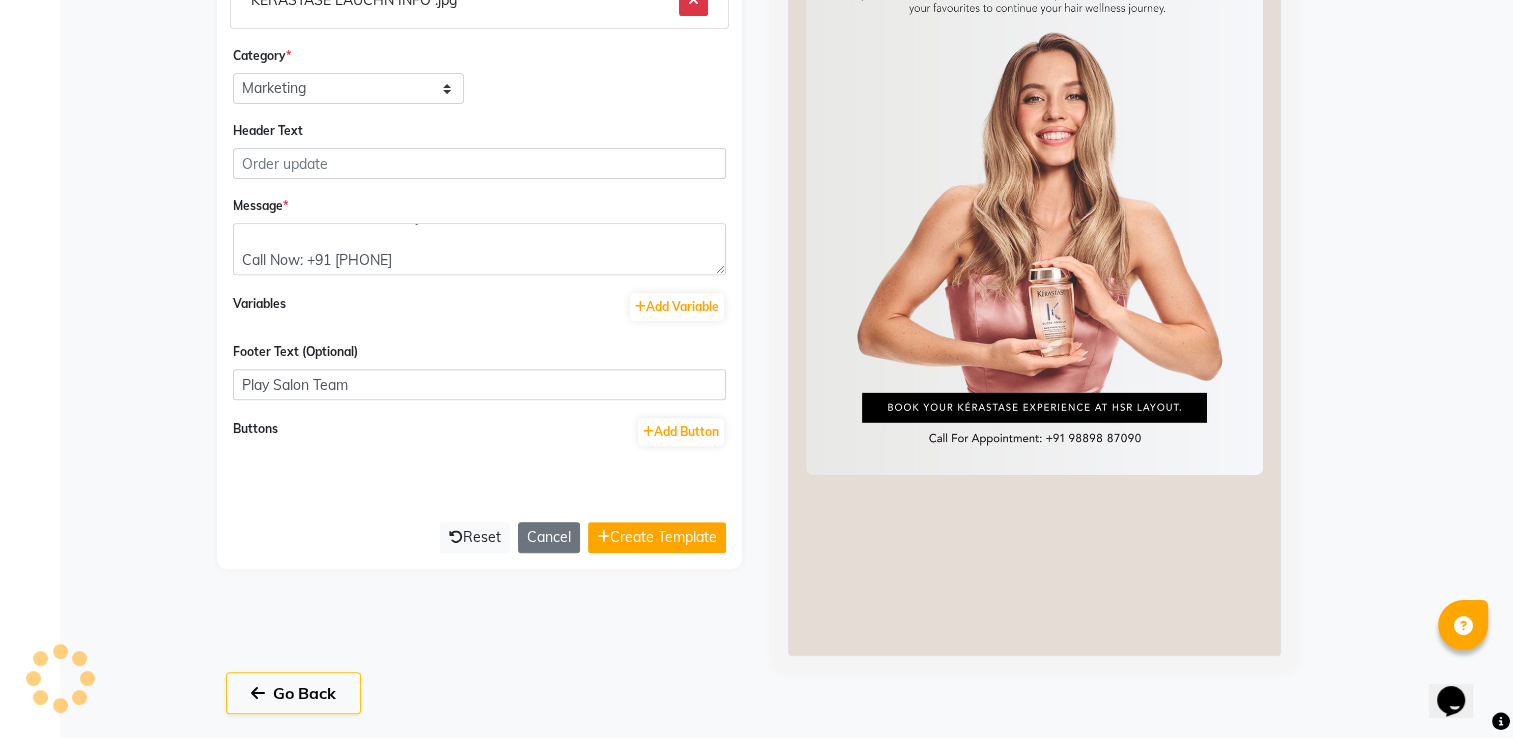 select on "APPROVED" 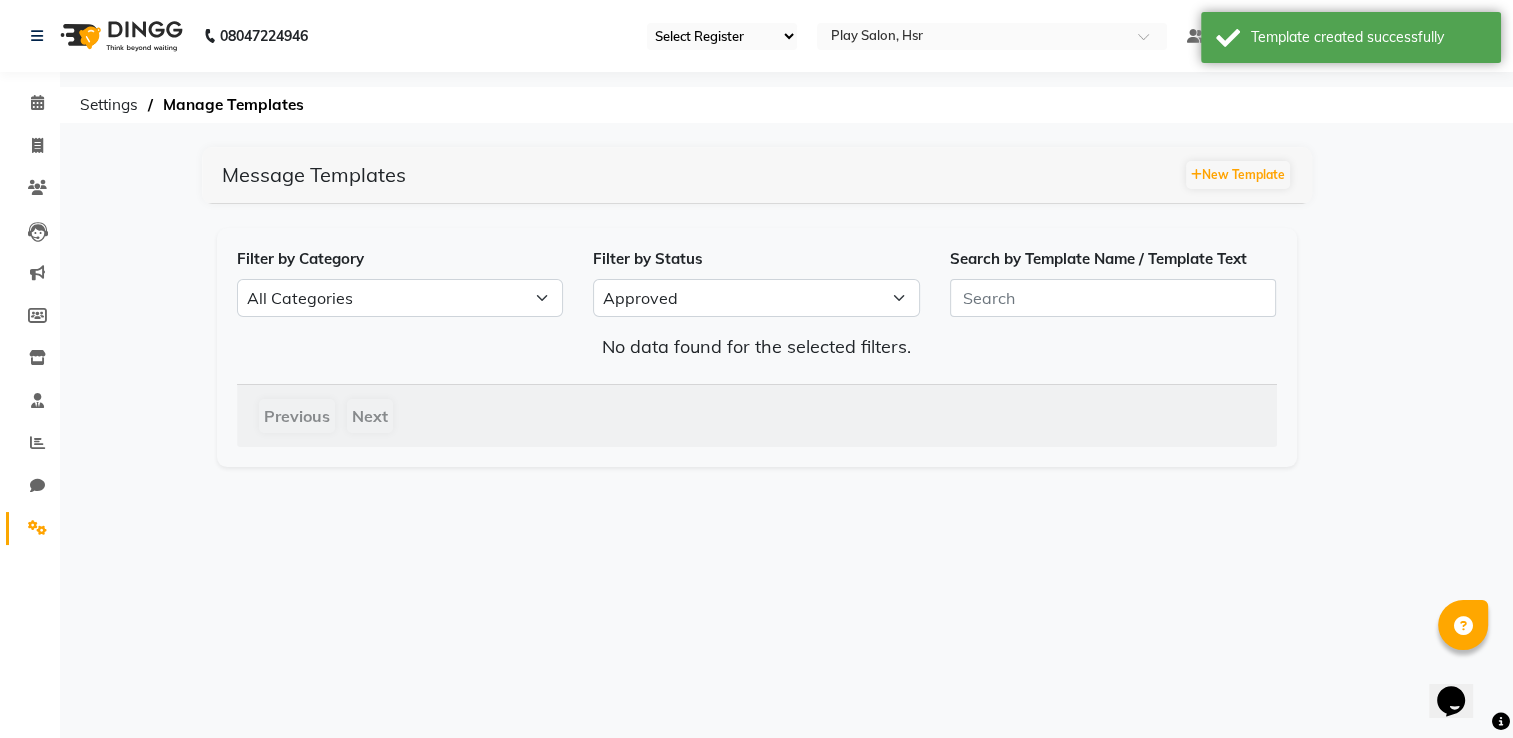 scroll, scrollTop: 0, scrollLeft: 0, axis: both 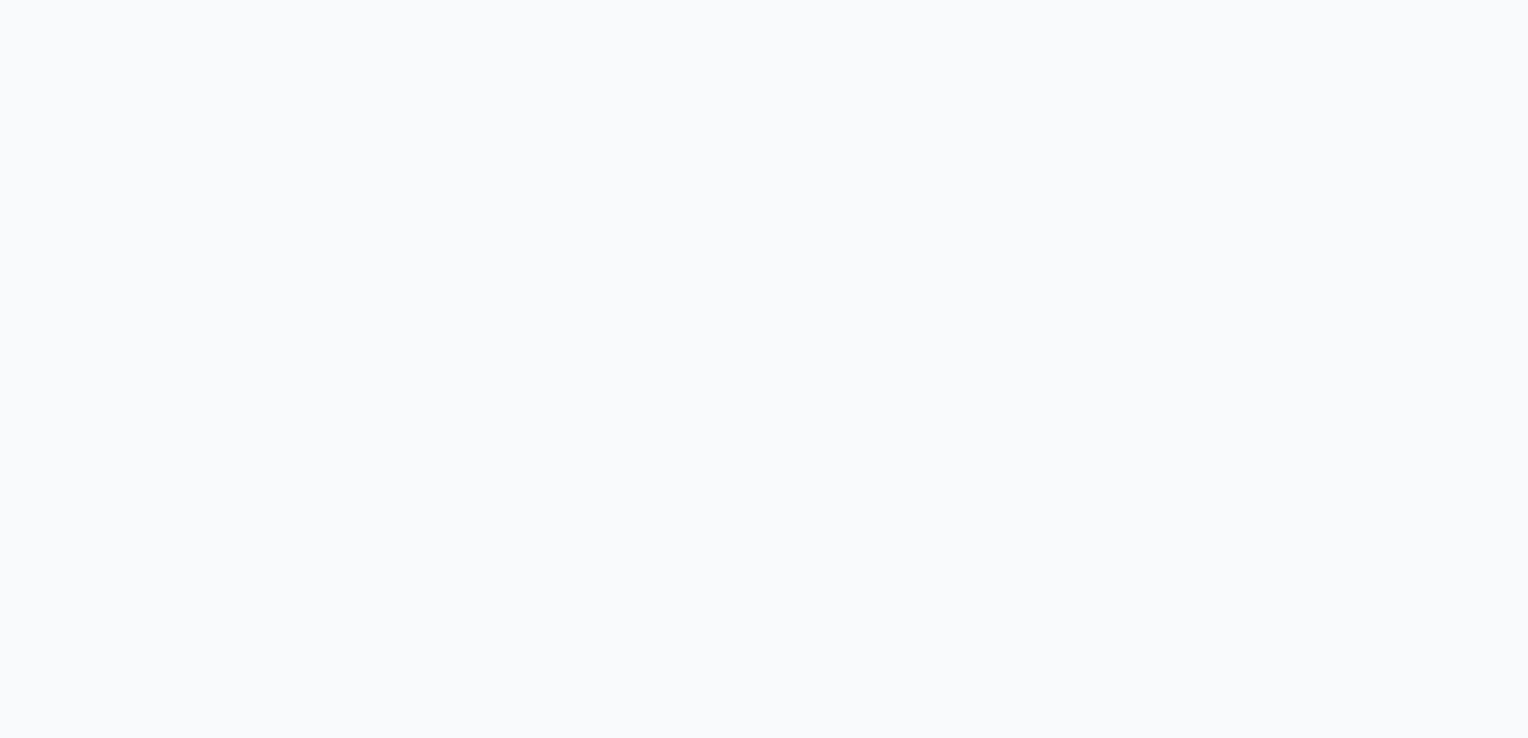 select on "APPROVED" 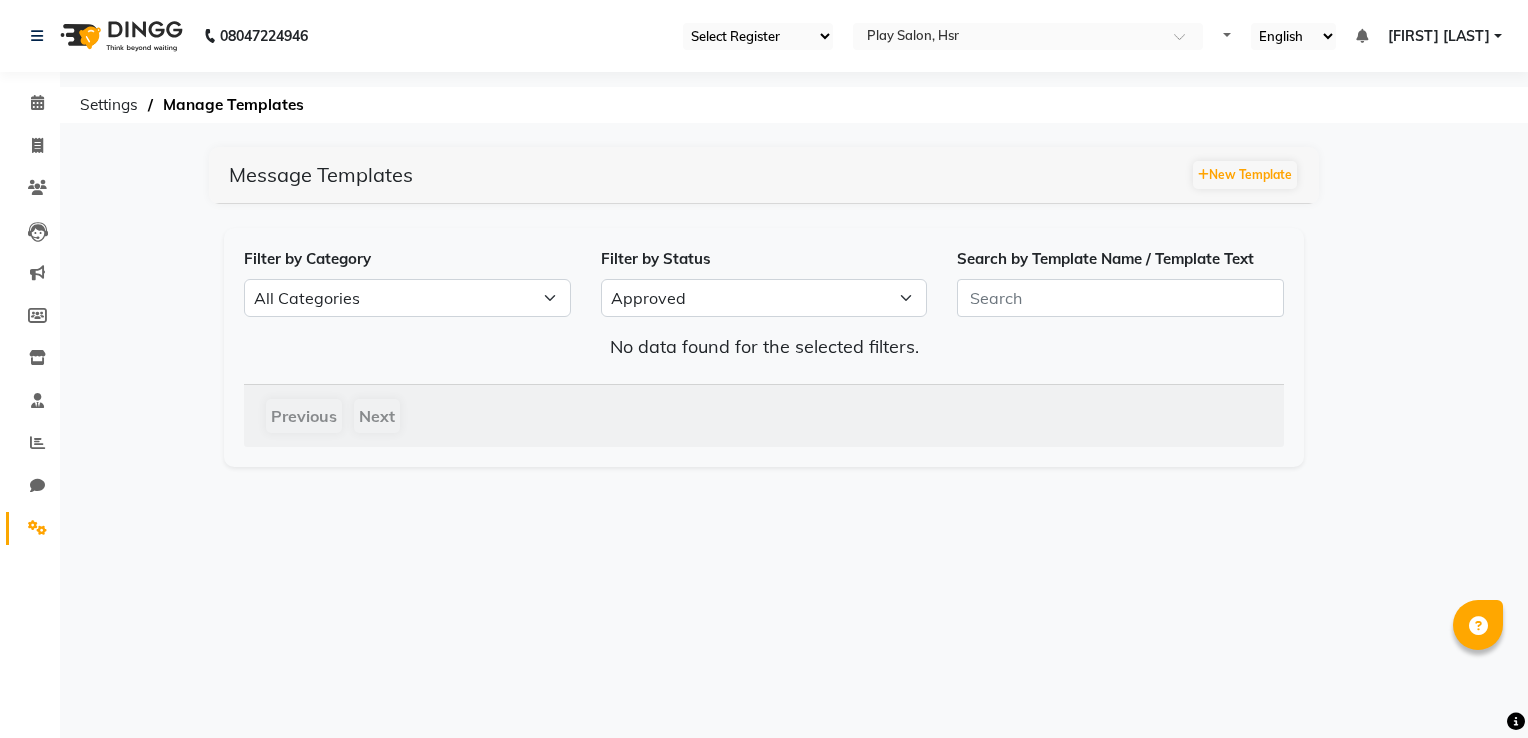 select on "en" 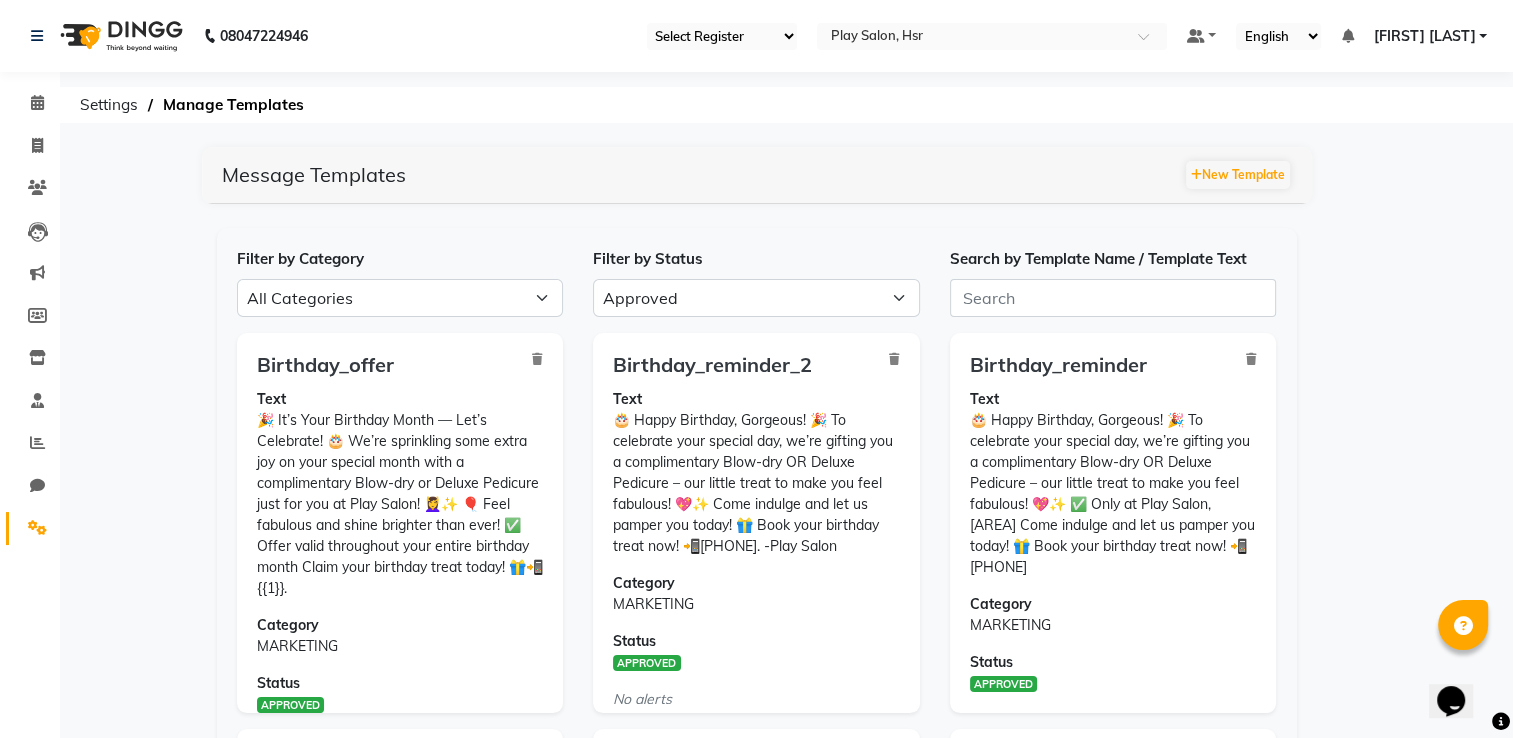 scroll, scrollTop: 0, scrollLeft: 0, axis: both 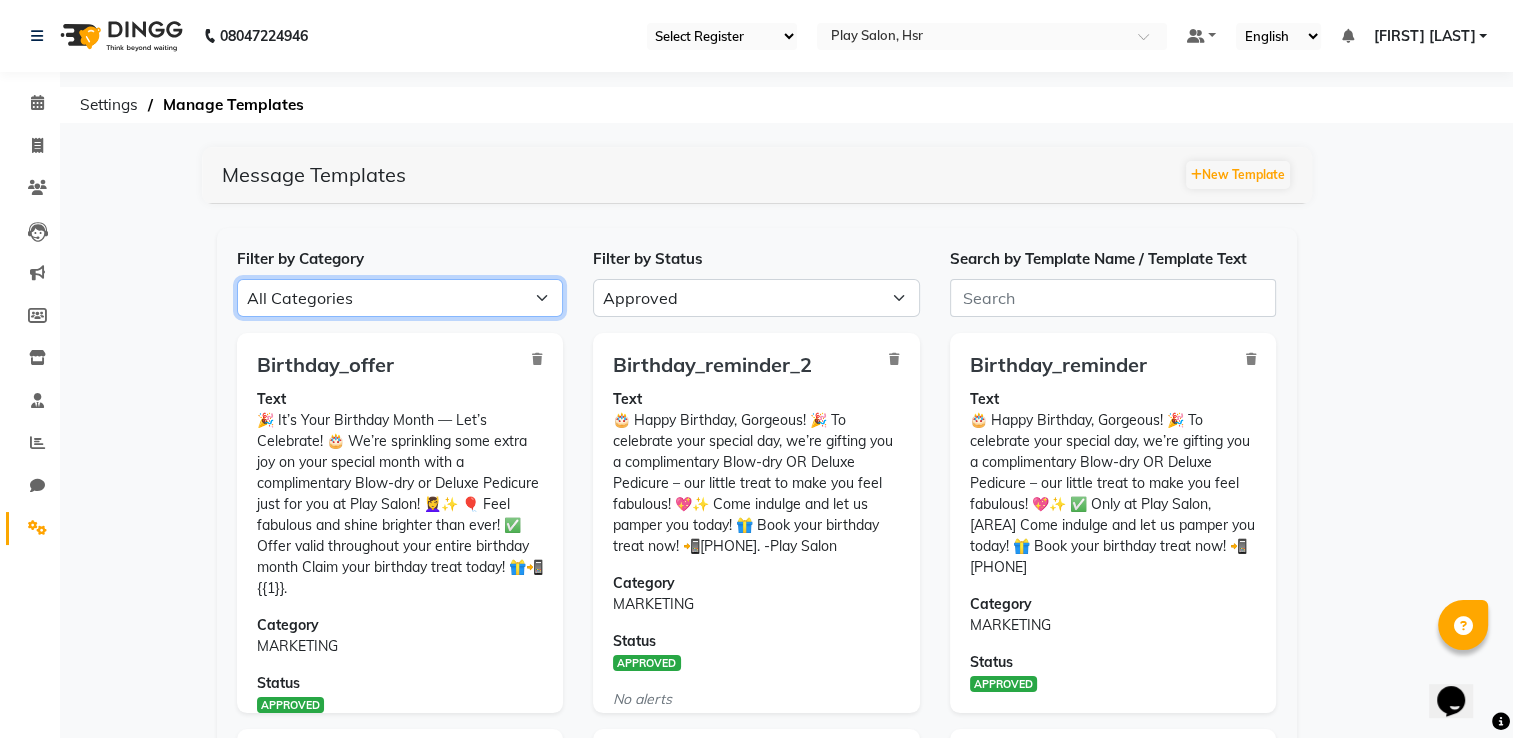 click on "All Categories Utility Marketing Authentication" at bounding box center [400, 298] 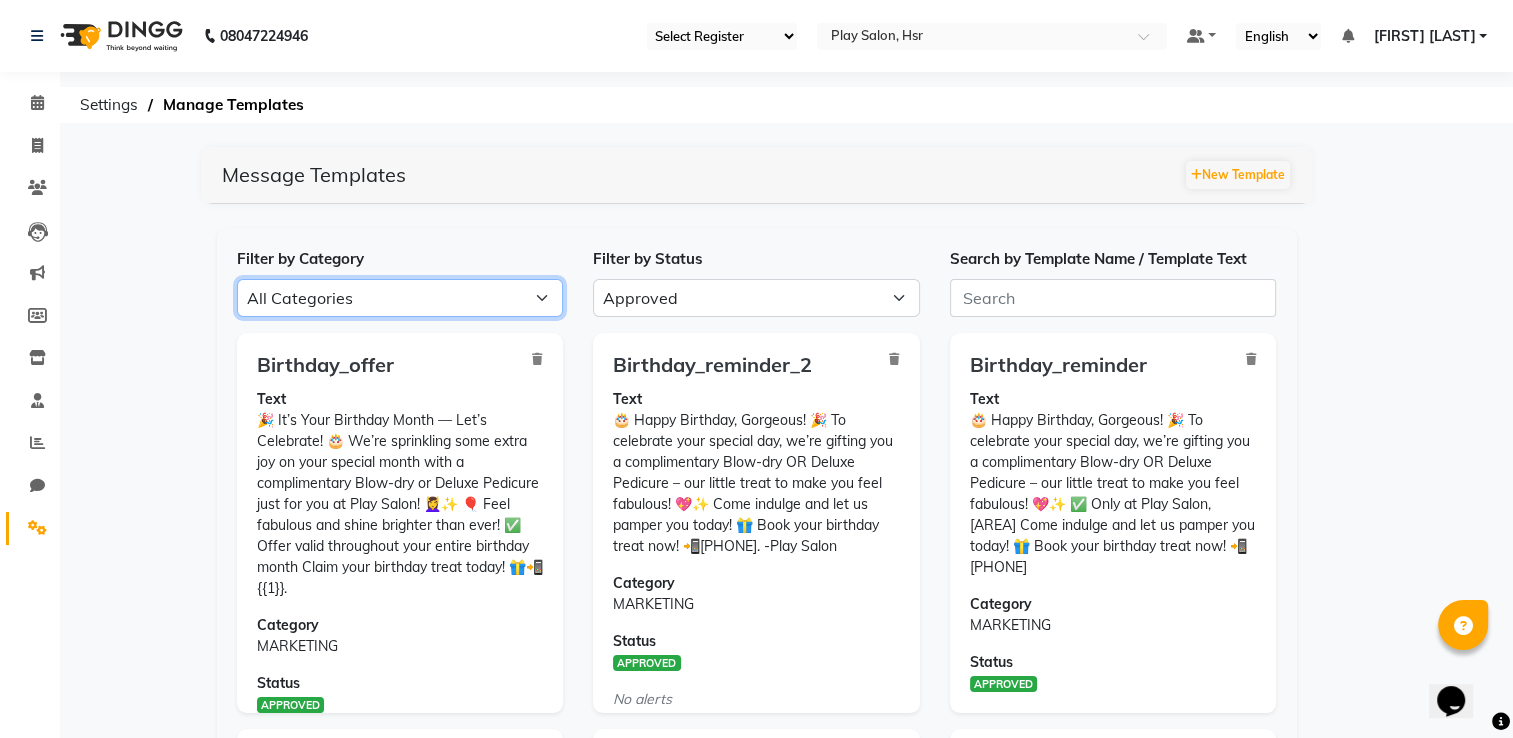 select on "MARKETING" 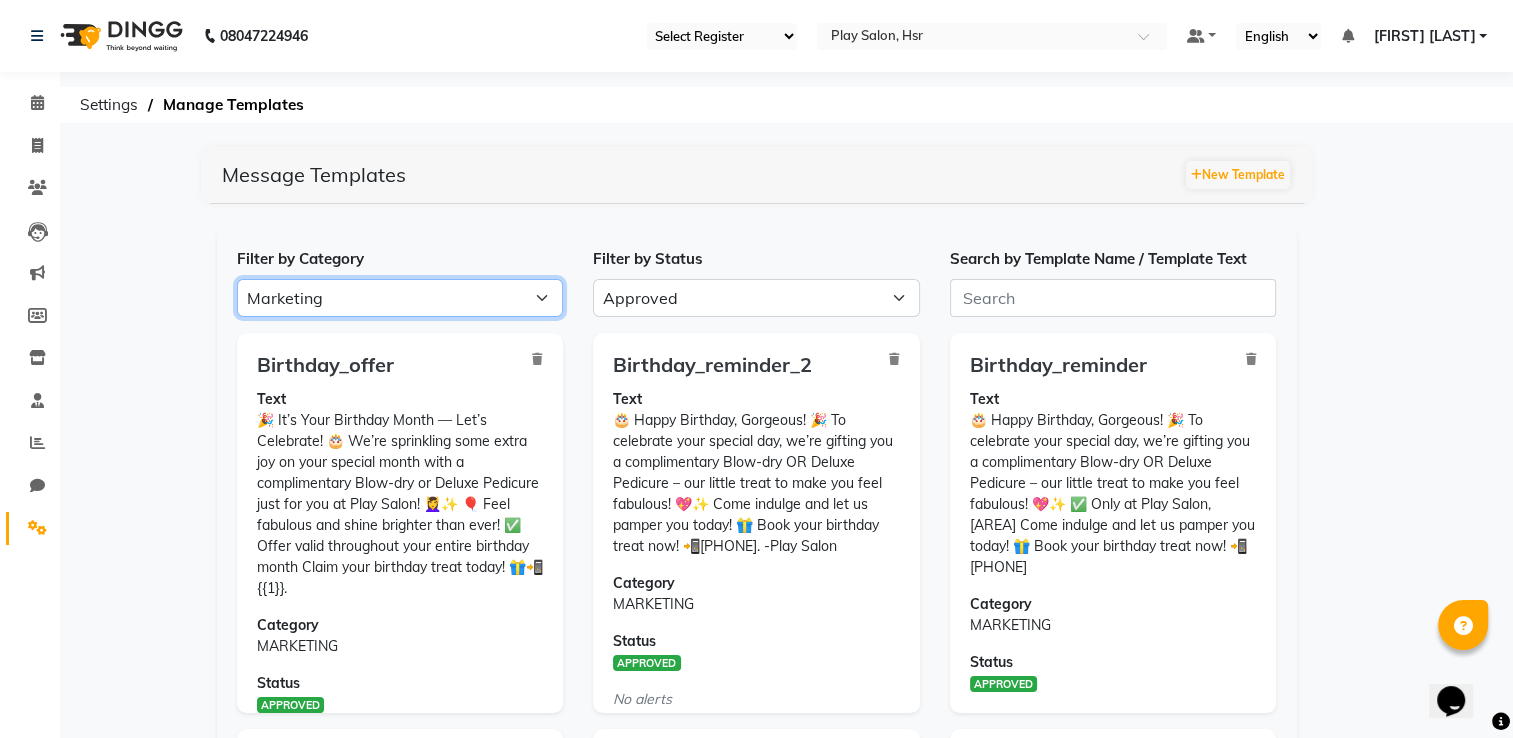 click on "All Categories Utility Marketing Authentication" at bounding box center (400, 298) 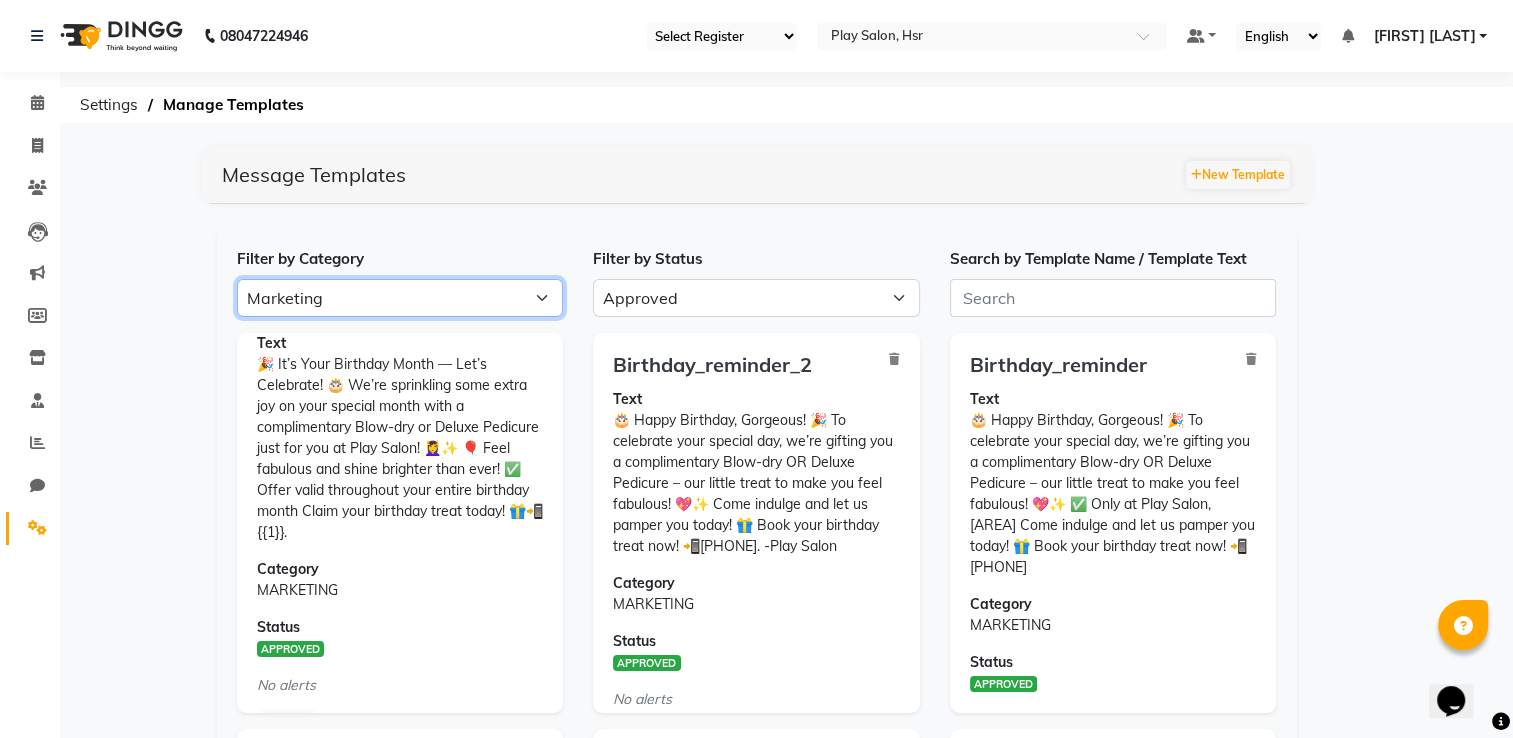 scroll, scrollTop: 107, scrollLeft: 0, axis: vertical 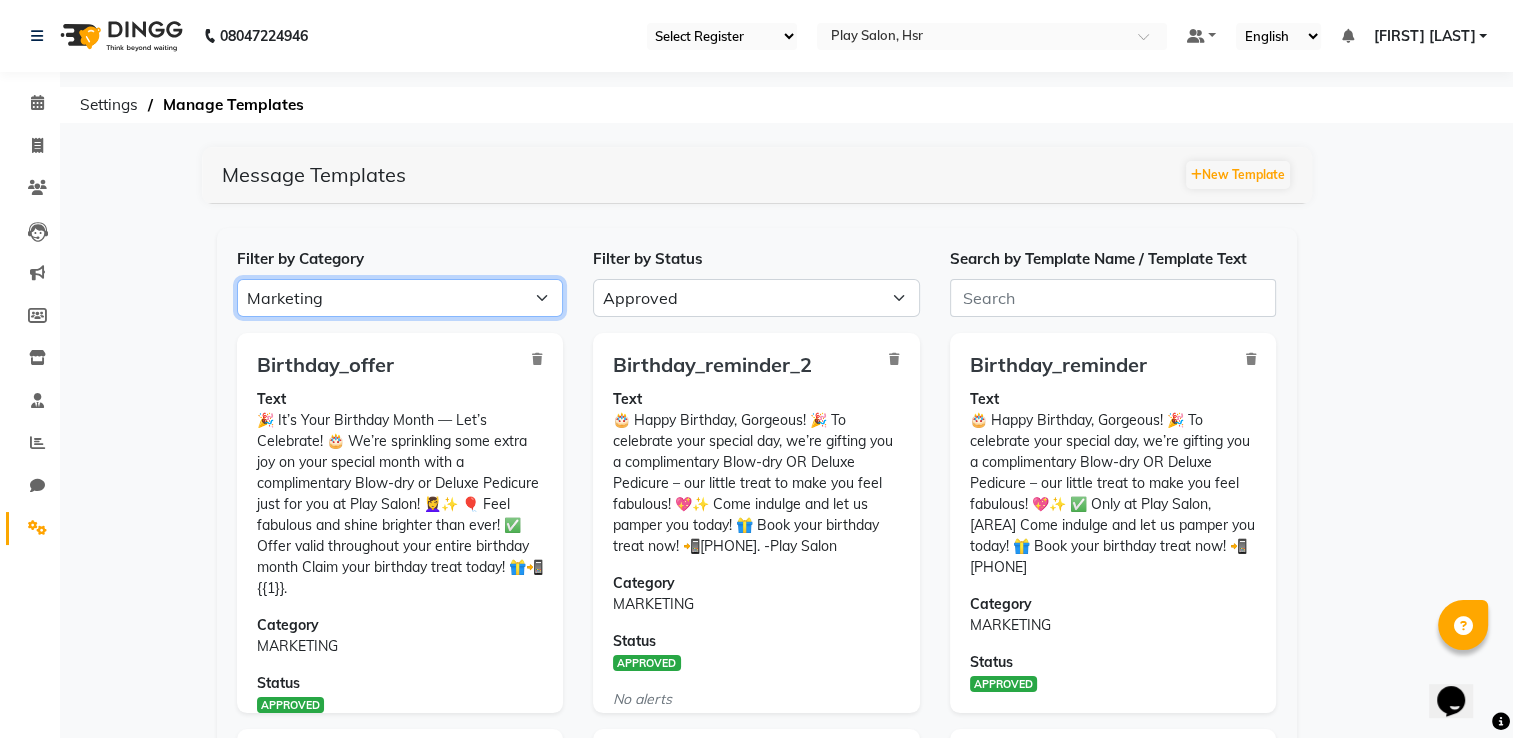 click on "All Categories Utility Marketing Authentication" at bounding box center [400, 298] 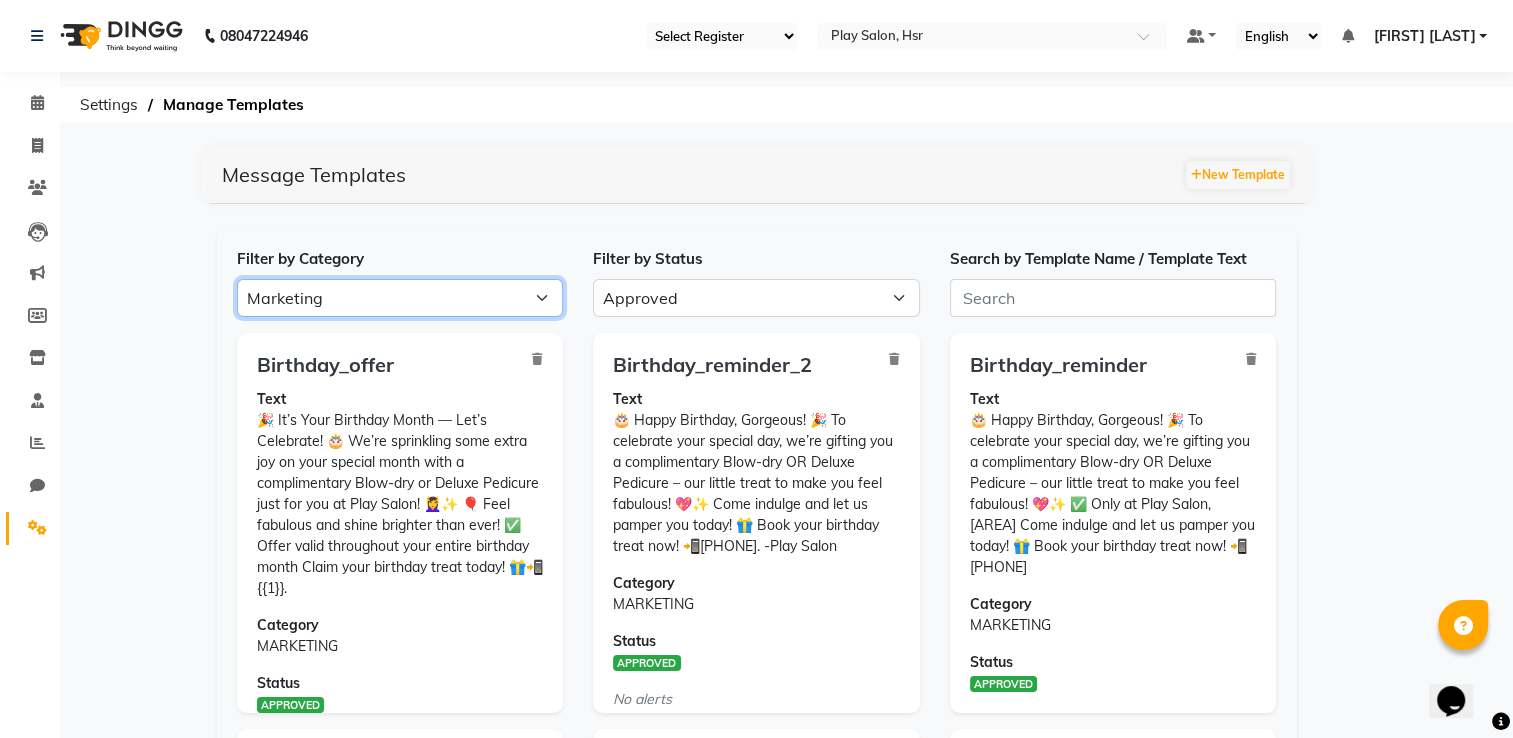 select 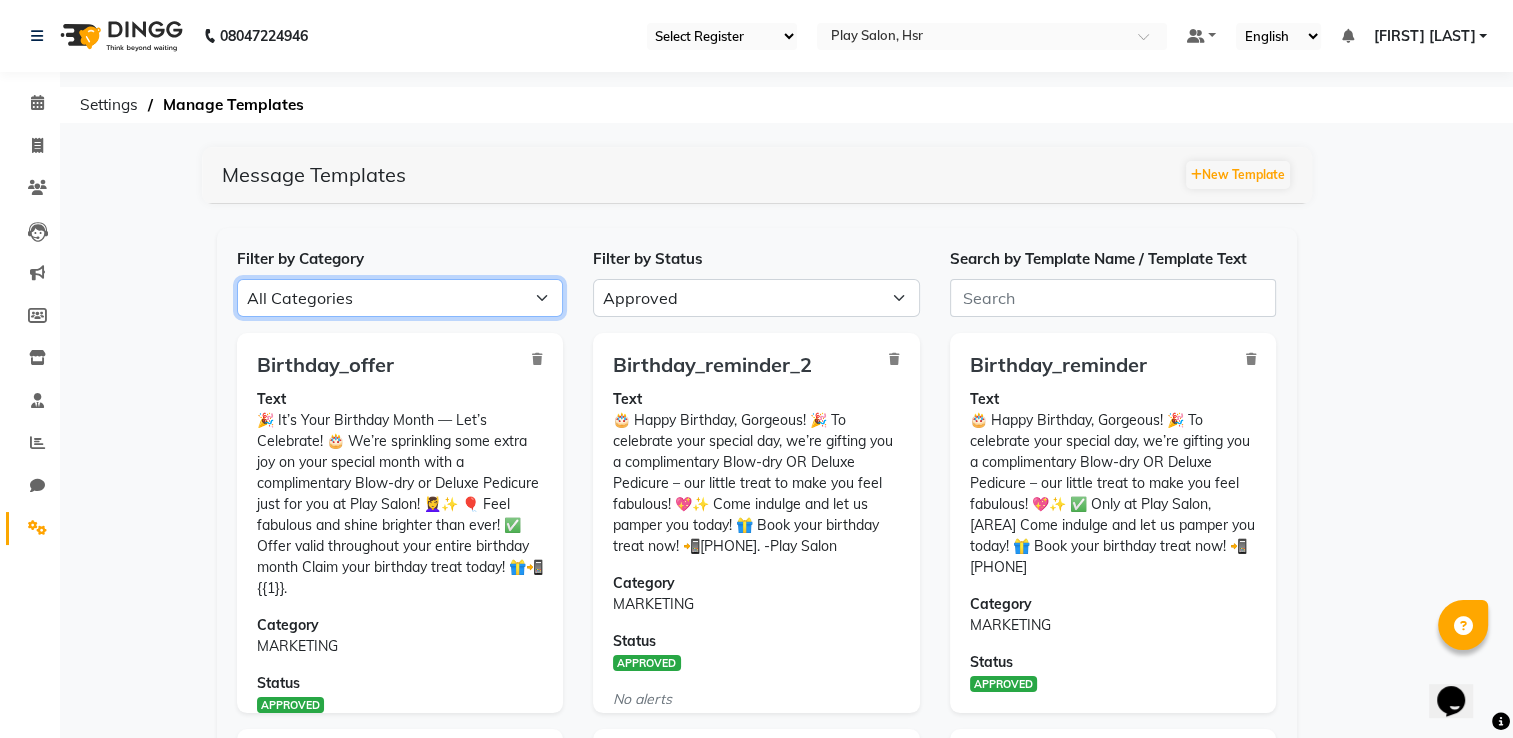 click on "All Categories Utility Marketing Authentication" at bounding box center [400, 298] 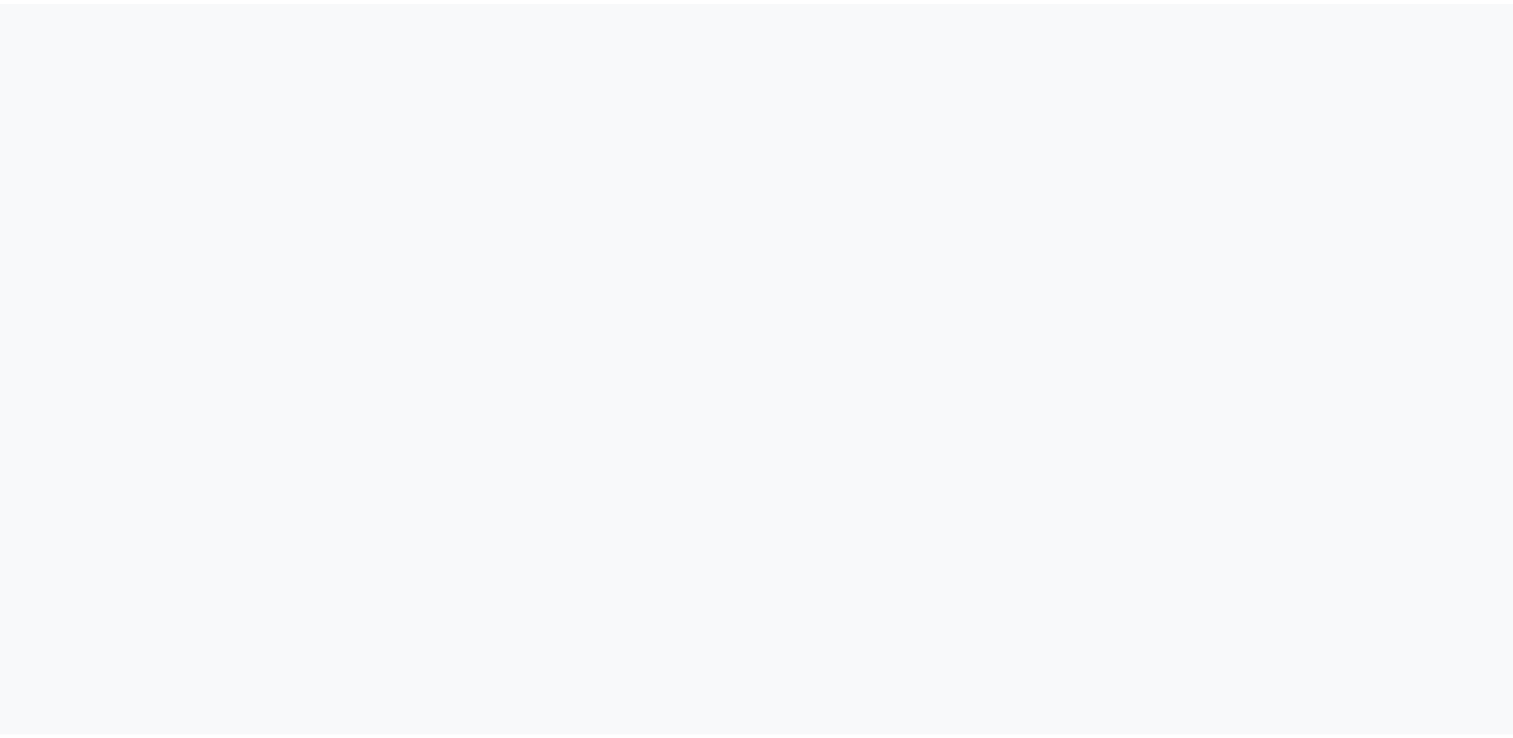 scroll, scrollTop: 0, scrollLeft: 0, axis: both 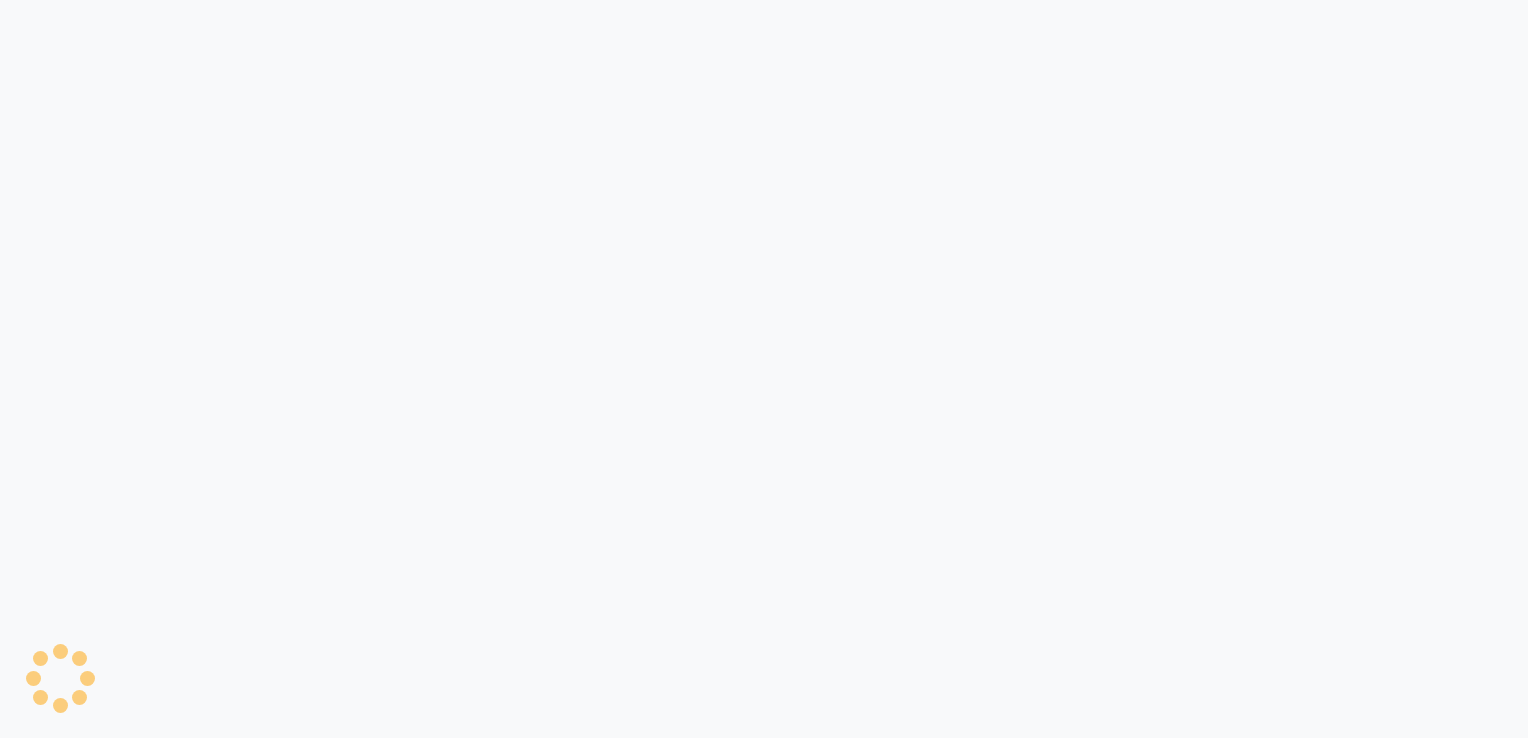 select on "APPROVED" 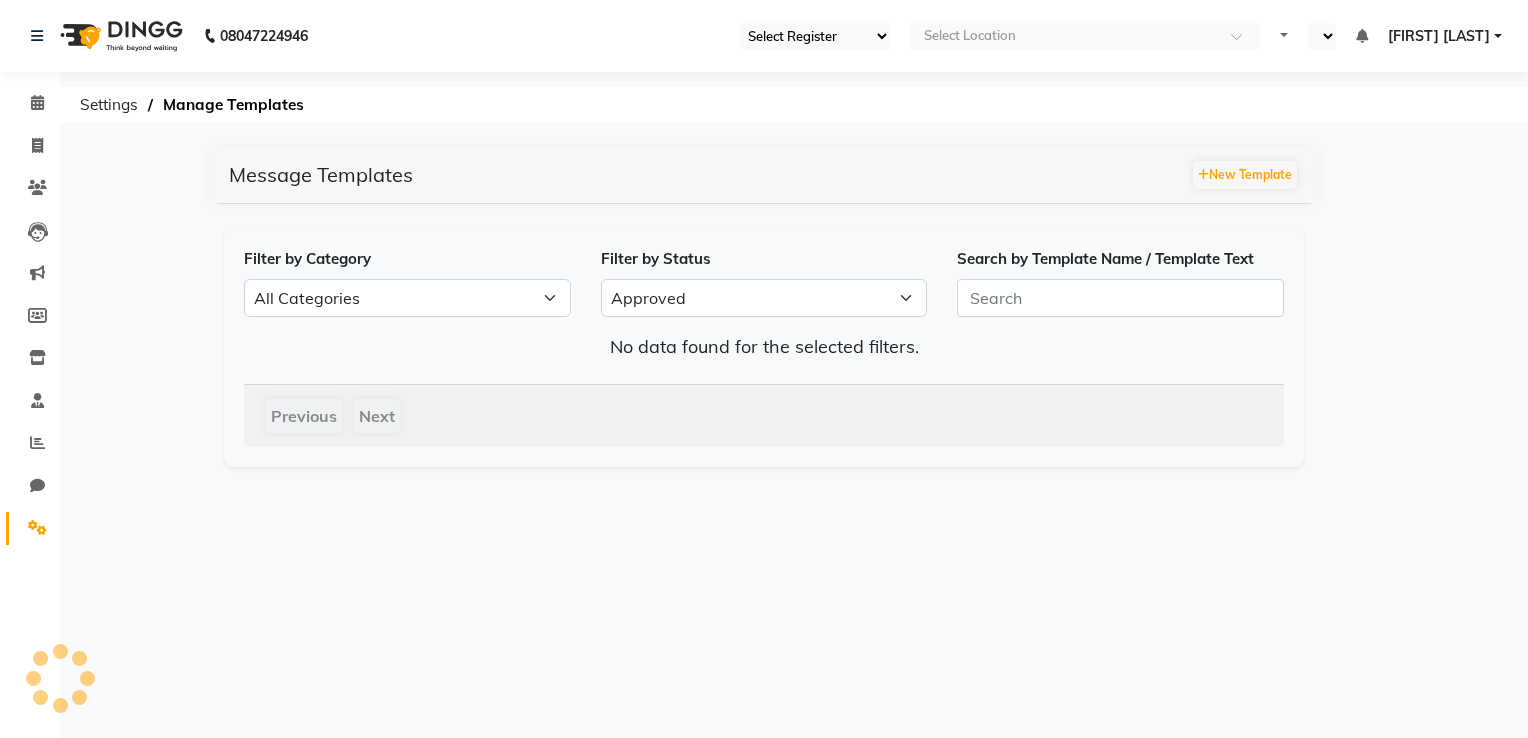 select on "en" 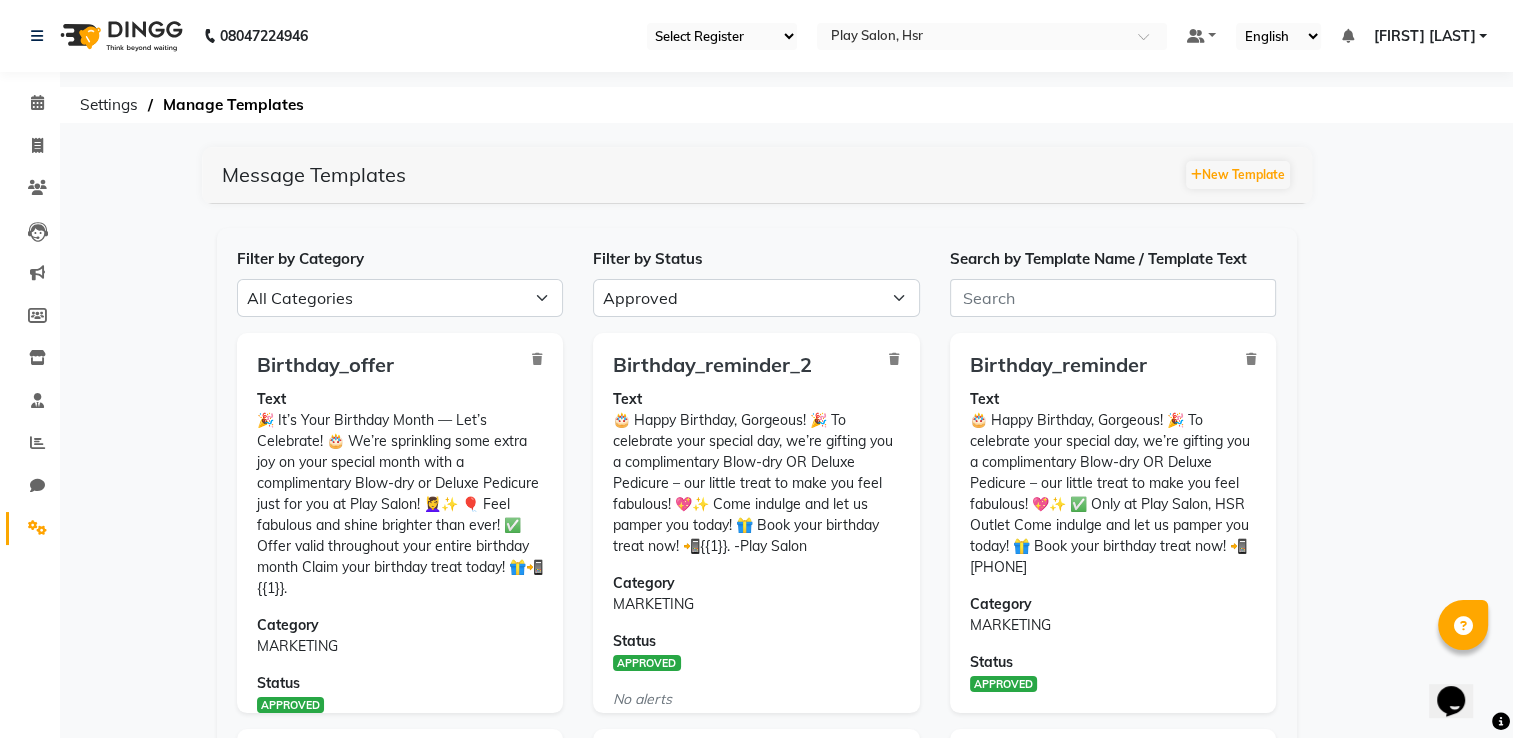 scroll, scrollTop: 0, scrollLeft: 0, axis: both 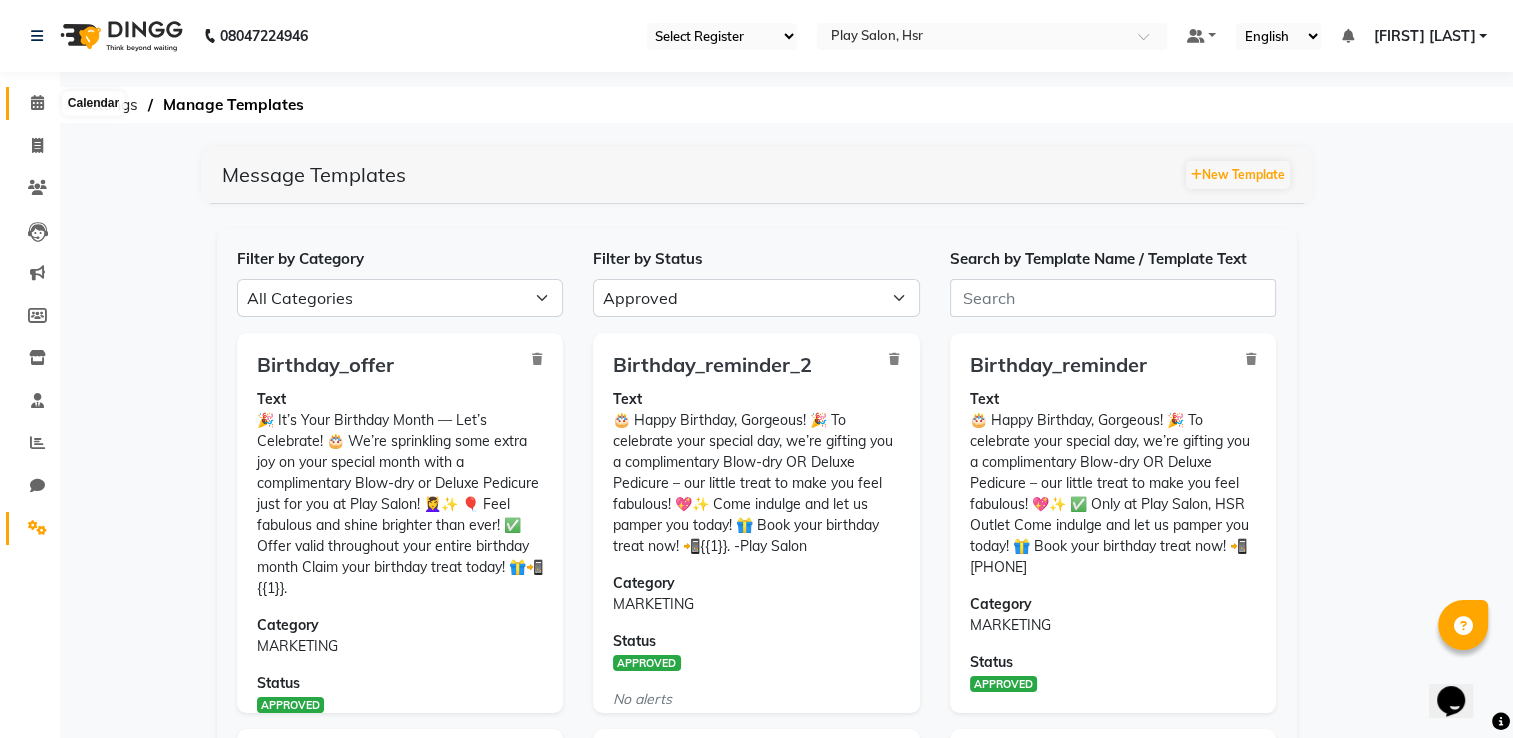 click 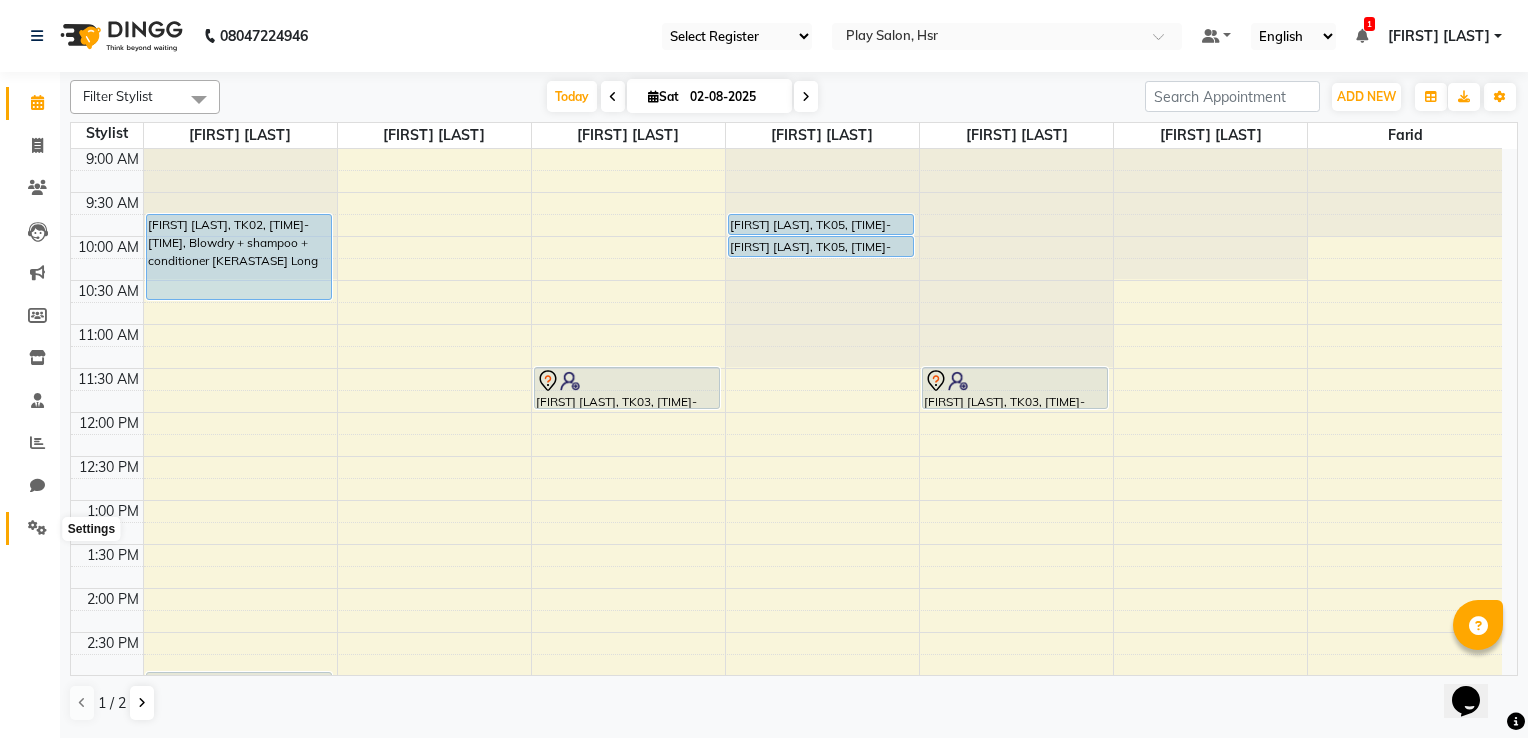 click 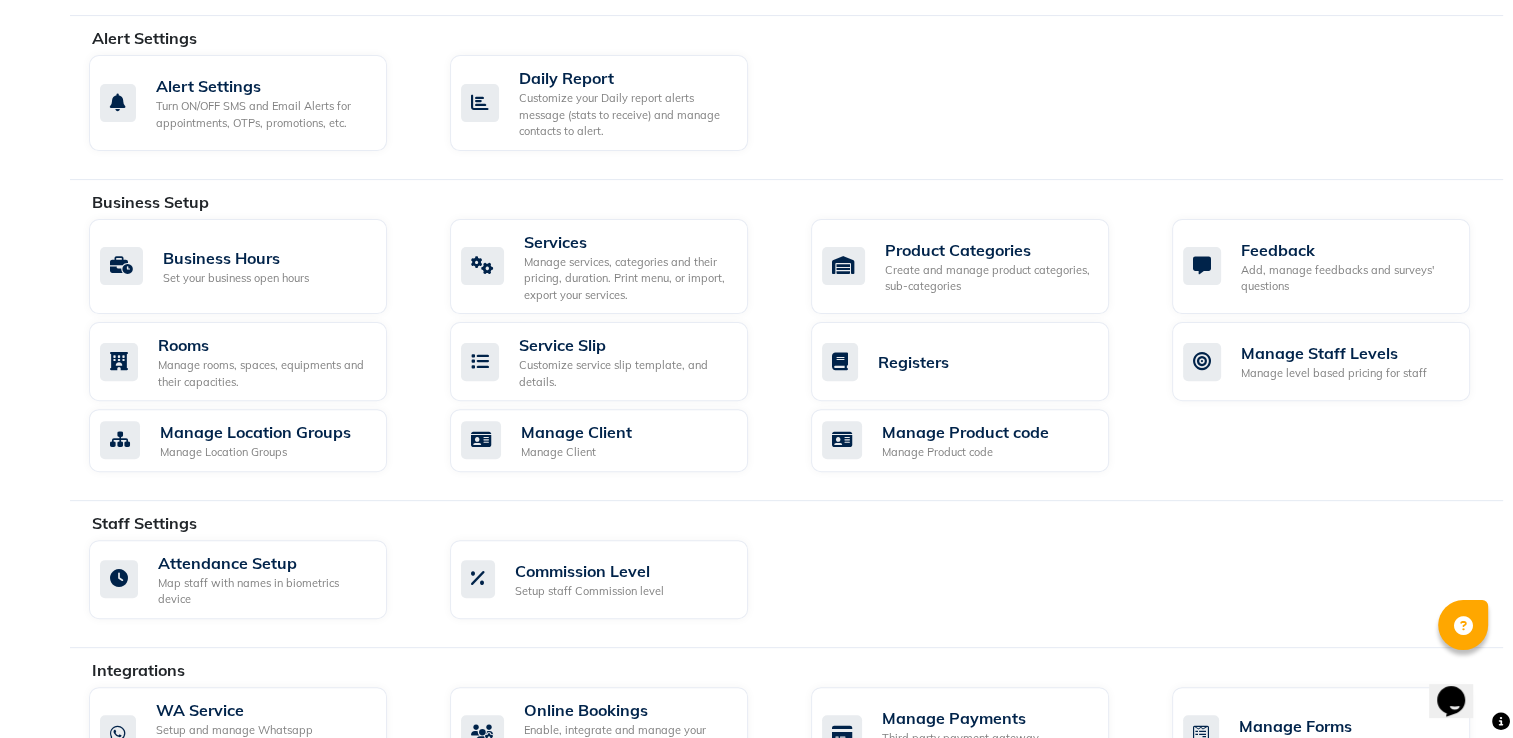 scroll, scrollTop: 900, scrollLeft: 0, axis: vertical 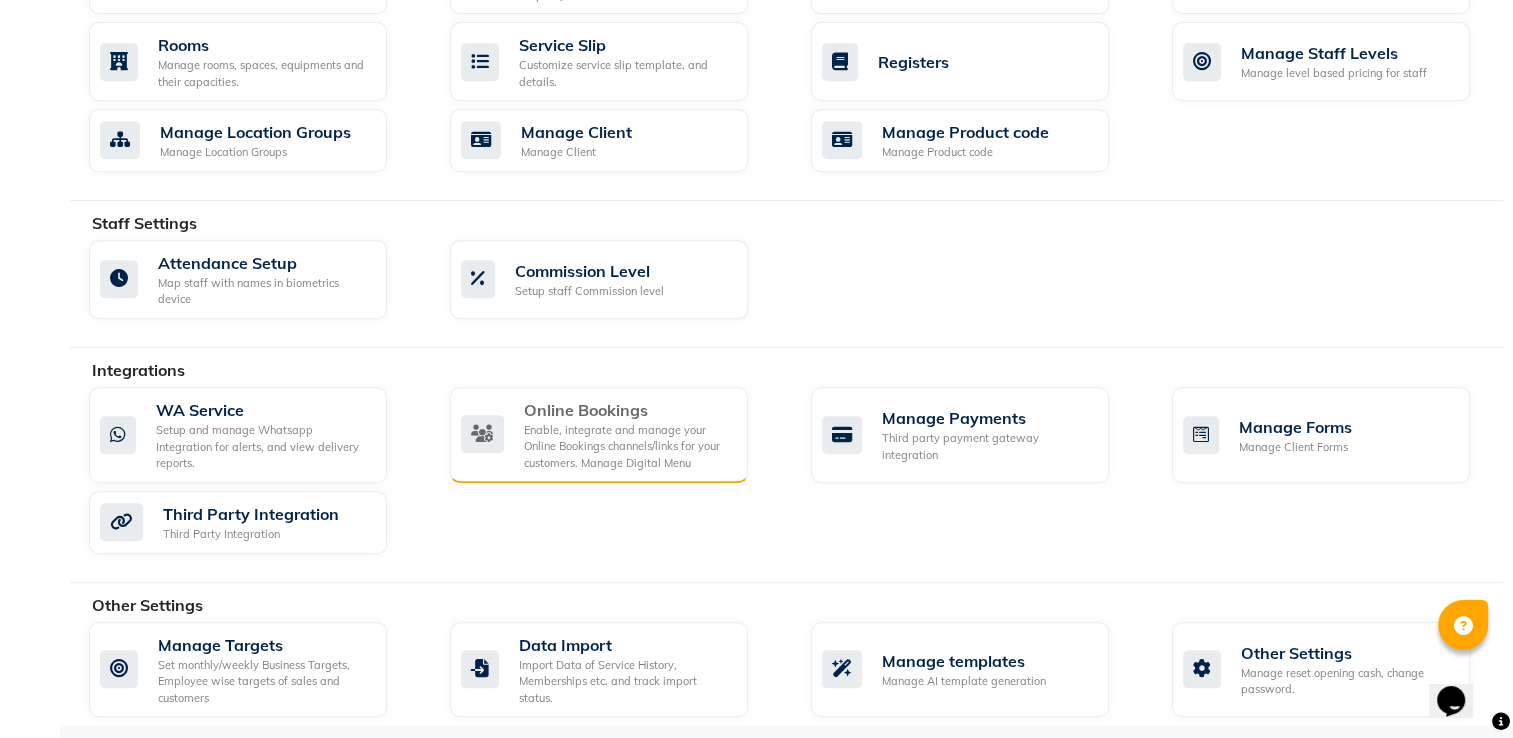 click on "Enable, integrate and manage your Online Bookings channels/links for your customers. Manage Digital Menu" 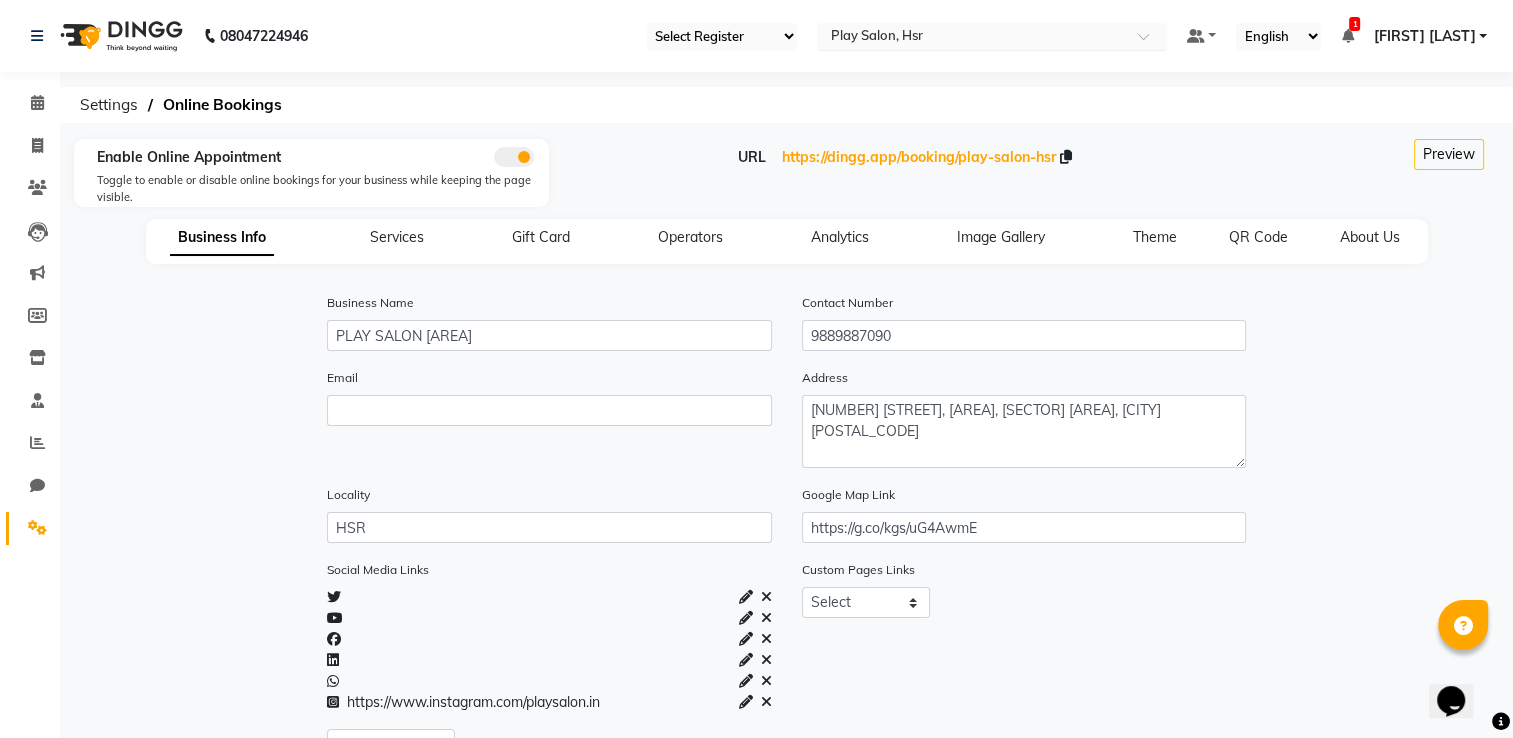 click at bounding box center [972, 38] 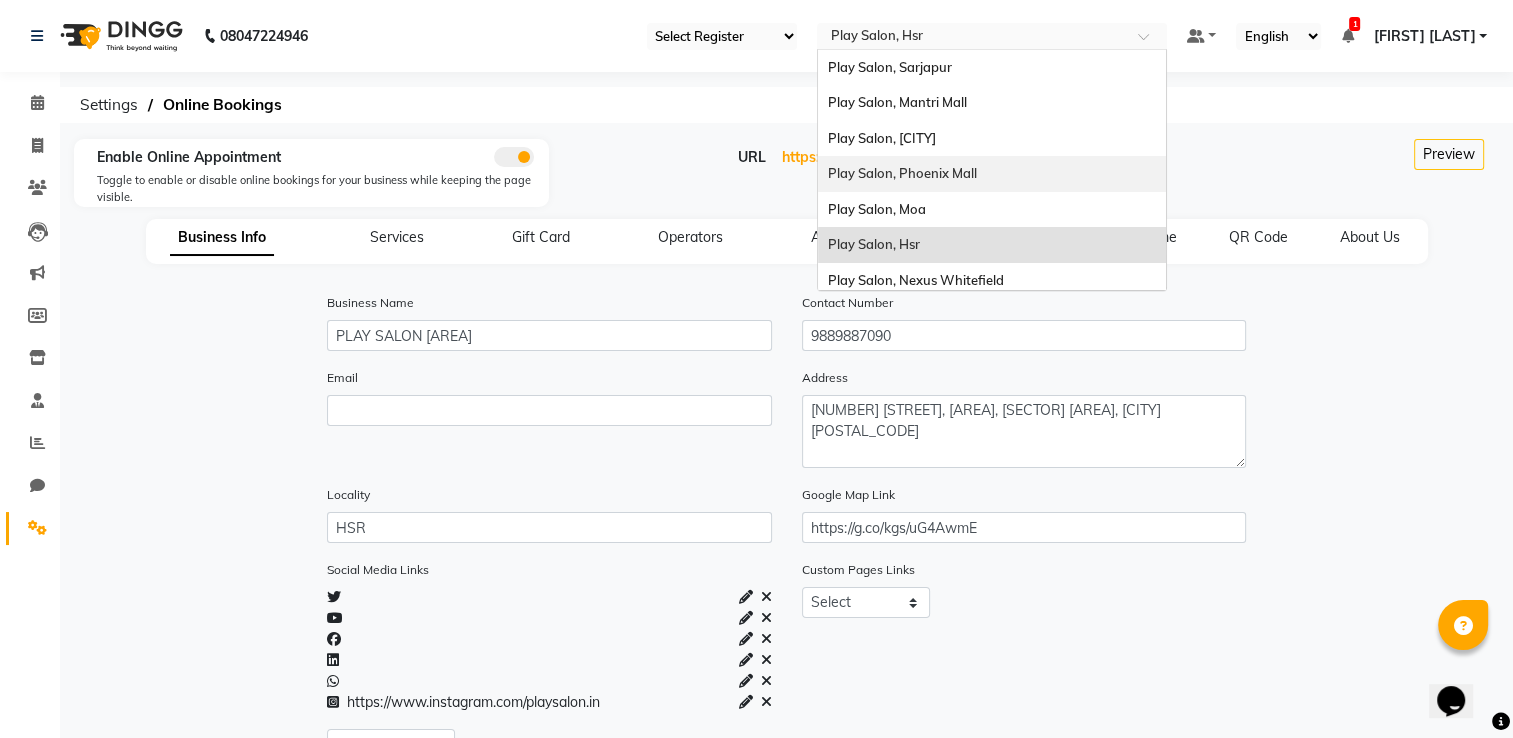click on "Play Salon, Phoenix Mall" at bounding box center (902, 173) 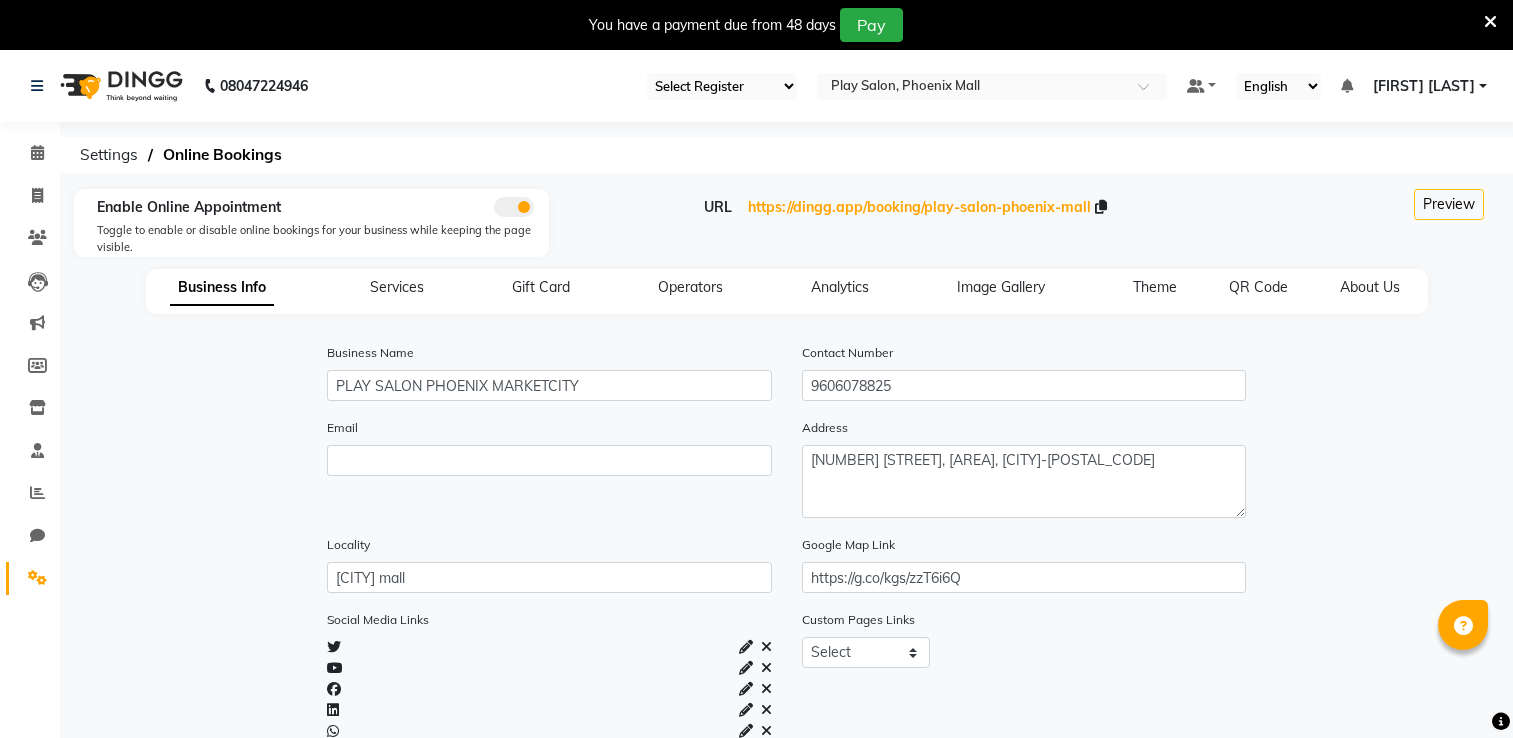 click at bounding box center [1490, 22] 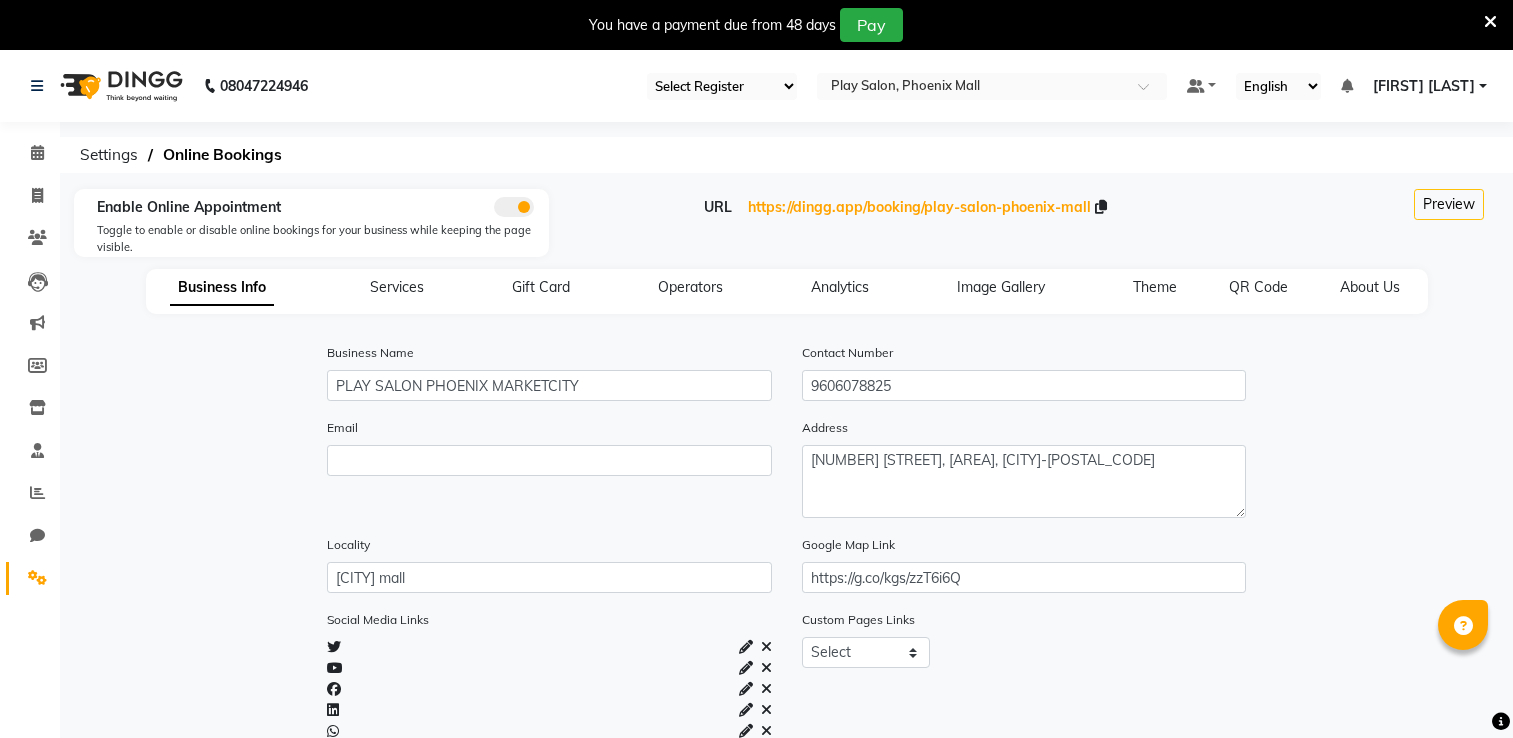 scroll, scrollTop: 0, scrollLeft: 0, axis: both 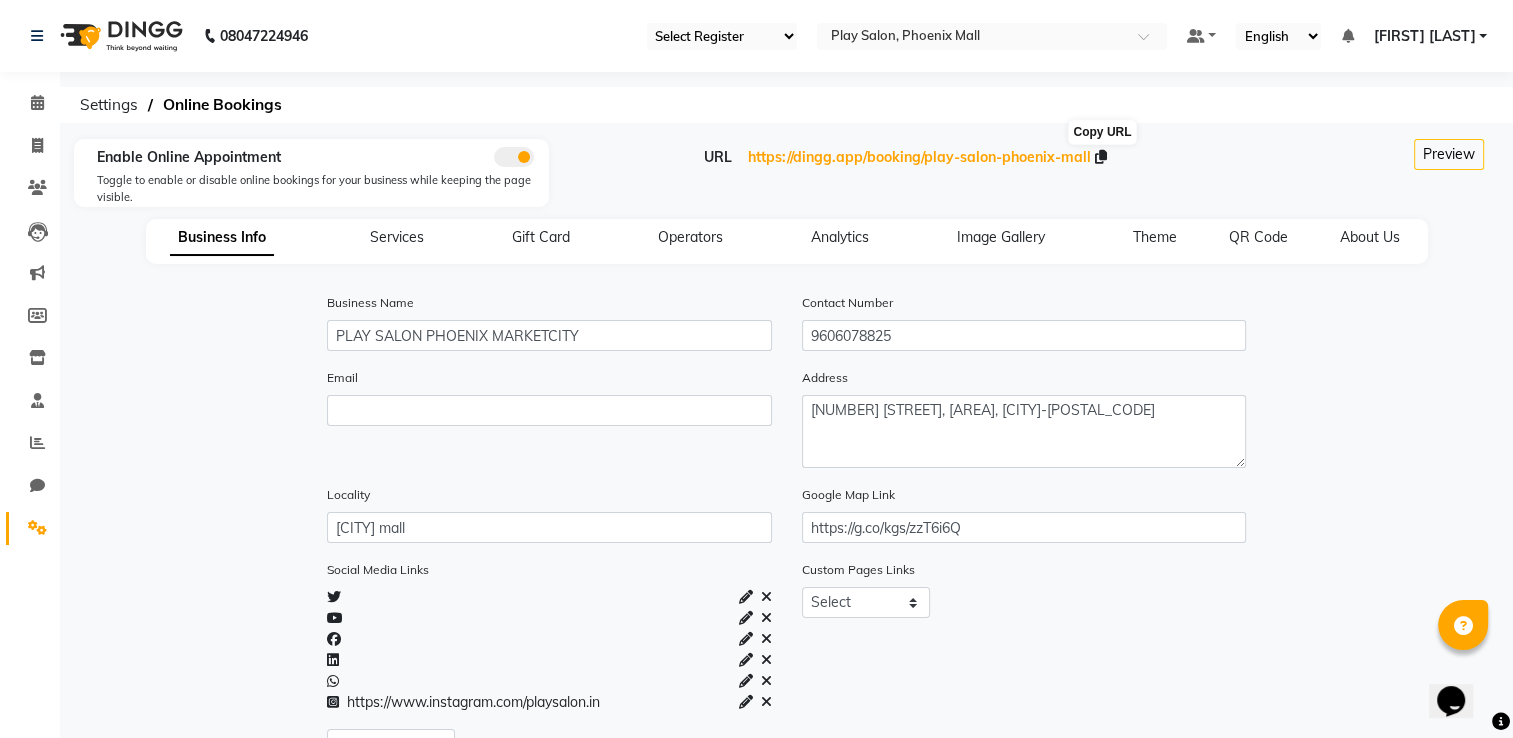 click 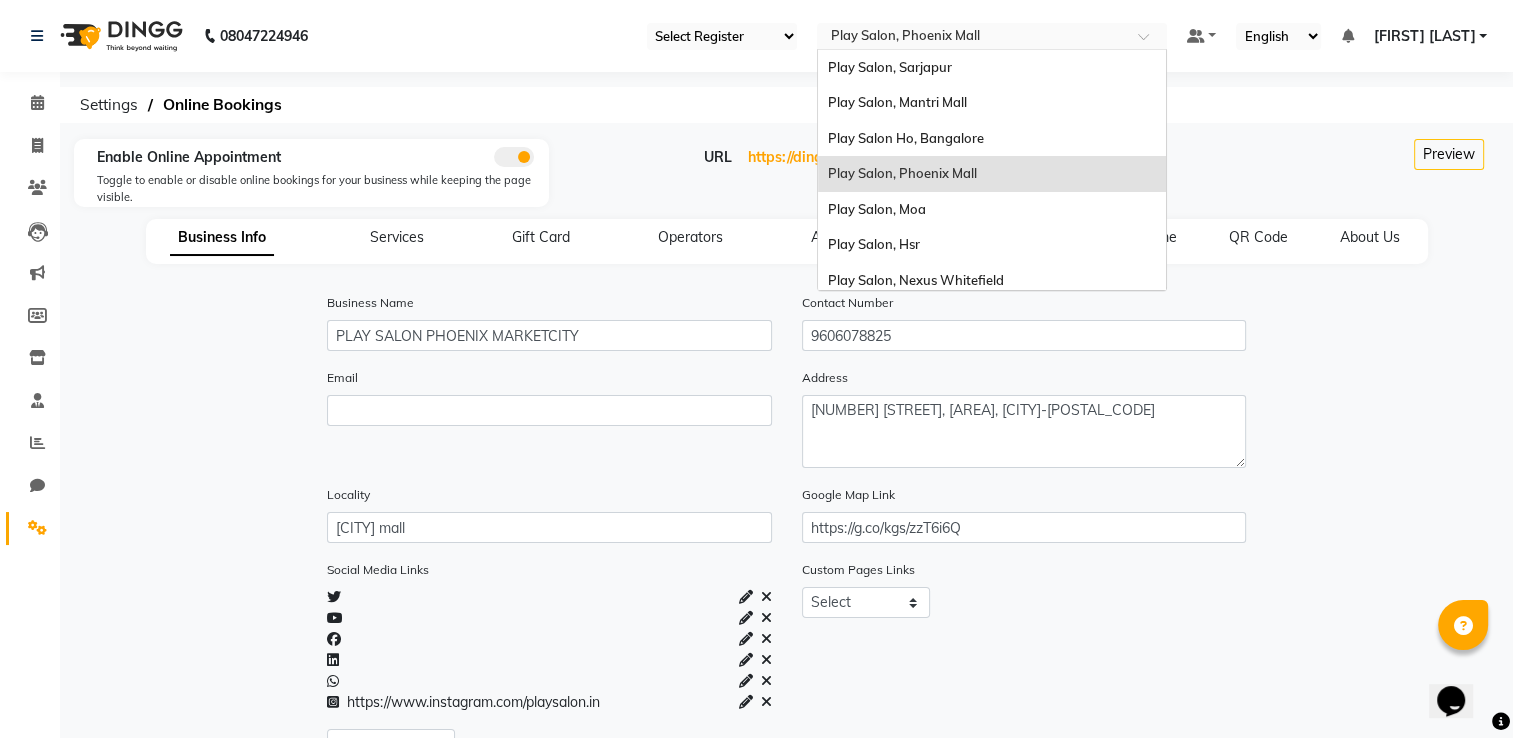 click at bounding box center (972, 38) 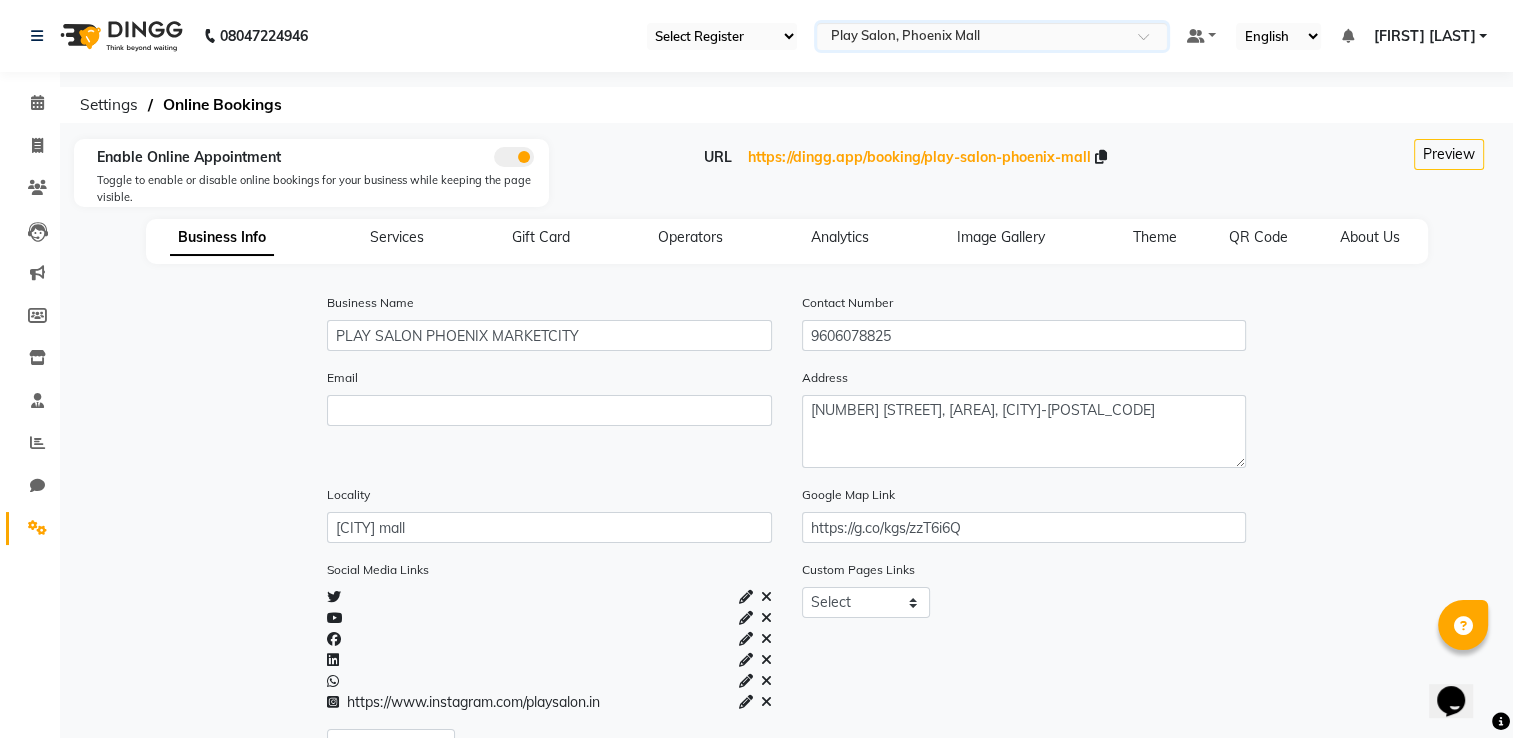 click on "[PHONE] Select Register Play Salon [CITY] Select Location × Play Salon, [CITY] Mall Default Panel My Panel English ENGLISH Español العربية मराठी हिंदी ગુજરાતી தமிழ் 中文 Notifications nothing to show [FIRST] [LAST] Manage Profile Change Password Sign out Version:3.15.11 ☀ Play Salon, Sarjapur ☀ Play Salon, Mantri mall ☀ Play Salon HO, [CITY] ☀ Play Salon, [CITY] mall ☀ Play Salon, MOA ☀ Play Salon, HSR ☀ Play Salon, Nexus Whitefield ☀ Play salon, 77 East ☀ shea spa, Madhava nagar Calendar Invoice Clients Leads Marketing Members Inventory Staff Reports Chat Settings Completed InProgress Upcoming Dropped Tentative Check-In Confirm Bookings Generate Report Segments Page Builder Settings Online Bookings Enable Online Appointment Toggle to enable or disable online bookings for your business while keeping the page visible. URL https://dingg.app/booking/play-salon-phoenix-mall Preview Business Info Theme" at bounding box center (756, 596) 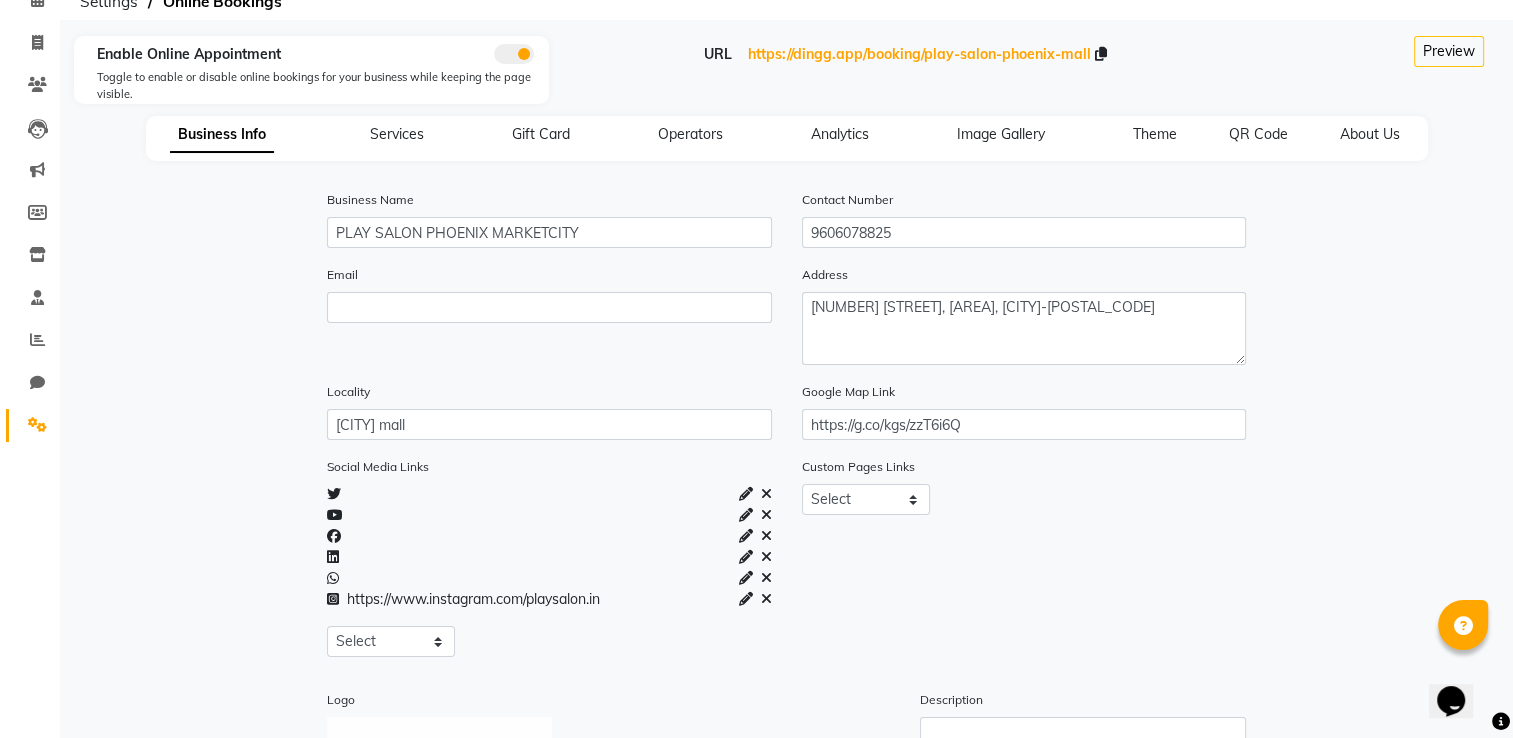 scroll, scrollTop: 100, scrollLeft: 0, axis: vertical 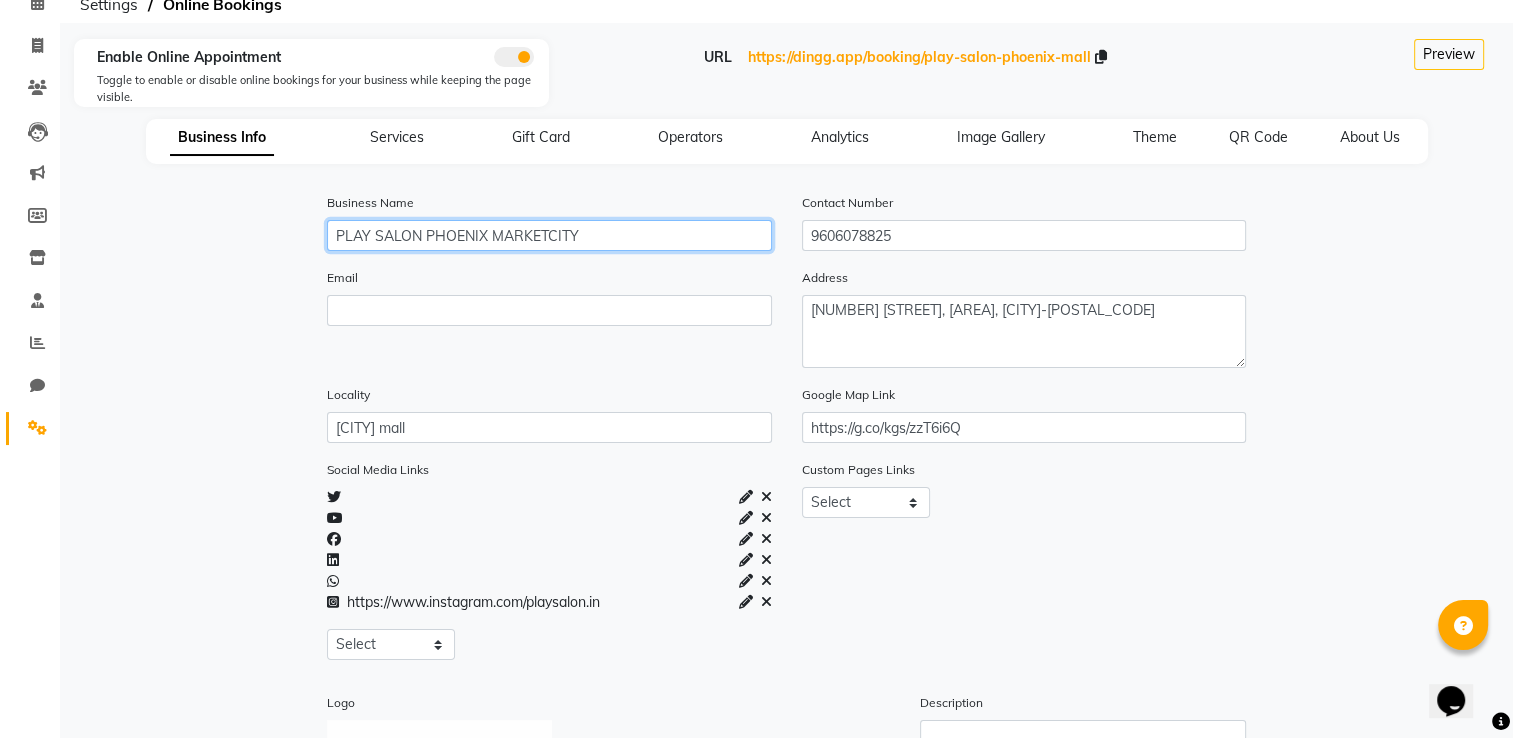 drag, startPoint x: 615, startPoint y: 244, endPoint x: 328, endPoint y: 248, distance: 287.02786 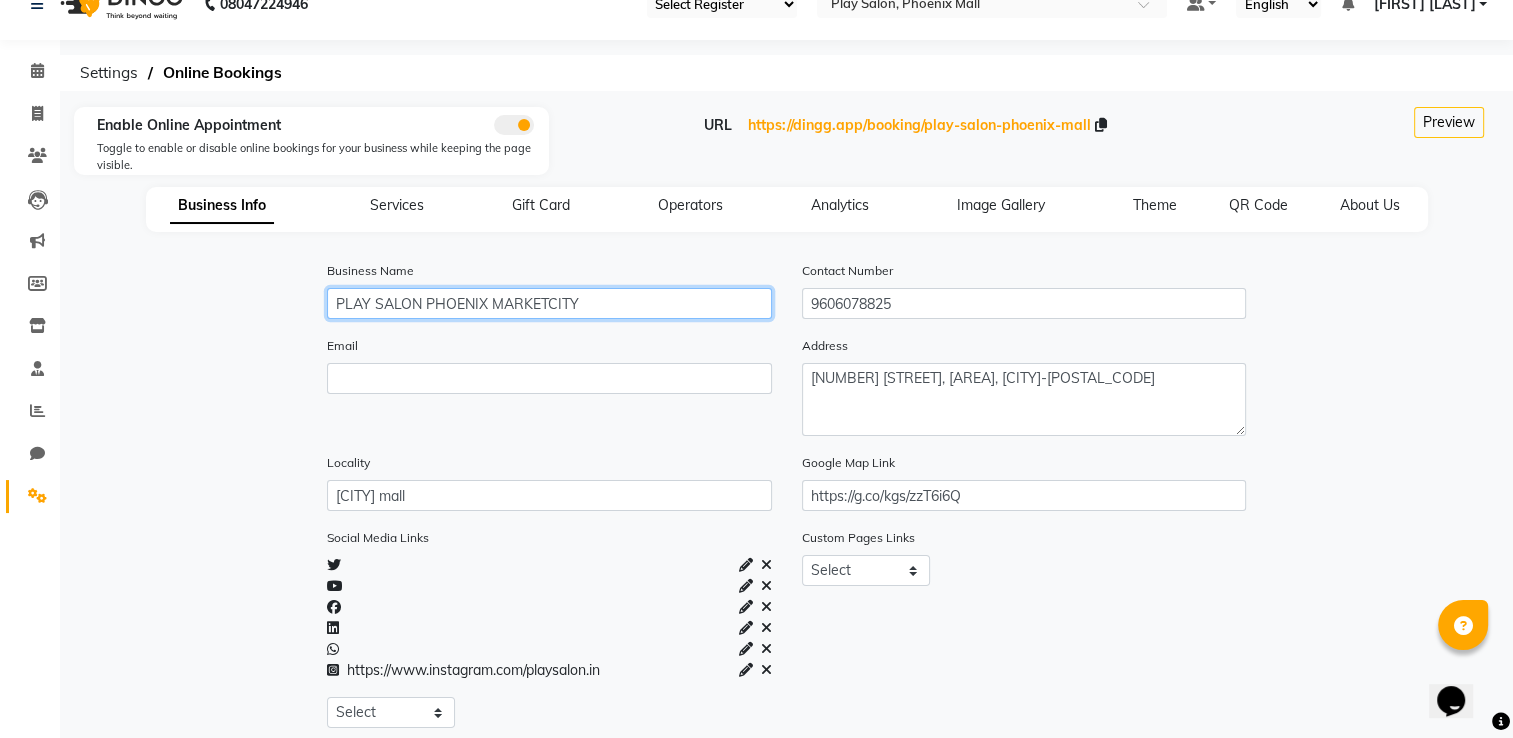 scroll, scrollTop: 0, scrollLeft: 0, axis: both 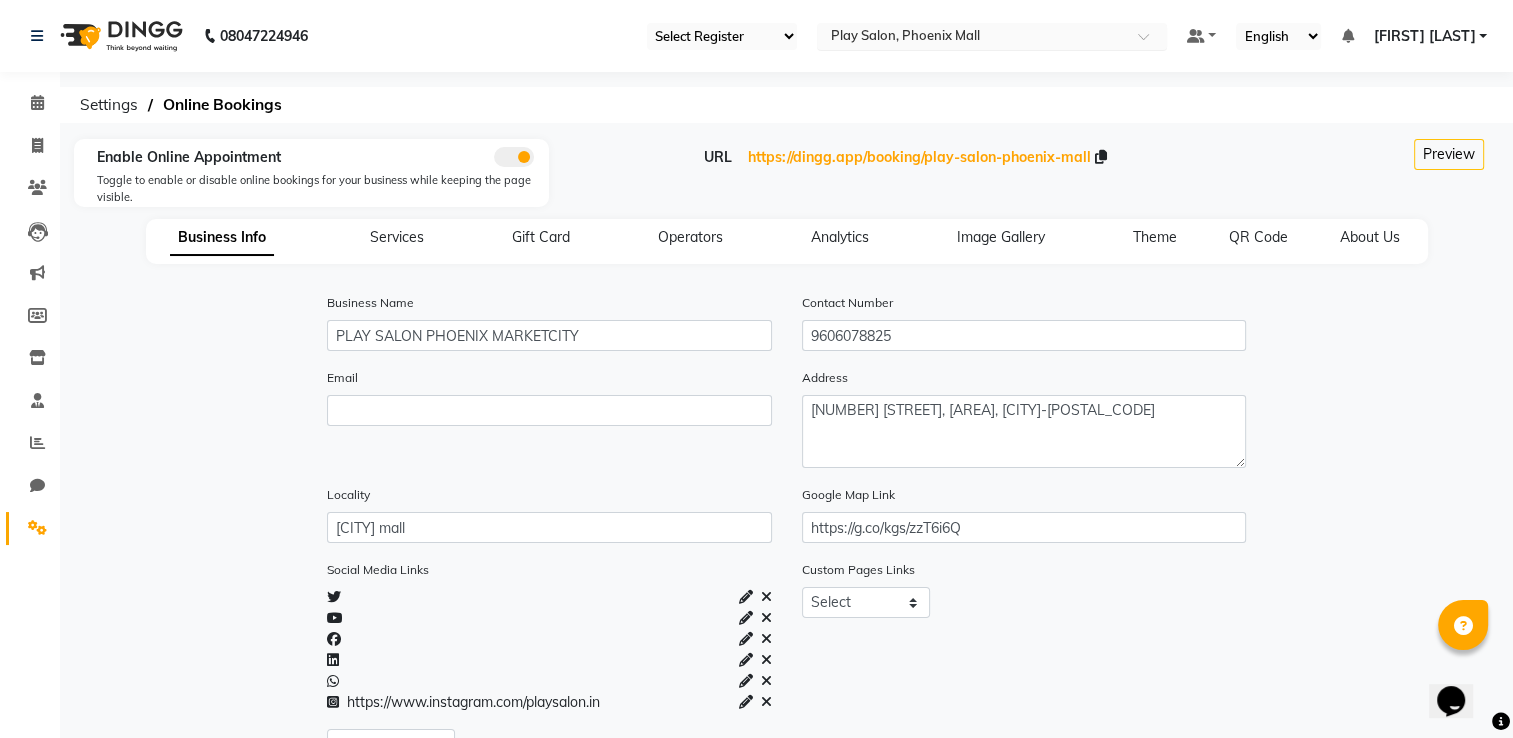 click at bounding box center (972, 38) 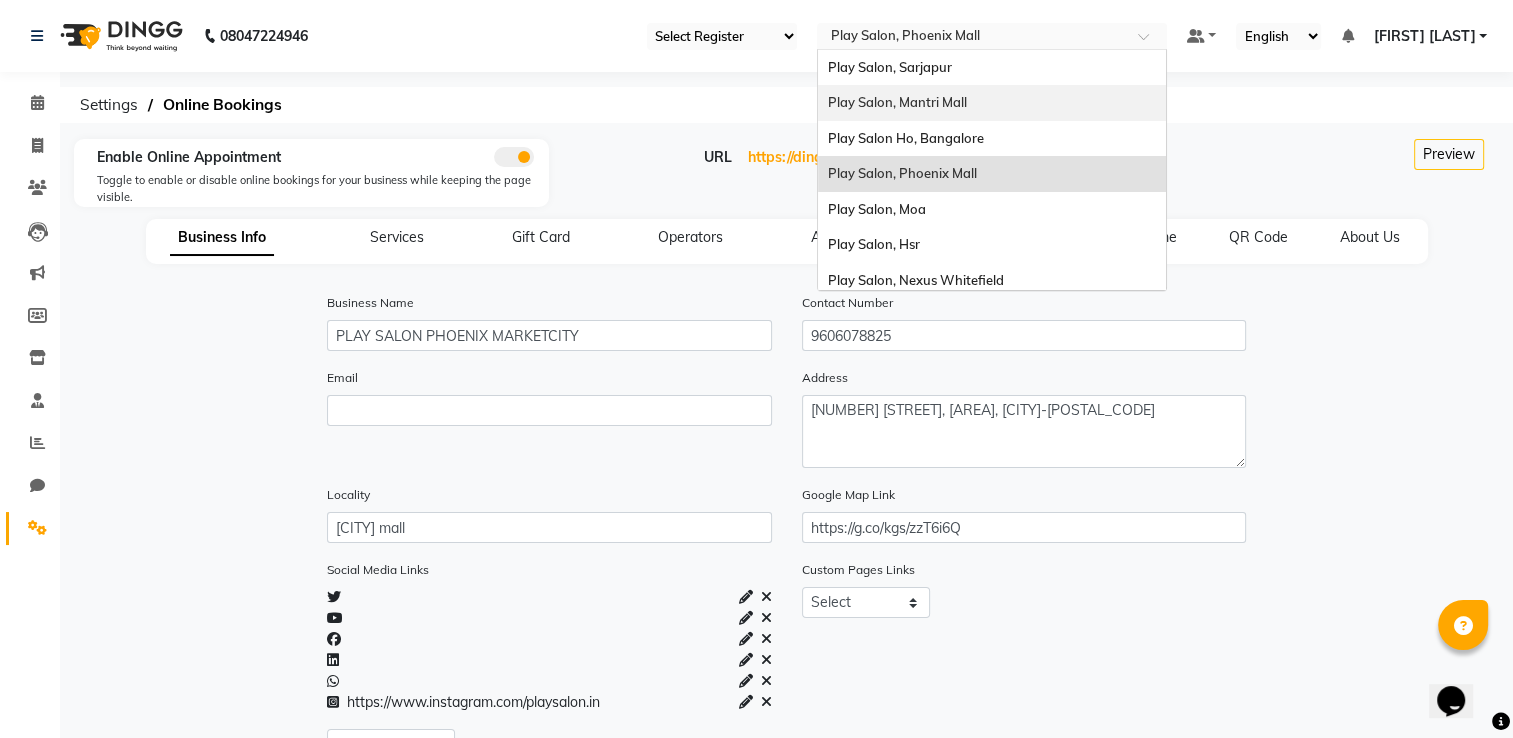 click on "Play Salon, Mantri Mall" at bounding box center (897, 102) 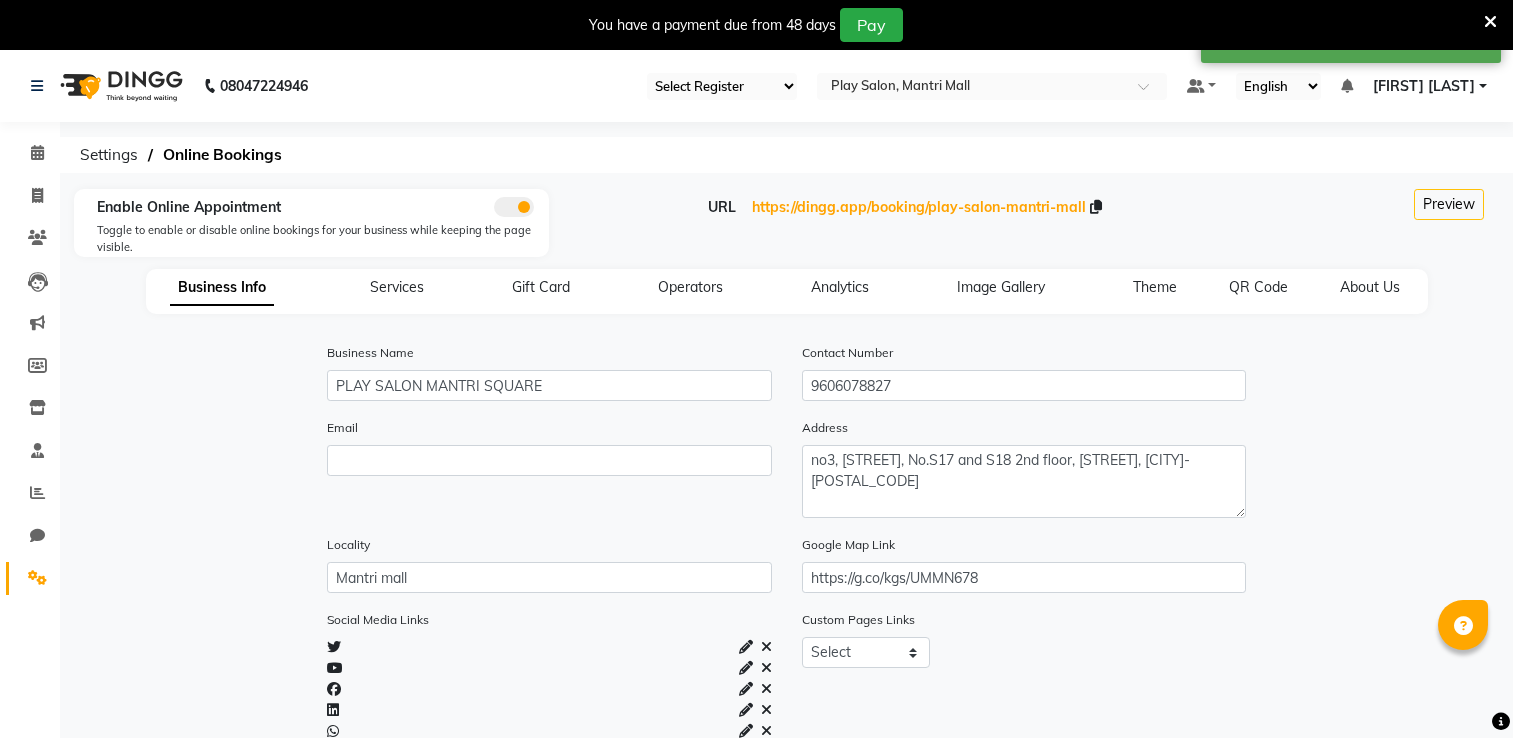 scroll, scrollTop: 0, scrollLeft: 0, axis: both 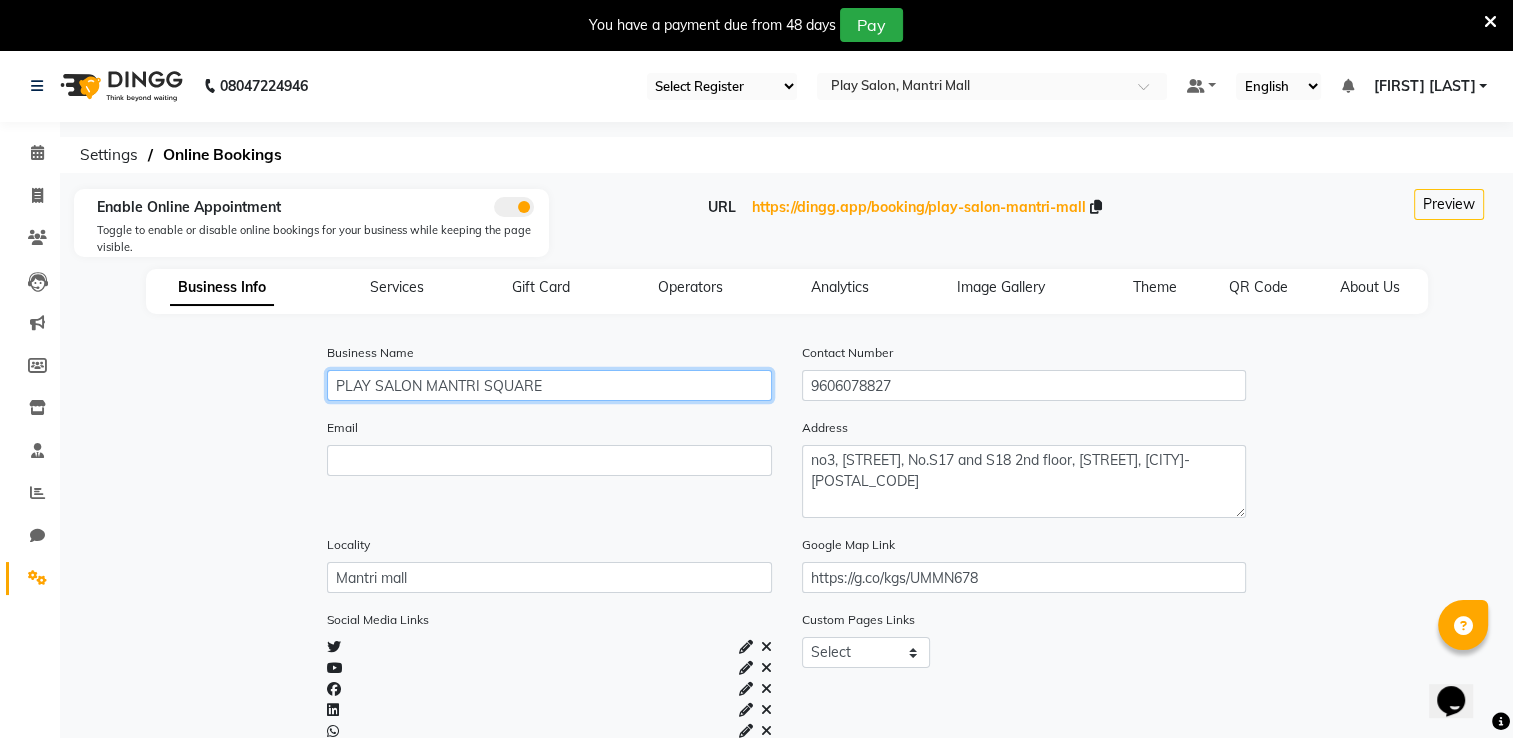 click on "PLAY SALON MANTRI SQUARE" 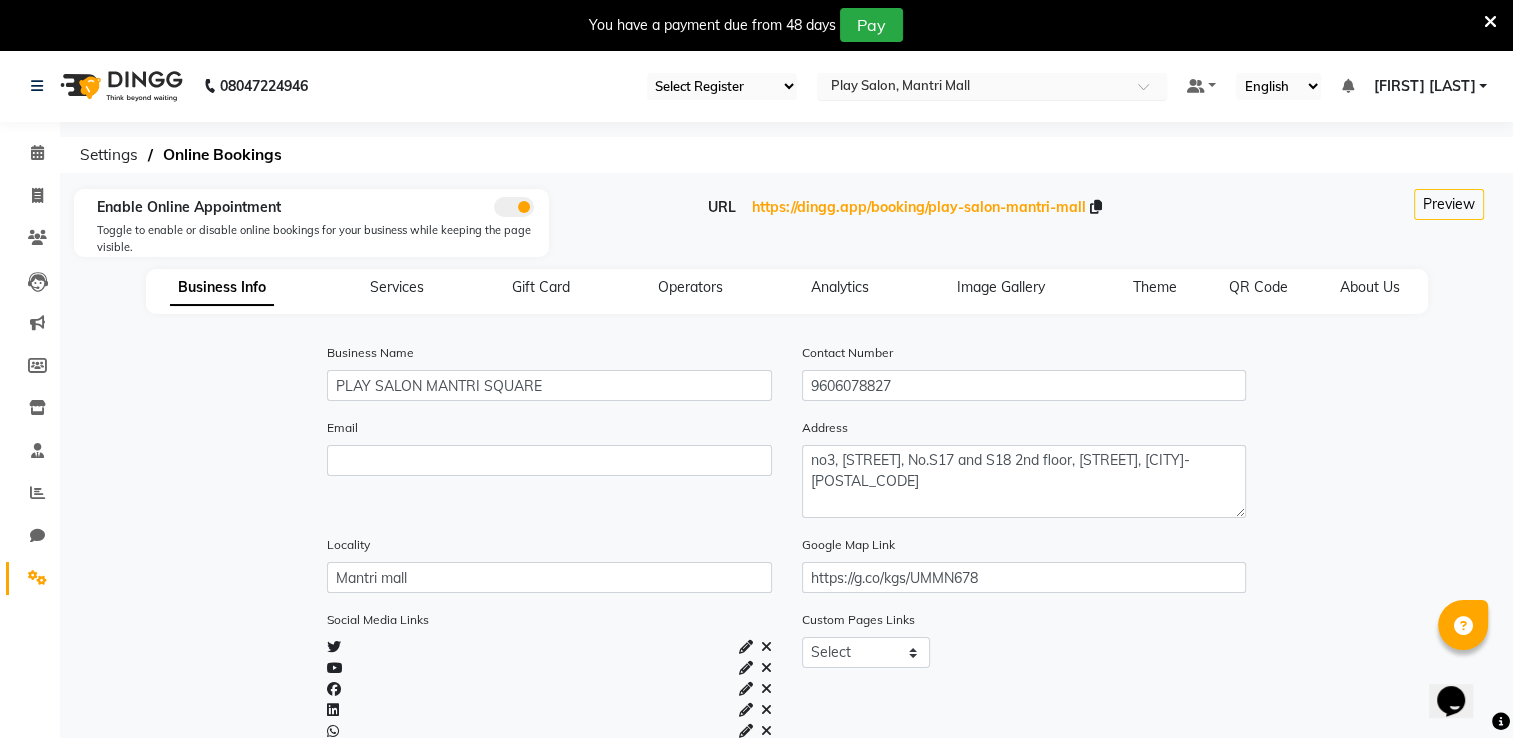 click at bounding box center (972, 88) 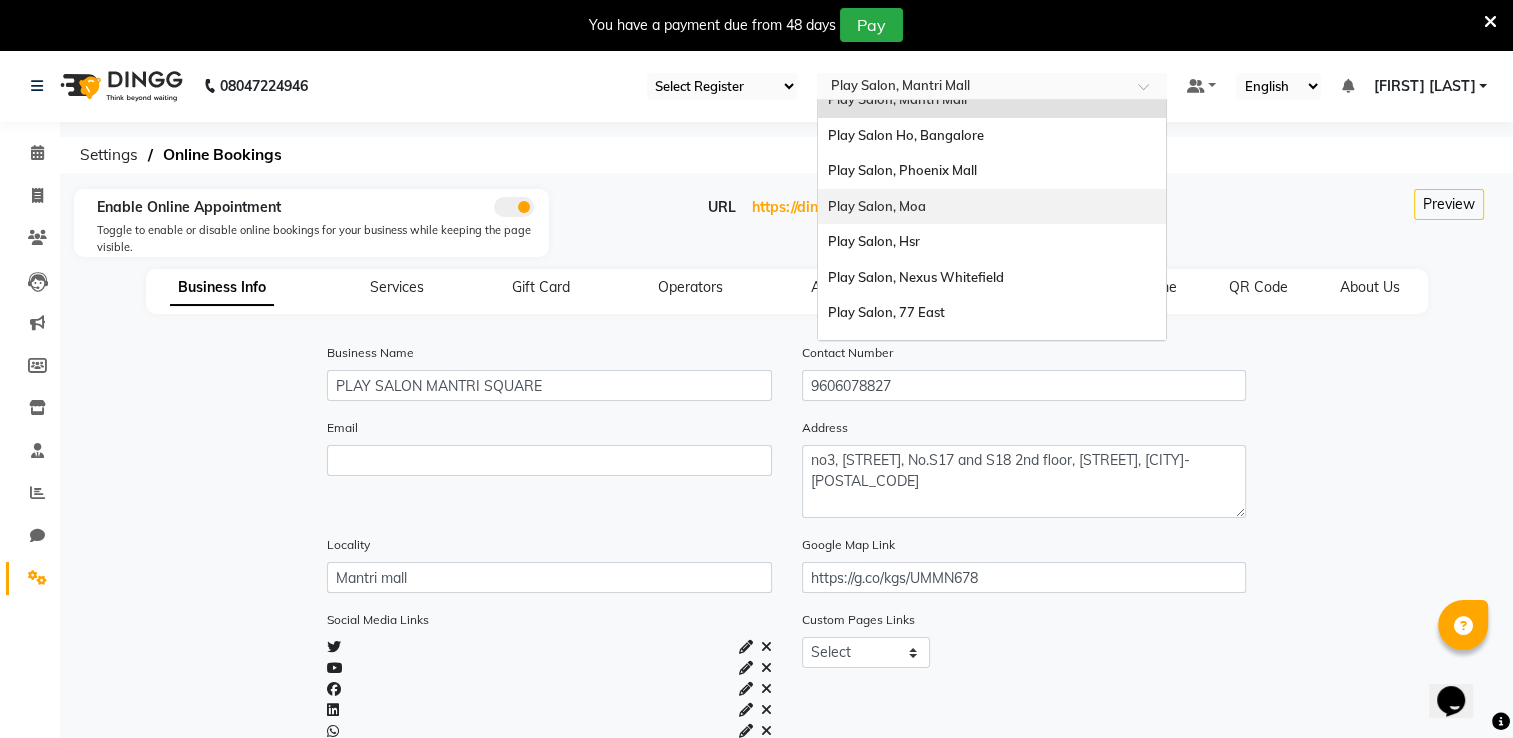 scroll, scrollTop: 79, scrollLeft: 0, axis: vertical 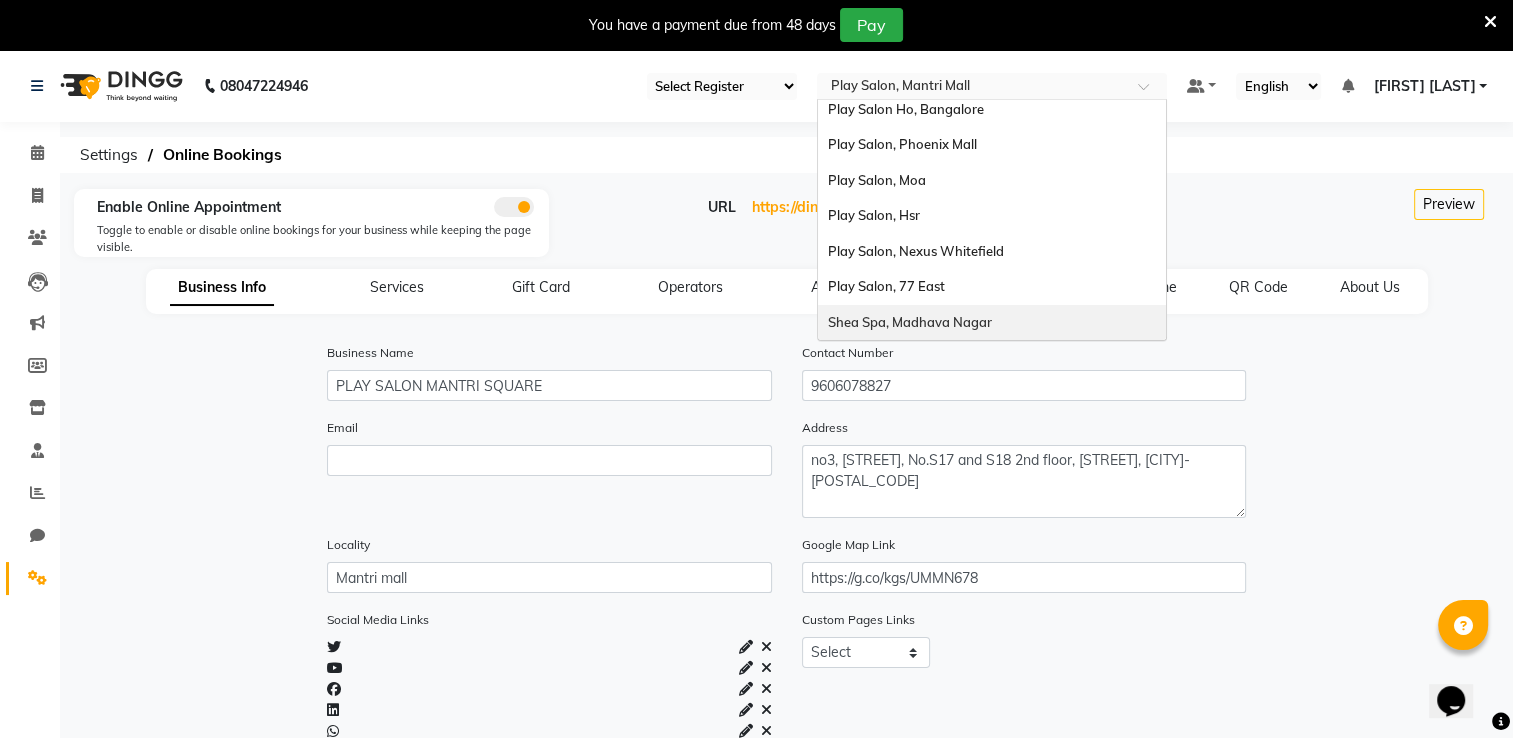 click on "Shea Spa, Madhava Nagar" at bounding box center [910, 322] 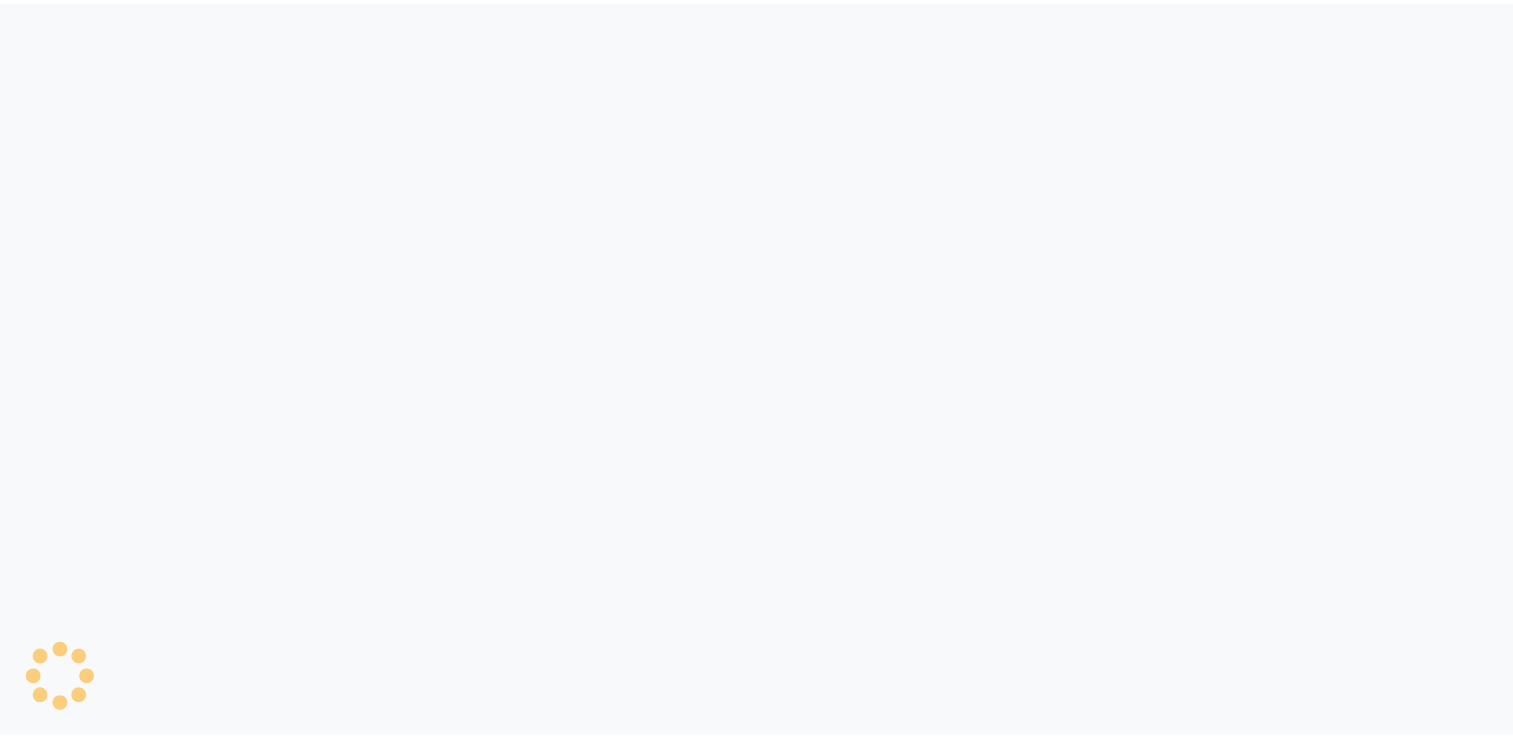 scroll, scrollTop: 0, scrollLeft: 0, axis: both 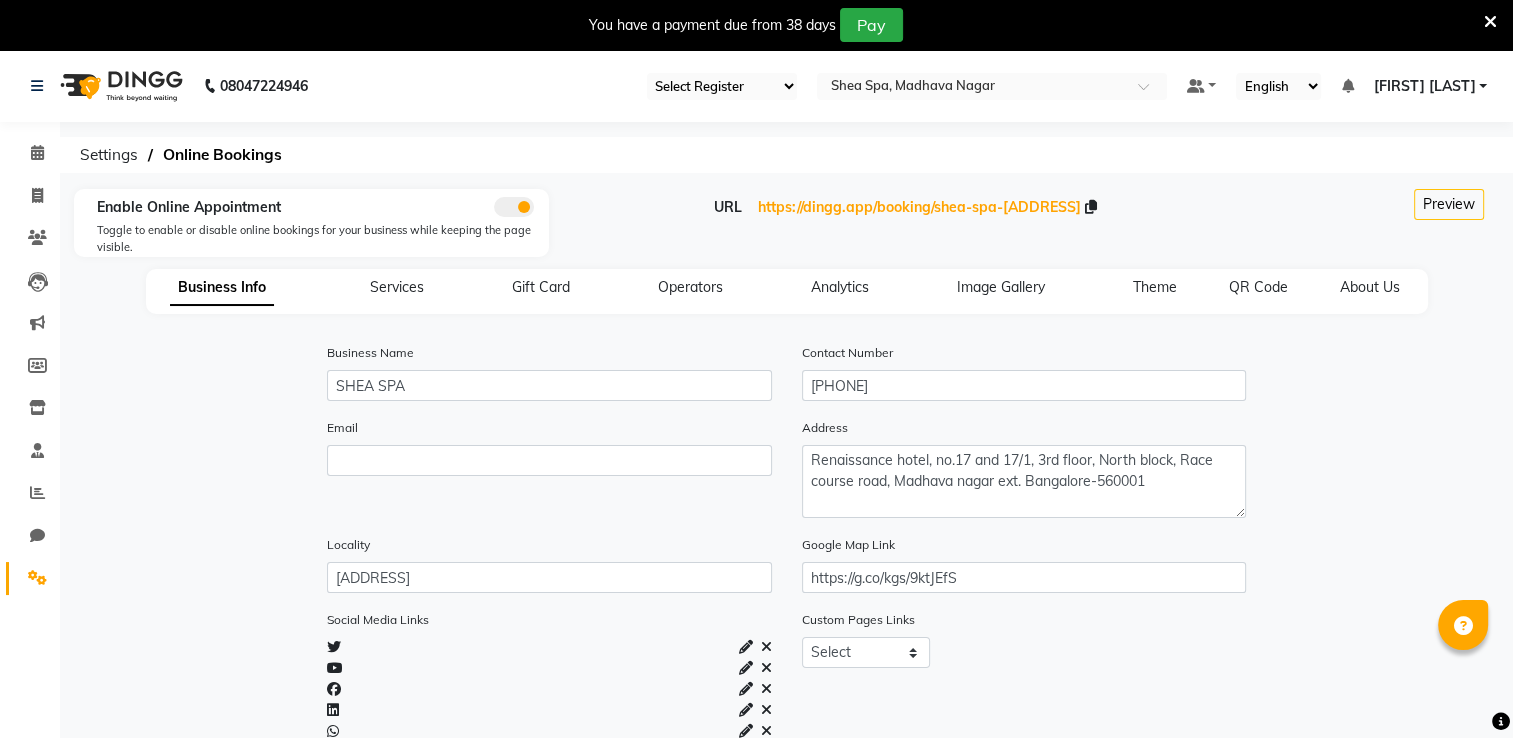 select on "en" 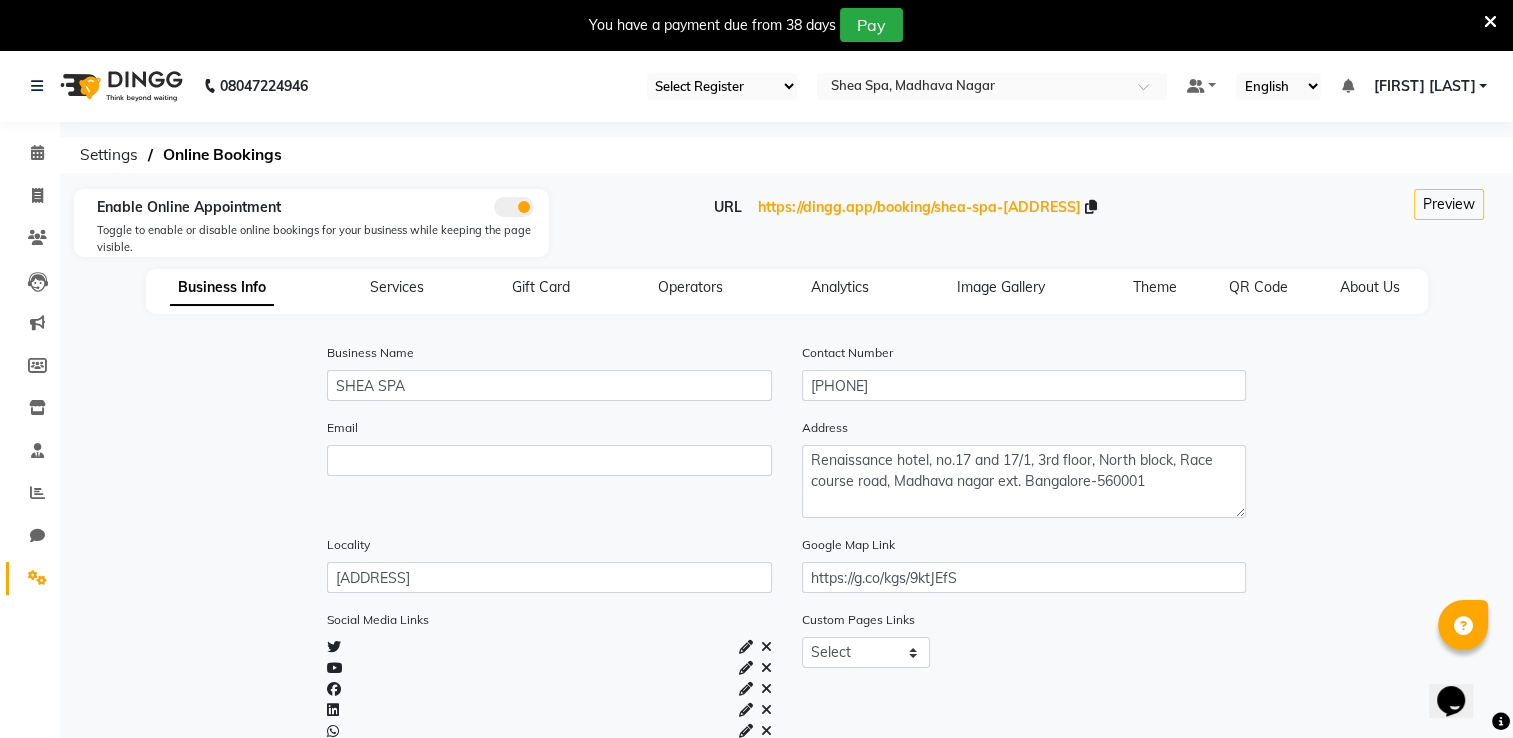 scroll, scrollTop: 0, scrollLeft: 0, axis: both 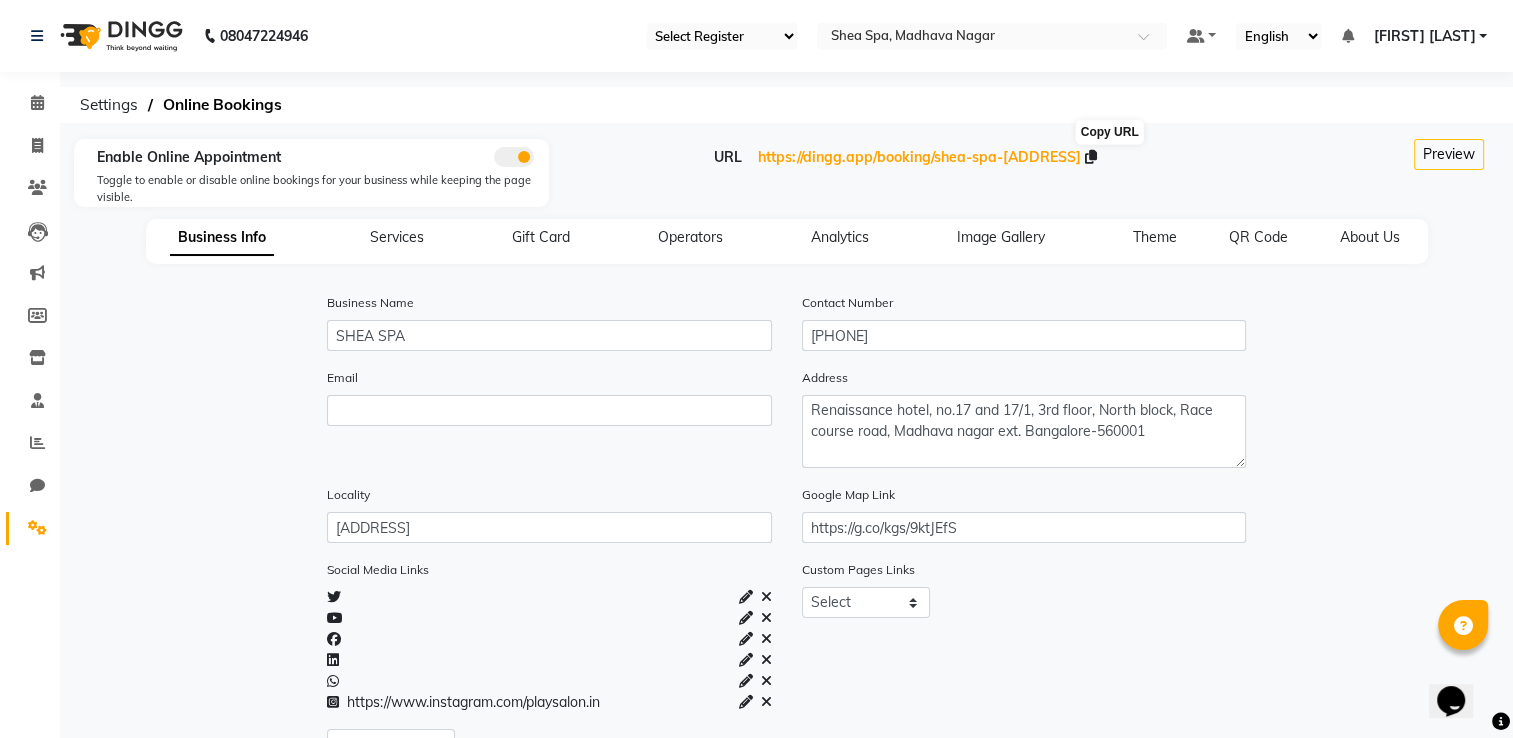 click 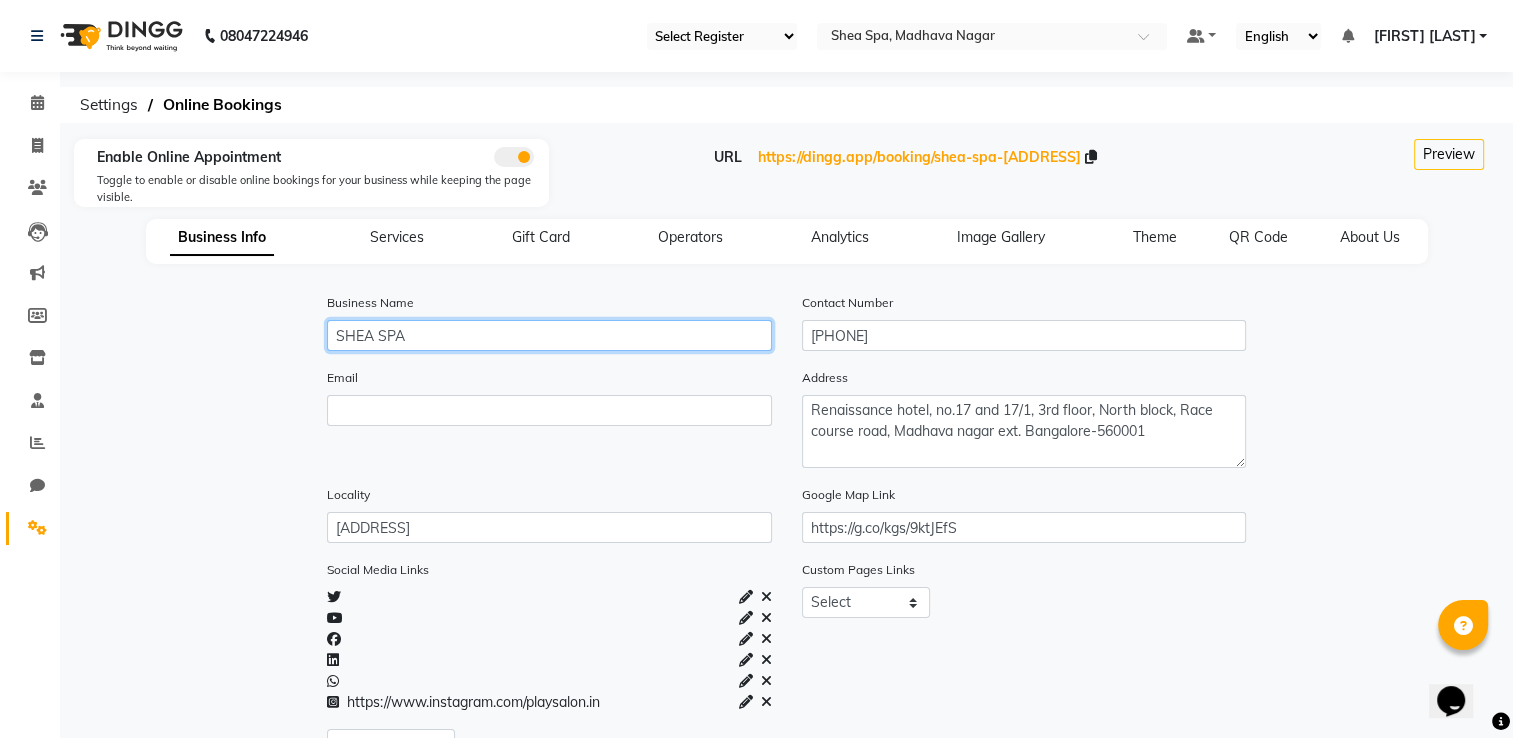 click on "SHEA SPA" 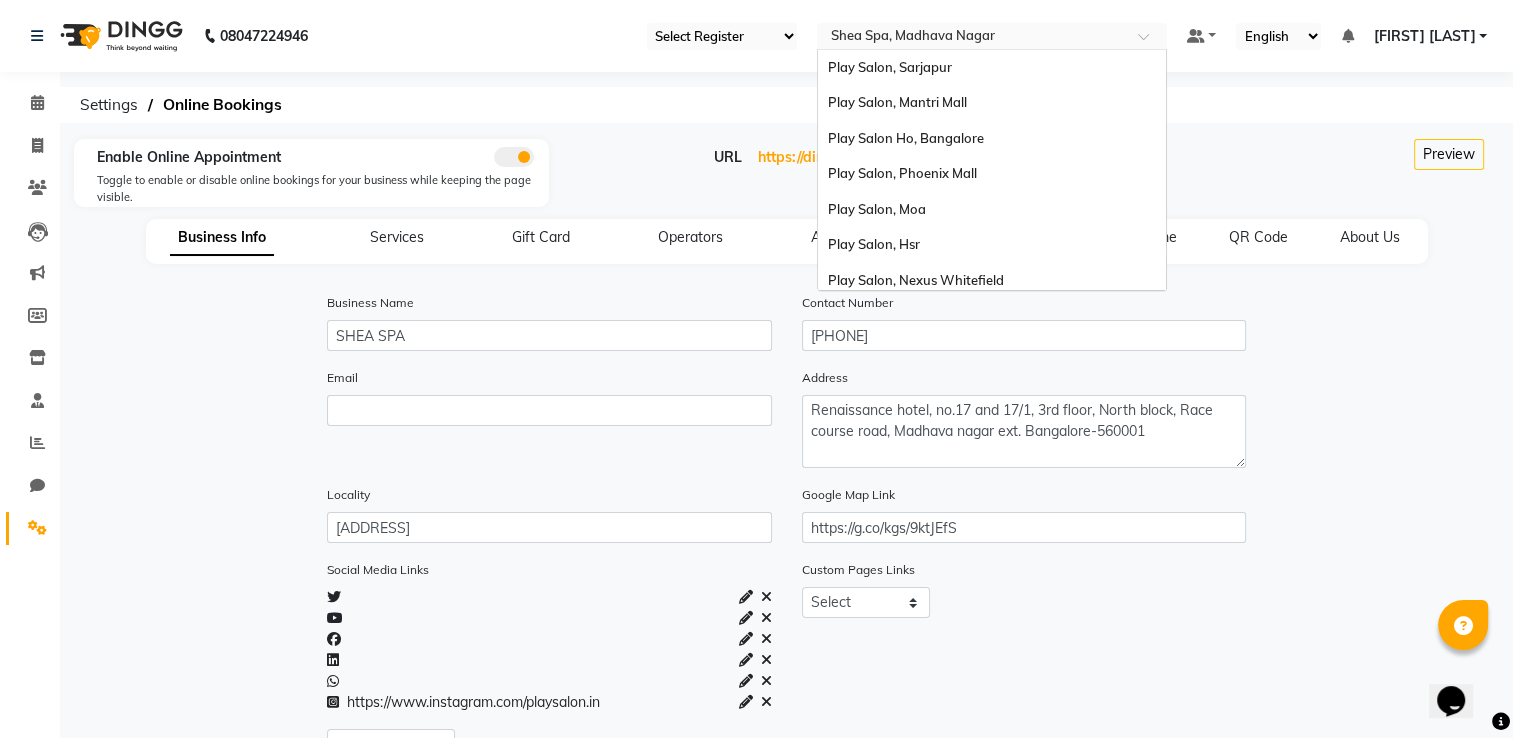 click at bounding box center [972, 38] 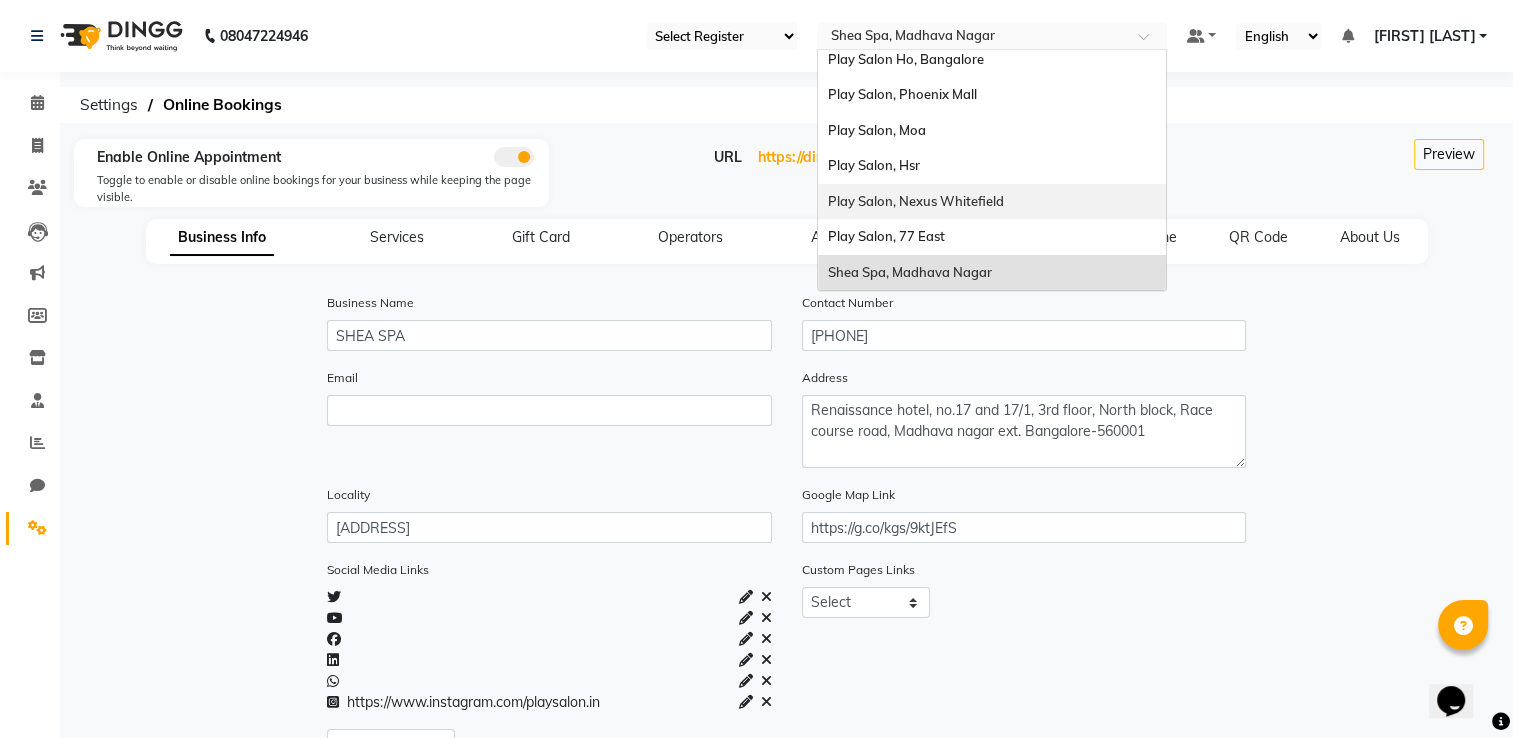 click on "Play Salon, Nexus Whitefield" at bounding box center [916, 201] 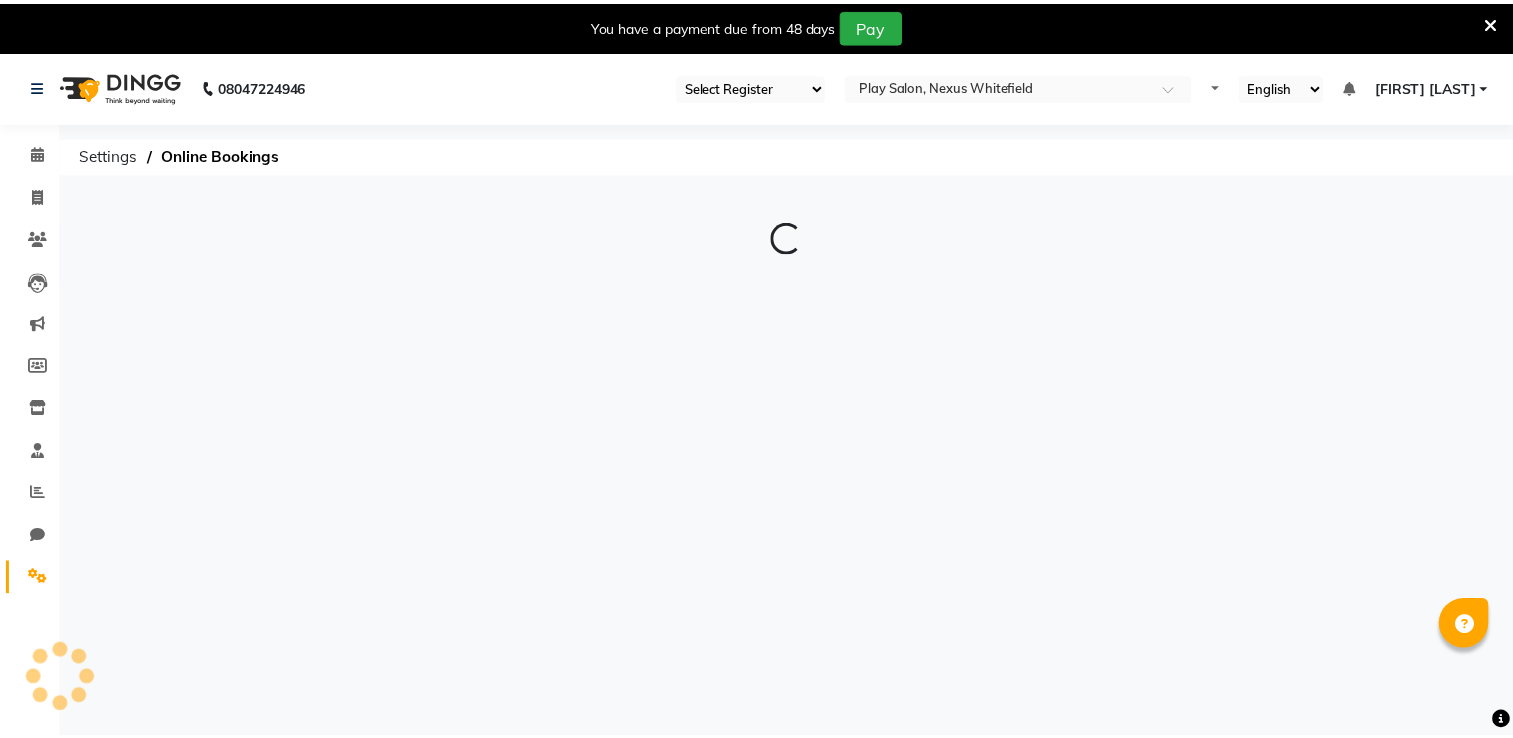 scroll, scrollTop: 0, scrollLeft: 0, axis: both 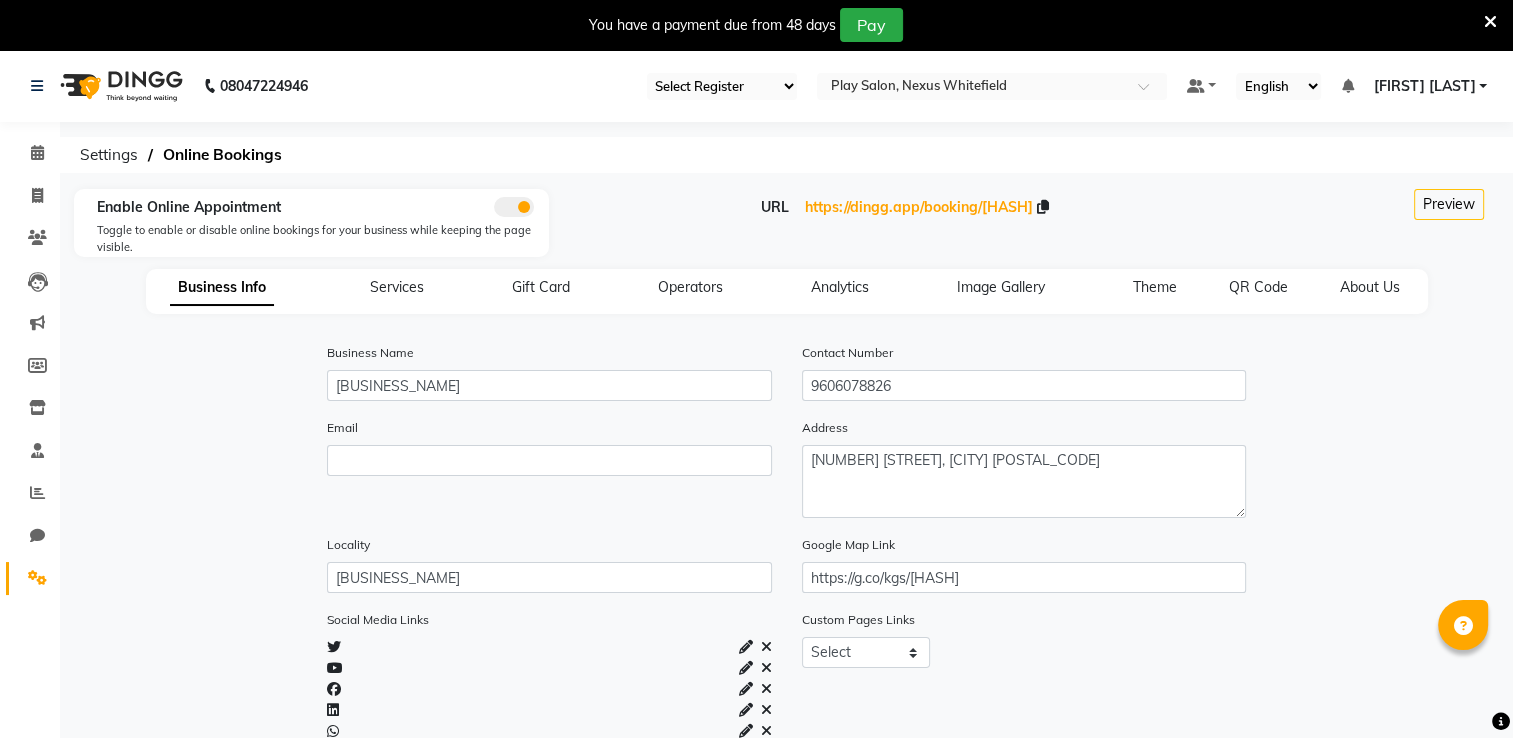 click at bounding box center (1490, 22) 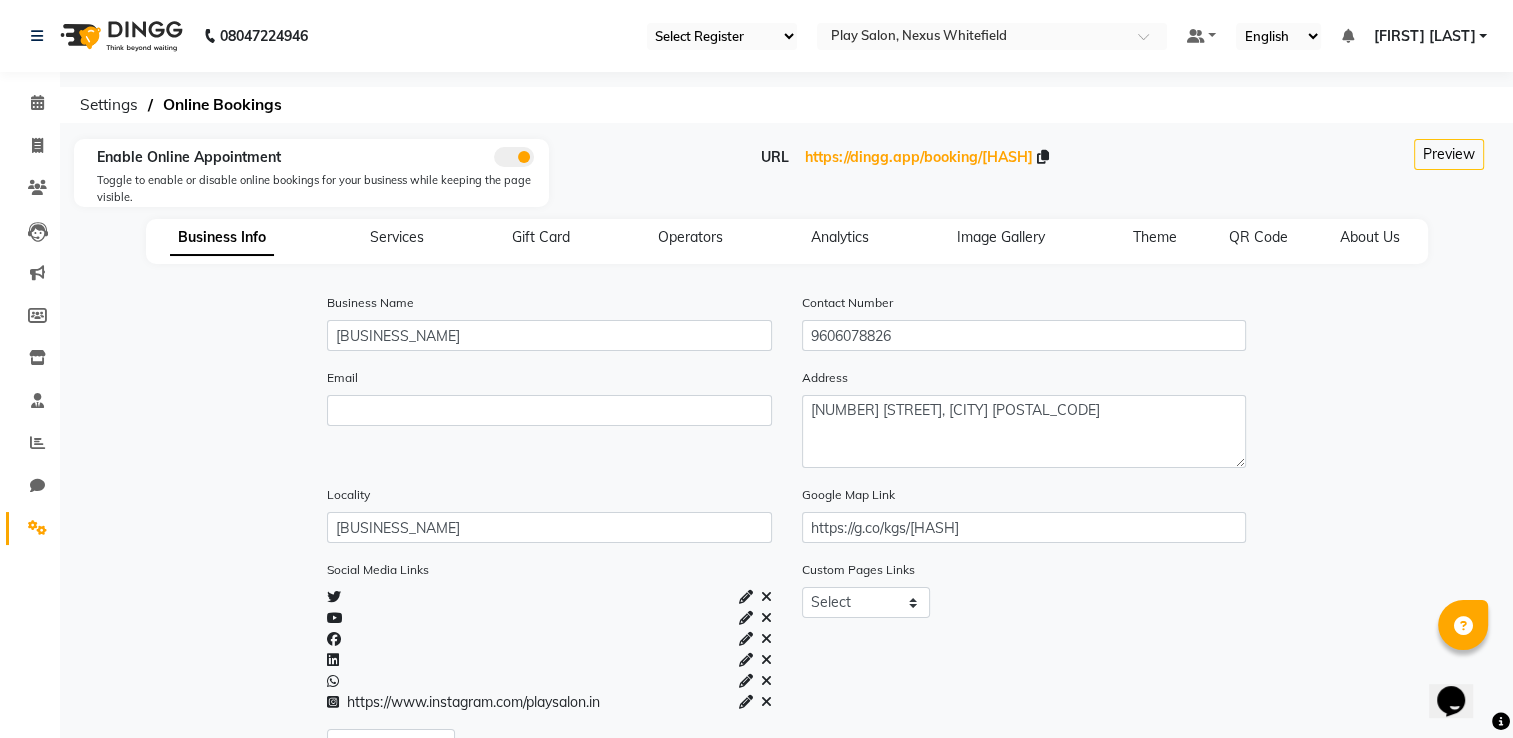 scroll, scrollTop: 0, scrollLeft: 0, axis: both 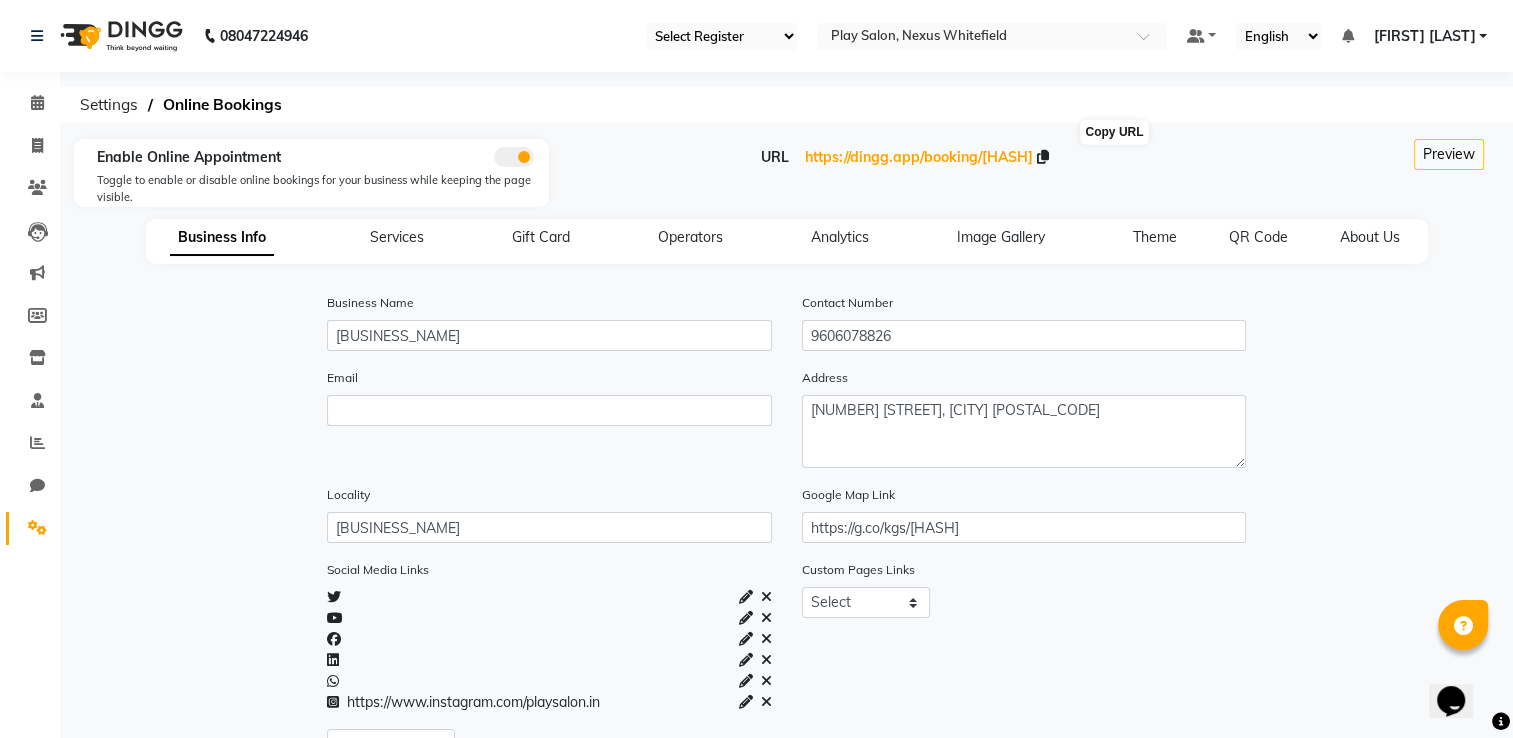 click 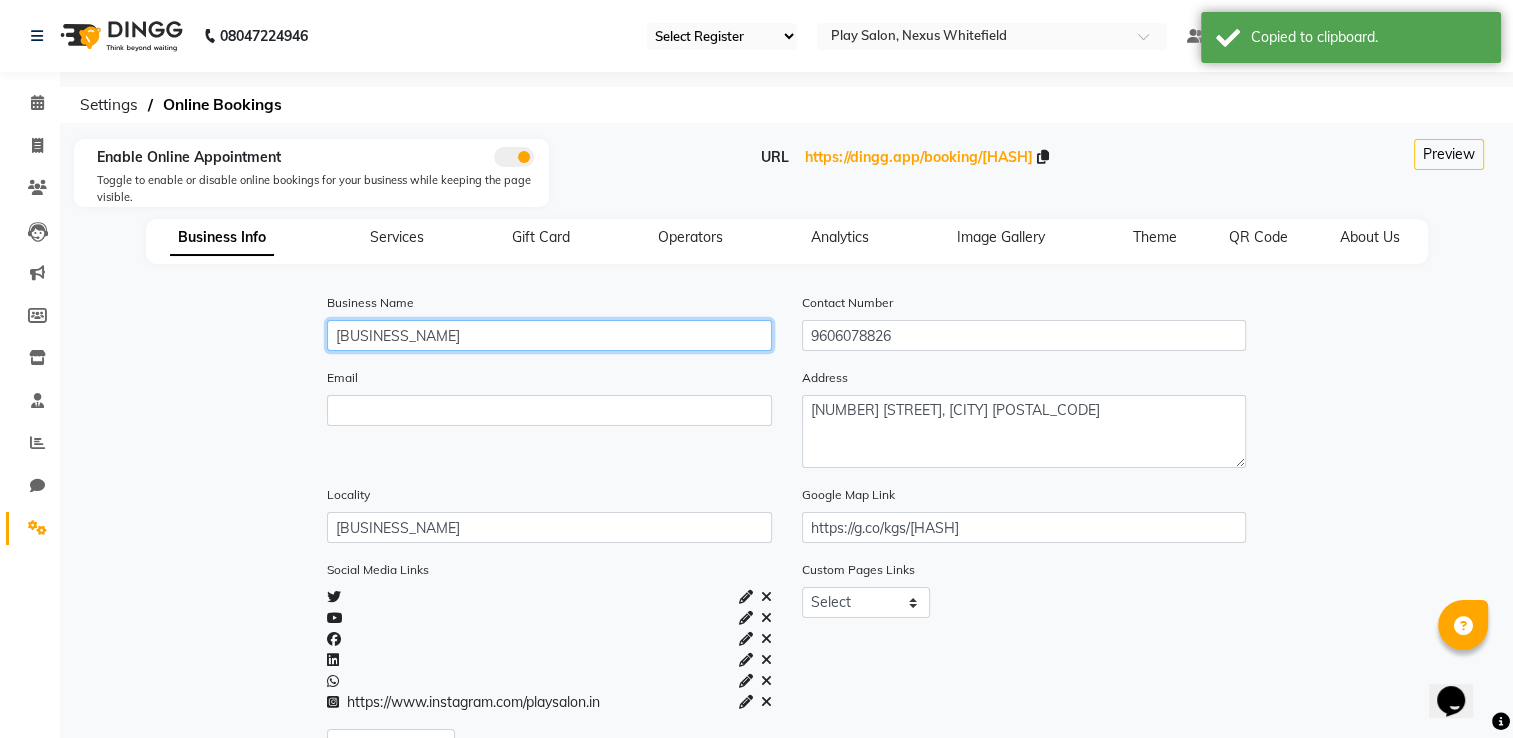 click on "[BUSINESS_NAME]" 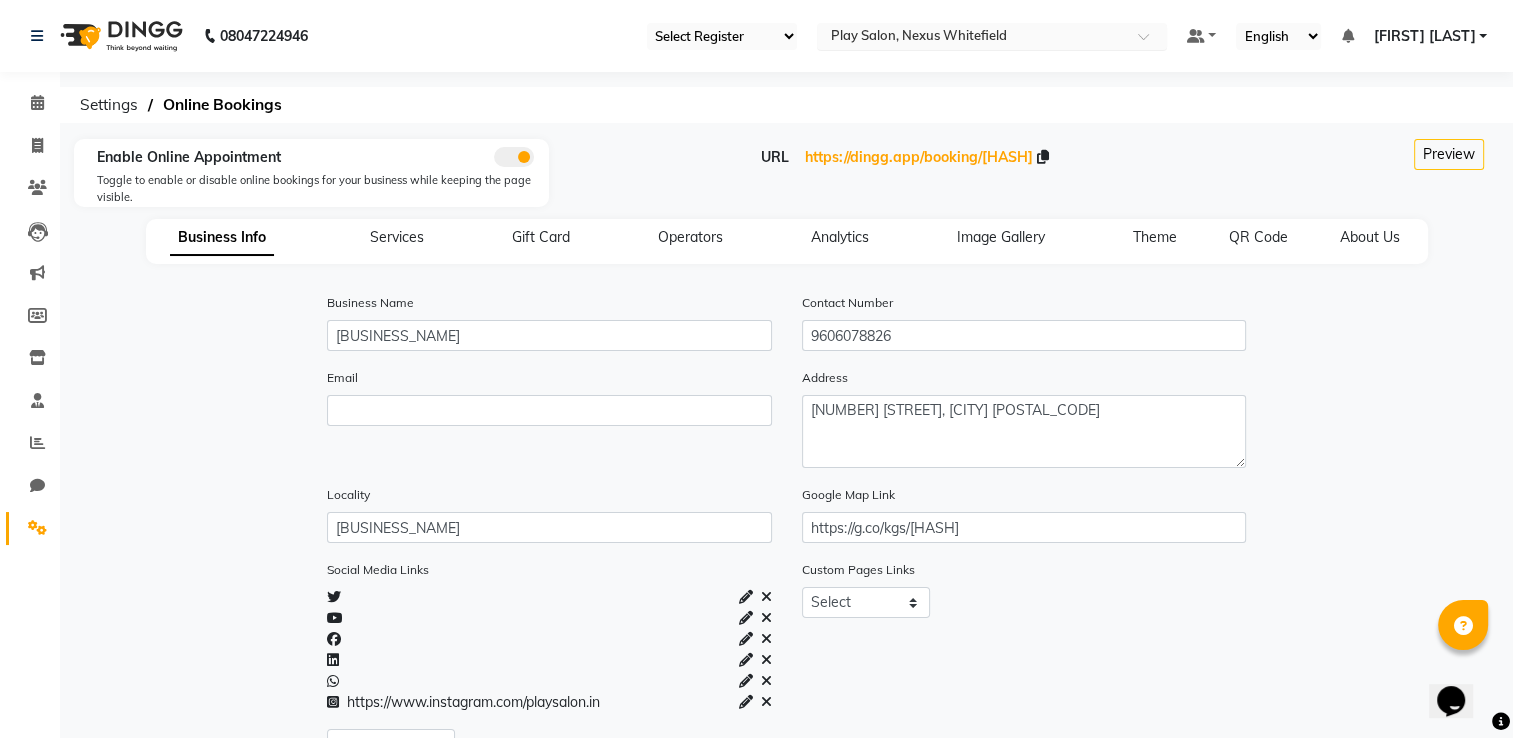 click at bounding box center [972, 38] 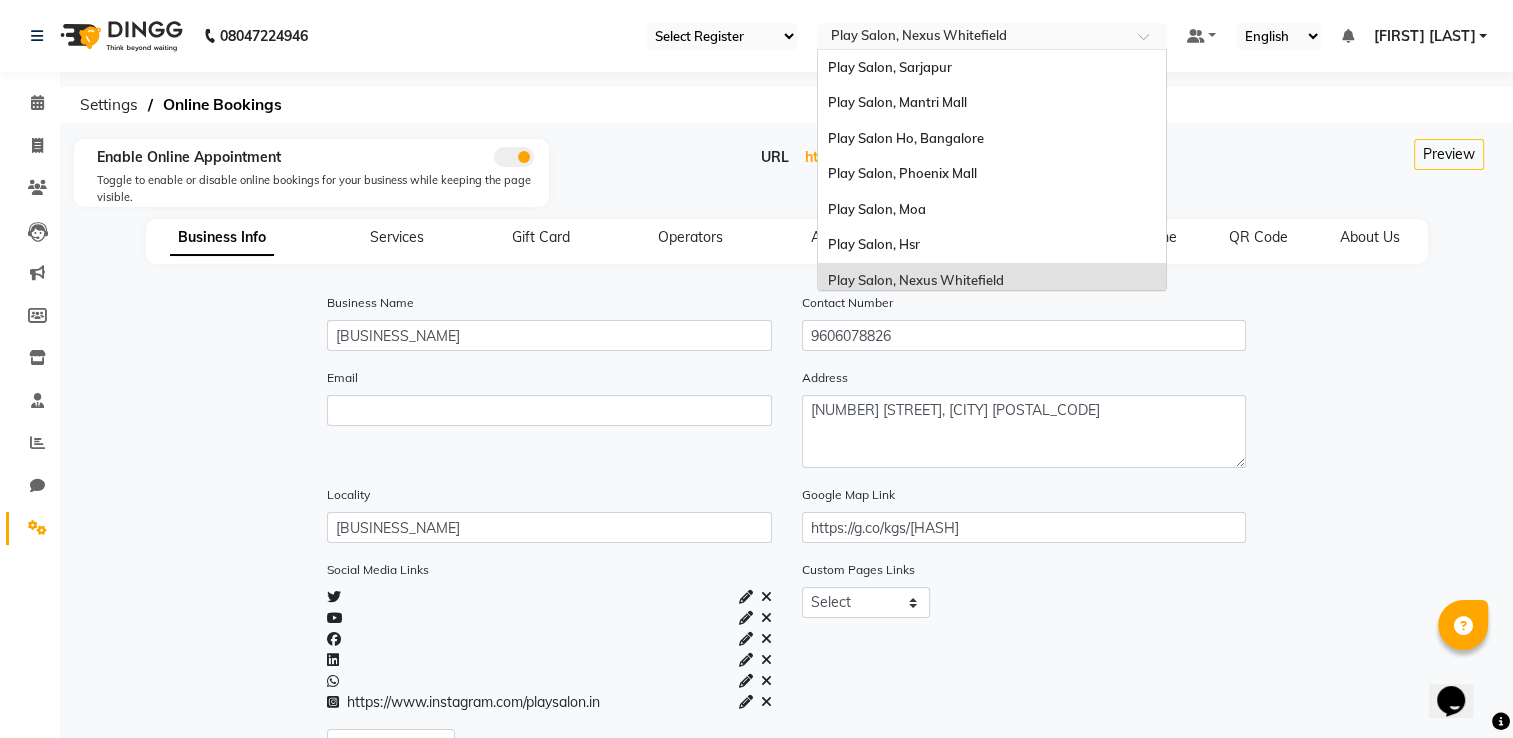 scroll, scrollTop: 79, scrollLeft: 0, axis: vertical 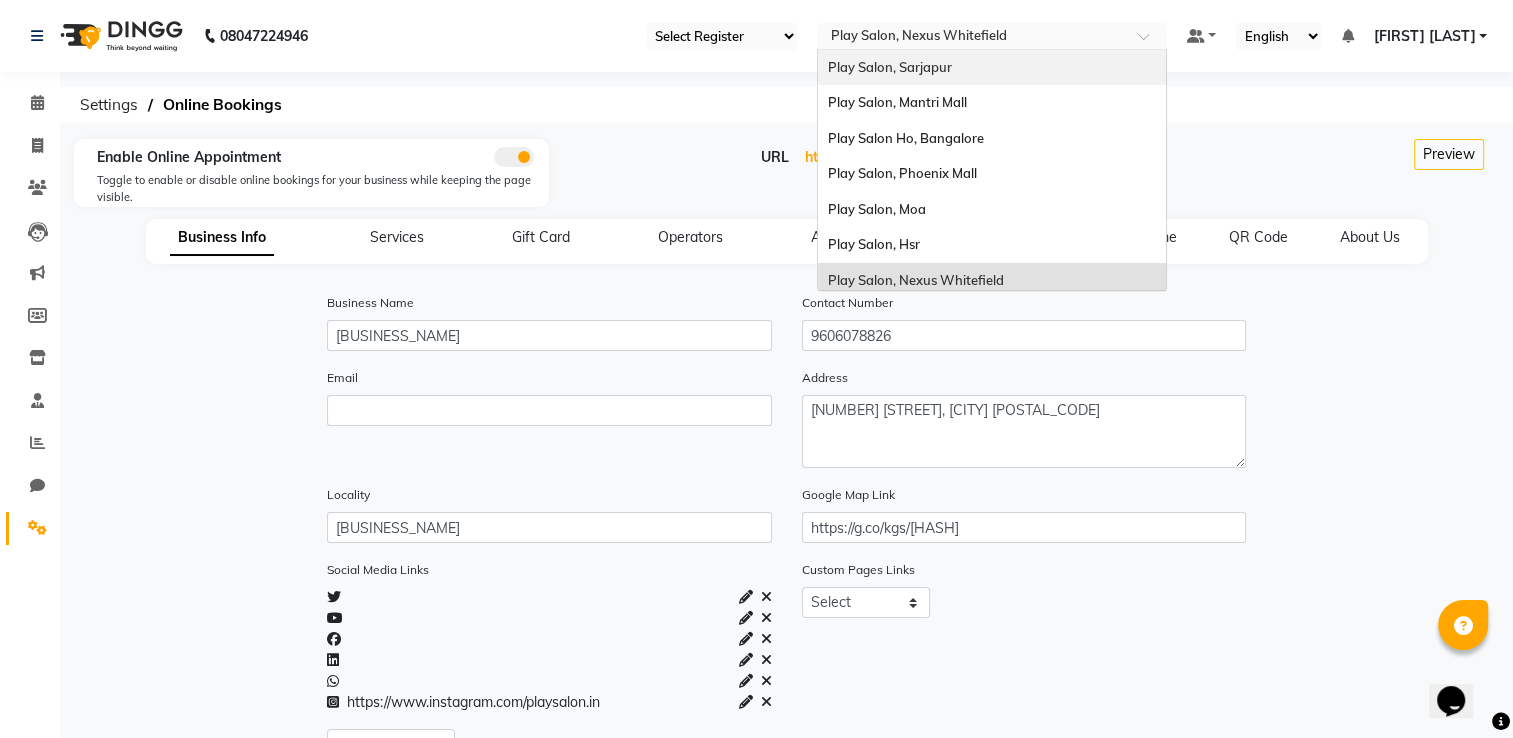 click on "Play Salon, Sarjapur" at bounding box center (992, 68) 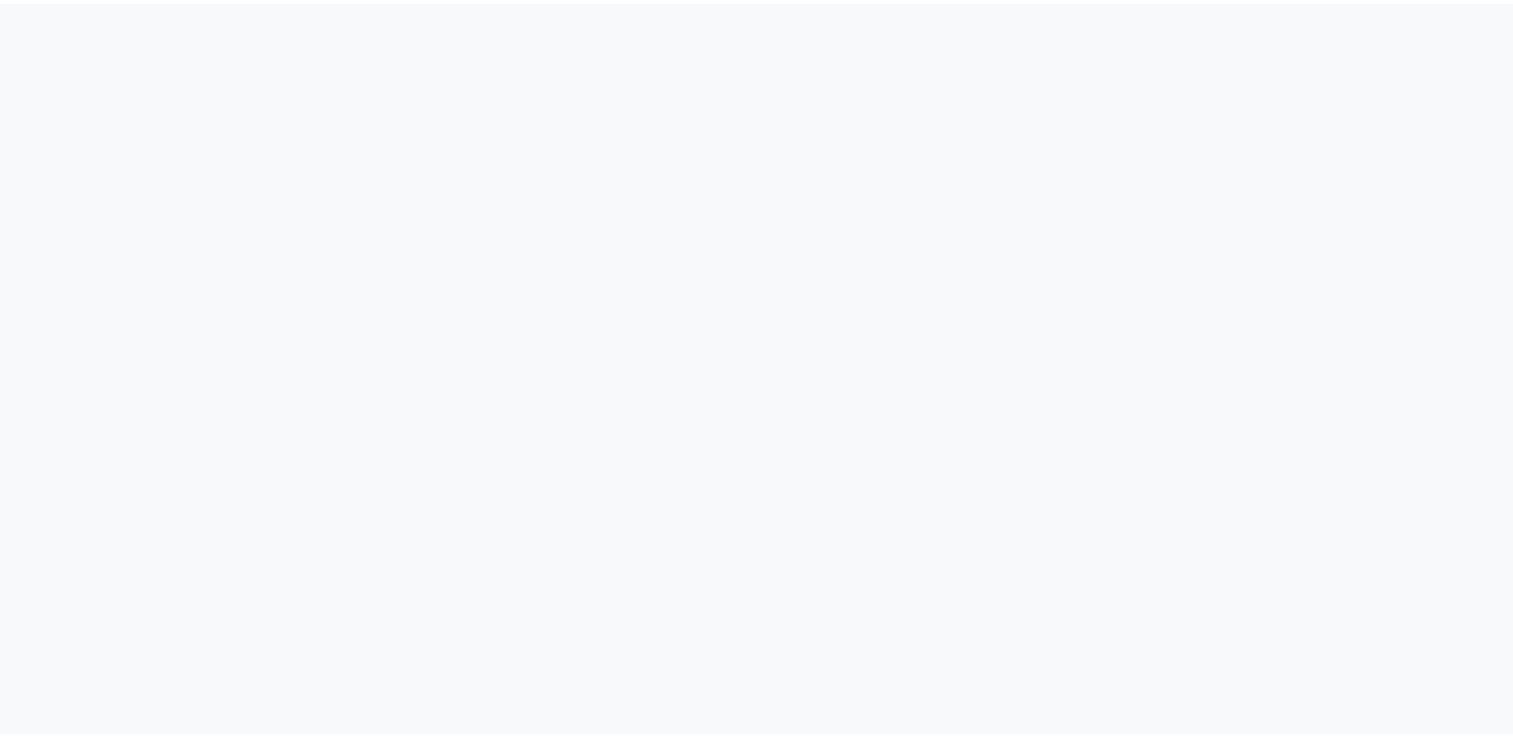scroll, scrollTop: 0, scrollLeft: 0, axis: both 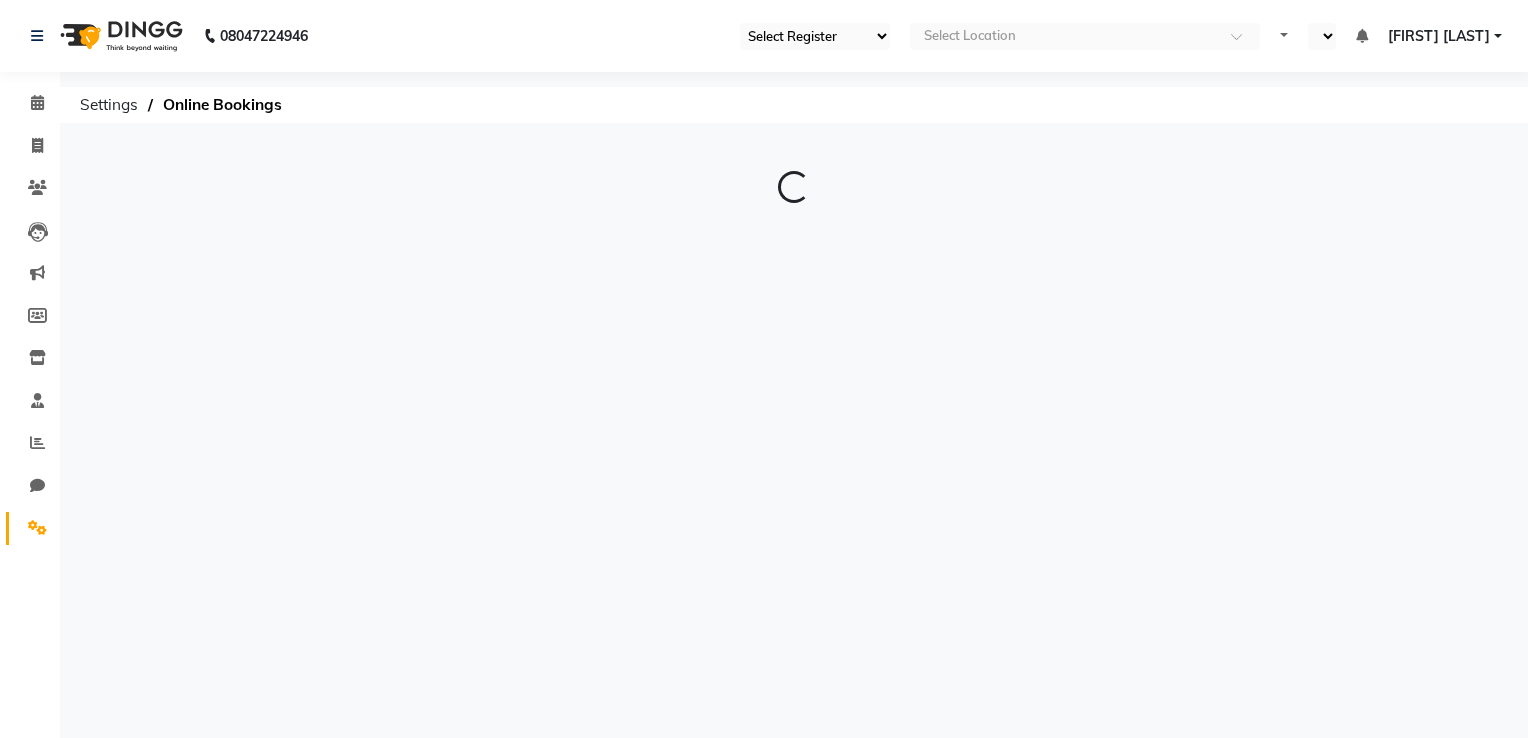 select on "en" 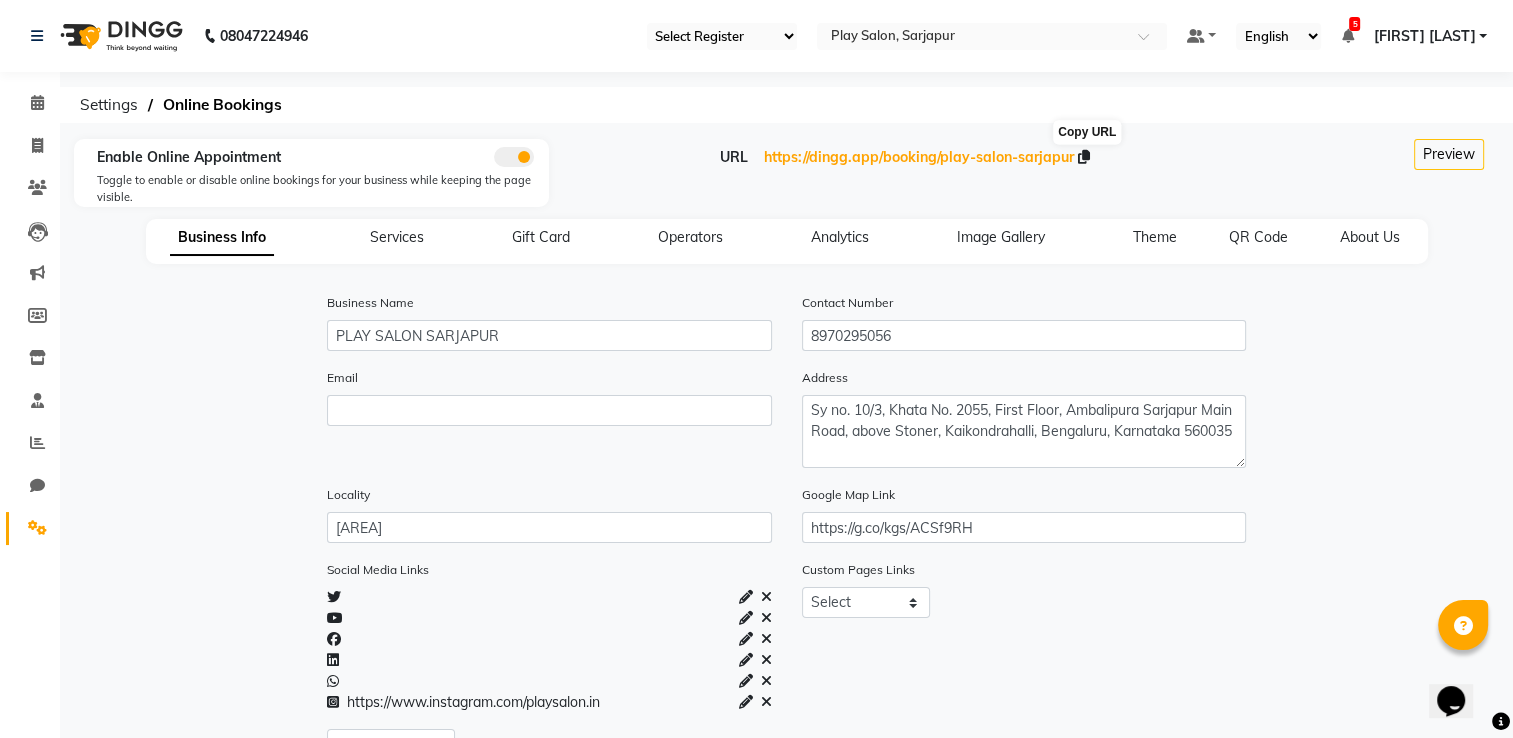 scroll, scrollTop: 0, scrollLeft: 0, axis: both 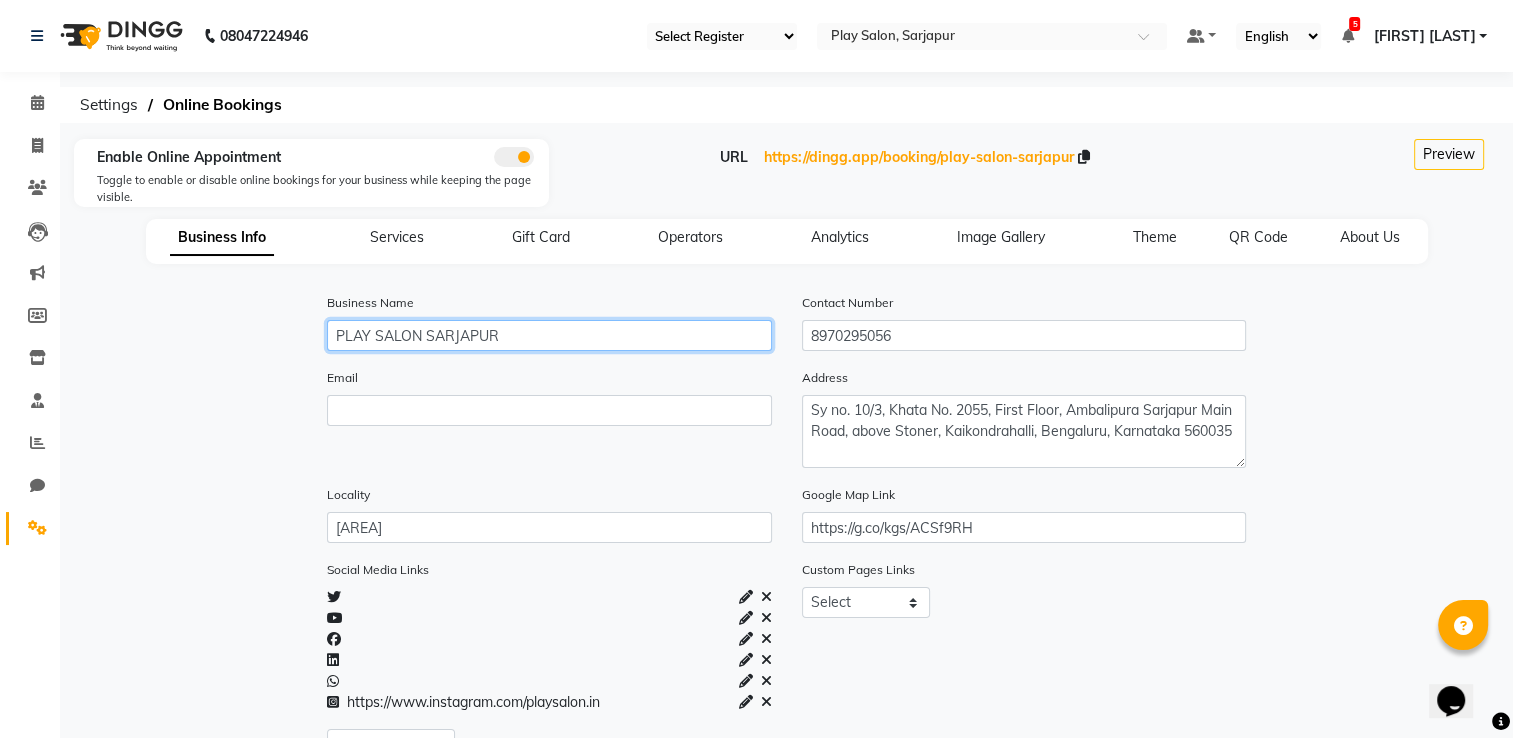 drag, startPoint x: 565, startPoint y: 331, endPoint x: 311, endPoint y: 337, distance: 254.07086 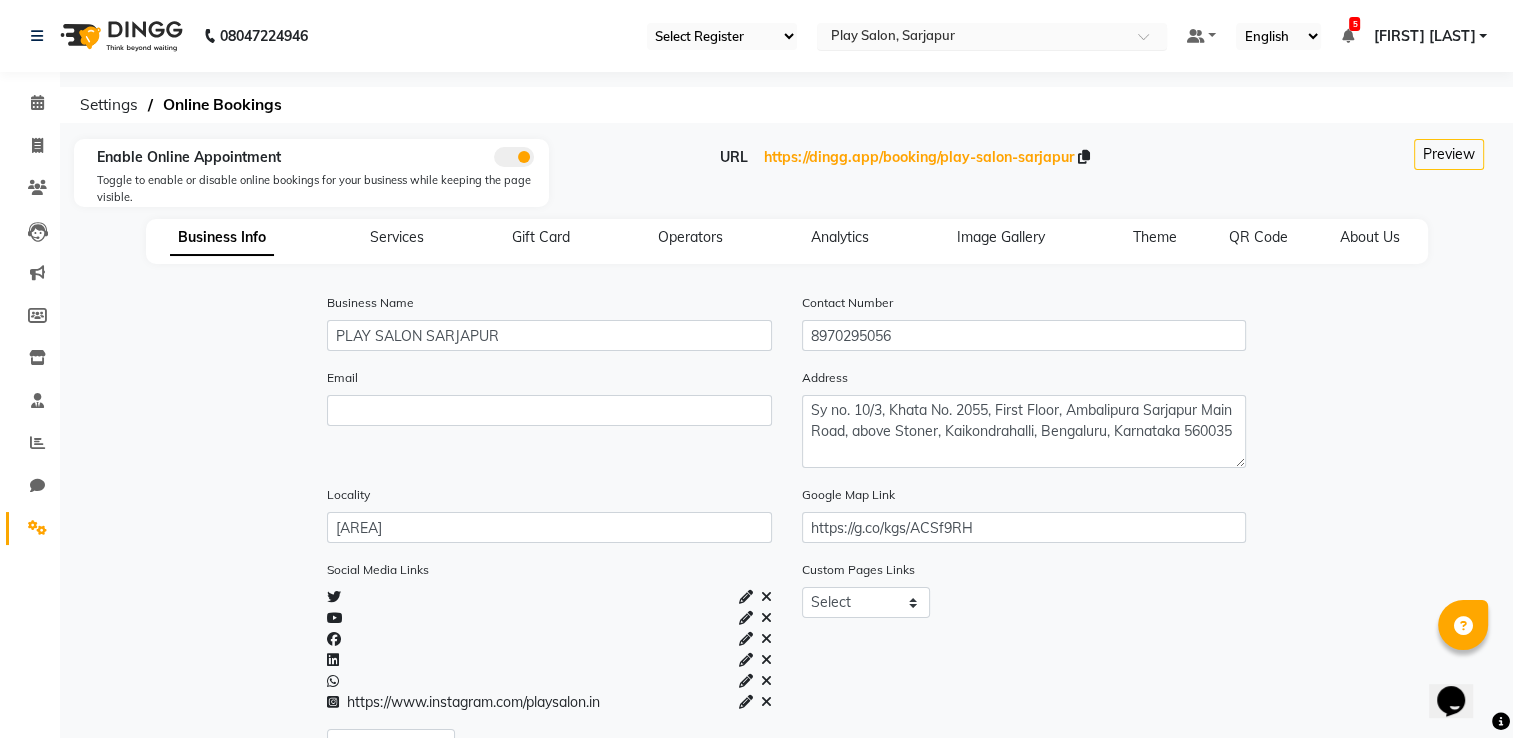 click at bounding box center [972, 38] 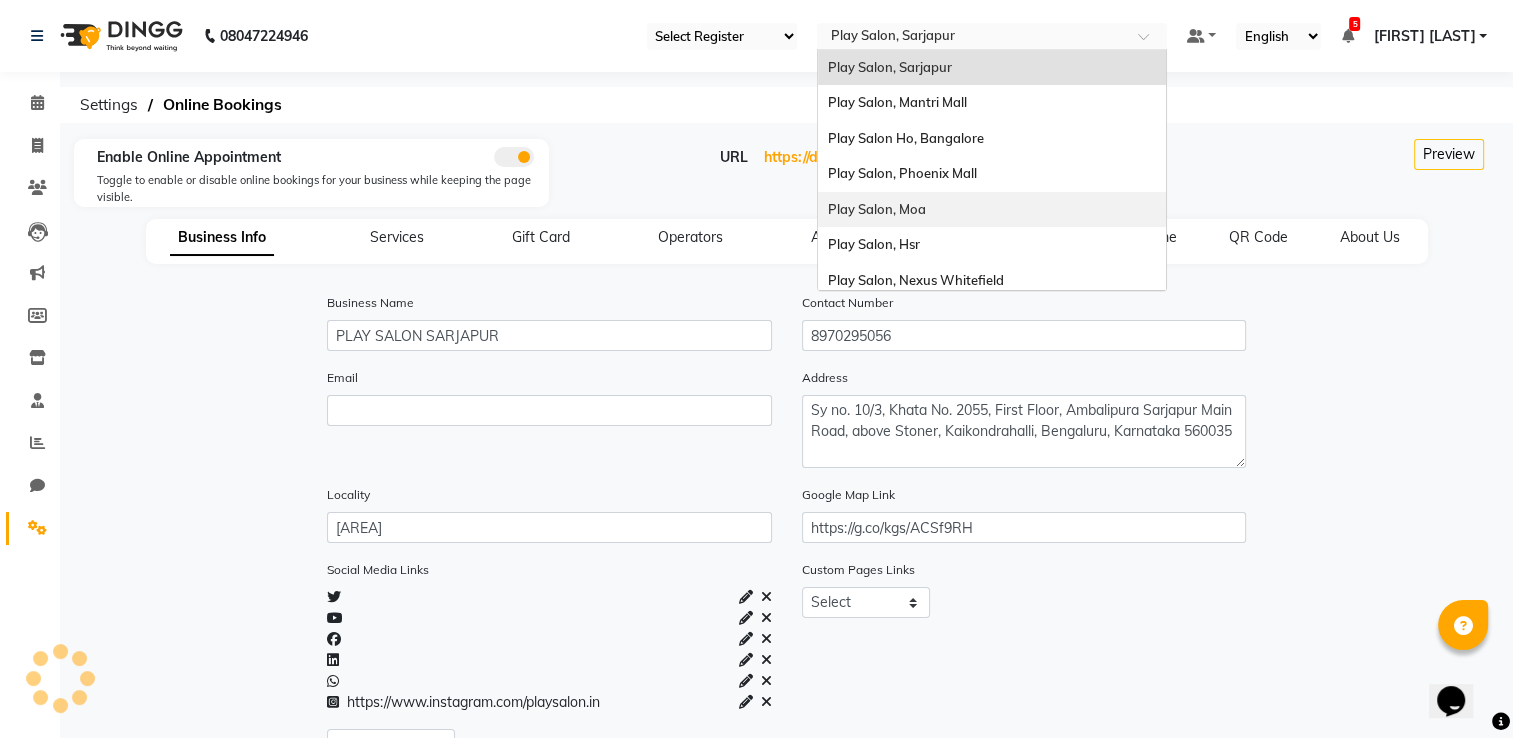 click on "Play Salon, Moa" at bounding box center (992, 210) 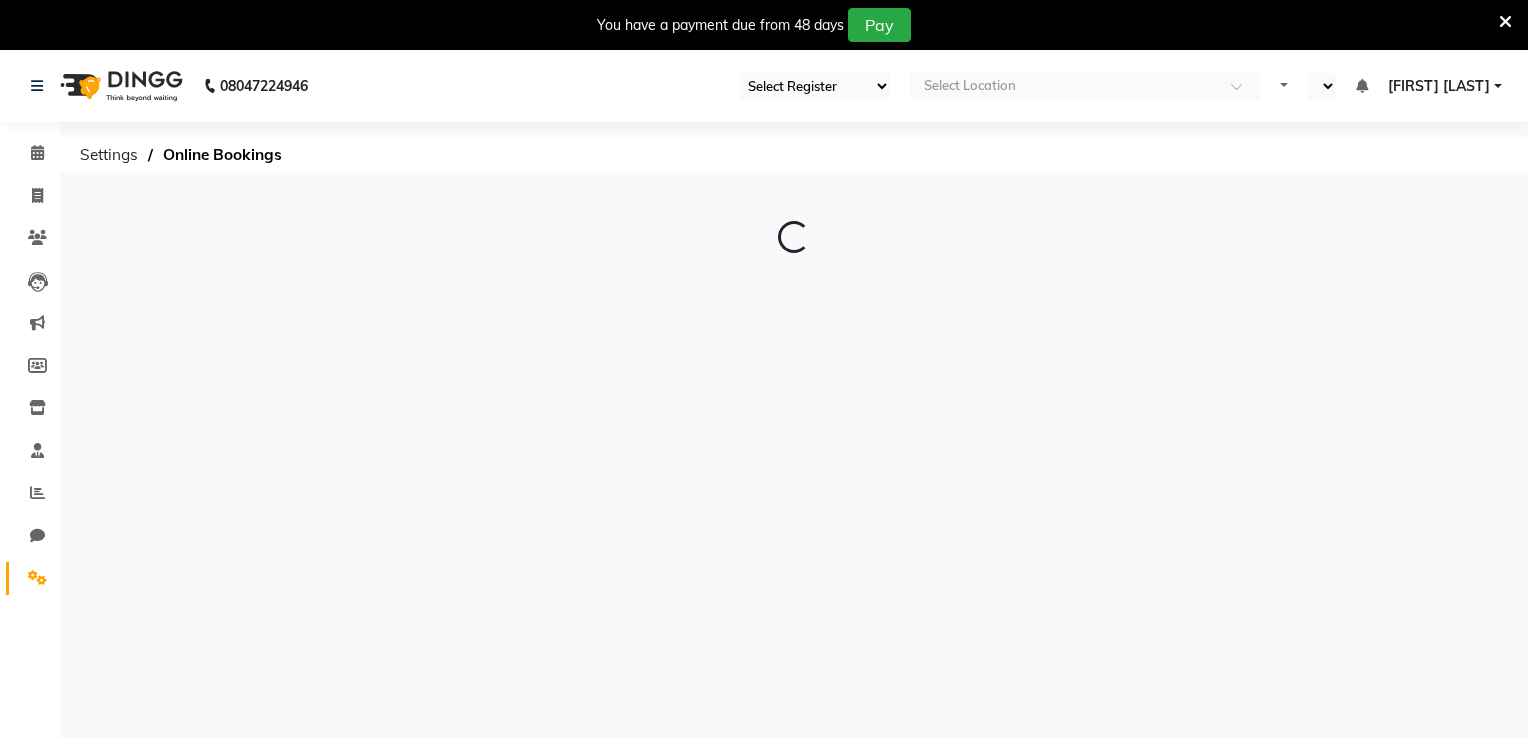 select on "en" 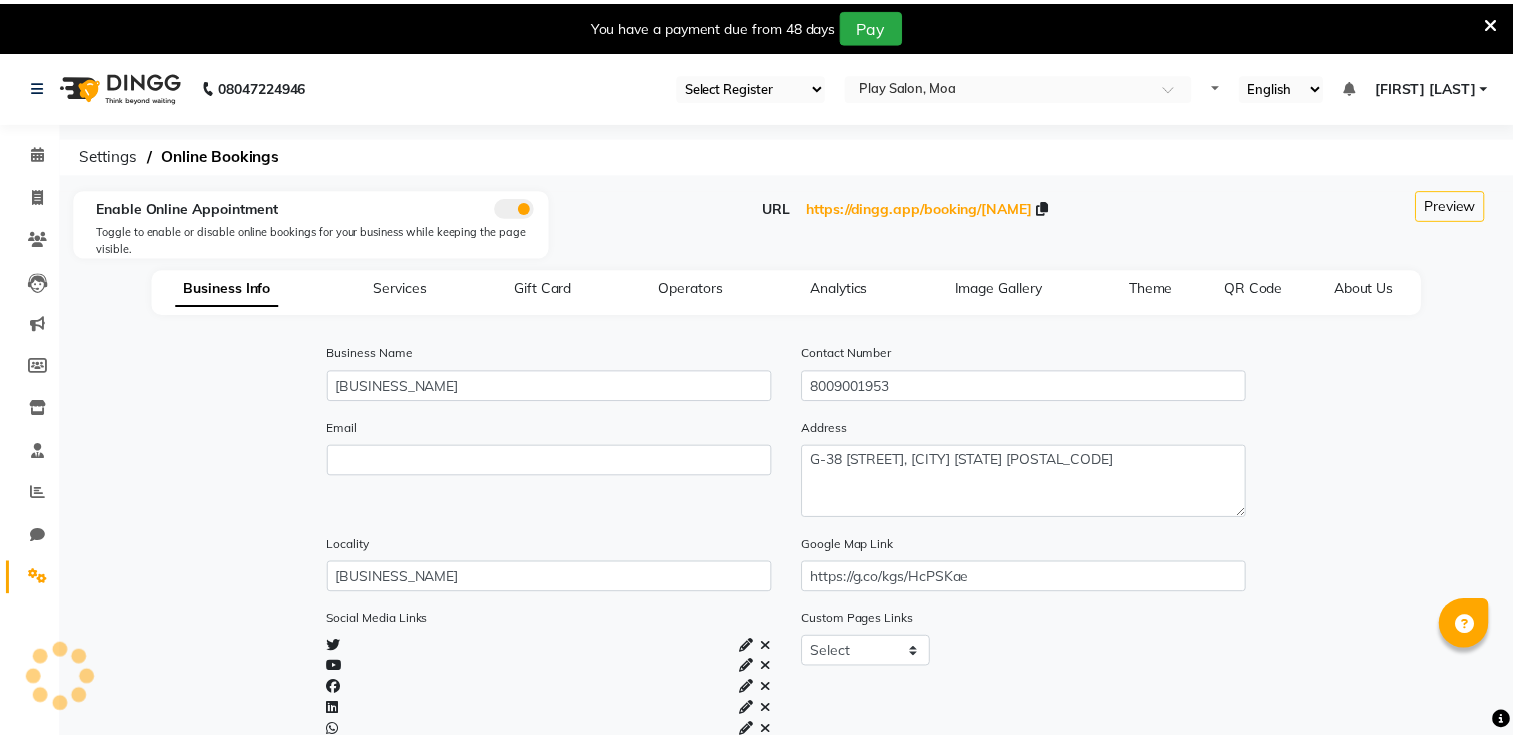 scroll, scrollTop: 0, scrollLeft: 0, axis: both 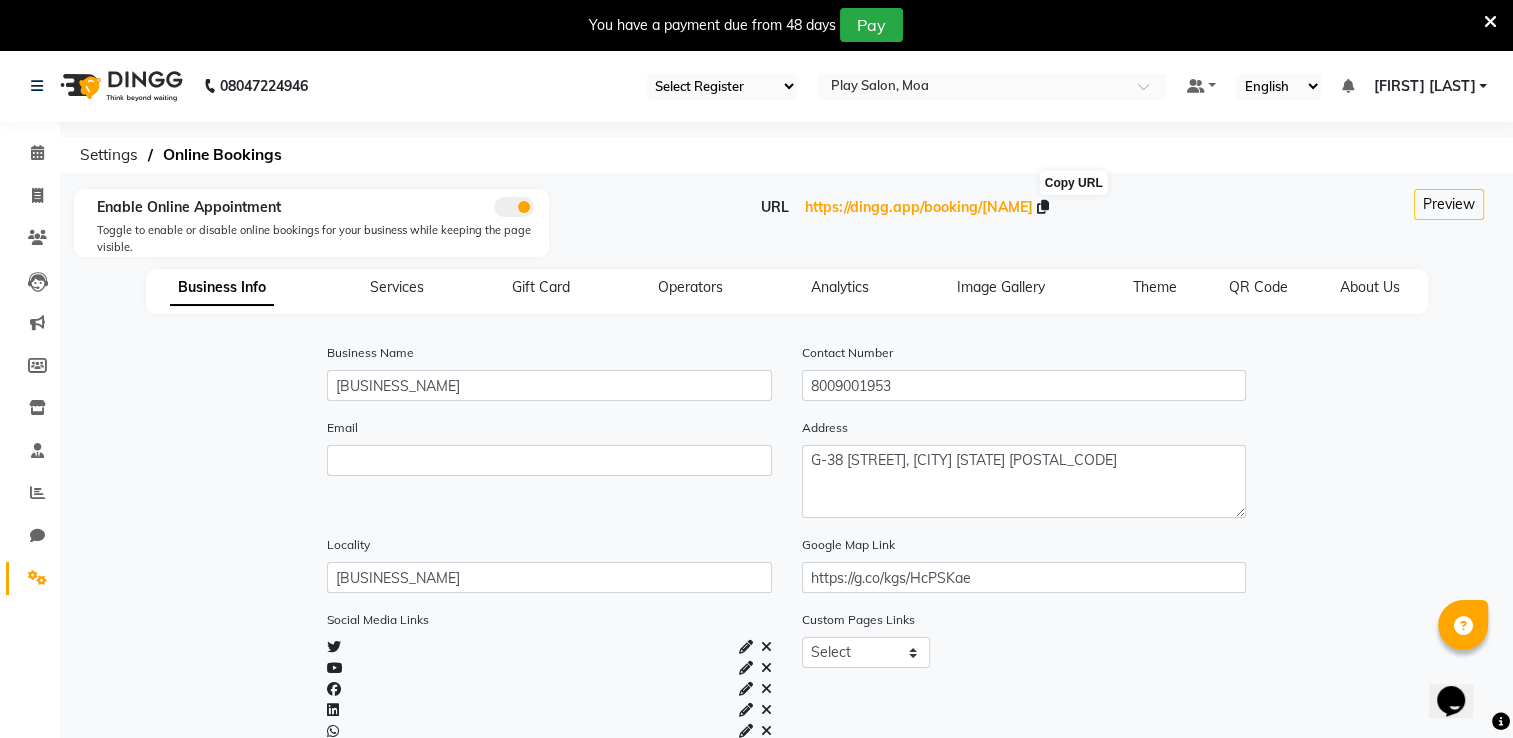 click 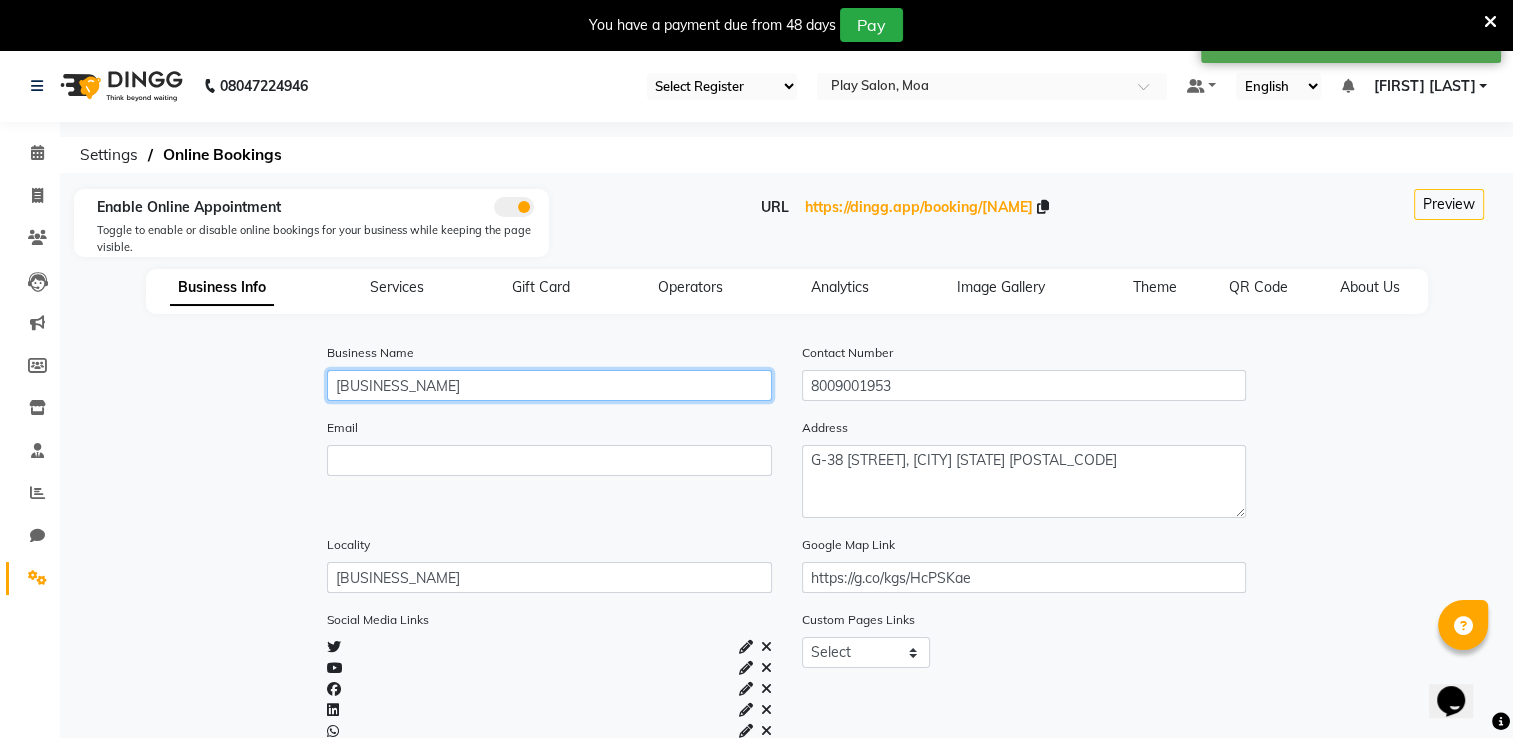 click on "[BUSINESS_NAME]" 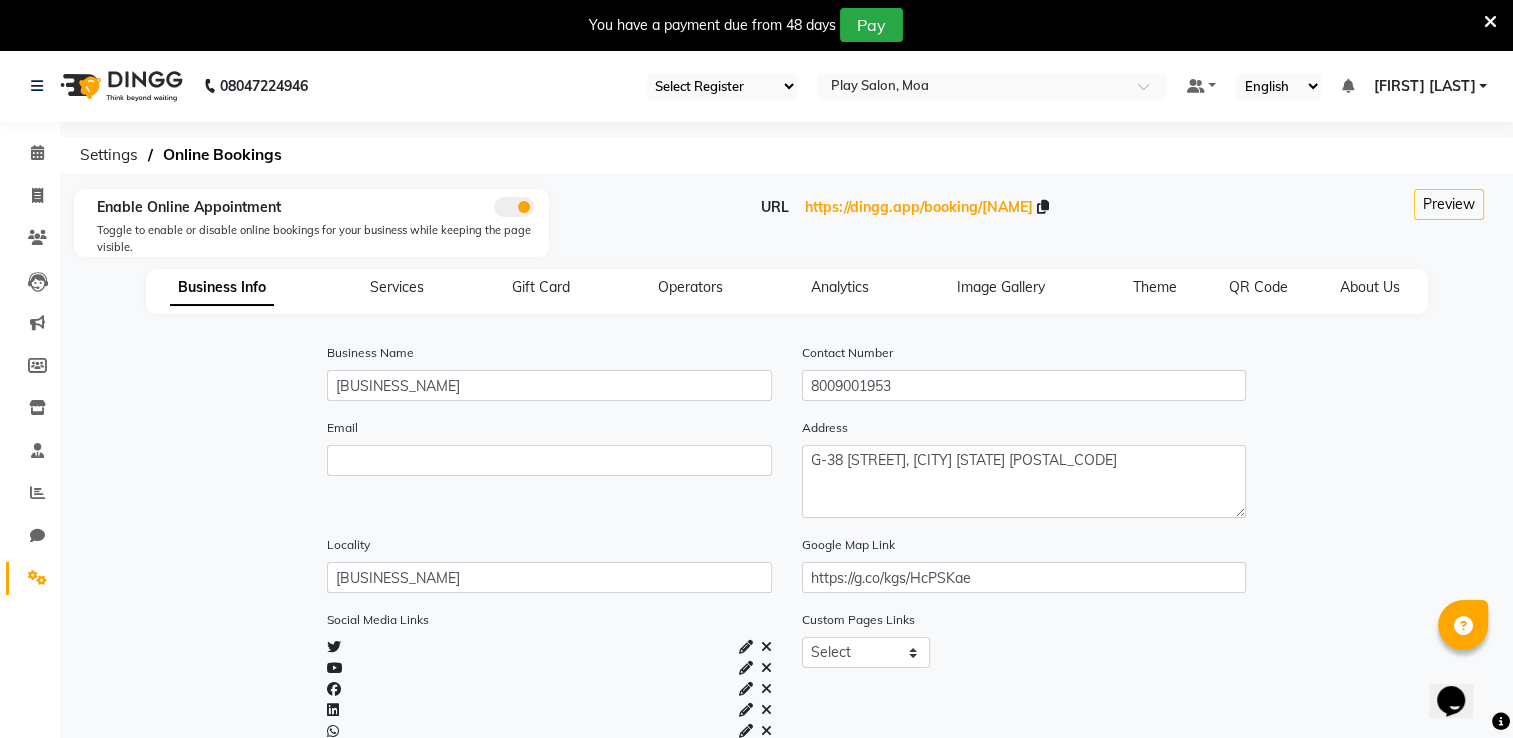 click at bounding box center [1490, 22] 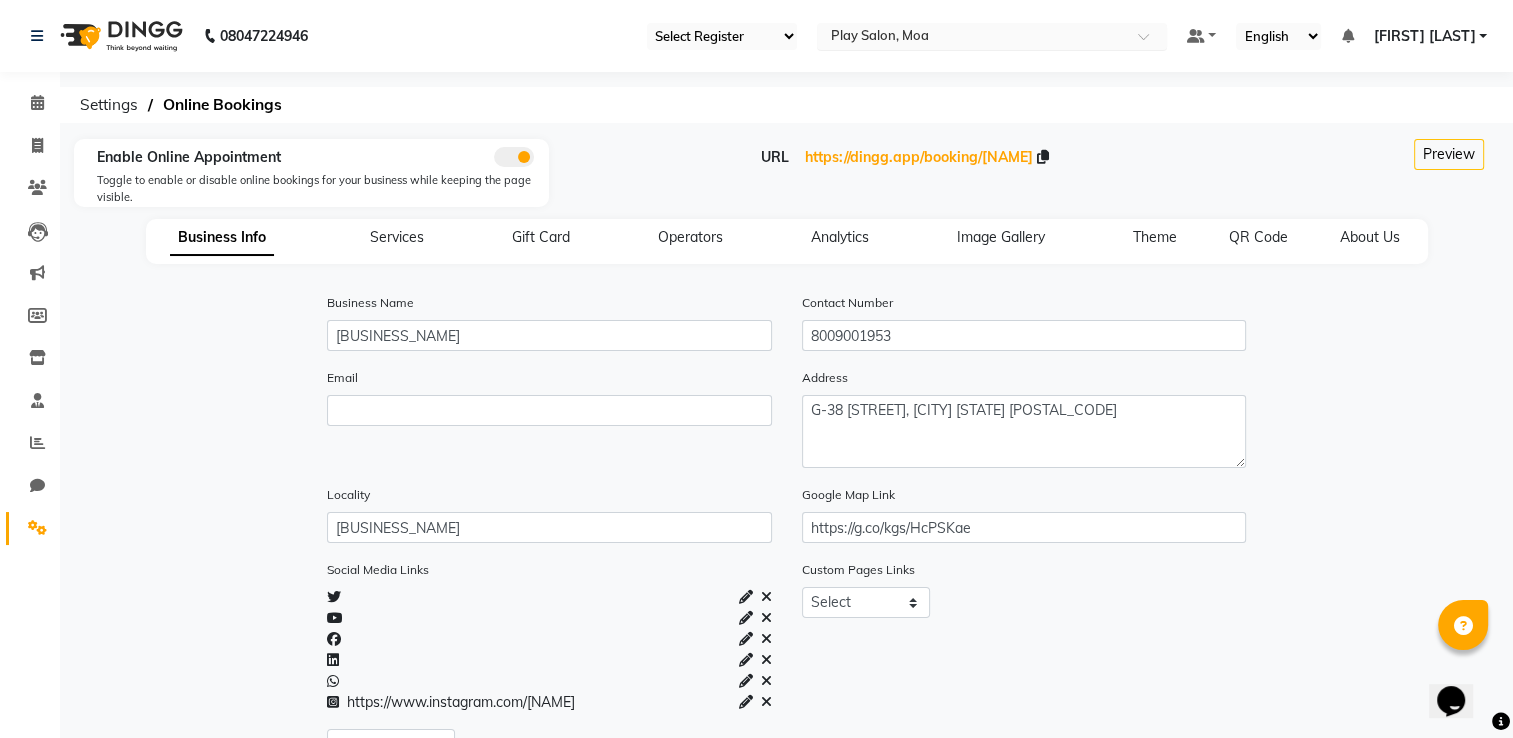 click at bounding box center (972, 38) 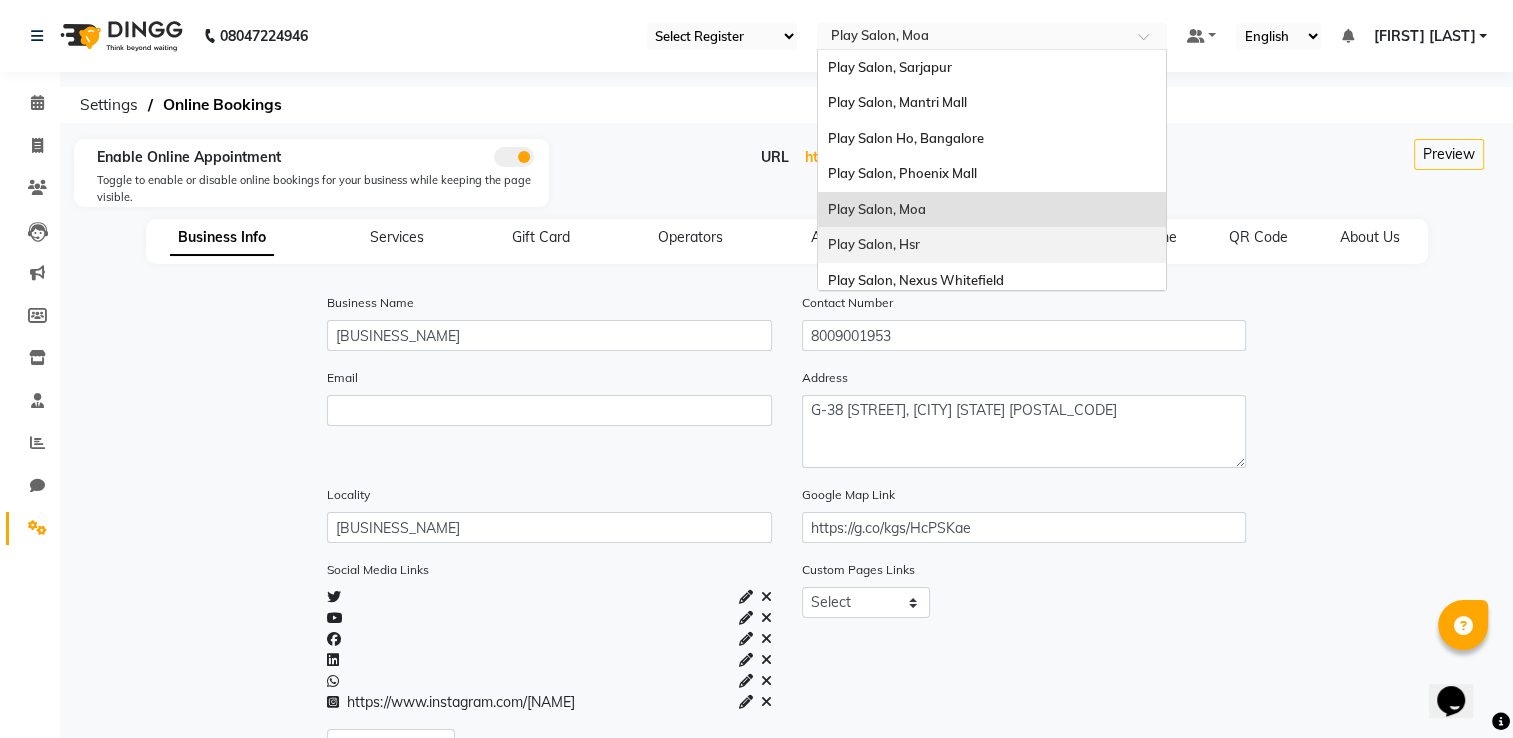 click on "Play Salon, Hsr" at bounding box center [992, 245] 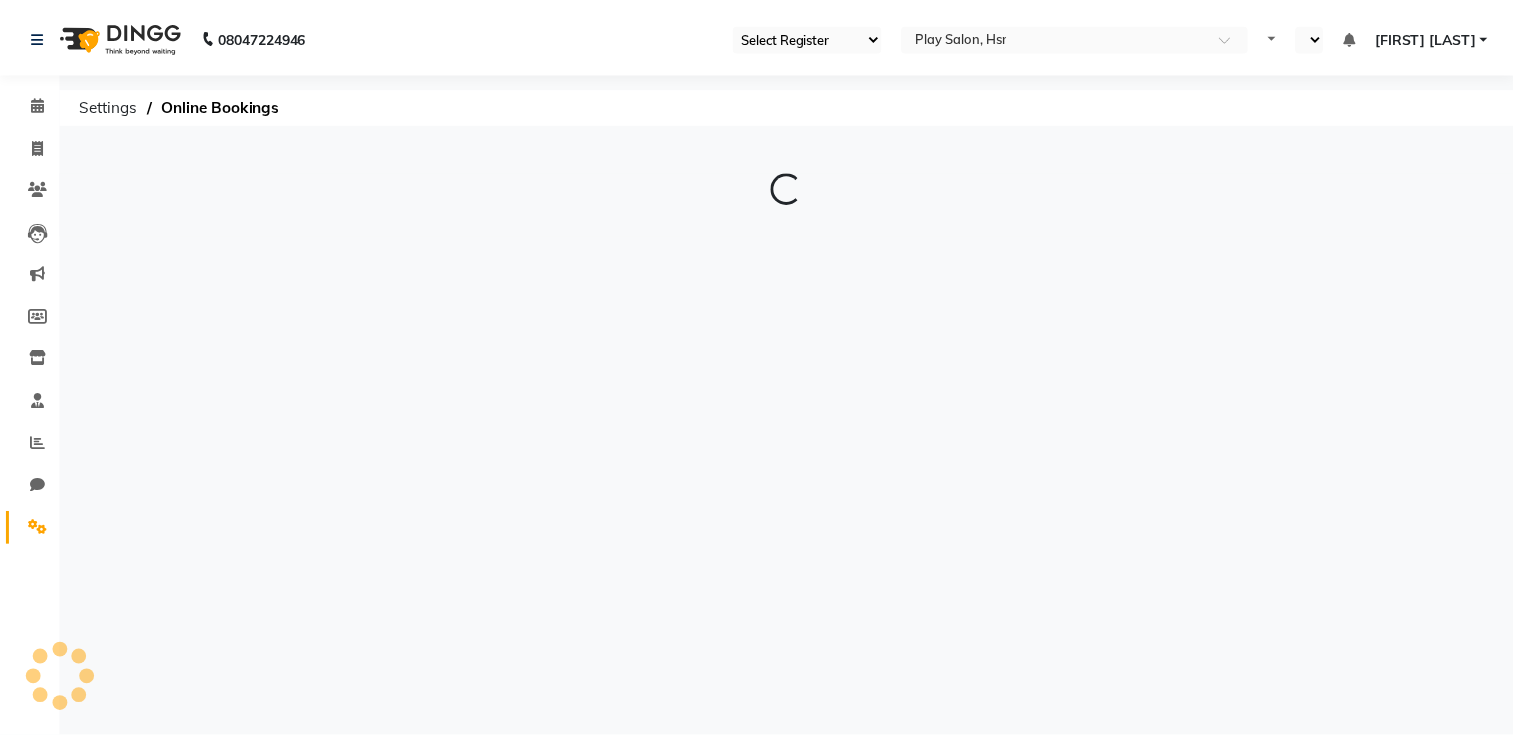 scroll, scrollTop: 0, scrollLeft: 0, axis: both 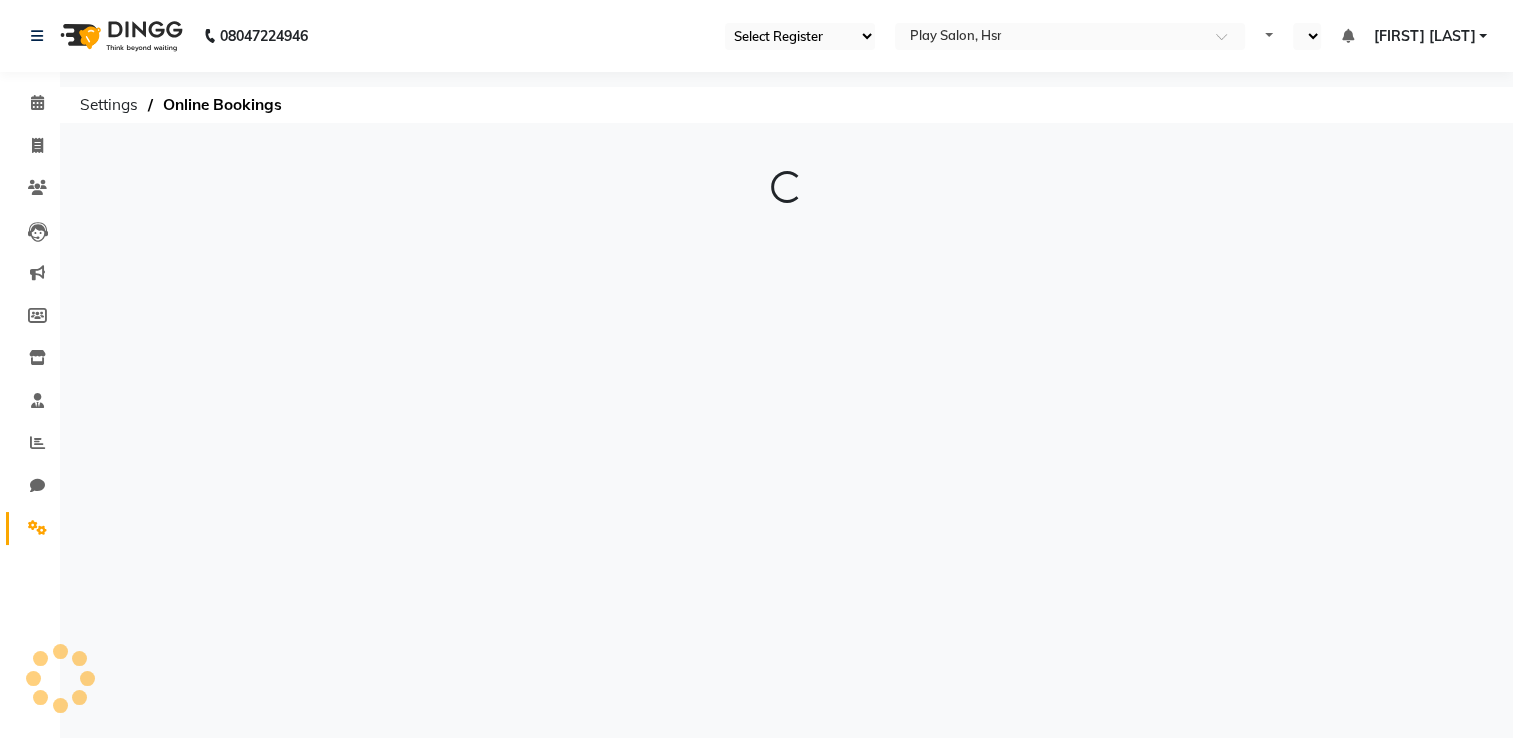 select on "en" 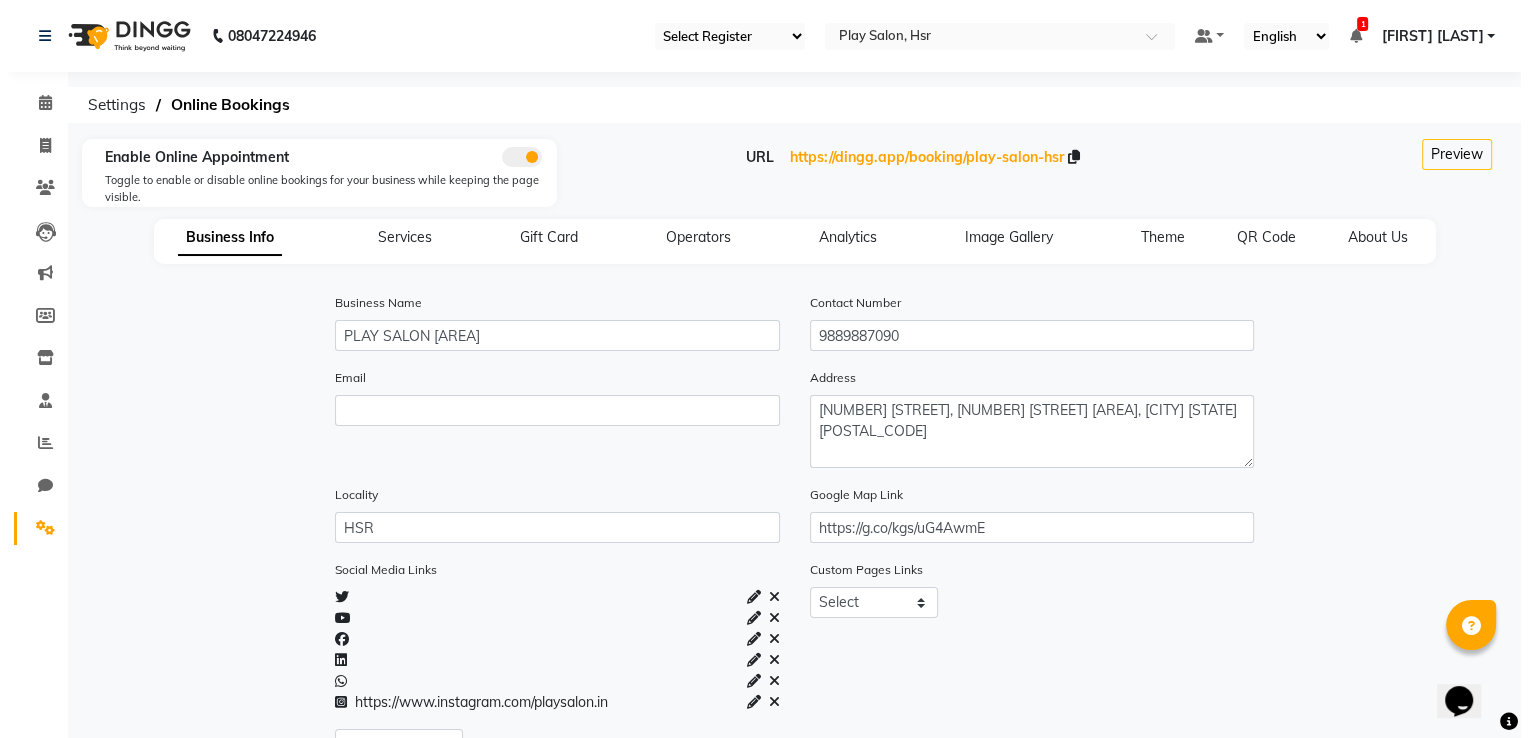 scroll, scrollTop: 0, scrollLeft: 0, axis: both 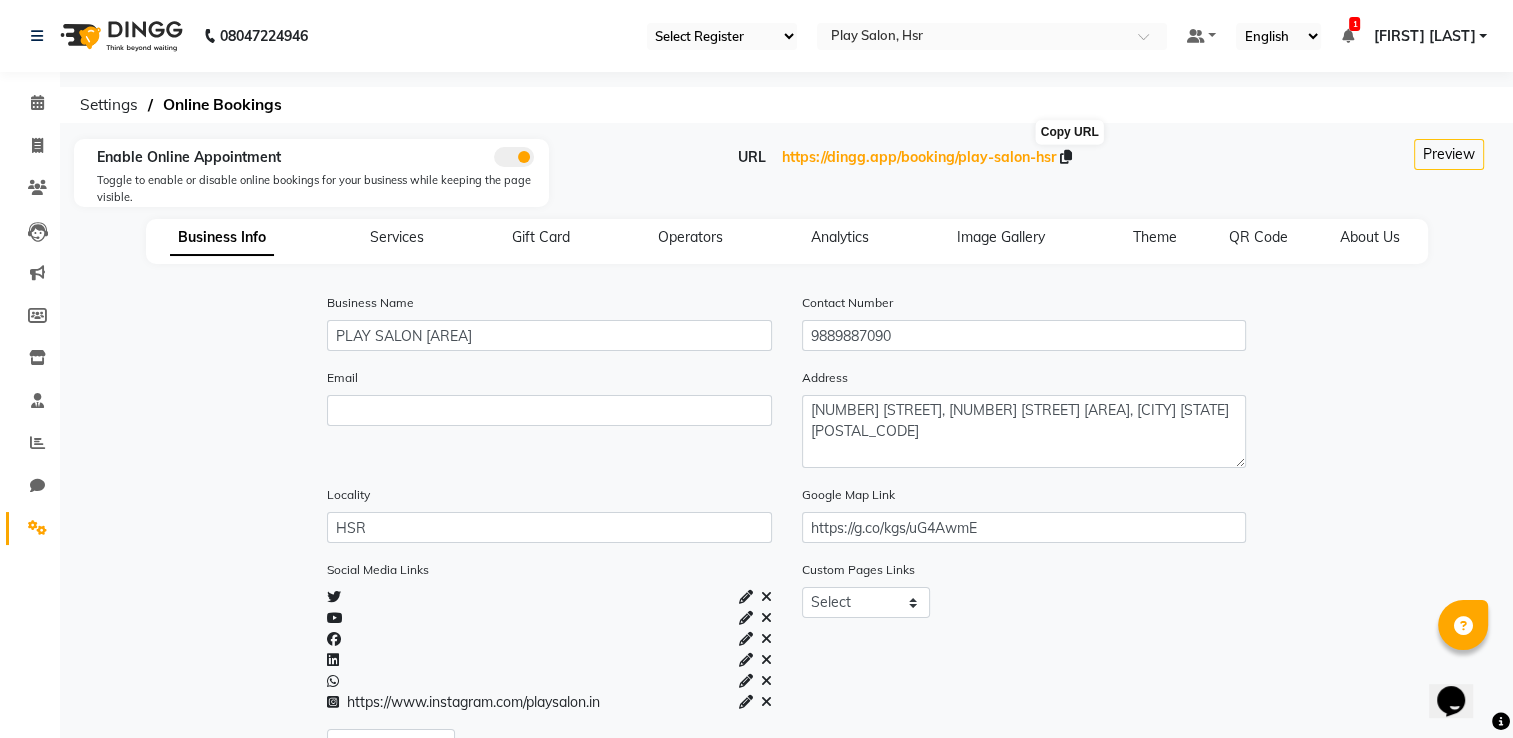 click 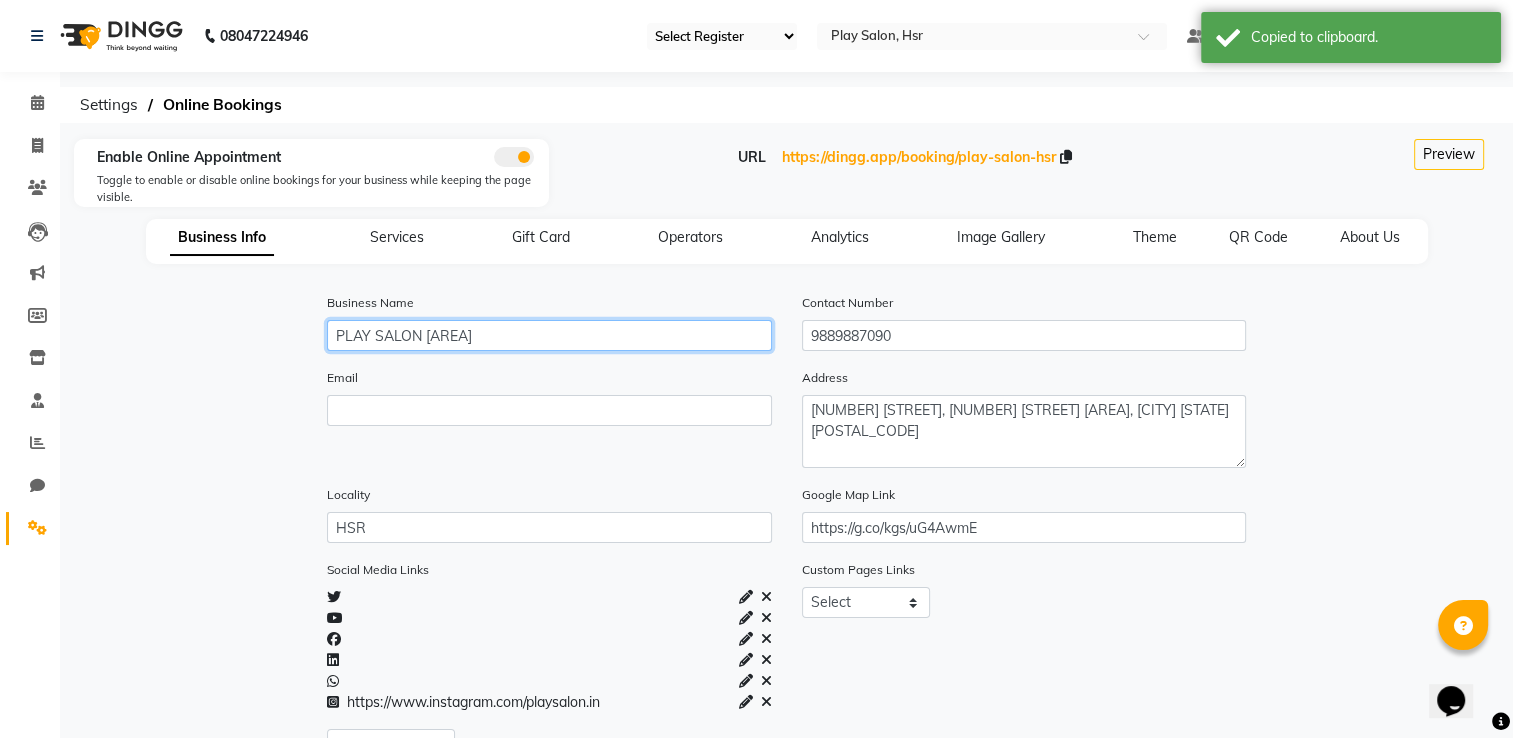 drag, startPoint x: 534, startPoint y: 330, endPoint x: 266, endPoint y: 332, distance: 268.00748 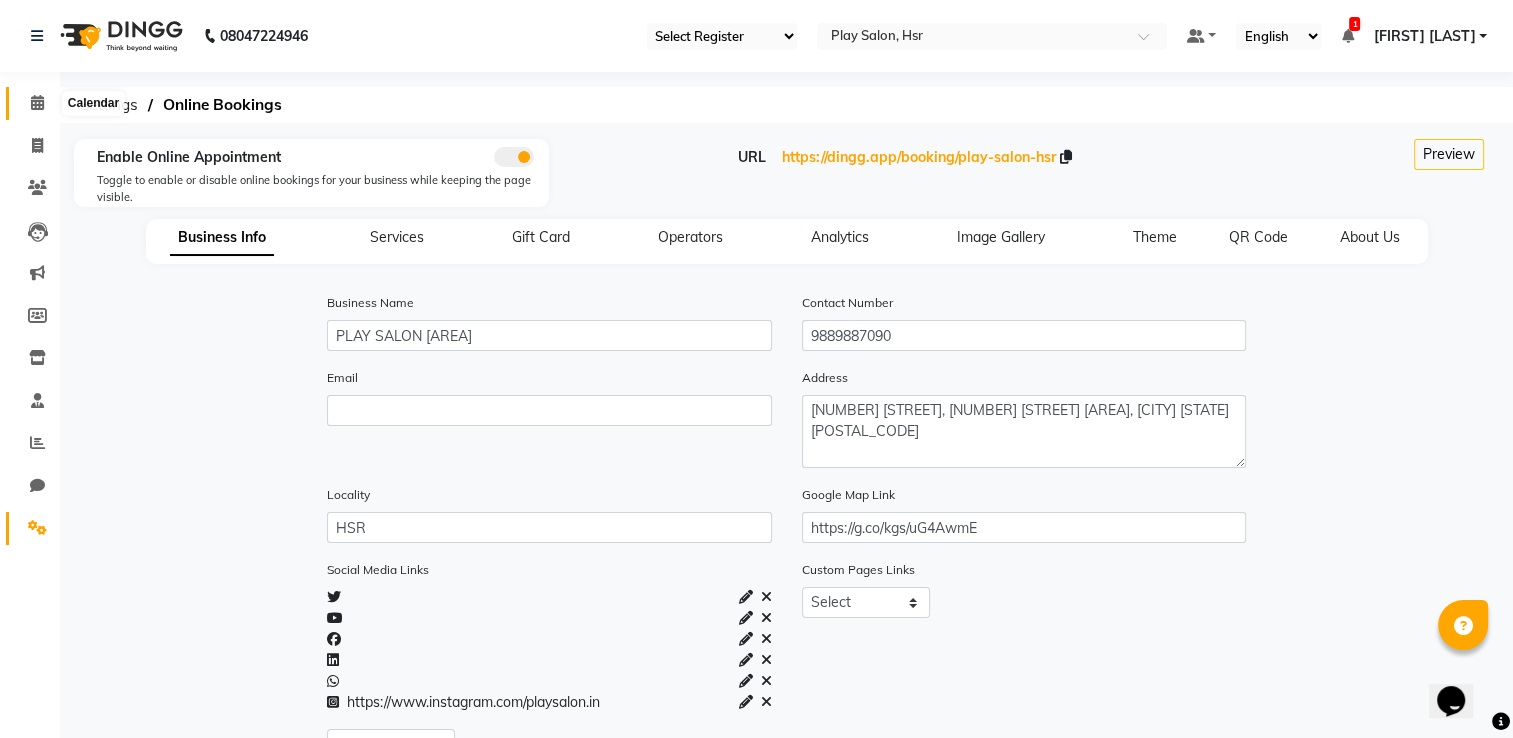 click 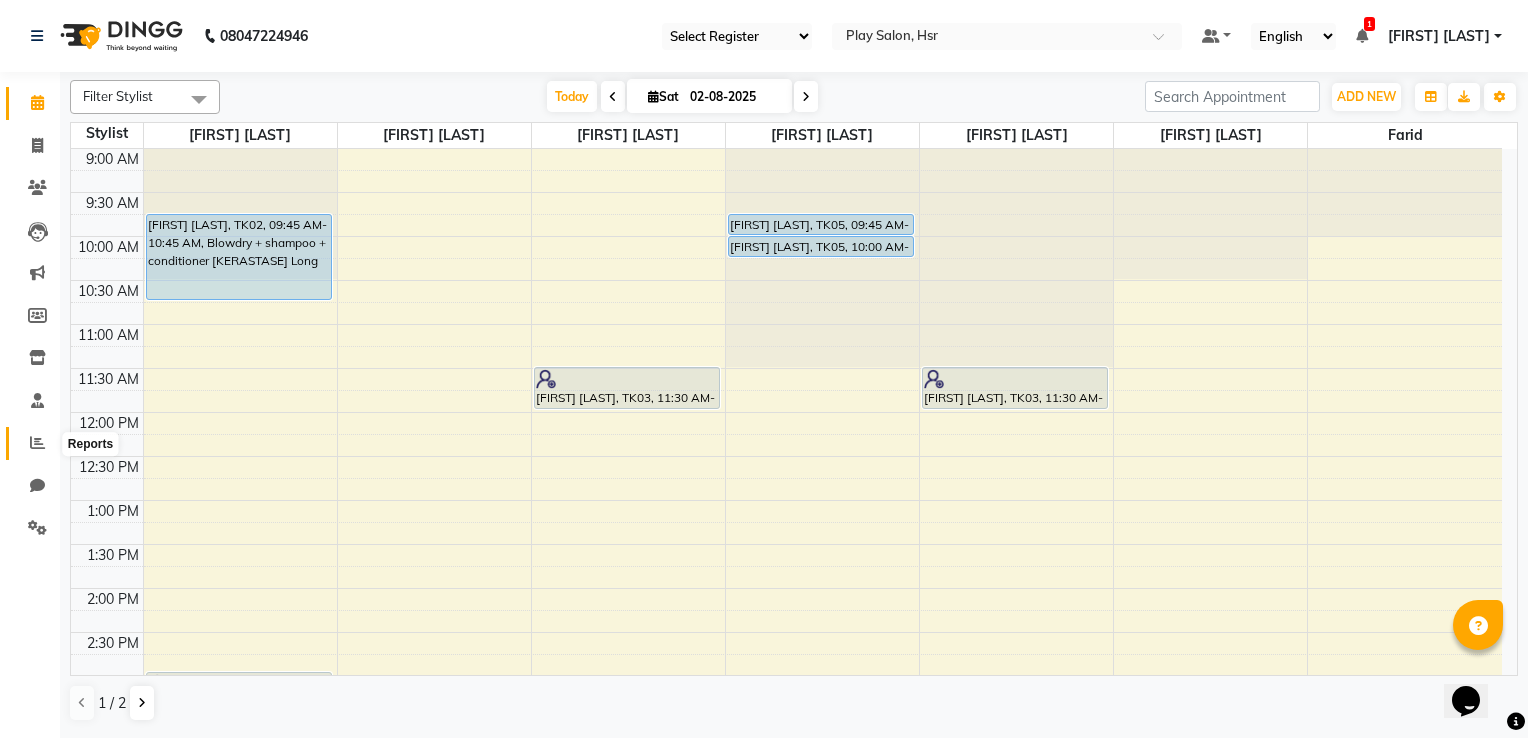 click 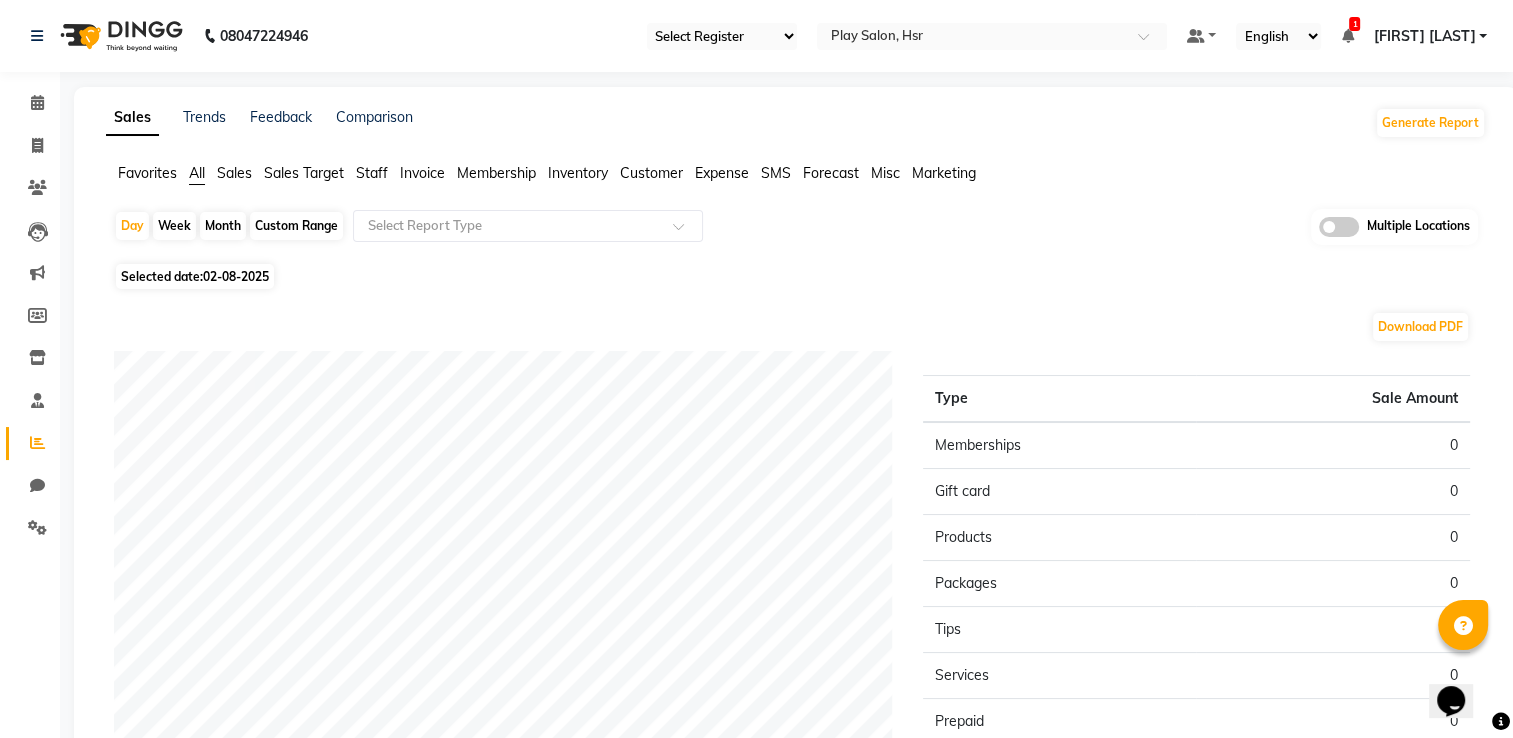 click on "Customer" 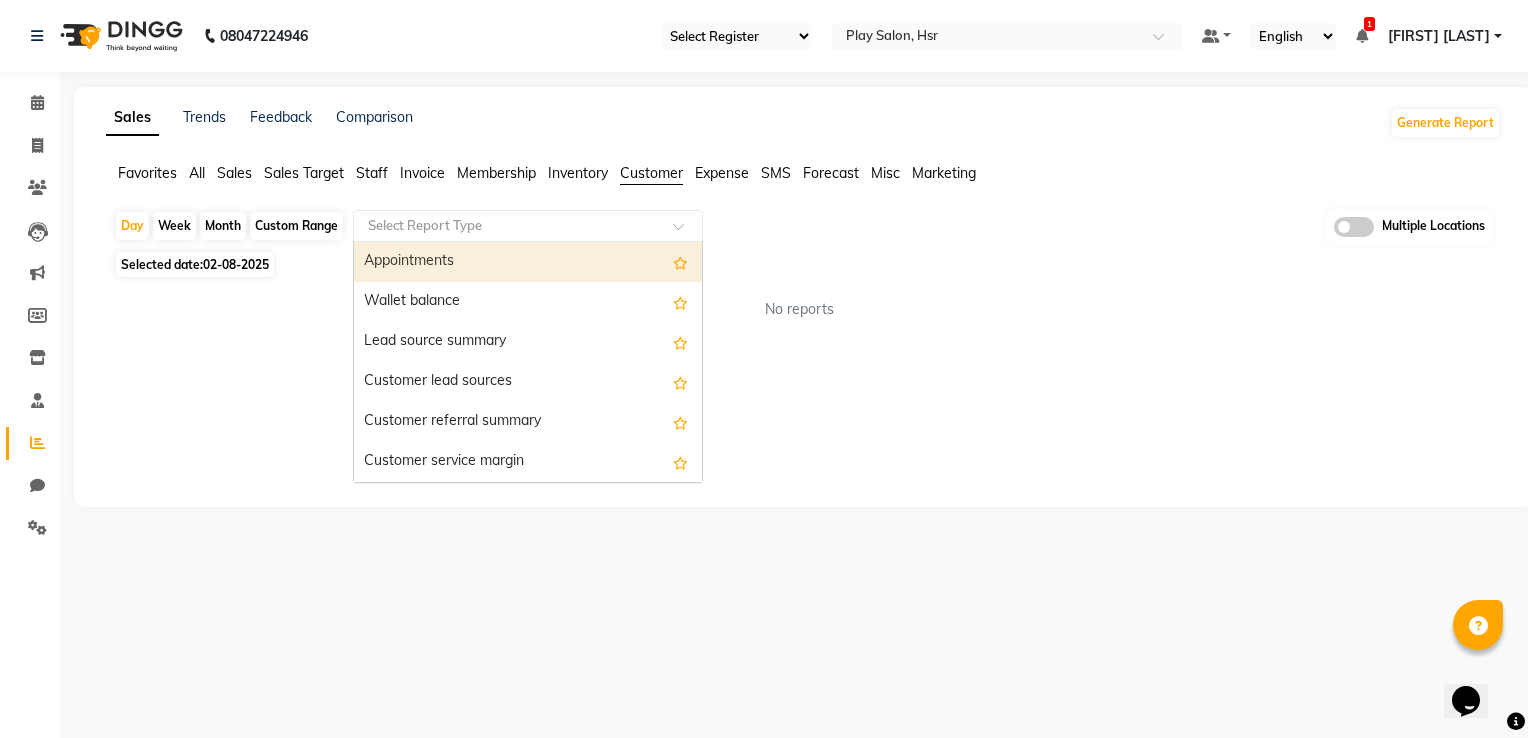 click 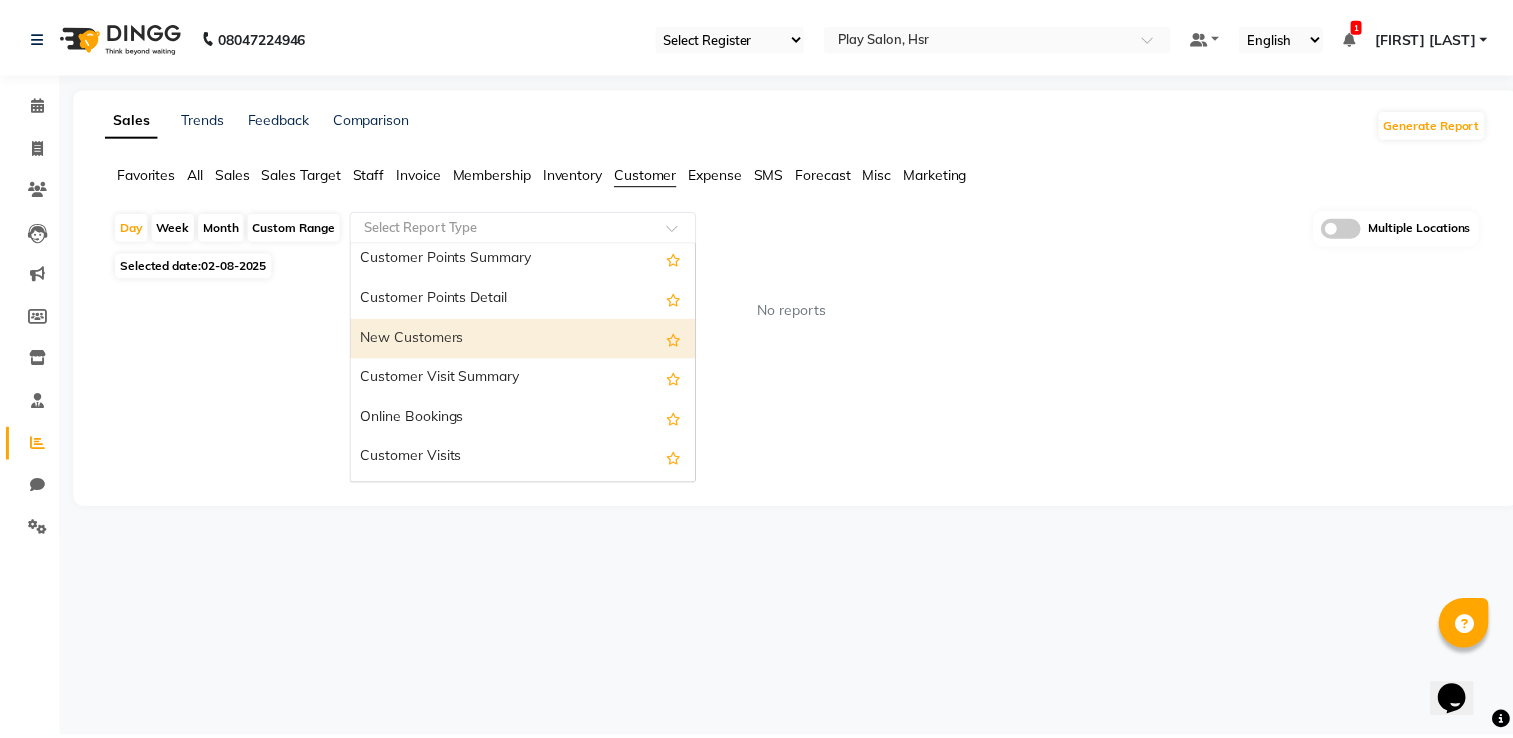 scroll, scrollTop: 300, scrollLeft: 0, axis: vertical 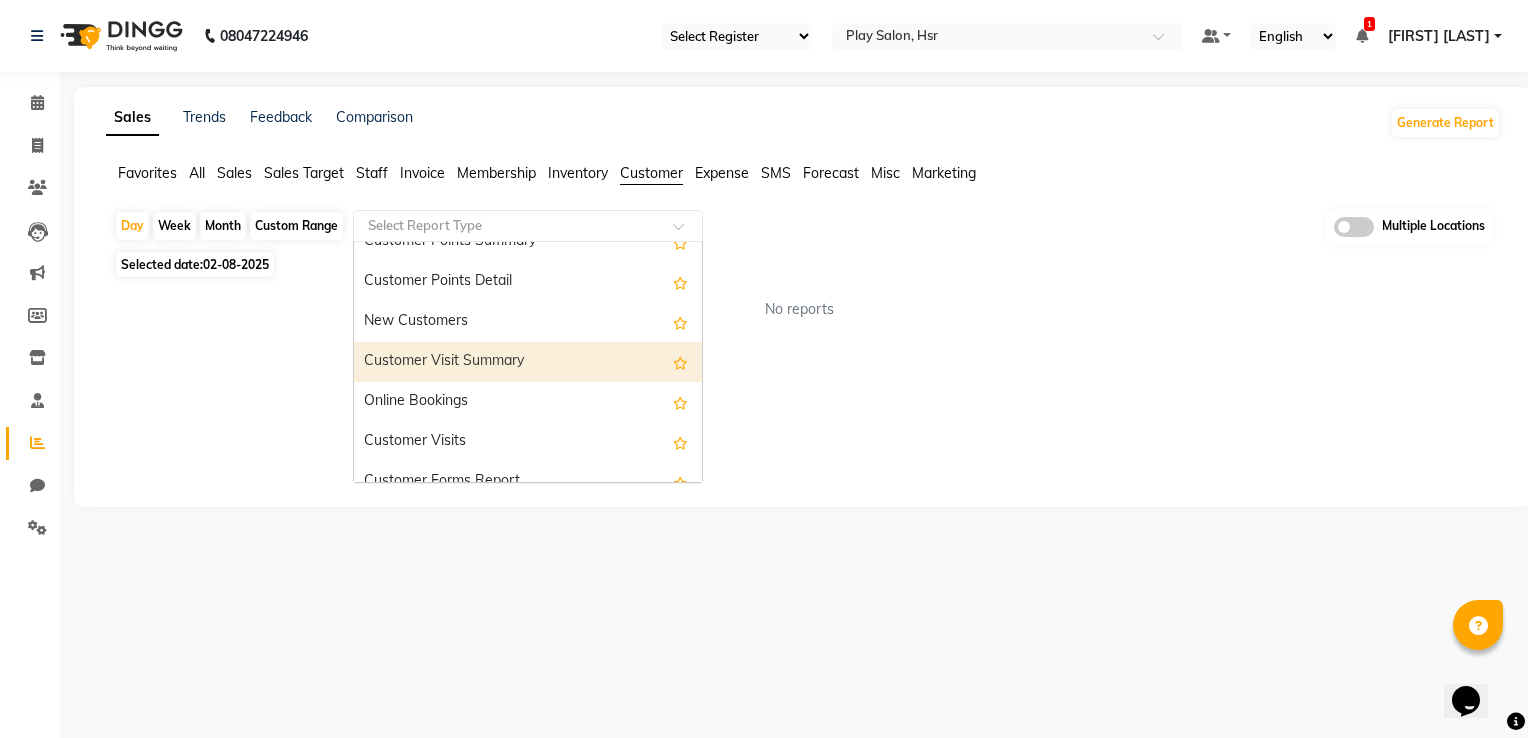 click on "Customer Visit Summary" at bounding box center [528, 362] 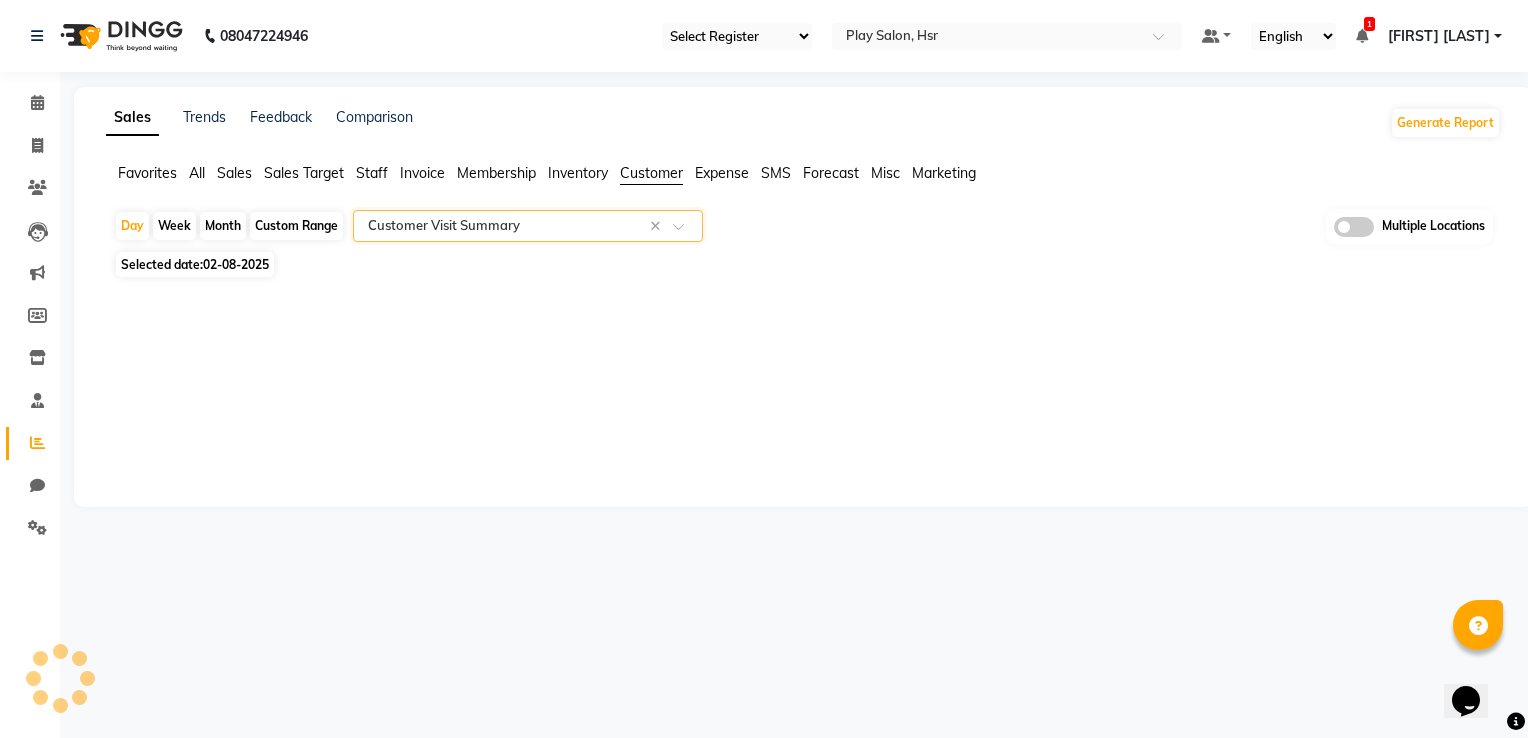 select on "full_report" 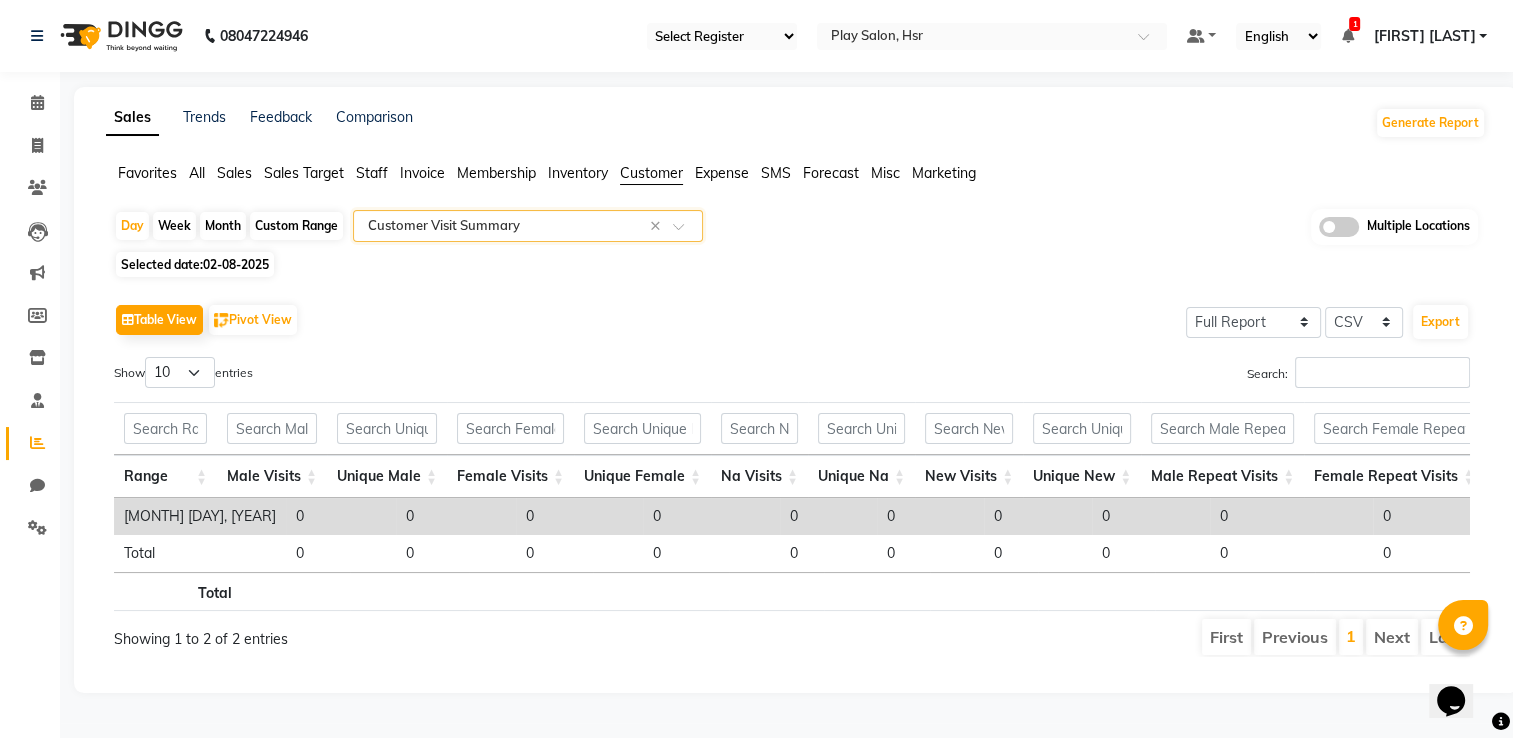 click 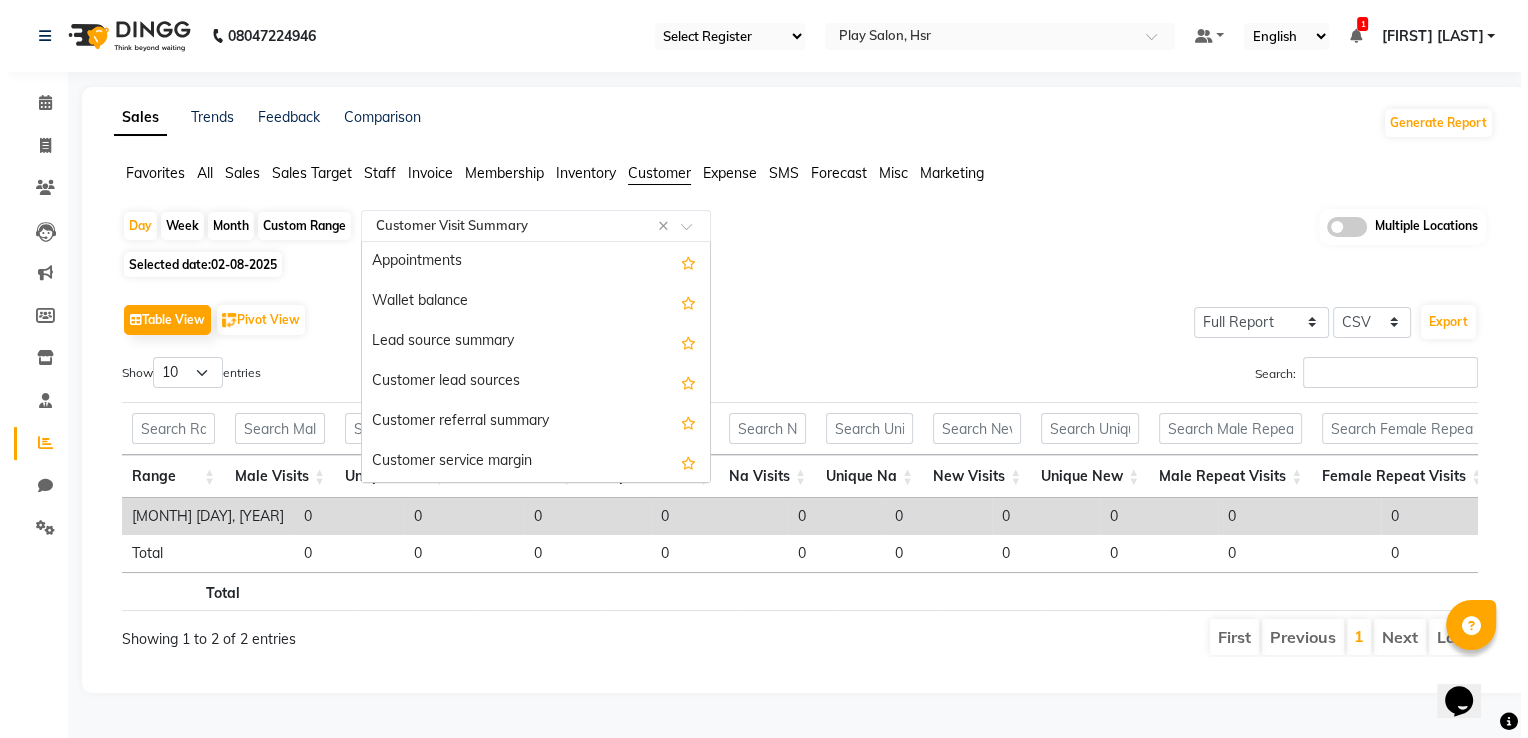 scroll, scrollTop: 320, scrollLeft: 0, axis: vertical 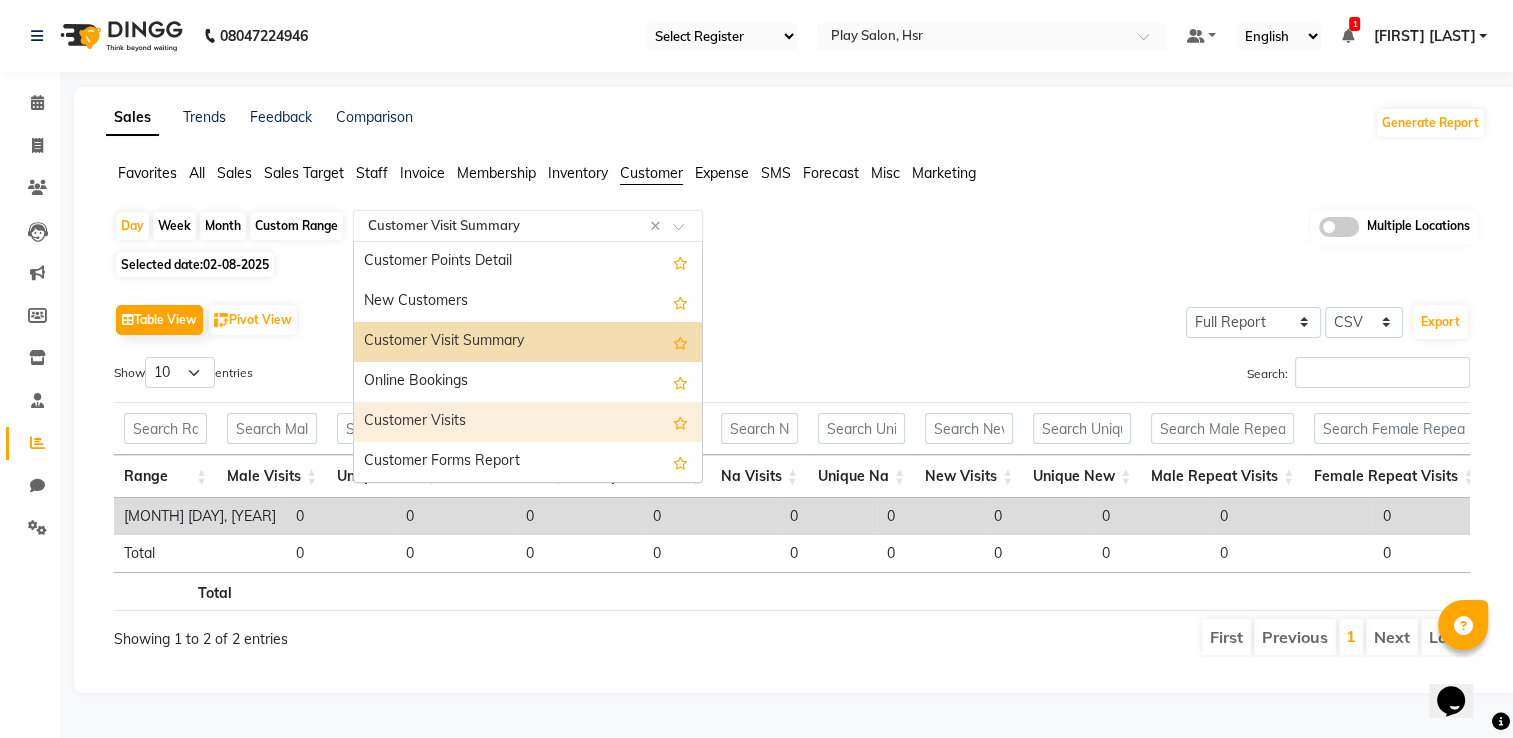 click on "Customer Visits" at bounding box center [528, 422] 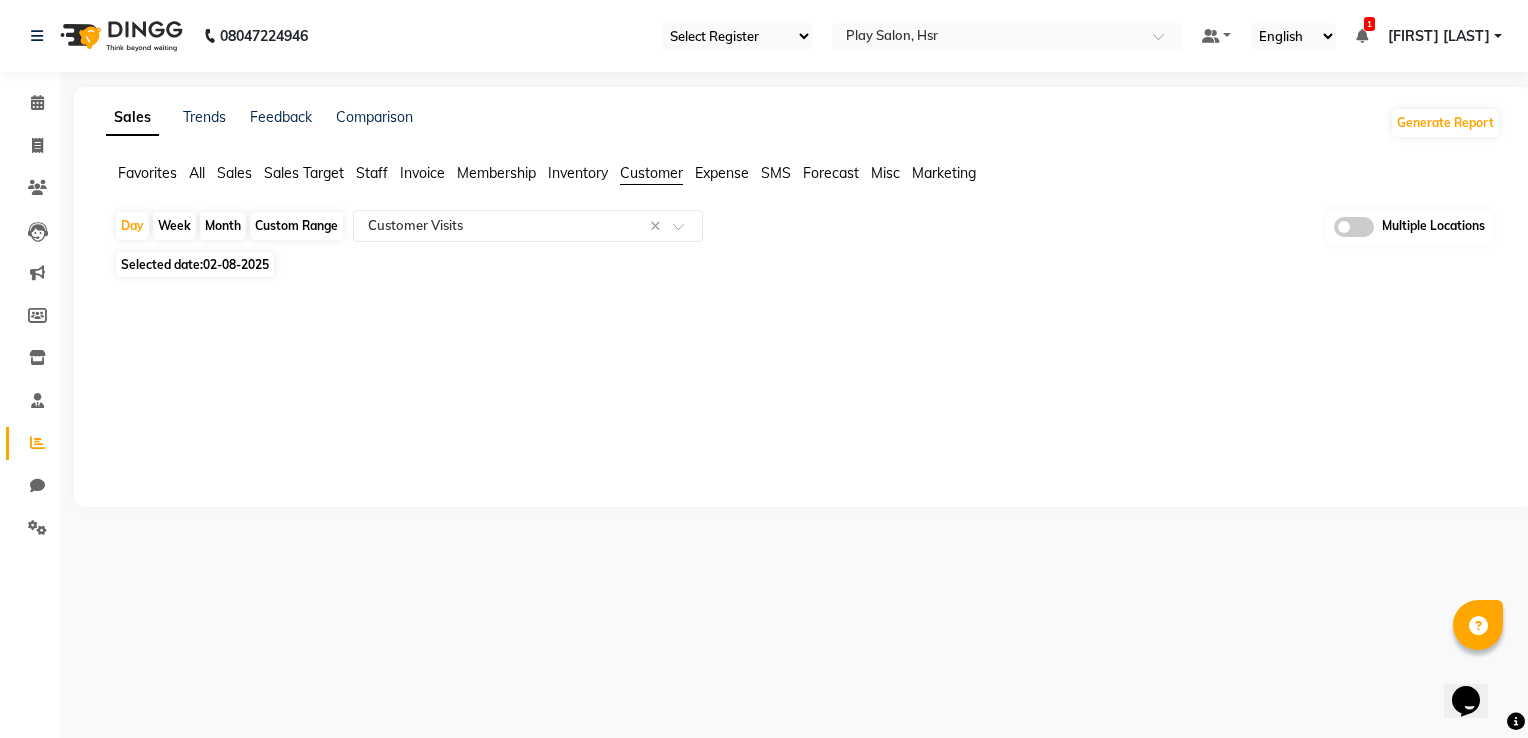 click on "Custom Range" 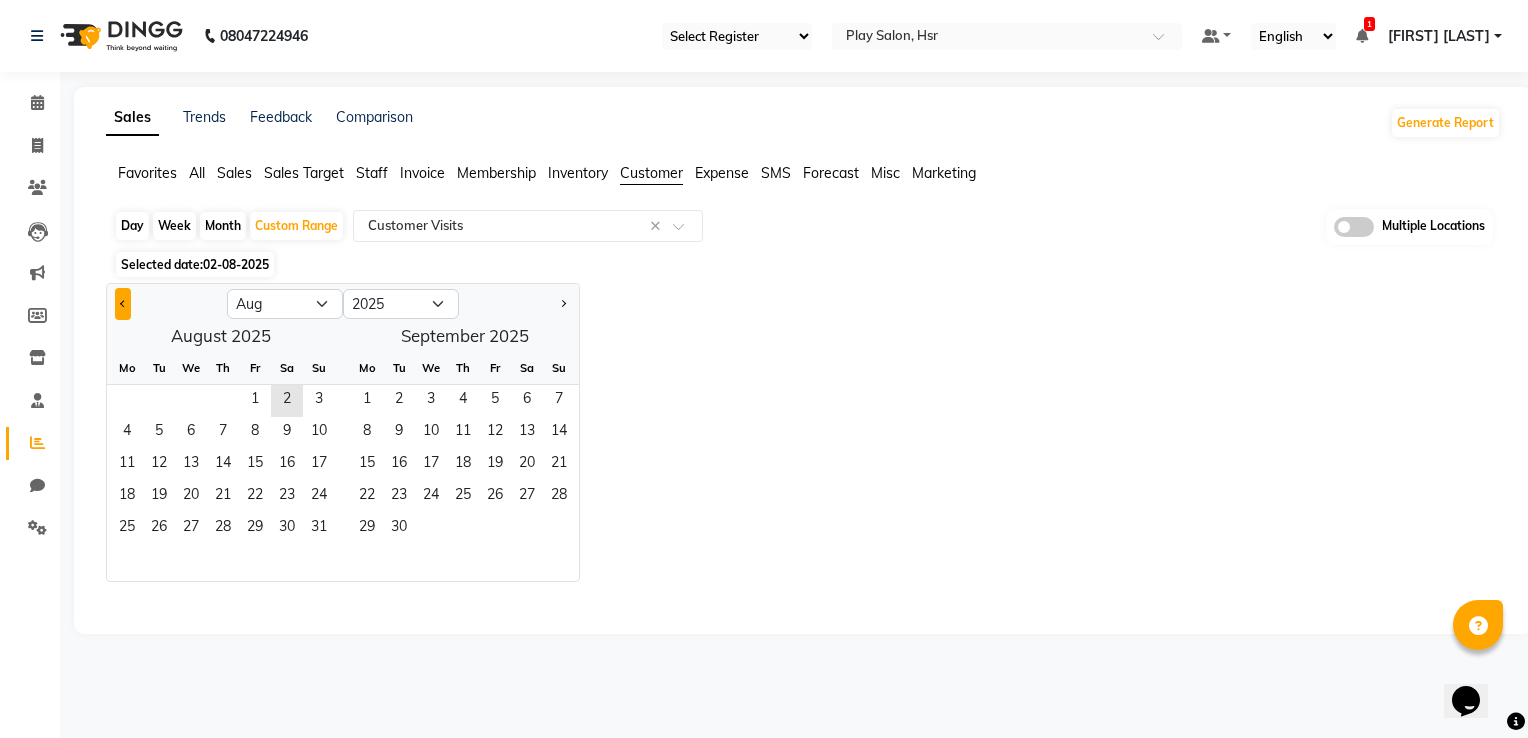 click 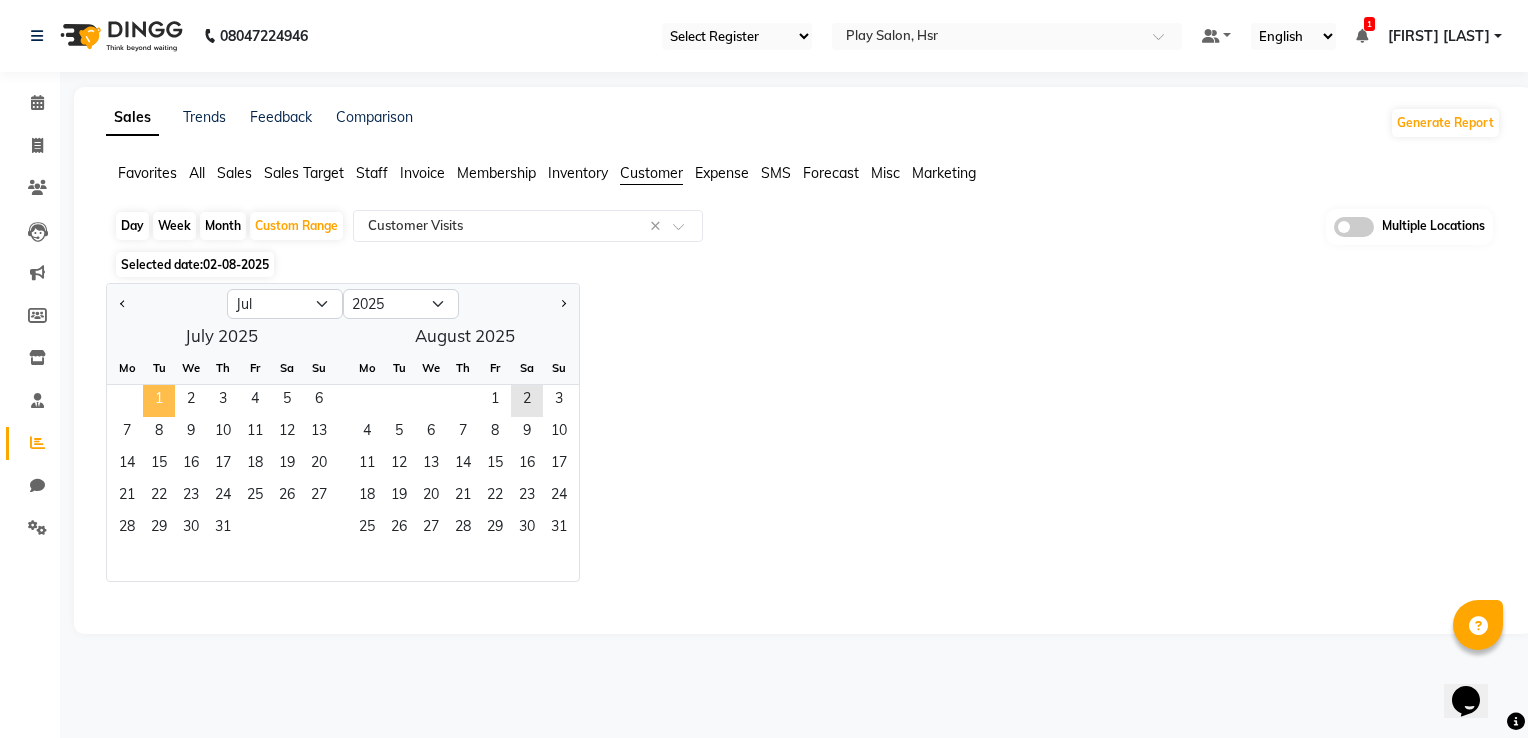 click on "1" 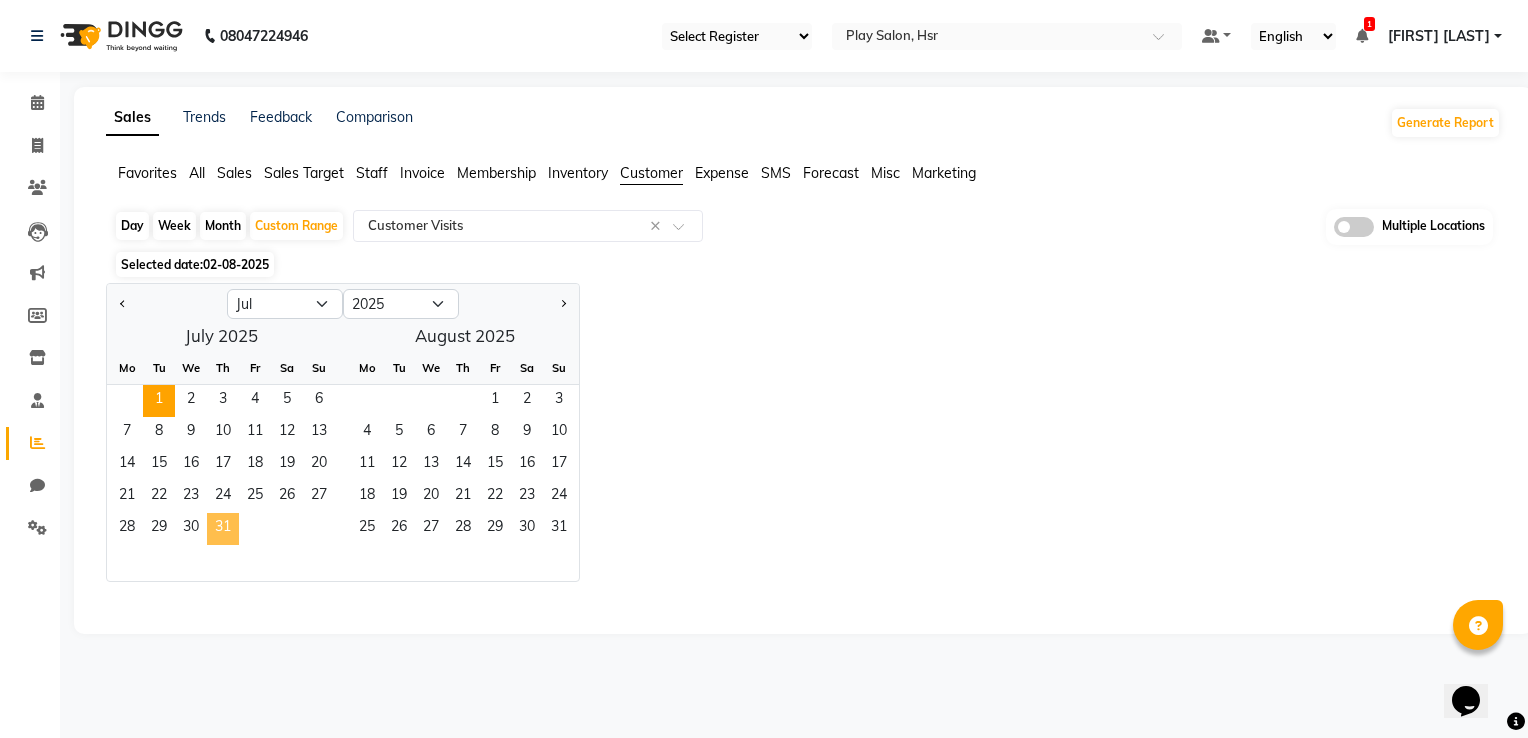 click on "31" 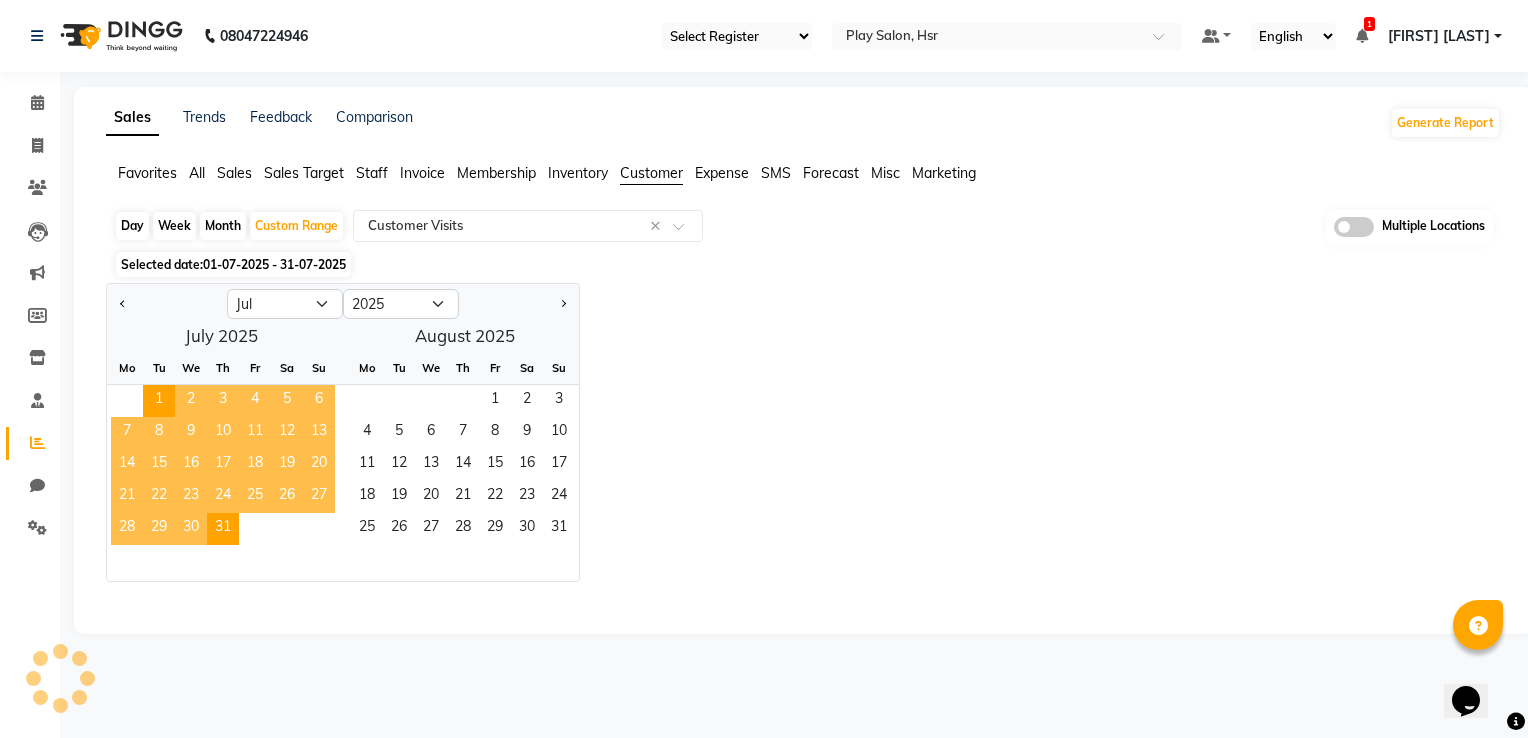 click 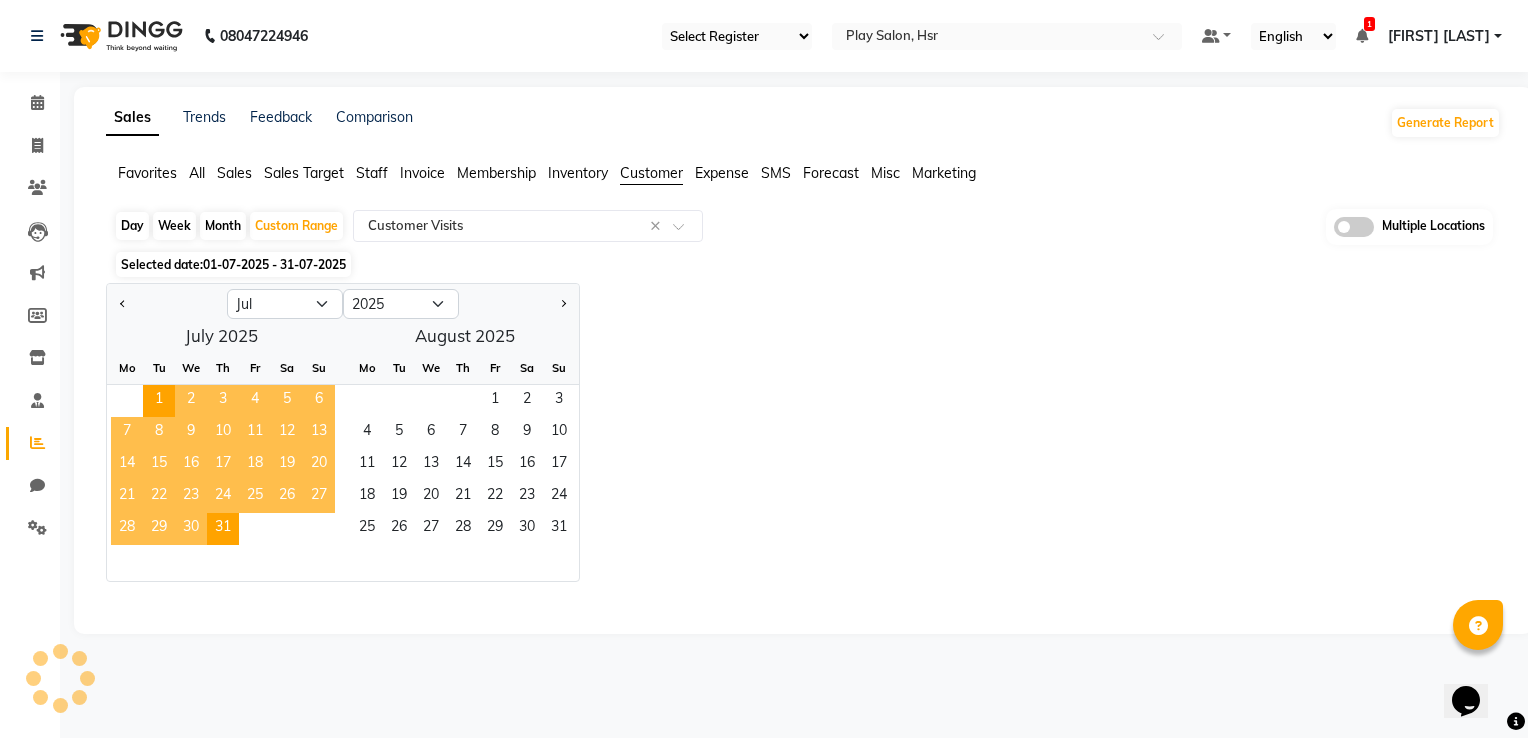 click 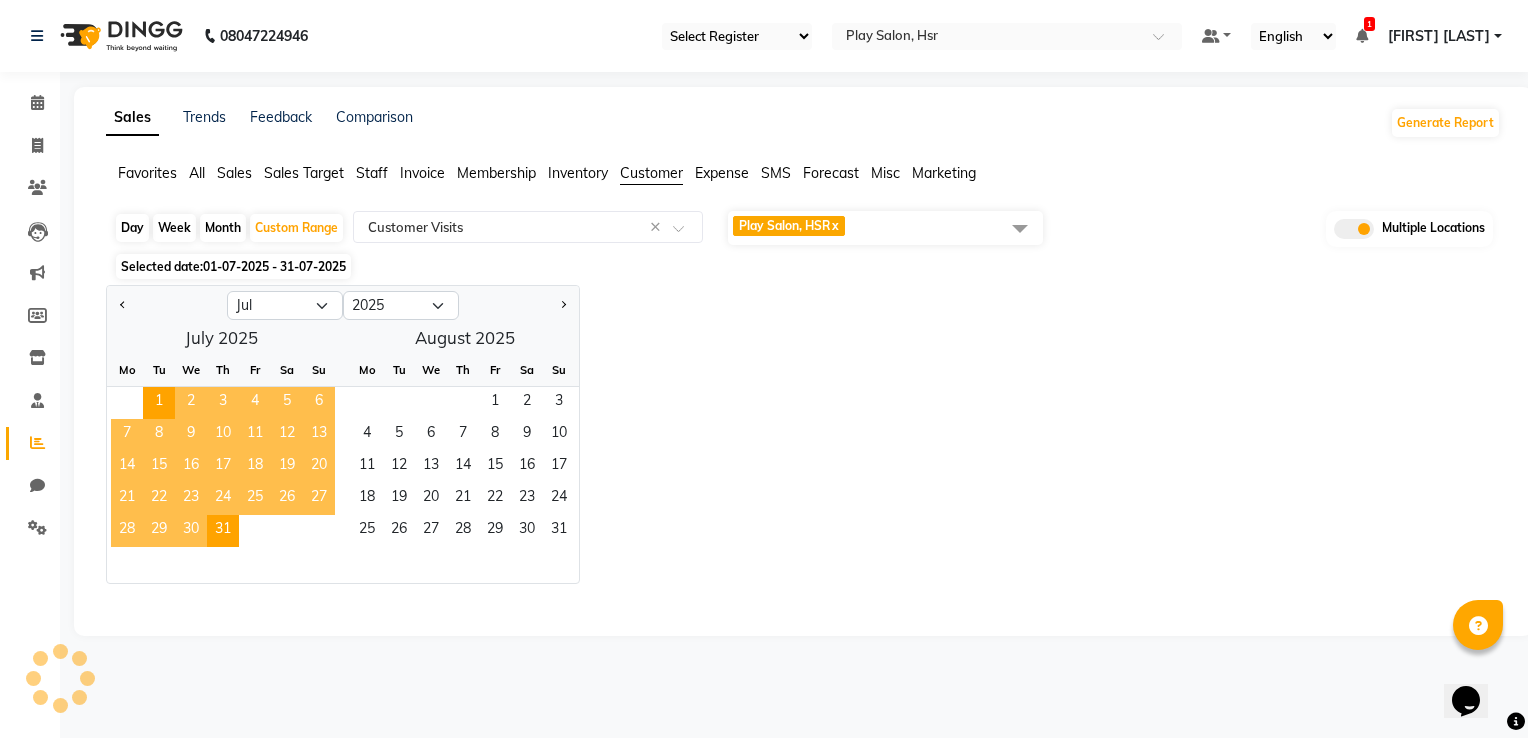 click on "Play Salon, HSR  x" 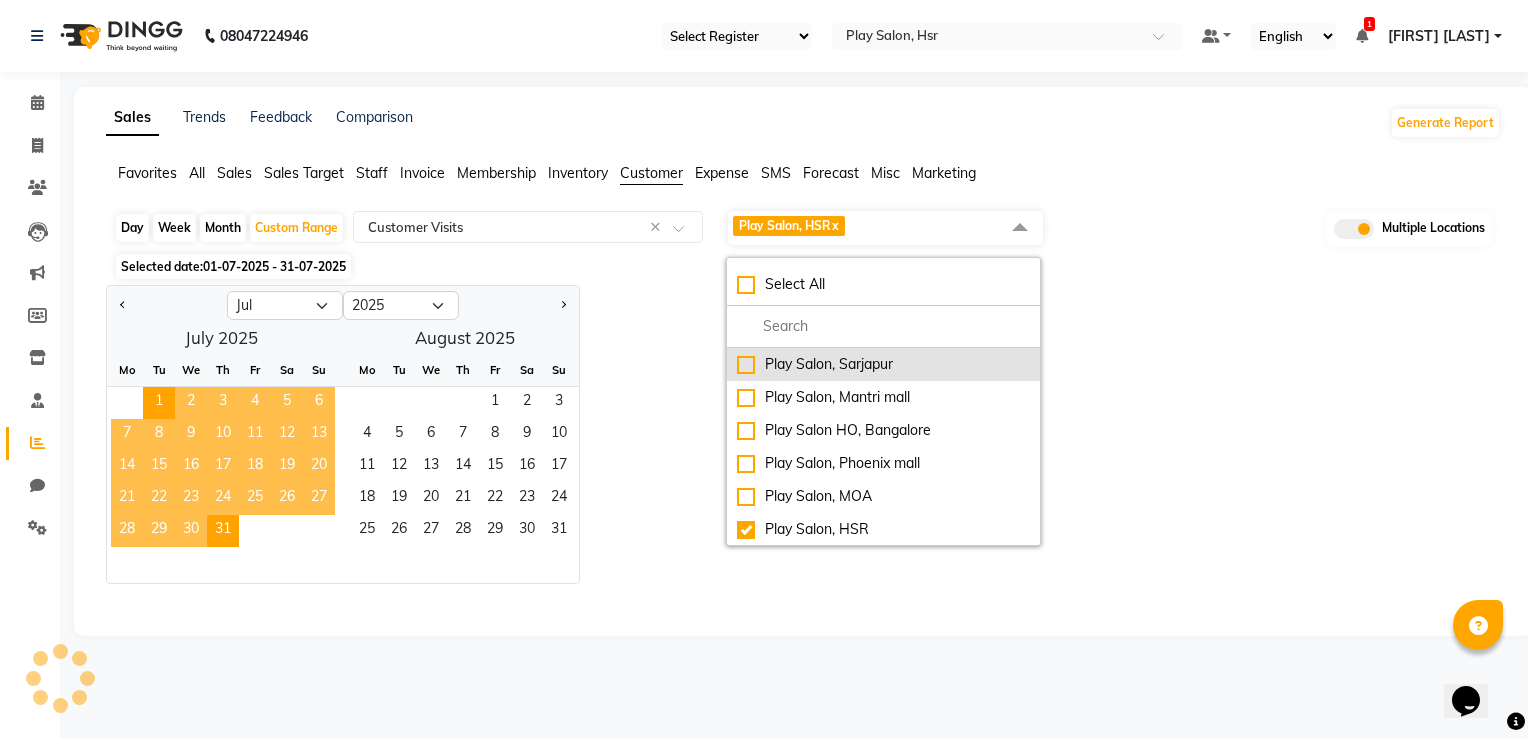 click on "Play Salon, Sarjapur" 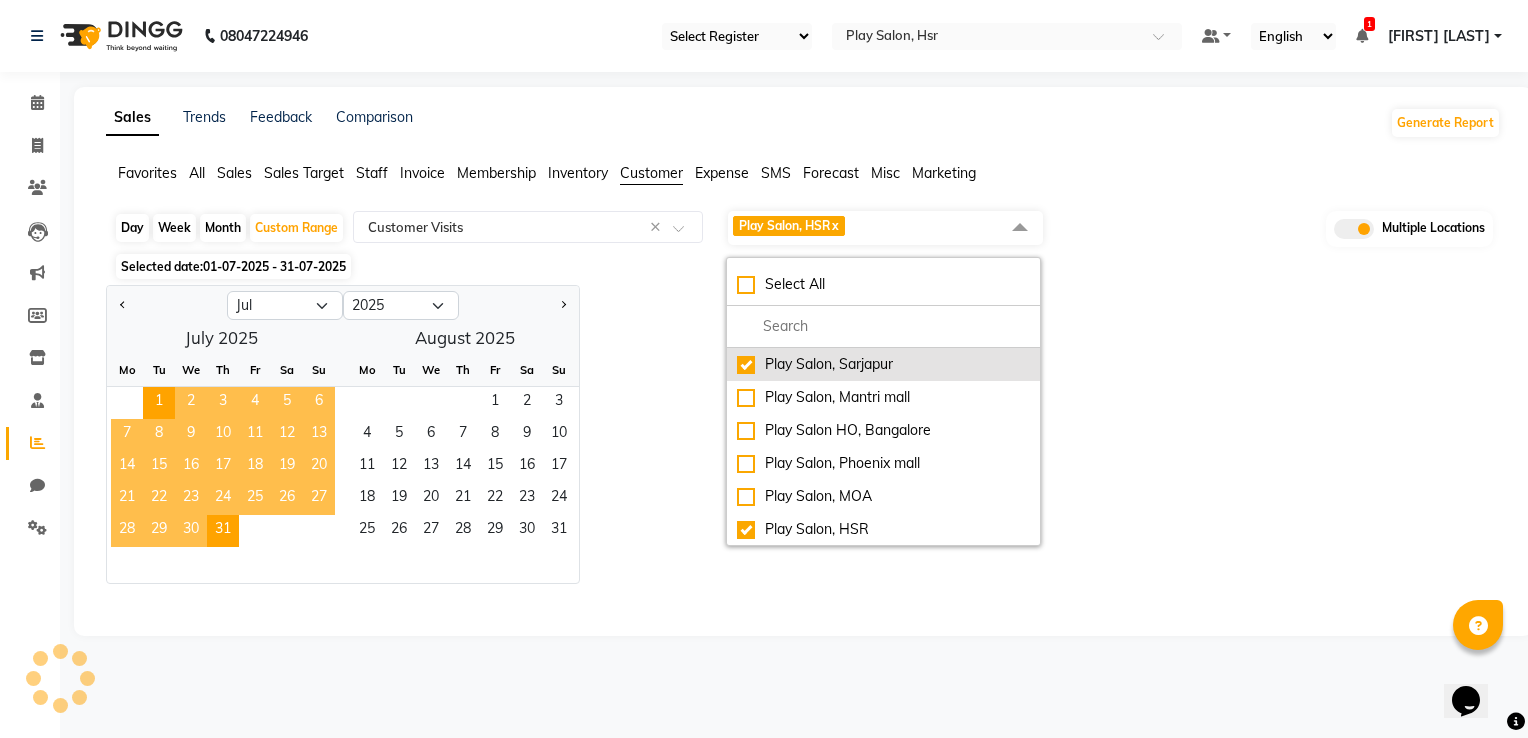 checkbox on "true" 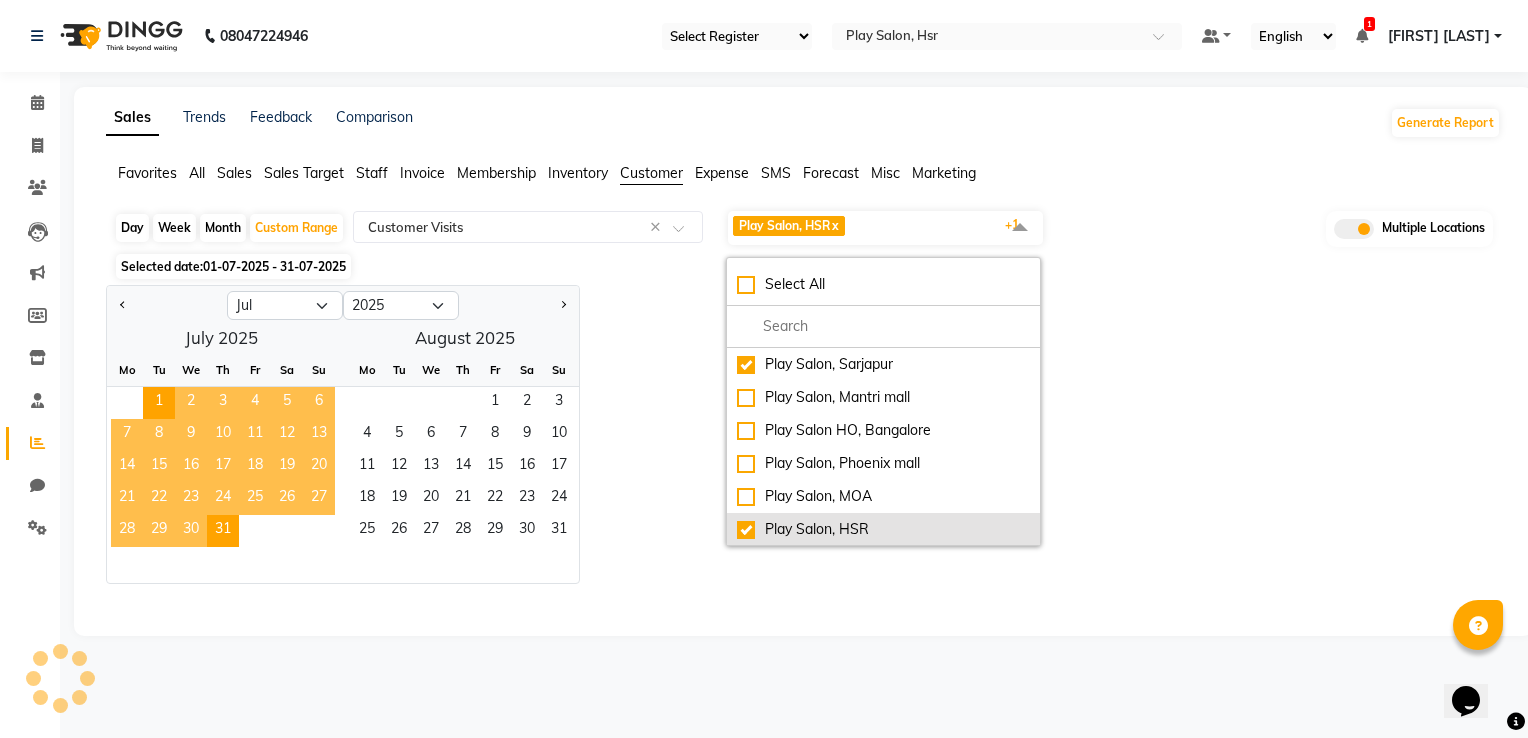 click on "Play Salon, HSR" 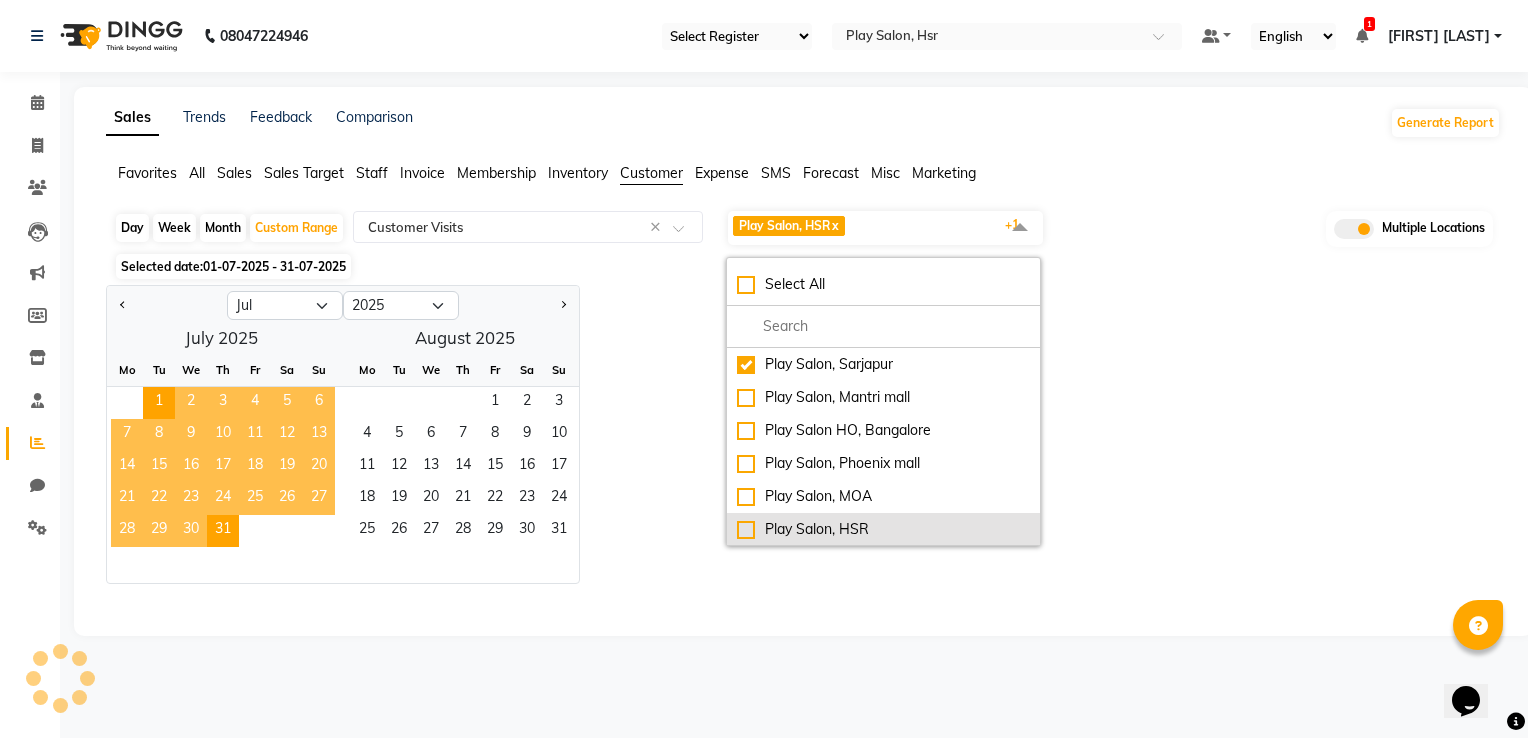 checkbox on "false" 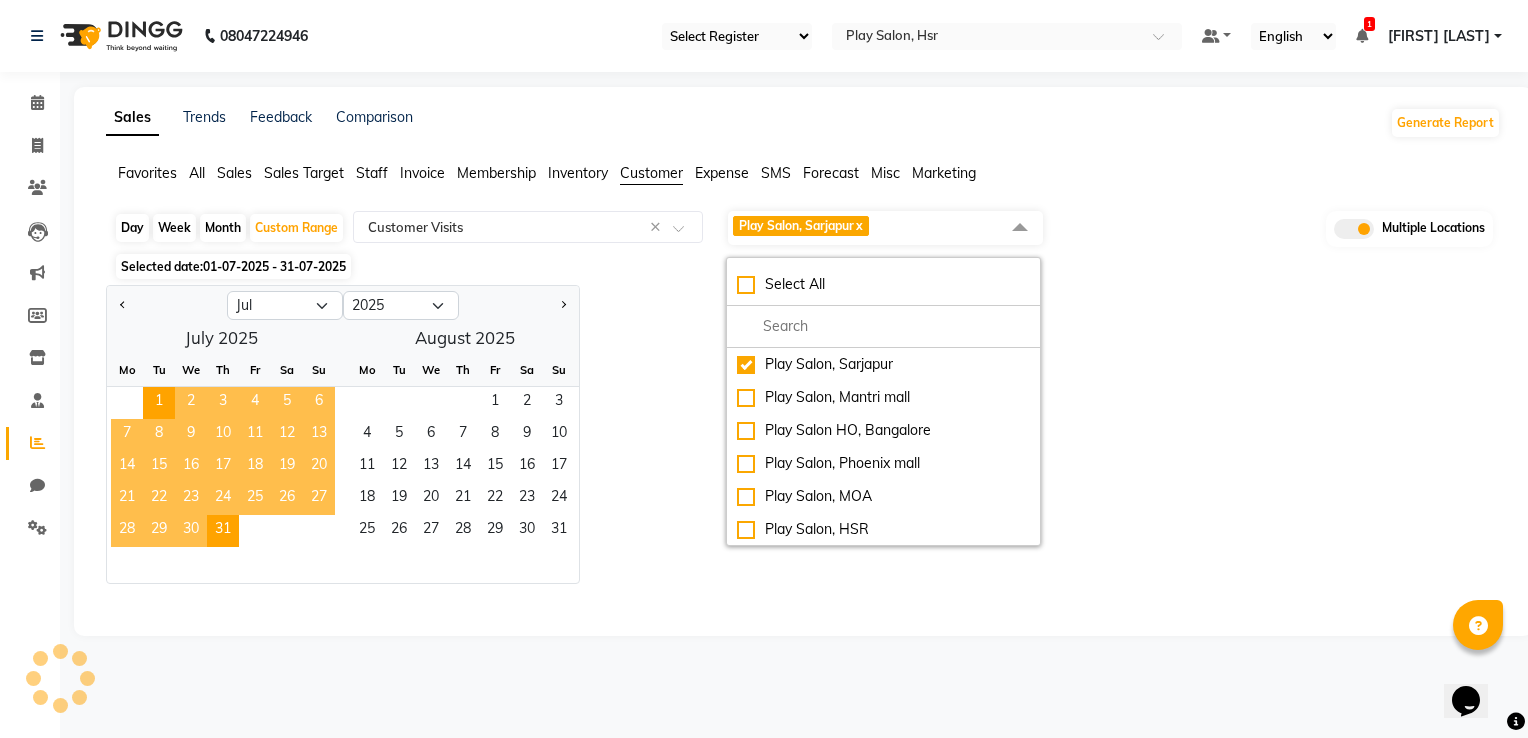click on "Jan Feb Mar Apr May Jun Jul Aug Sep Oct Nov Dec 2015 2016 2017 2018 2019 2020 2021 2022 2023 2024 2025 2026 2027 2028 2029 2030 2031 2032 2033 2034 2035  July 2025  Mo Tu We Th Fr Sa Su  1   2   3   4   5   6   7   8   9   10   11   12   13   14   15   16   17   18   19   20   21   22   23   24   25   26   27   28   29   30   31   August 2025  Mo Tu We Th Fr Sa Su  1   2   3   4   5   6   7   8   9   10   11   12   13   14   15   16   17   18   19   20   21   22   23   24   25   26   27   28   29   30   31" 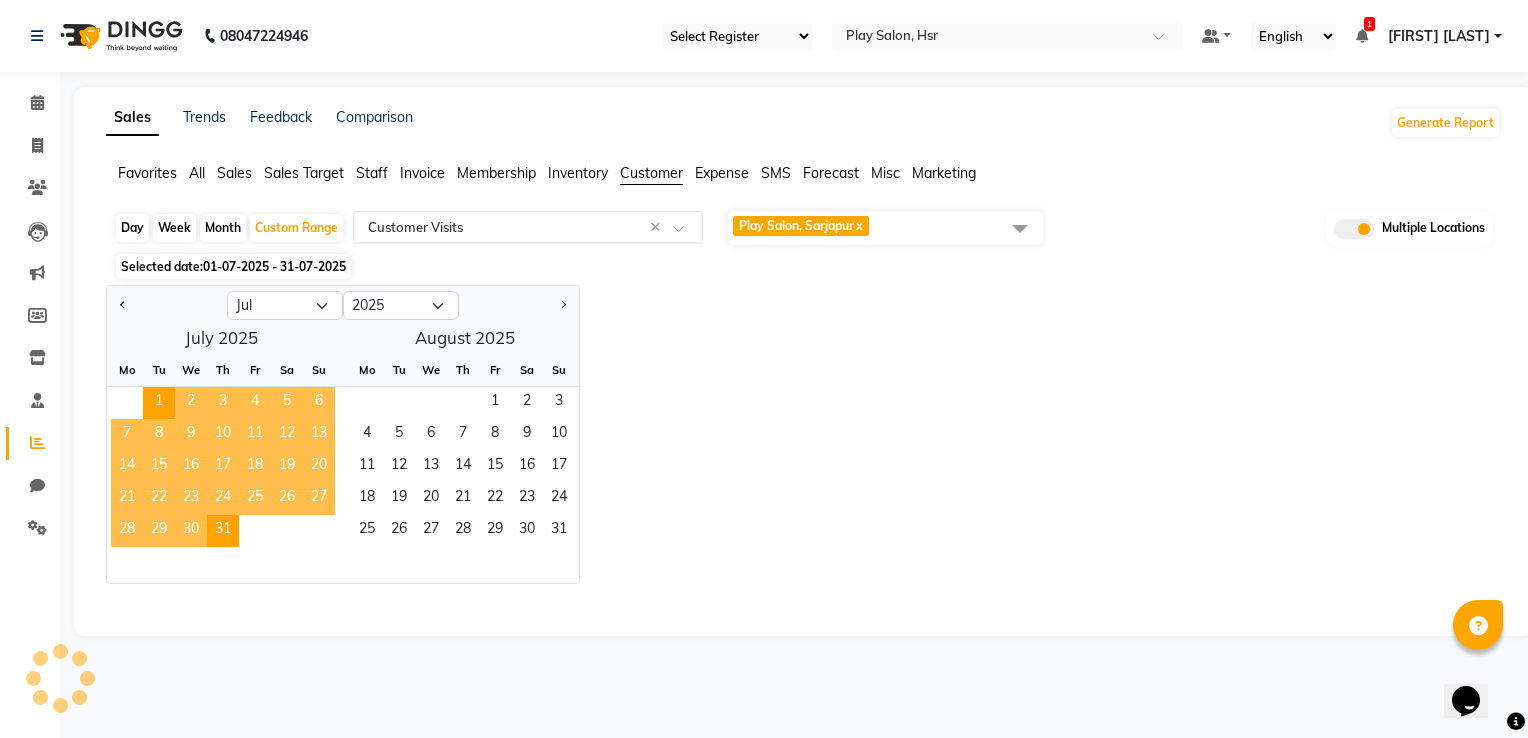 click 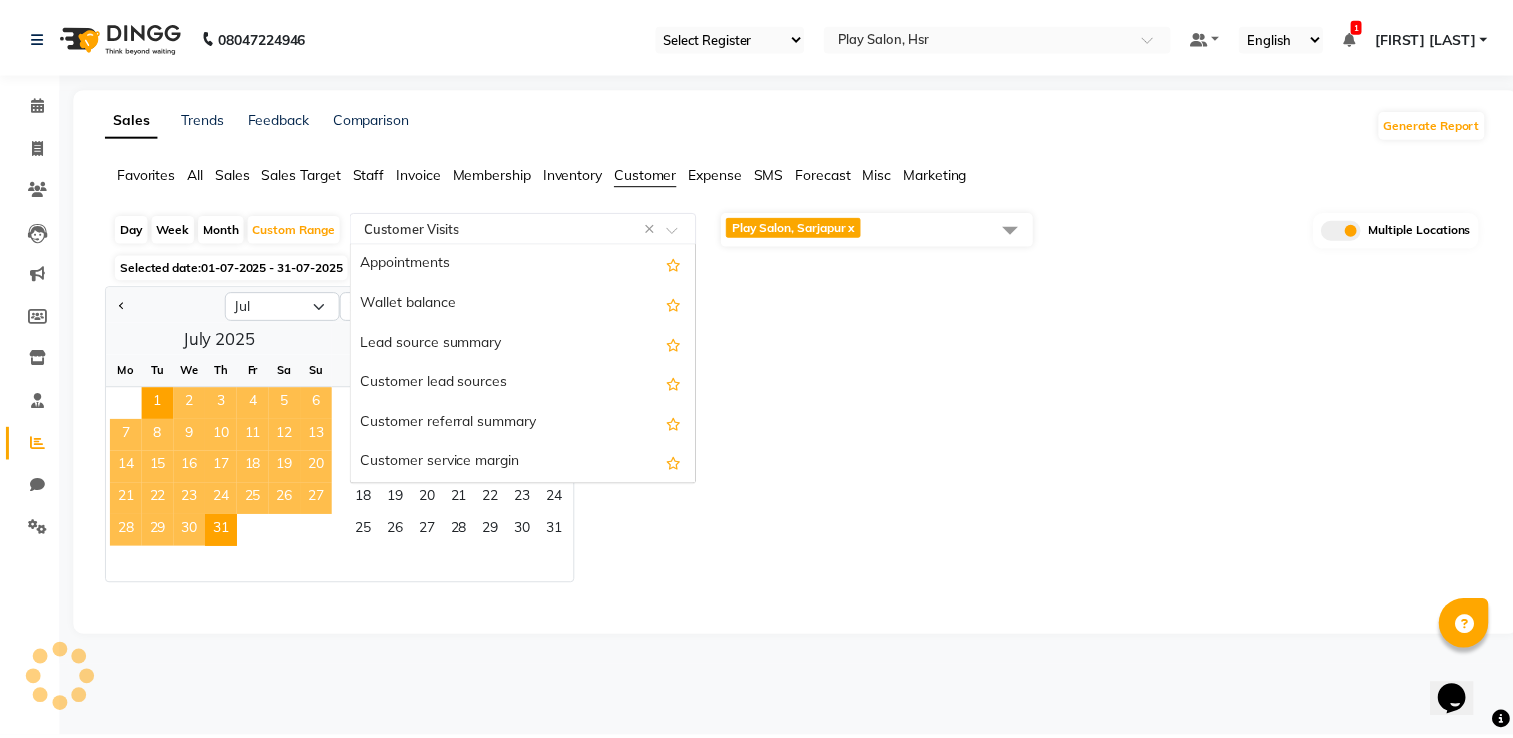 scroll, scrollTop: 320, scrollLeft: 0, axis: vertical 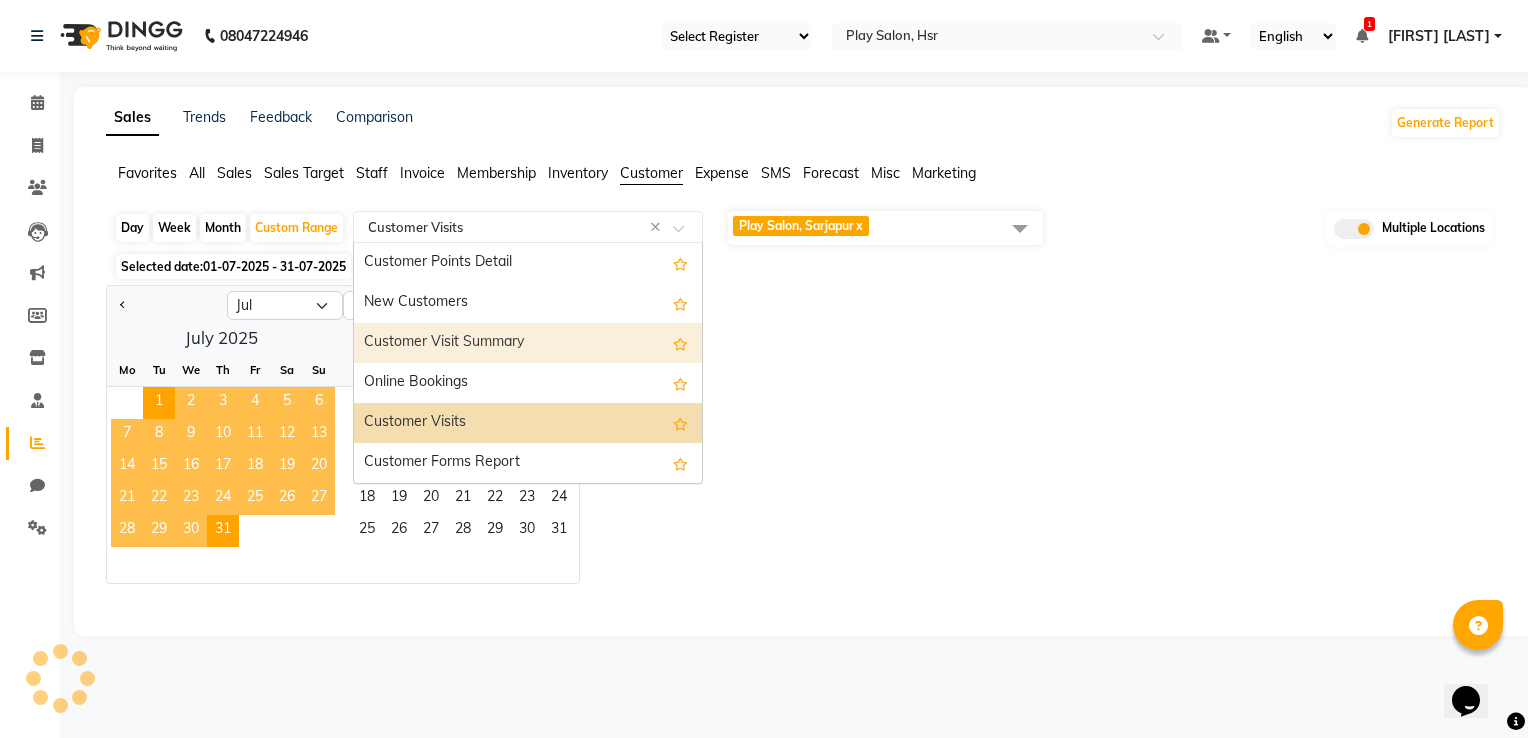 click on "Customer Visit Summary" at bounding box center (528, 343) 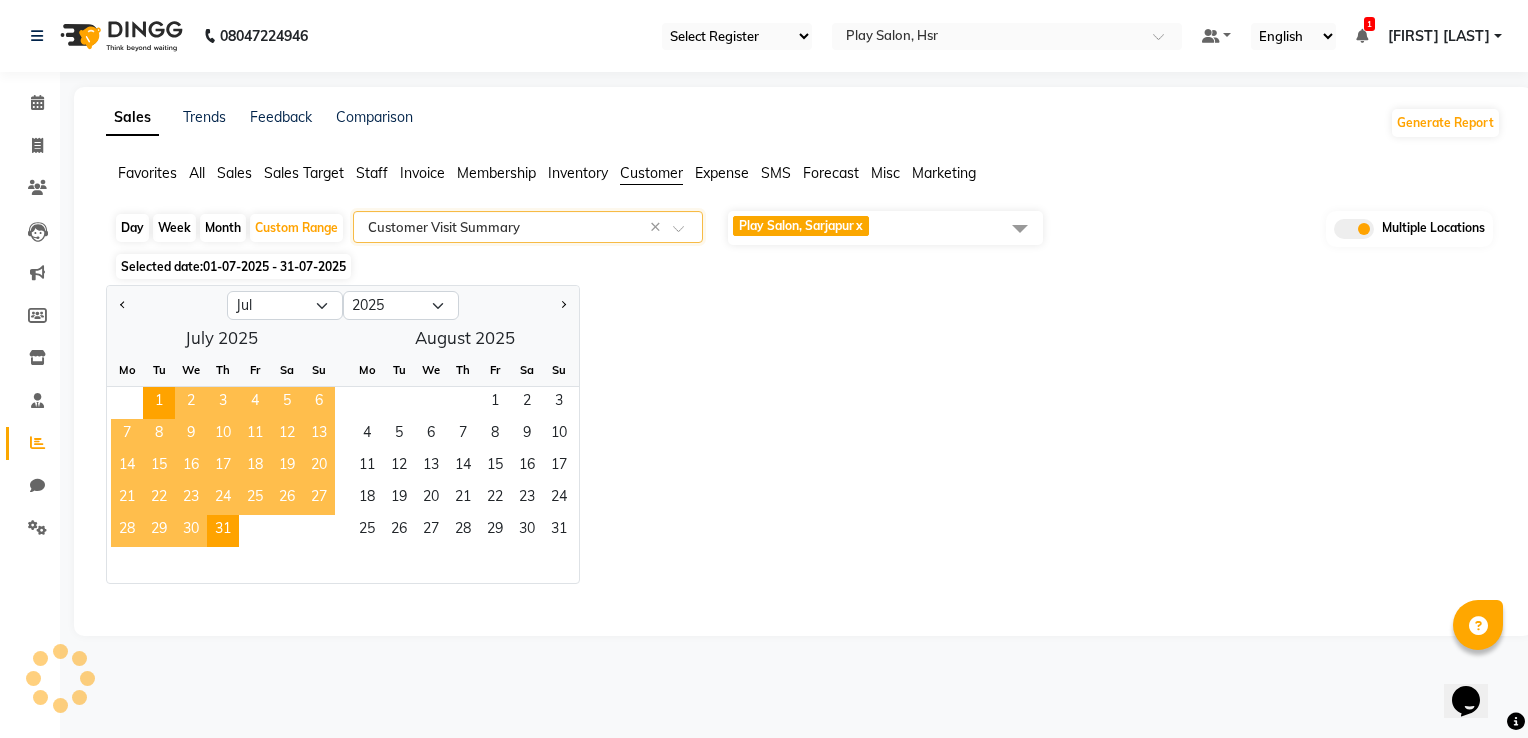 select on "full_report" 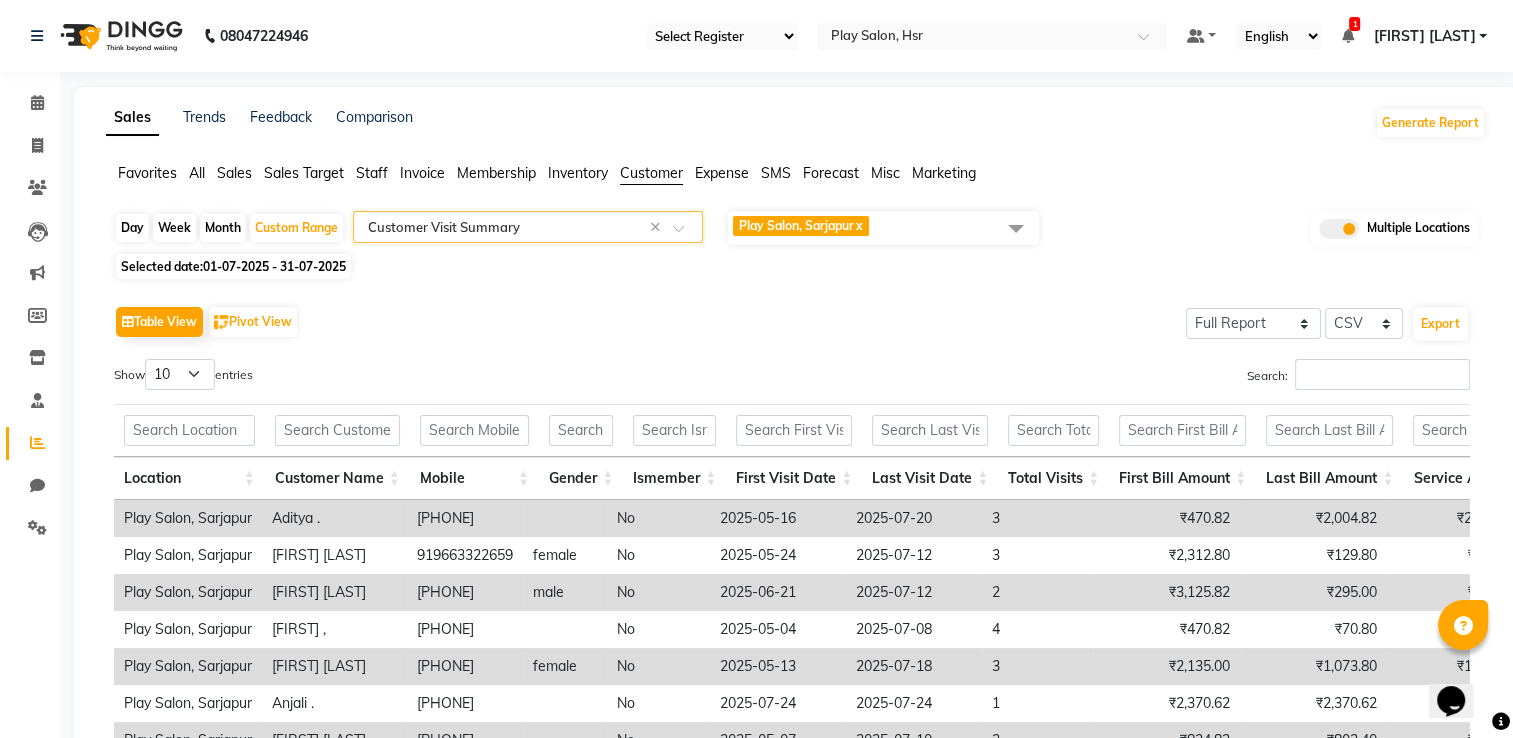 click 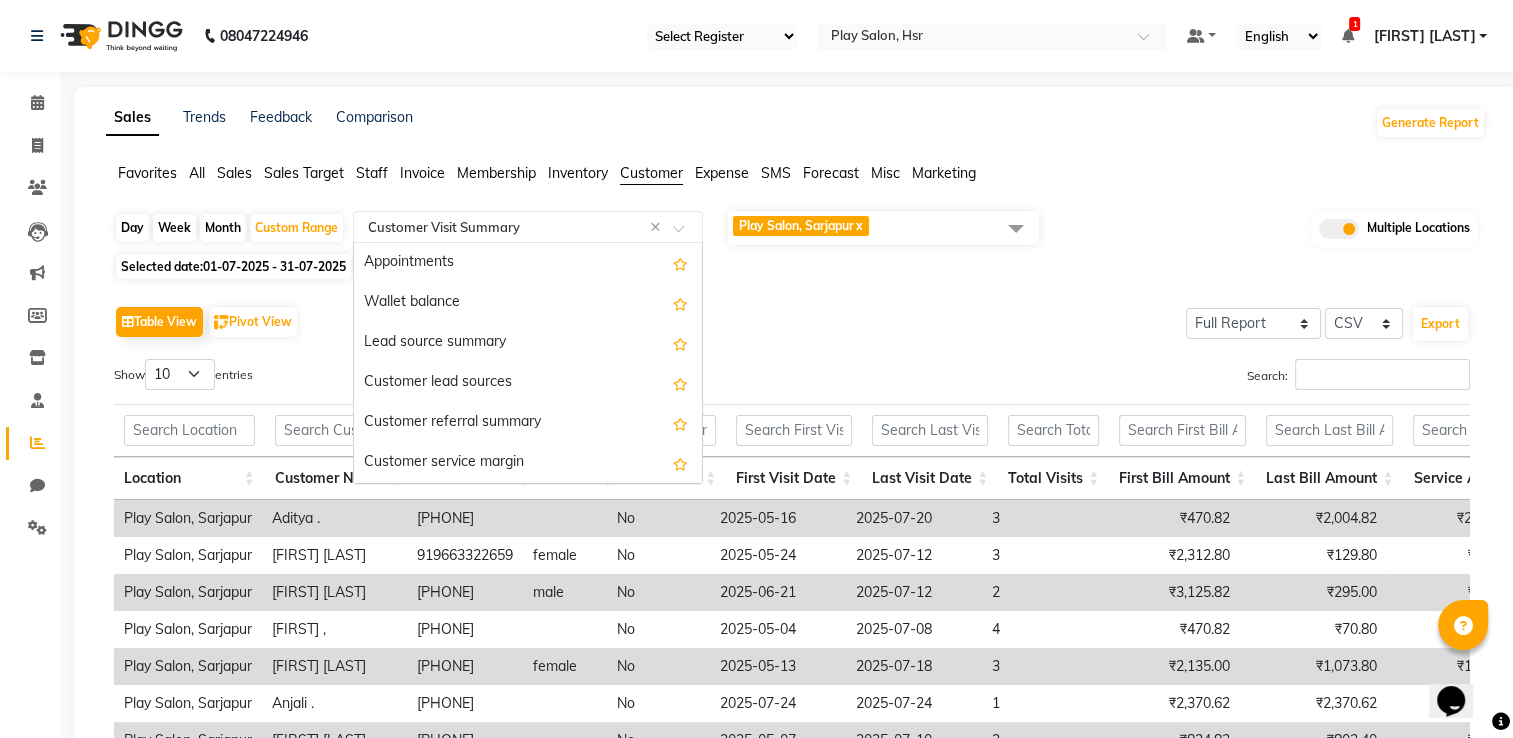 scroll, scrollTop: 320, scrollLeft: 0, axis: vertical 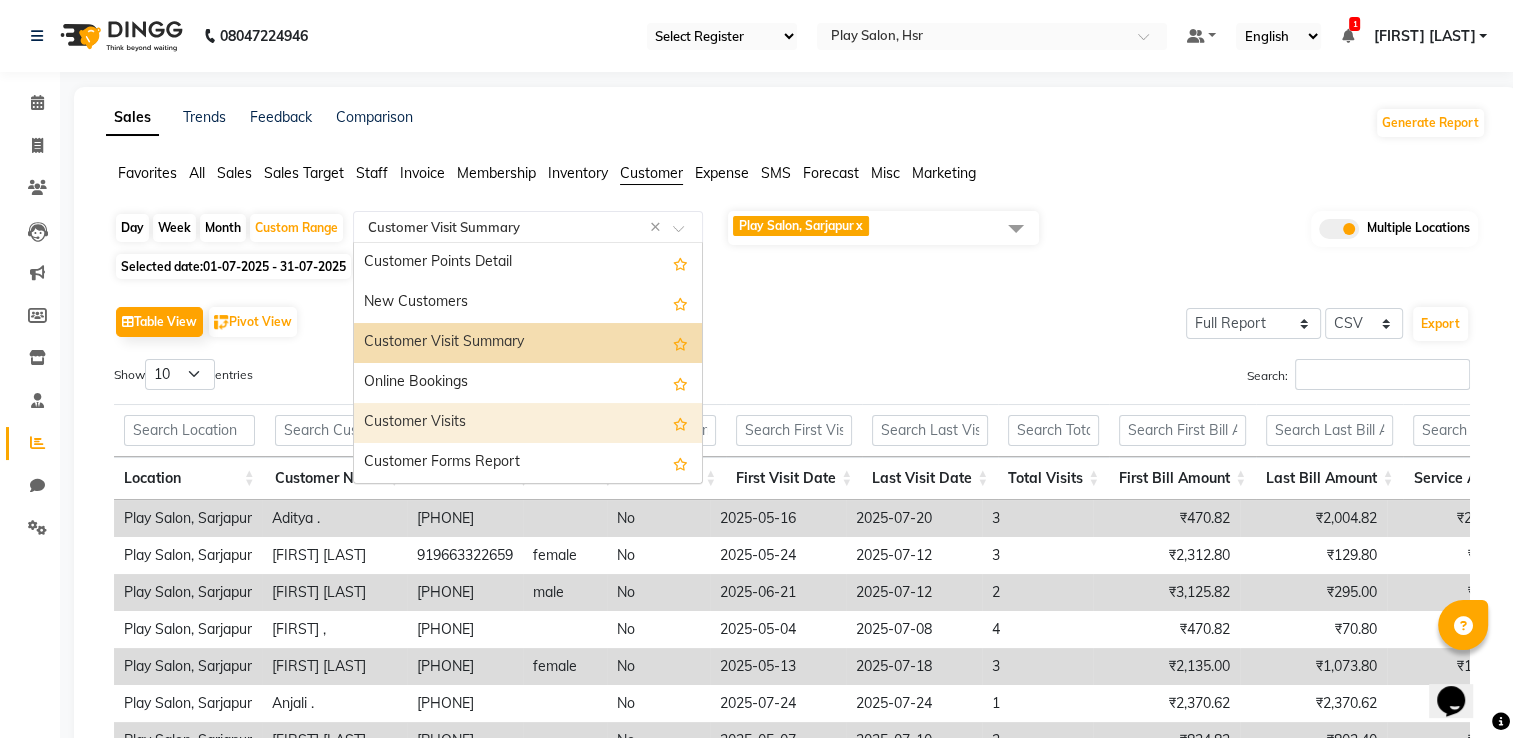 click on "Customer Visits" at bounding box center [528, 423] 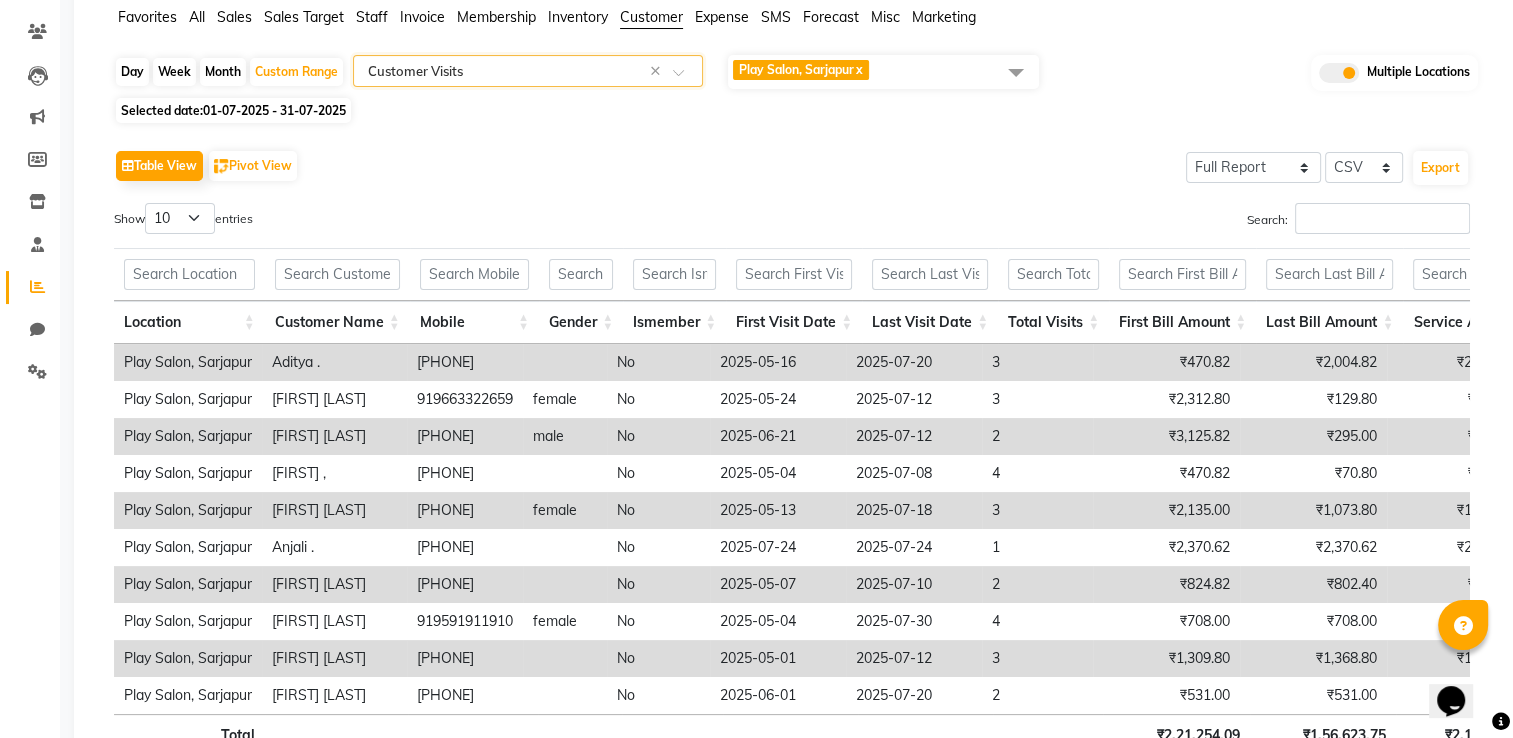 scroll, scrollTop: 0, scrollLeft: 0, axis: both 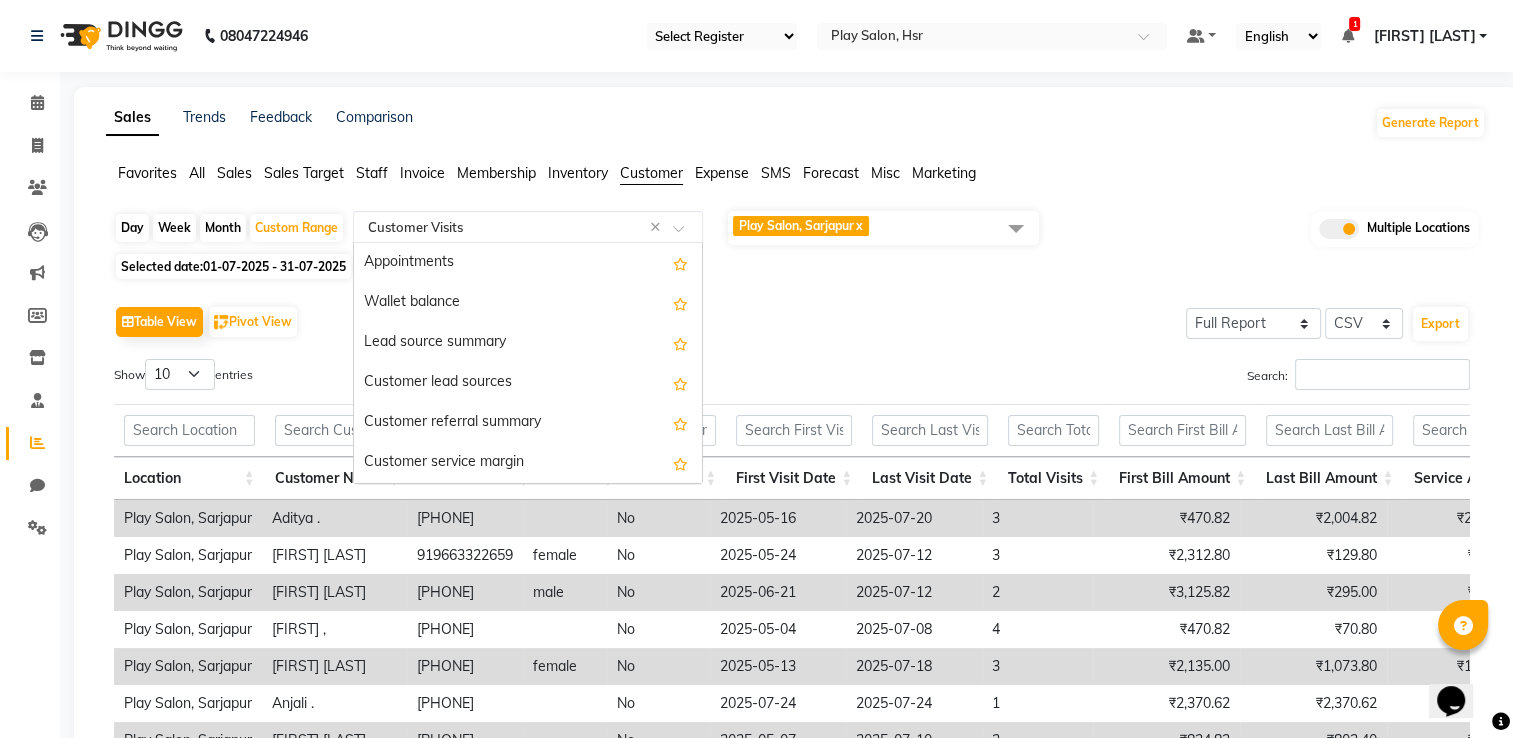 click 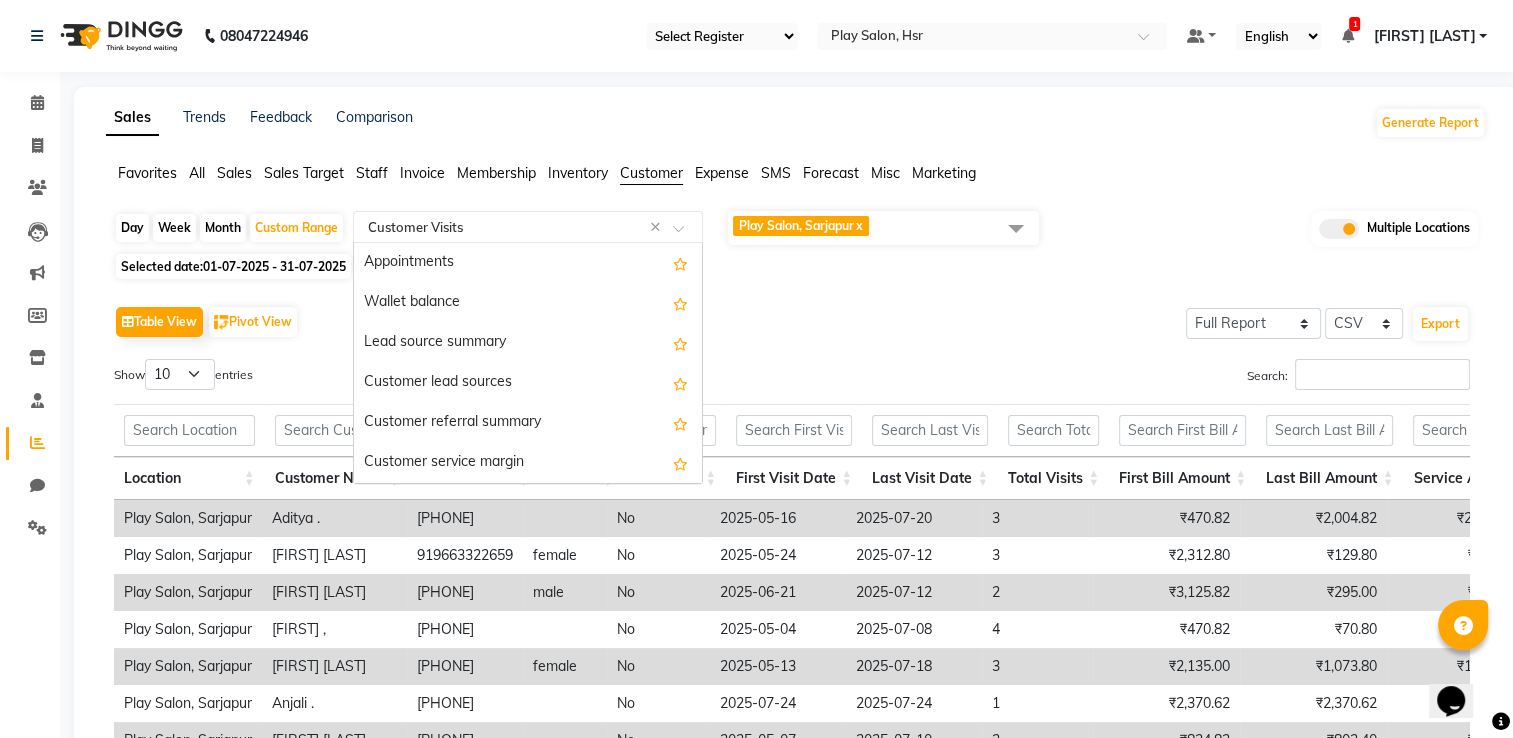 scroll, scrollTop: 320, scrollLeft: 0, axis: vertical 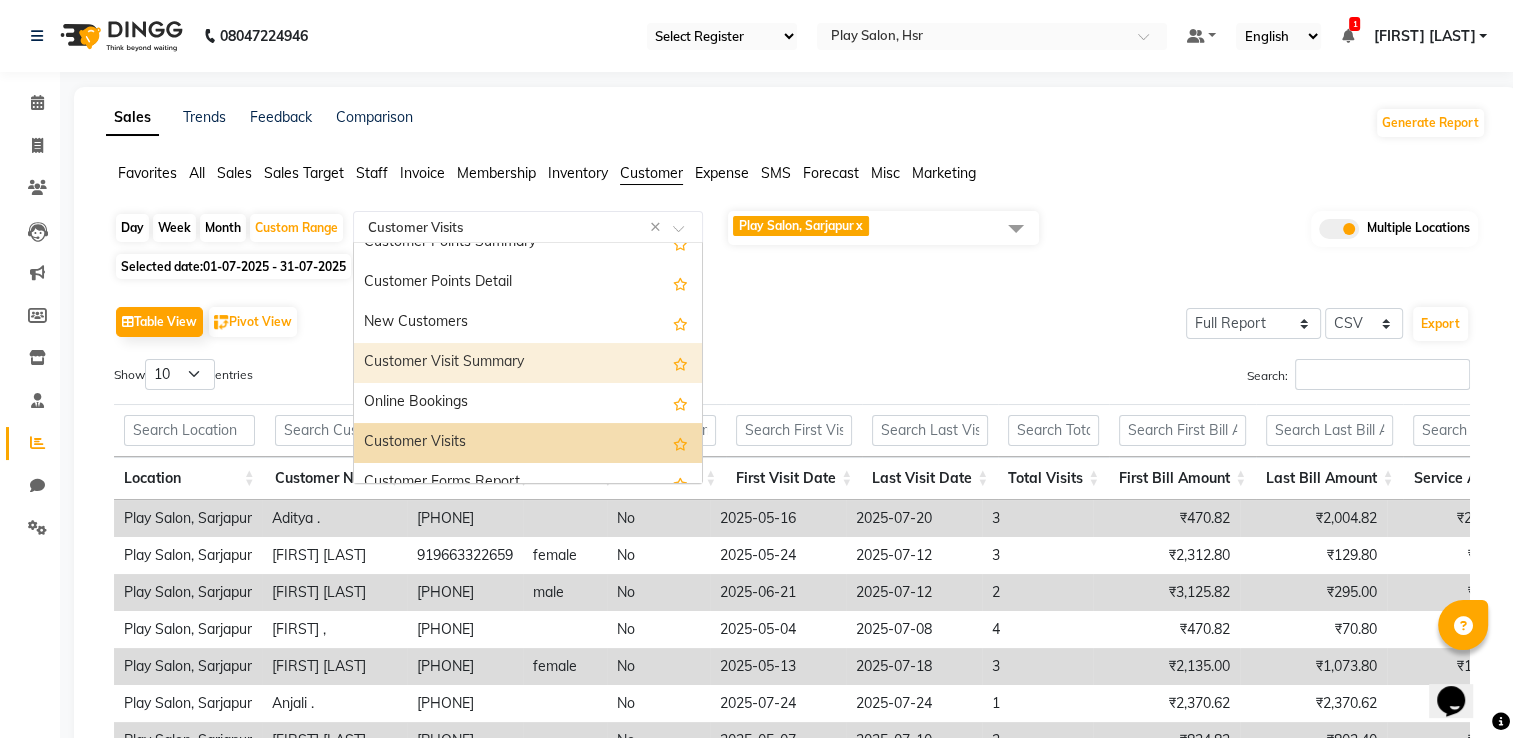 click on "Customer Visit Summary" at bounding box center (528, 363) 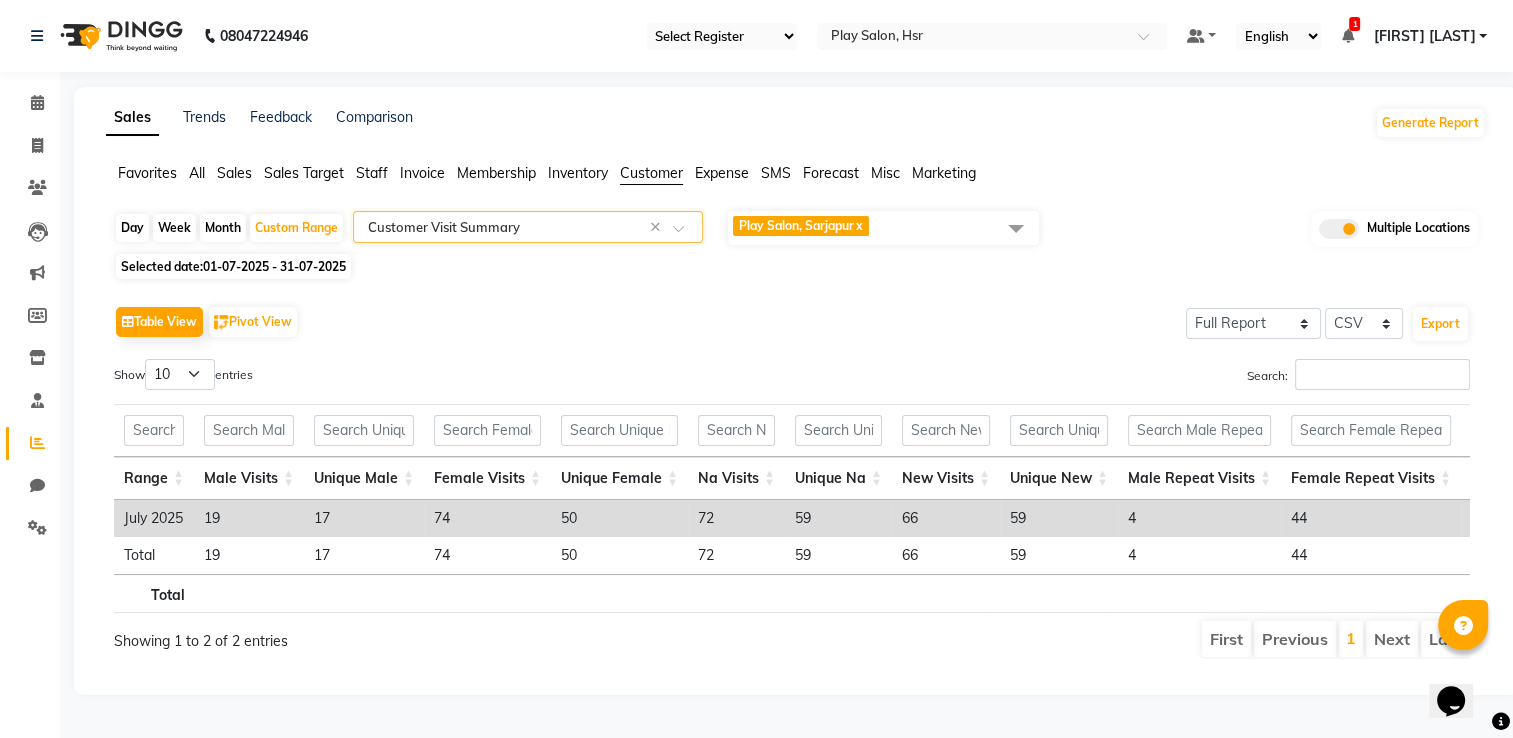 scroll, scrollTop: 0, scrollLeft: 612, axis: horizontal 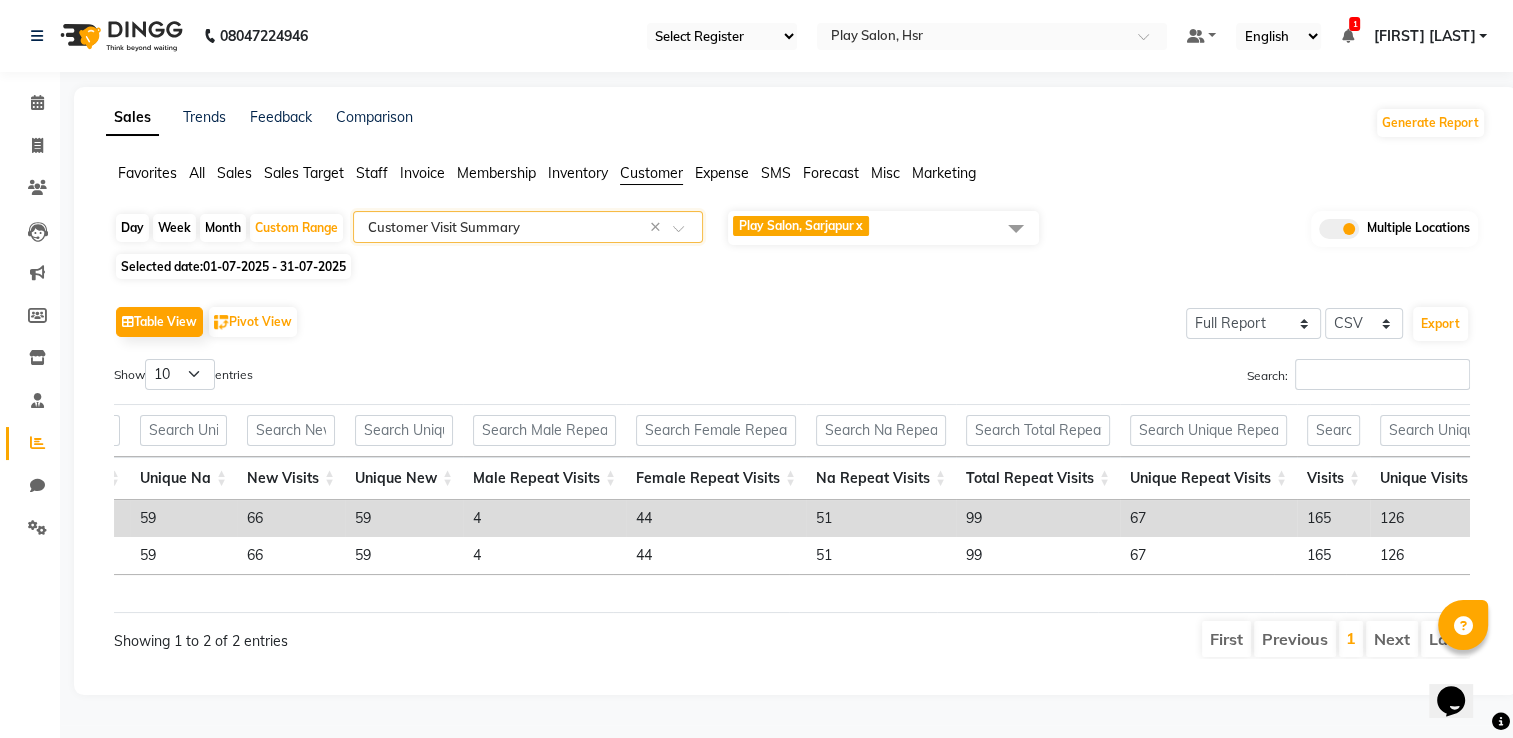 click on "Play Salon, Sarjapur  x" 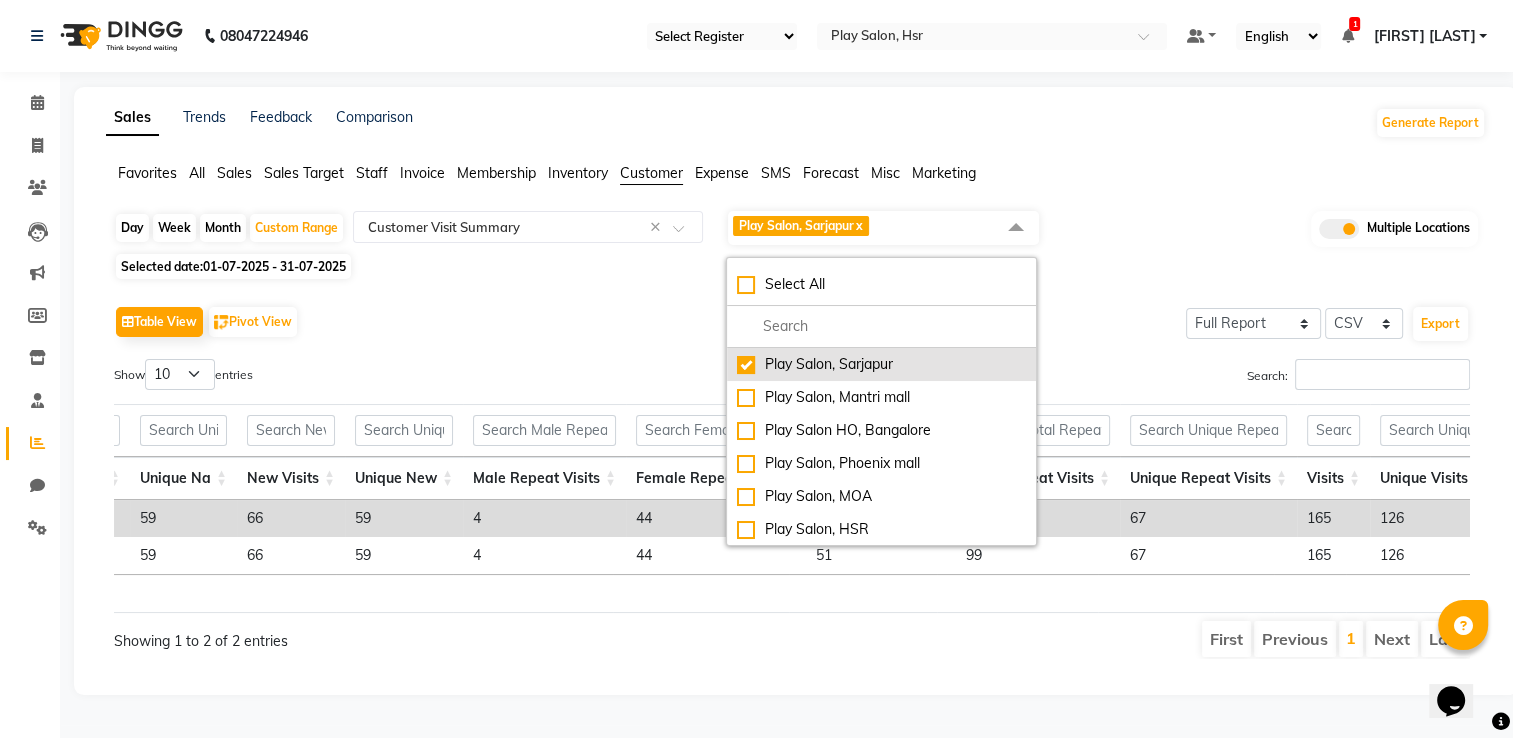 click on "Play Salon, Sarjapur" 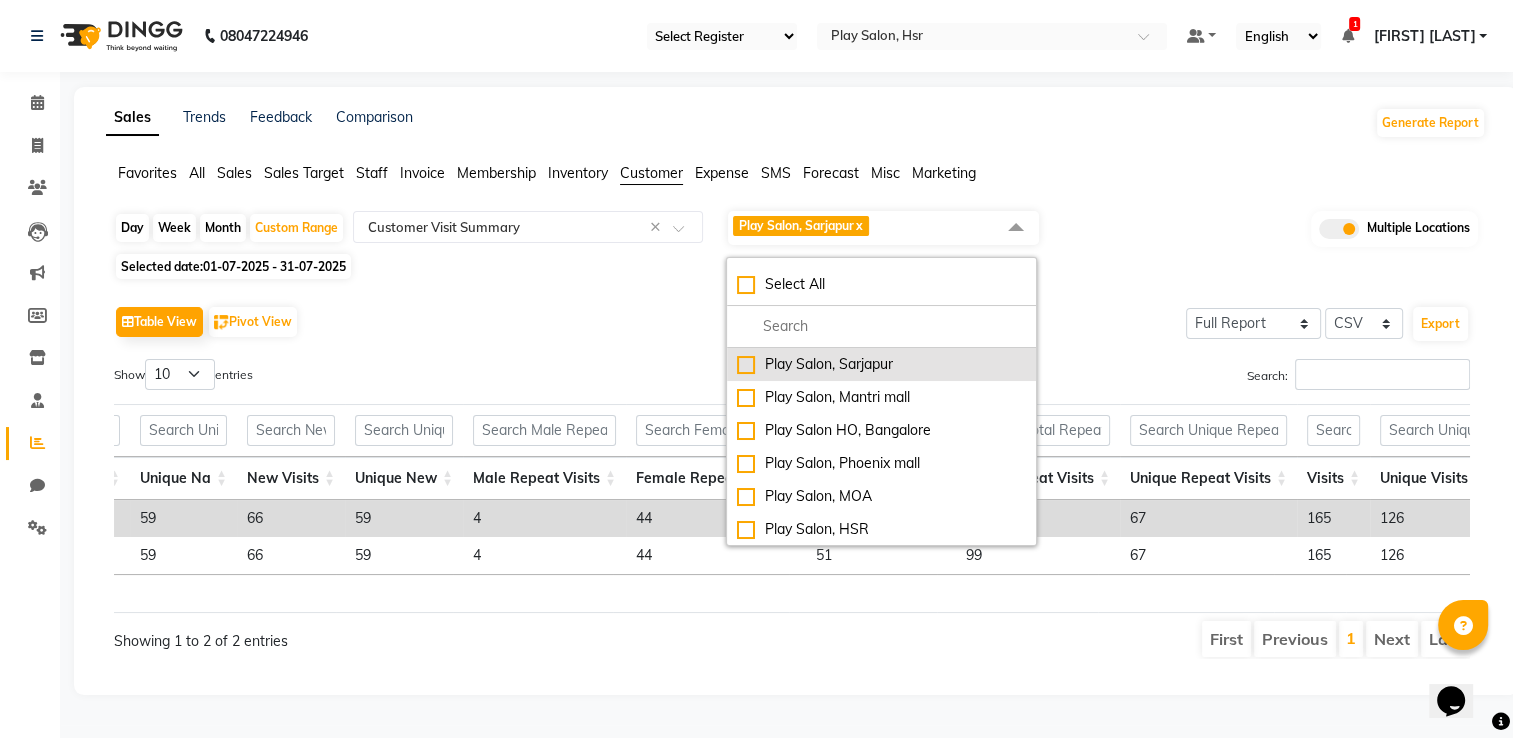 checkbox on "false" 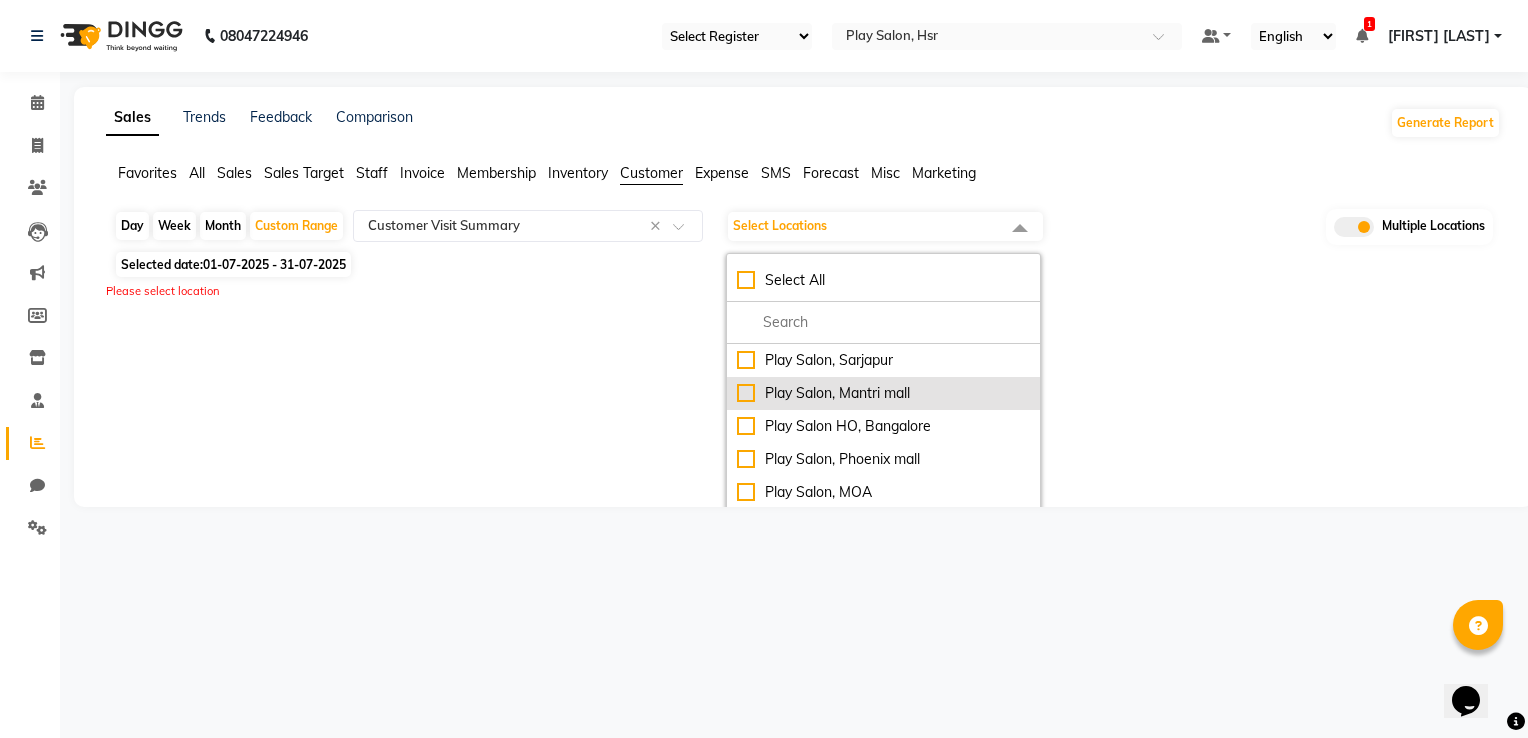 click on "Play Salon, Mantri mall" 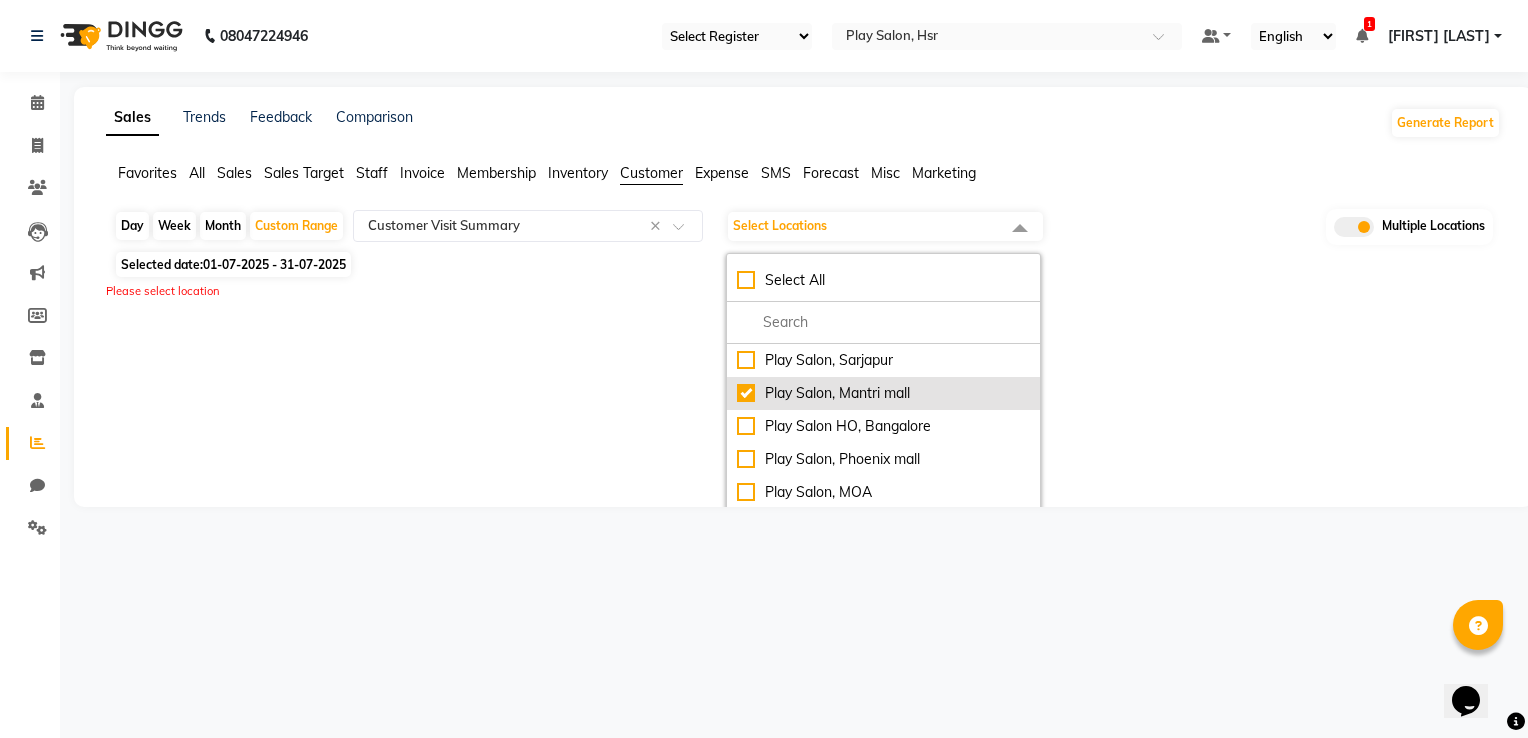 checkbox on "true" 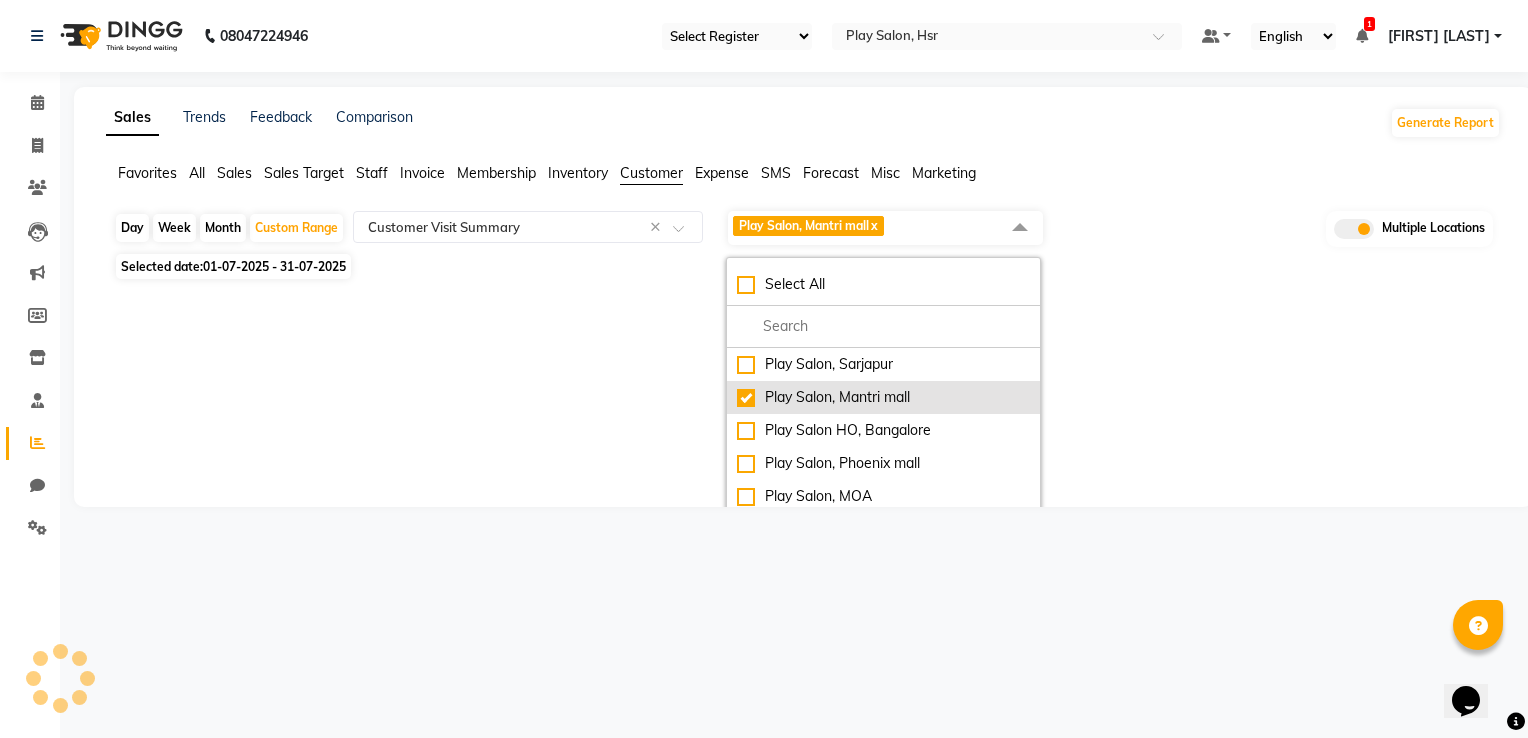 select on "full_report" 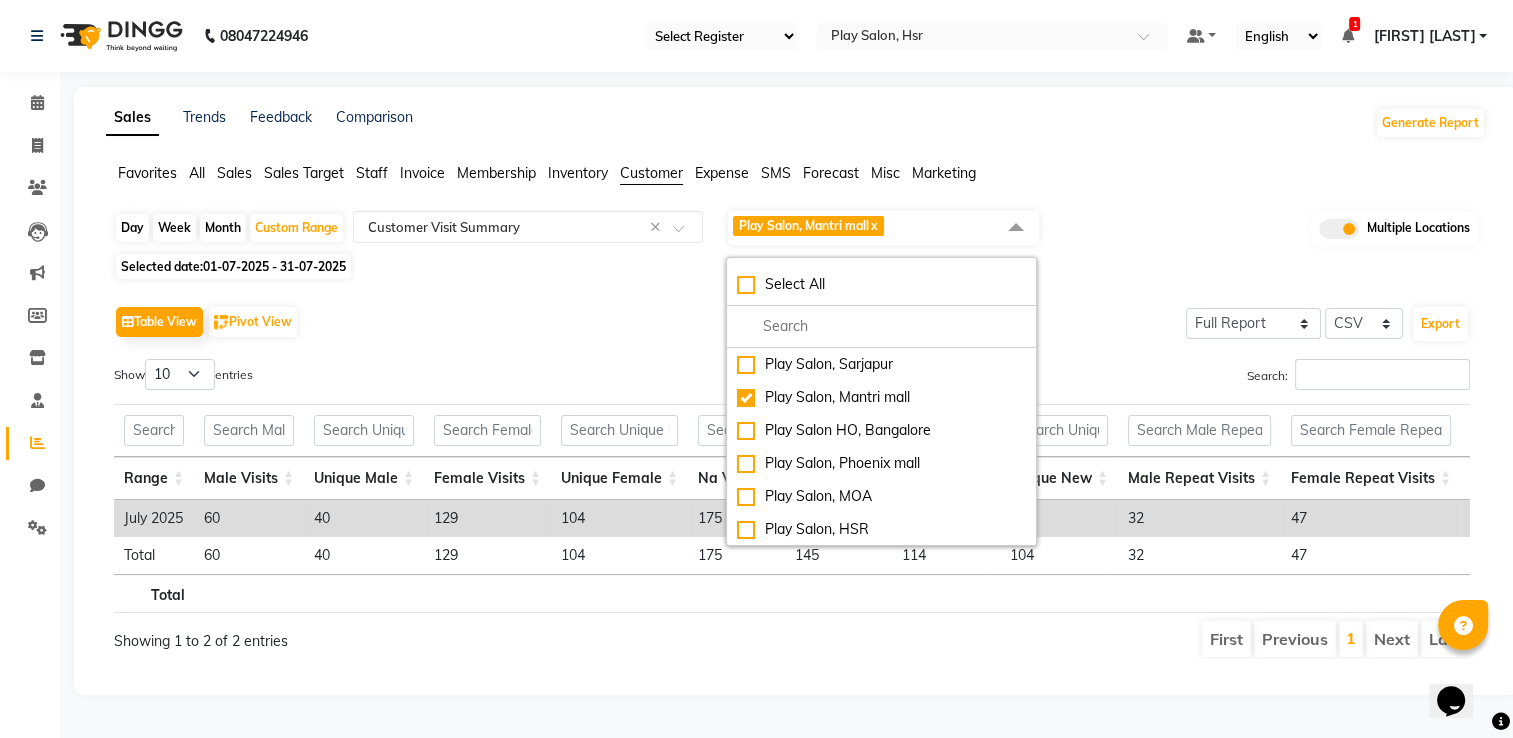 click on "Table View   Pivot View  Select Full Report Filtered Report Select CSV PDF  Export" 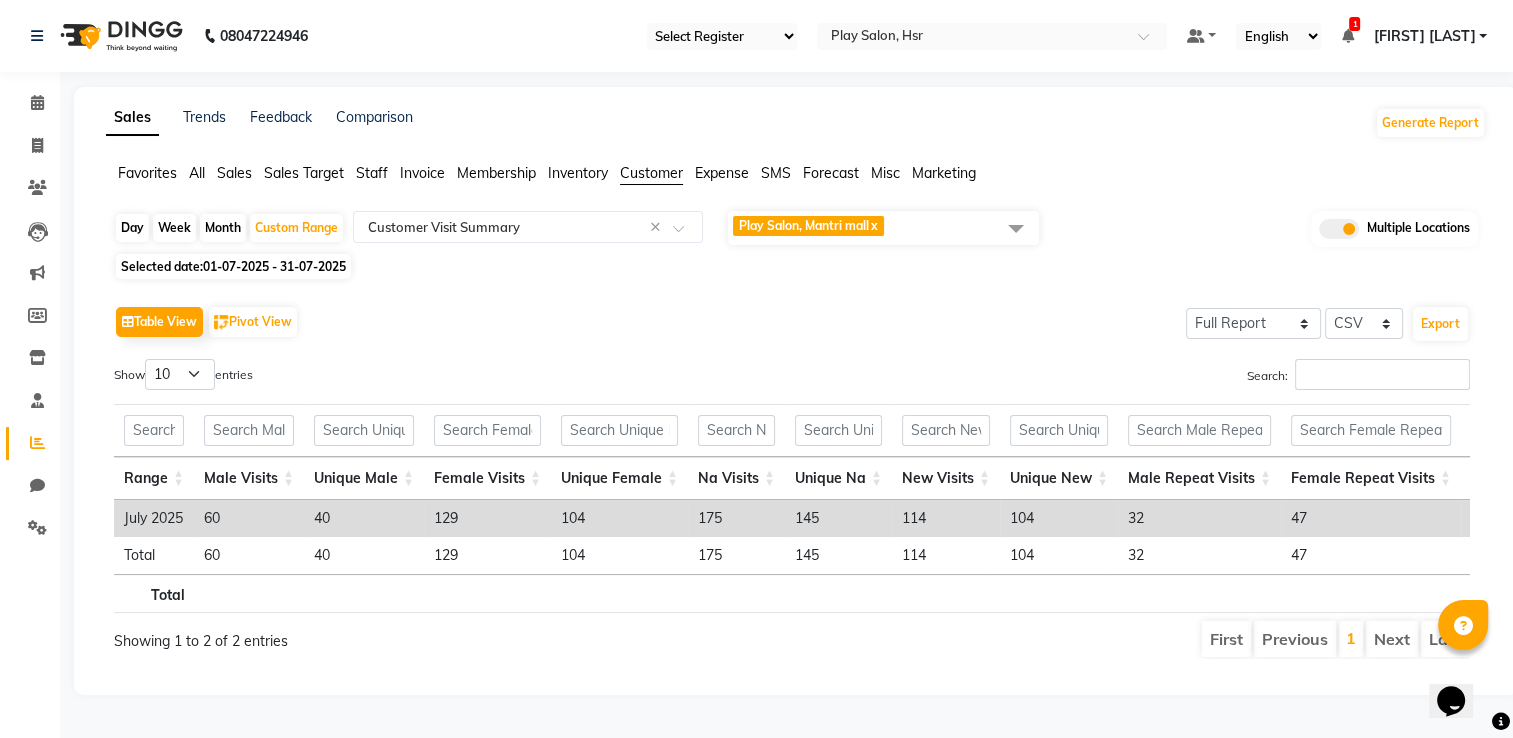 scroll, scrollTop: 0, scrollLeft: 505, axis: horizontal 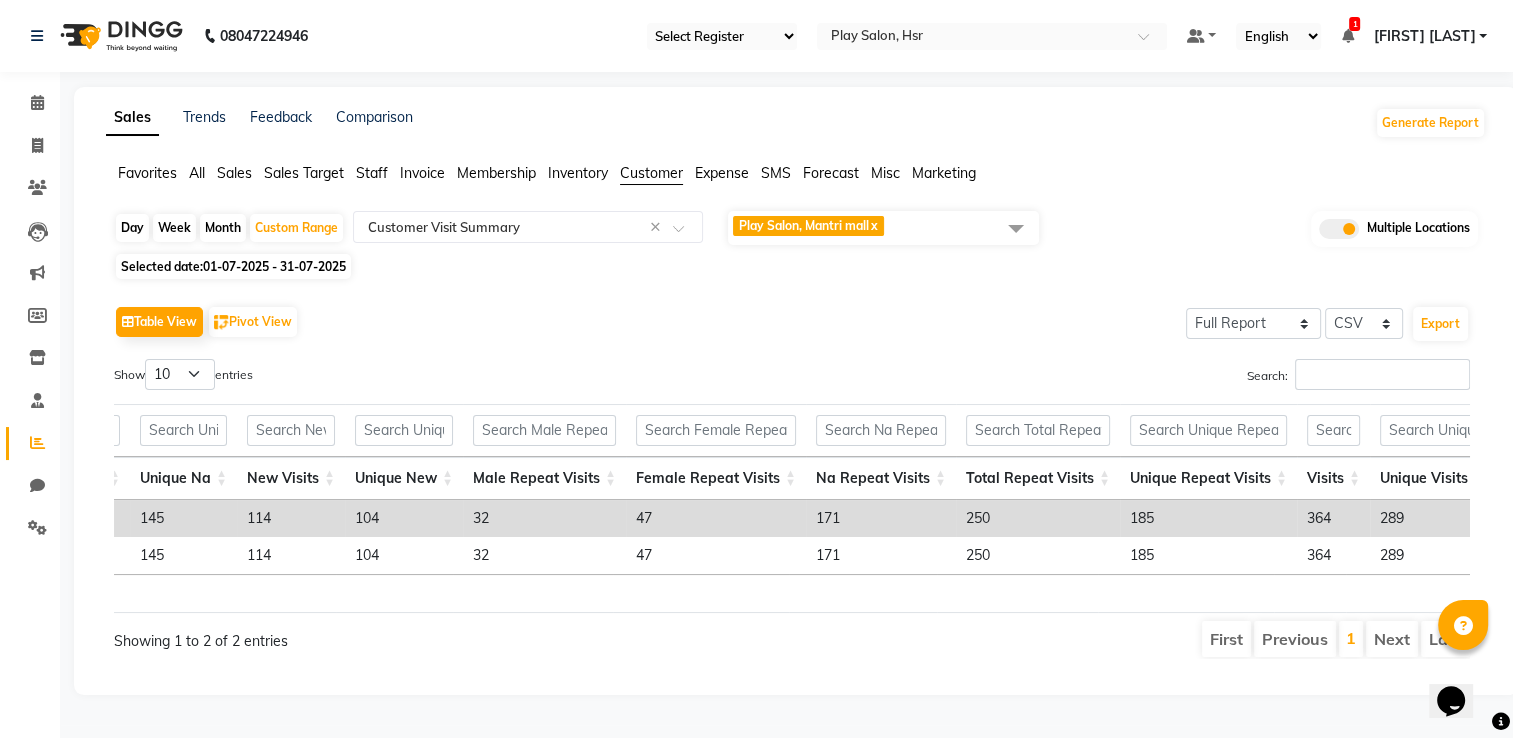 click on "Play Salon, Mantri mall  x" 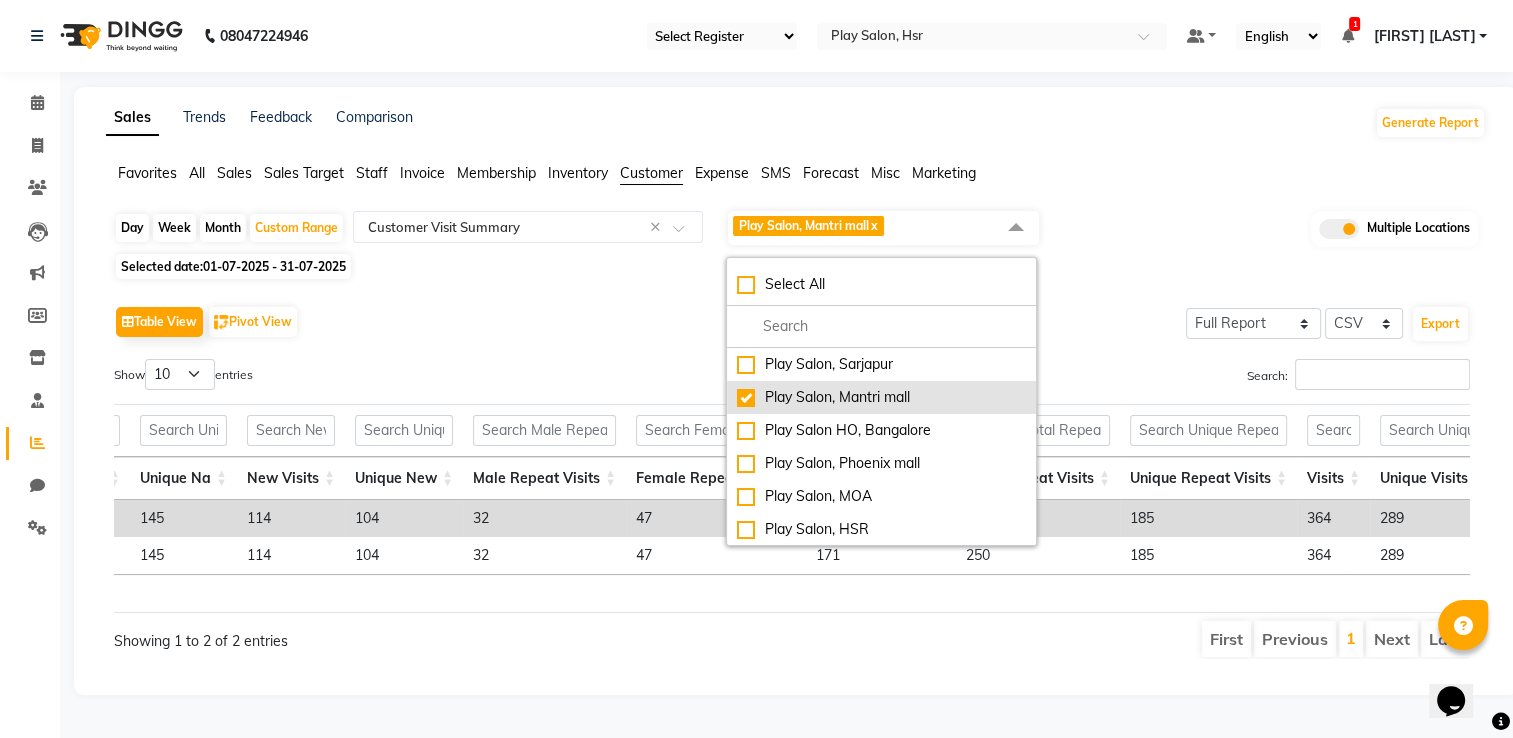 click on "Play Salon, Mantri mall" 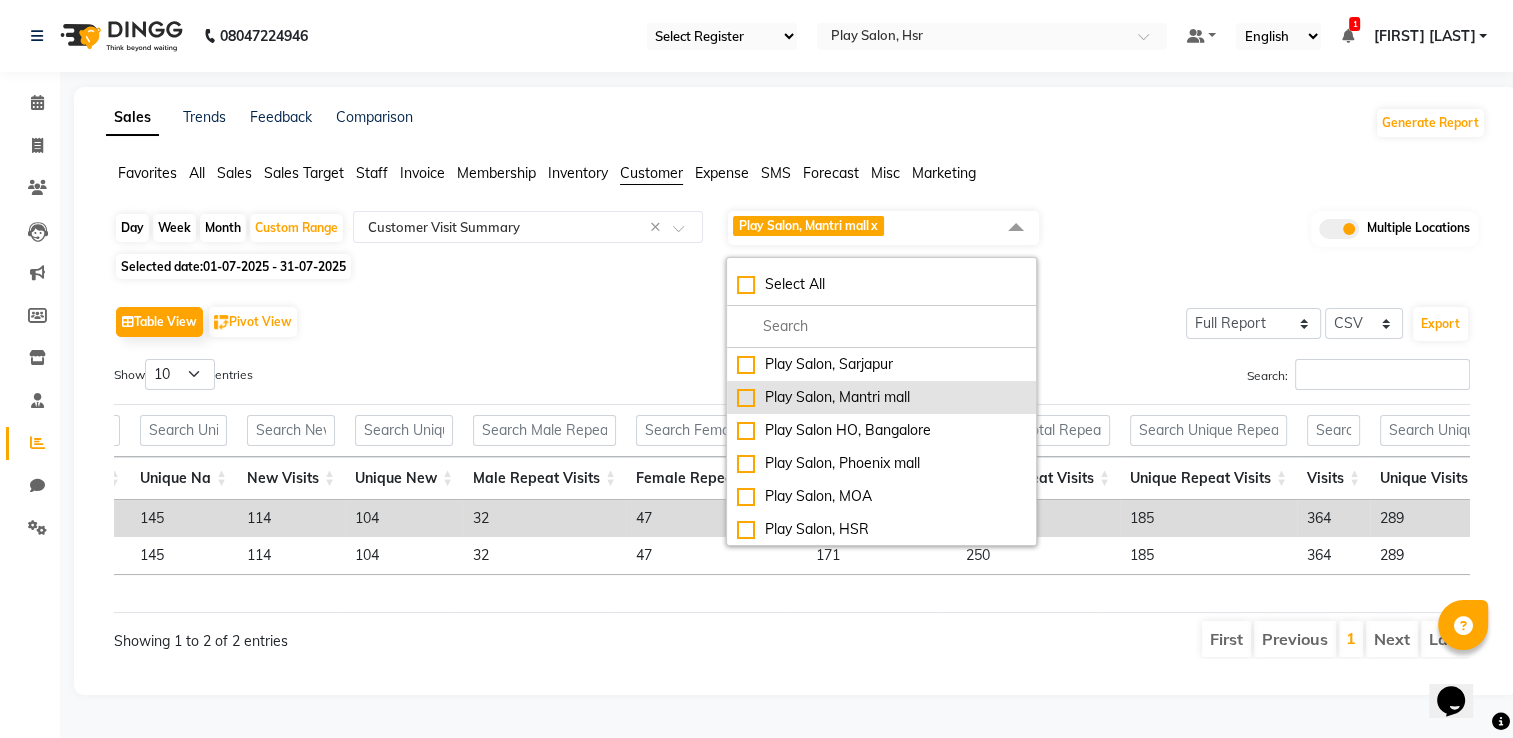 checkbox on "false" 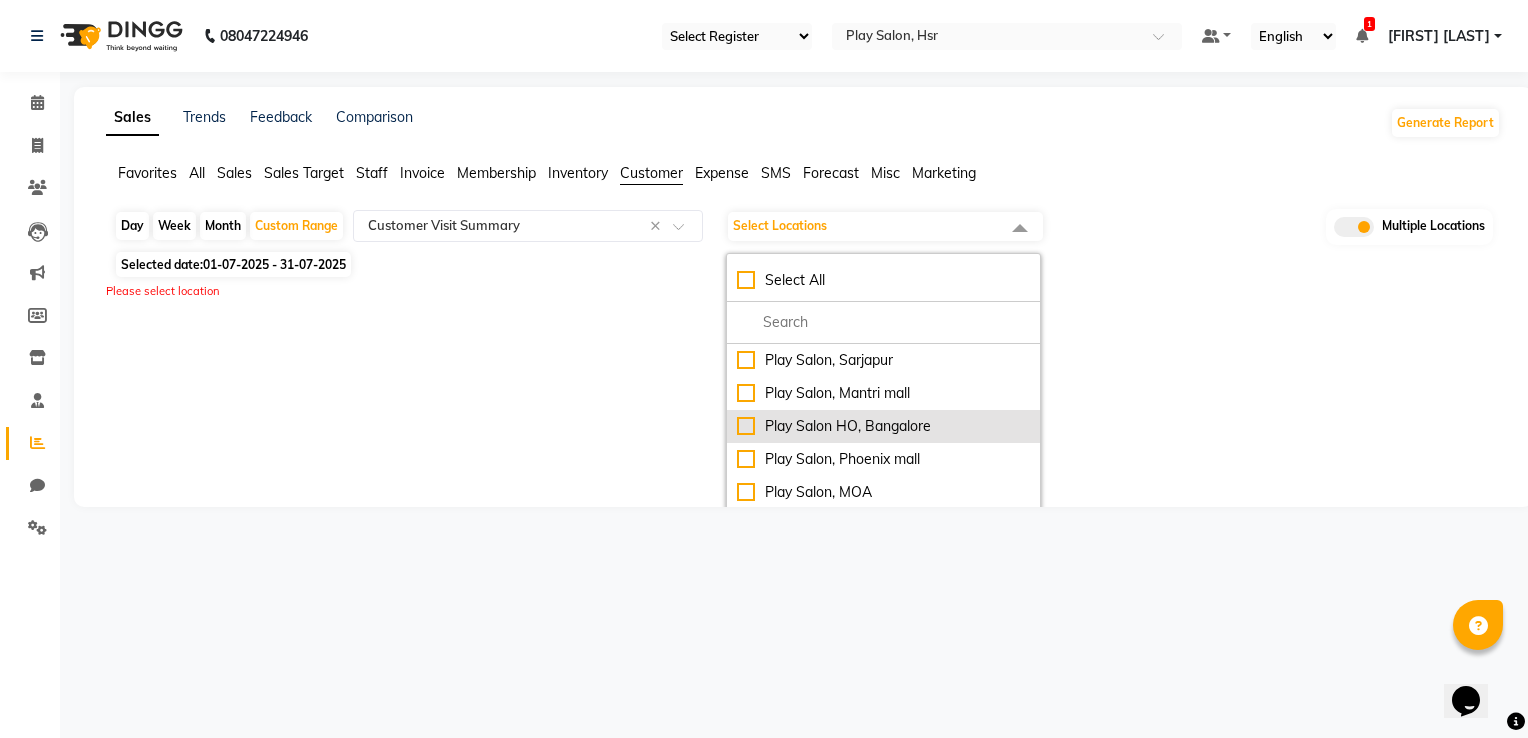 click on "Play Salon HO, Bangalore" 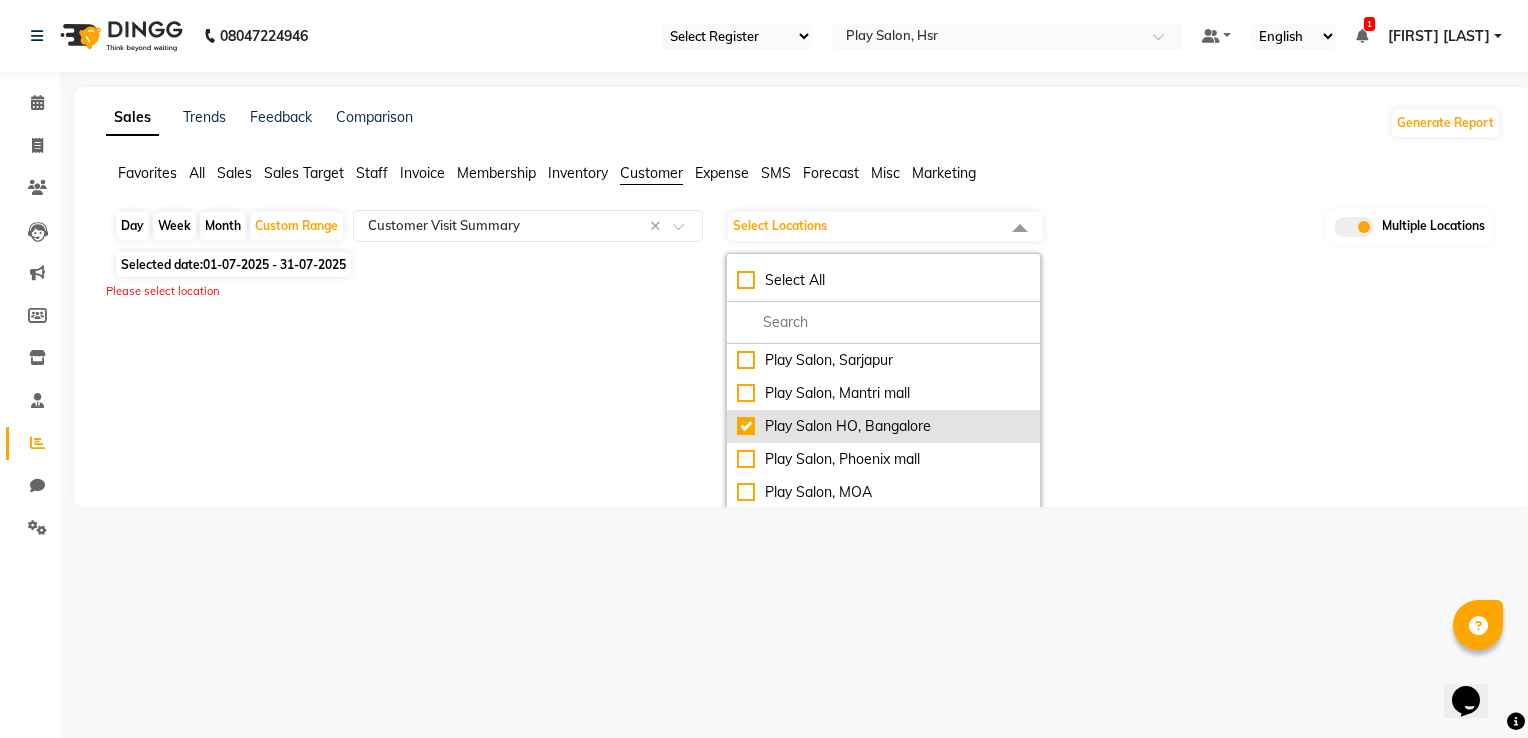checkbox on "true" 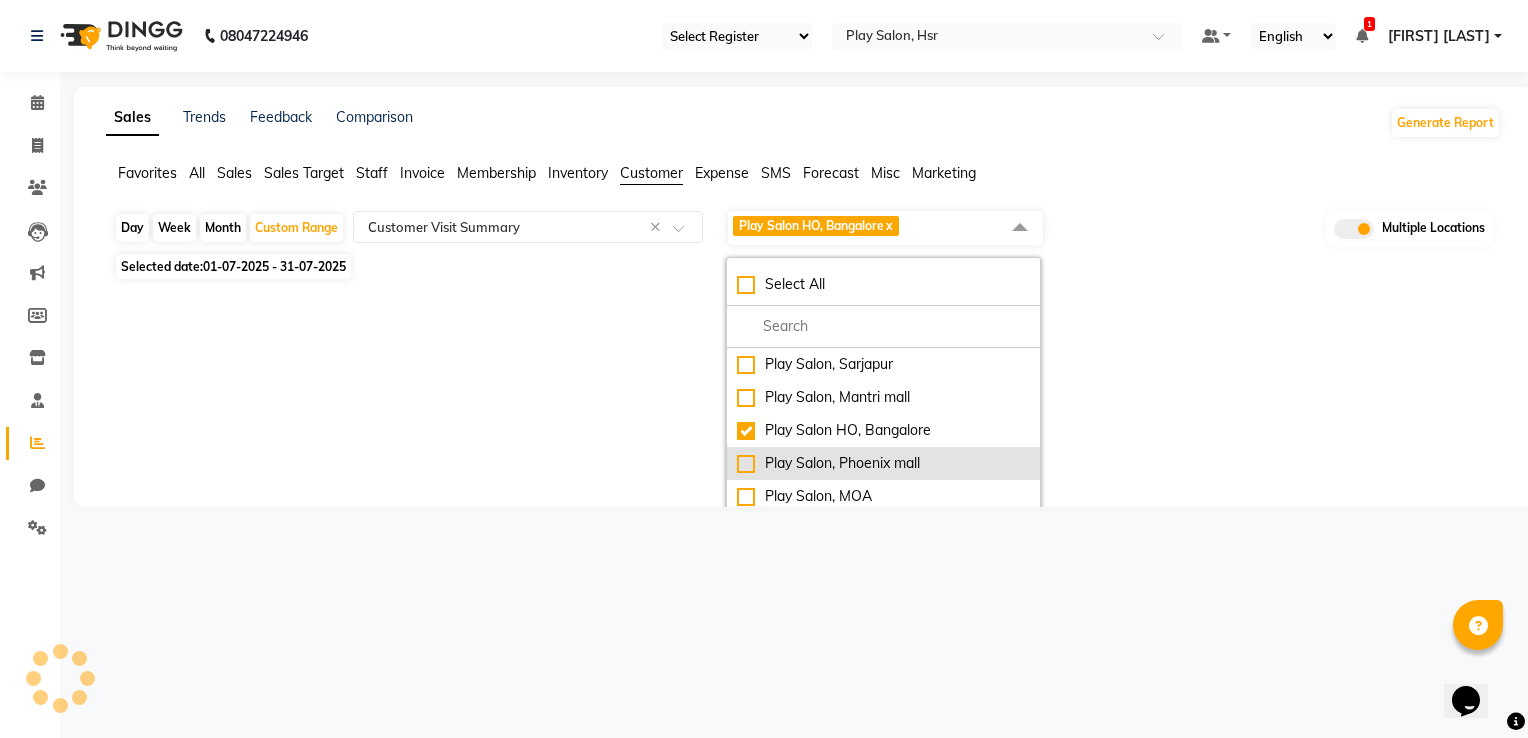click on "Play Salon, Phoenix mall" 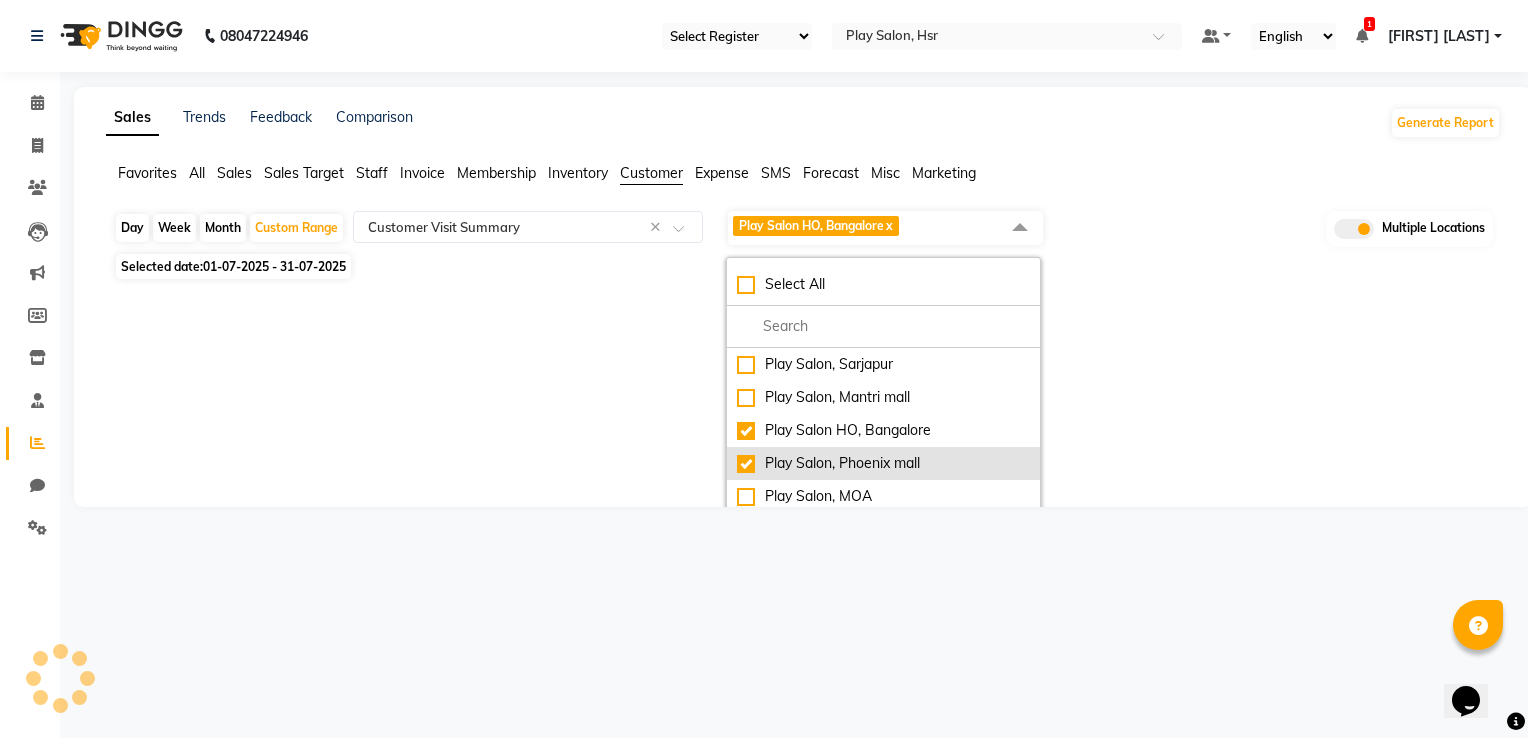 select on "full_report" 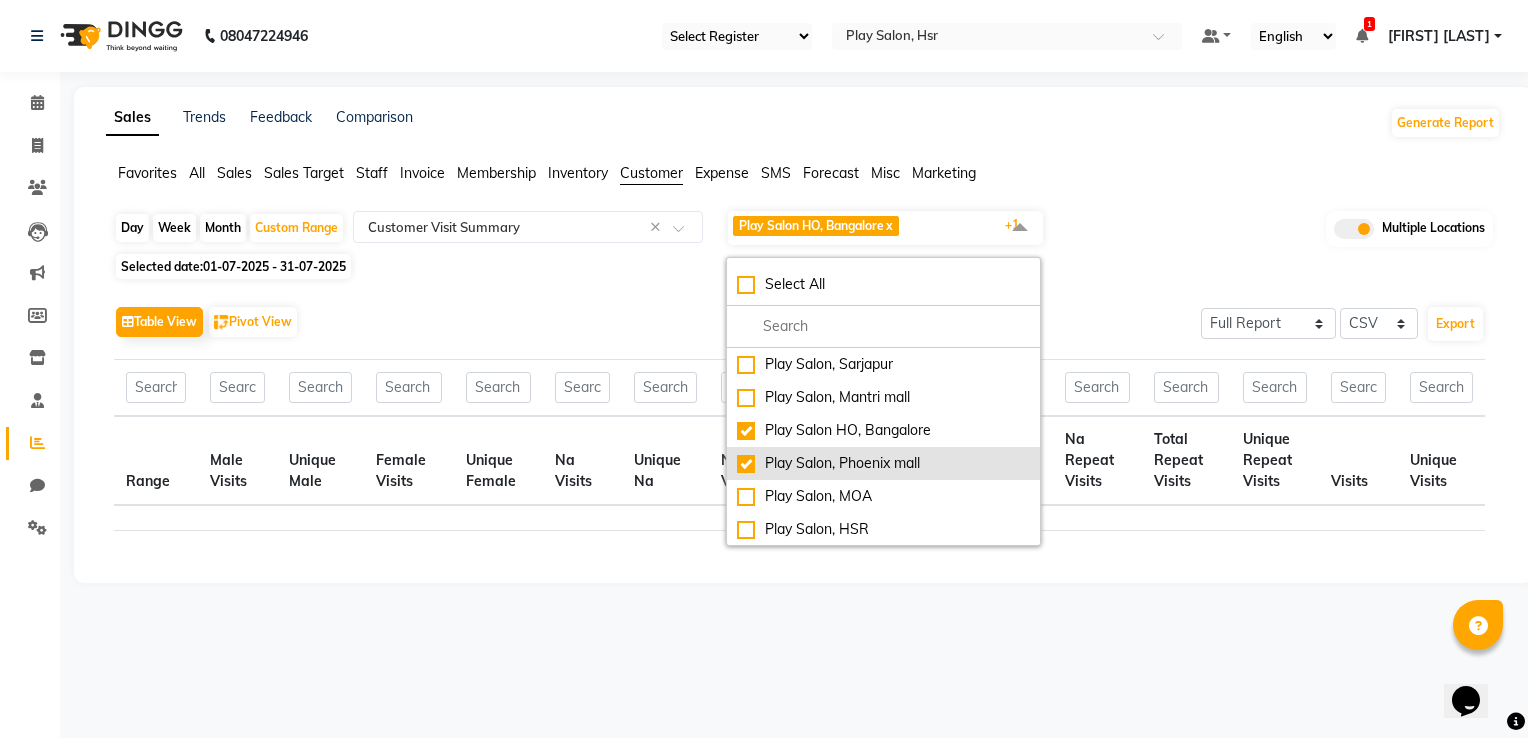 checkbox on "true" 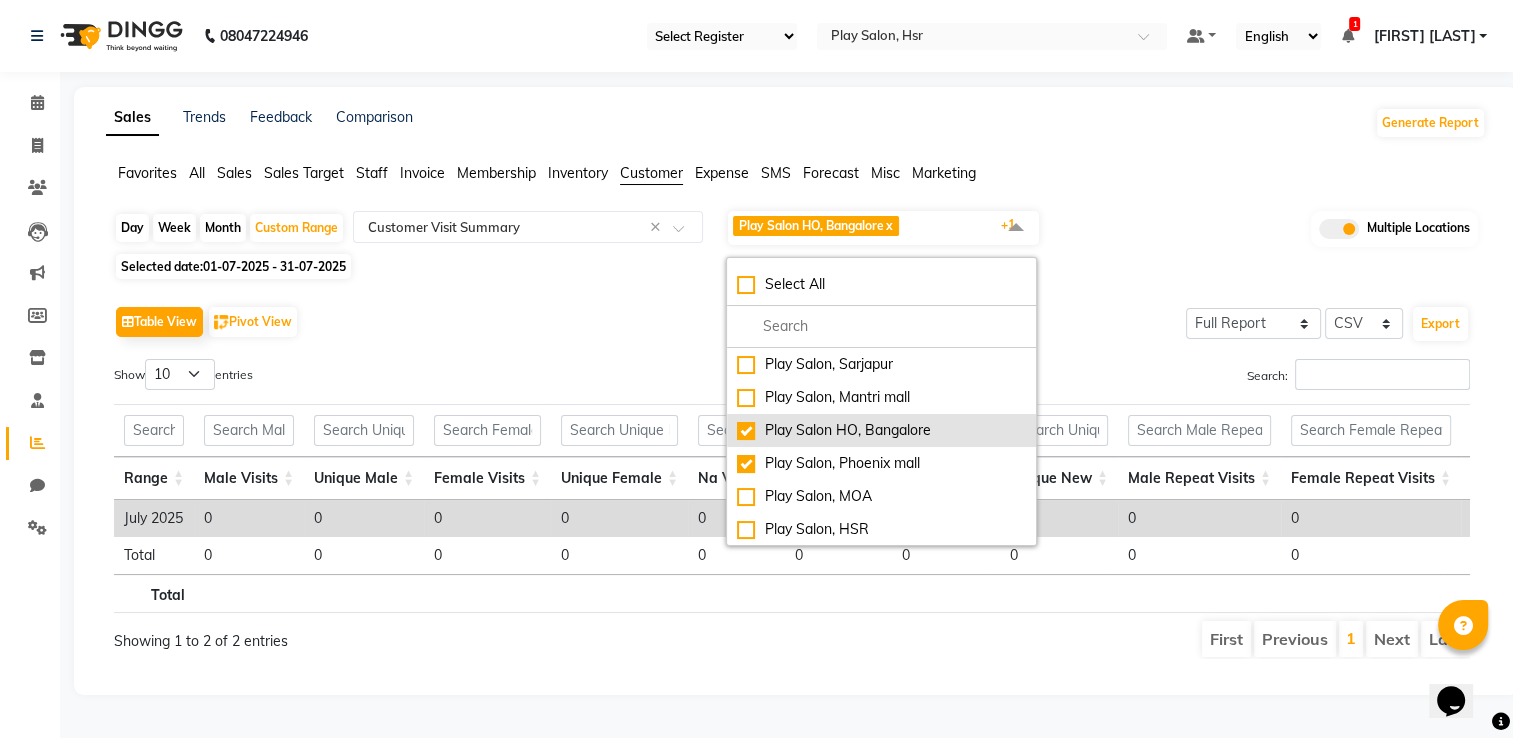 click on "Play Salon HO, Bangalore" 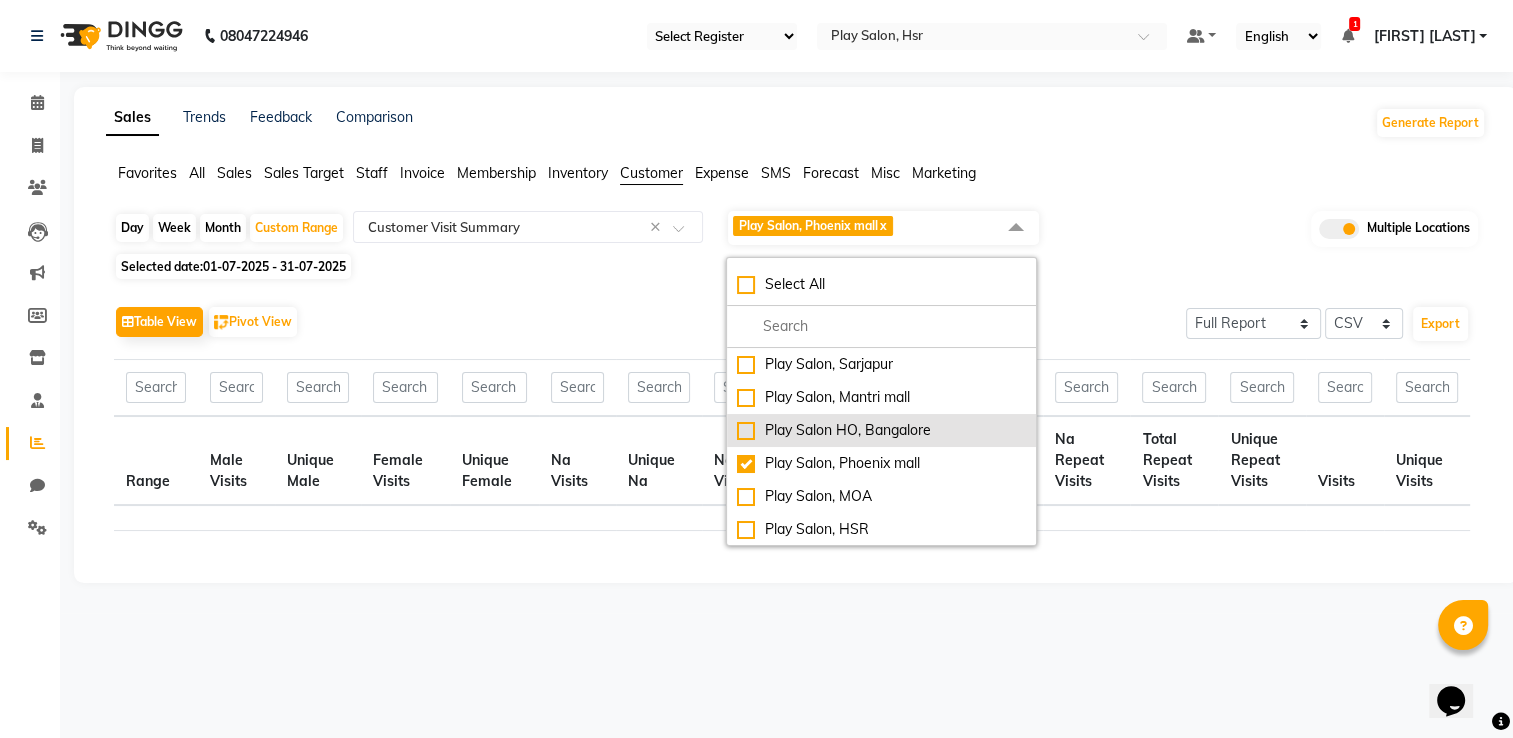 checkbox on "false" 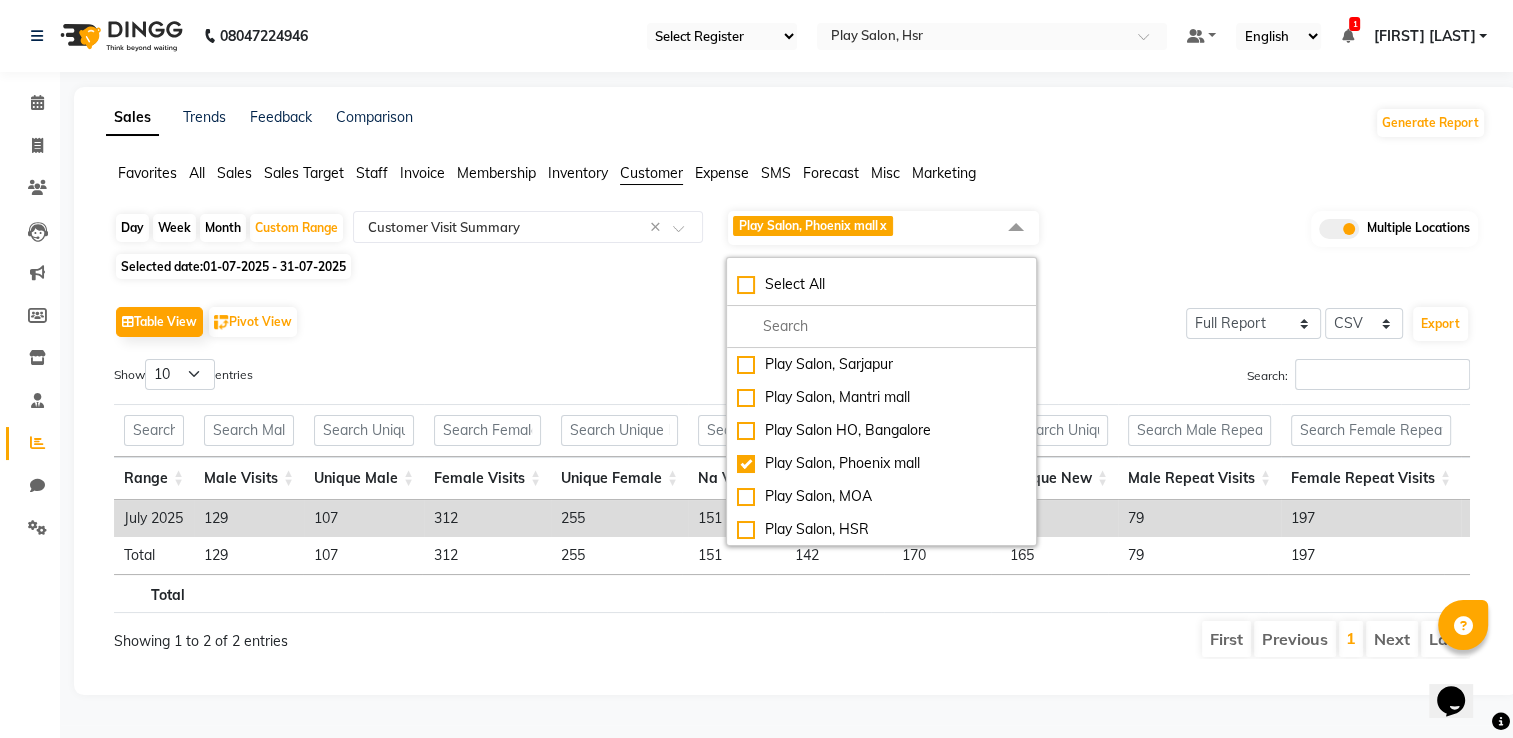click on "Table View   Pivot View  Select Full Report Filtered Report Select CSV PDF  Export  Show  10 25 50 100  entries Search: Range Male Visits Unique Male Female Visits Unique Female Na Visits Unique Na New Visits Unique New Male Repeat Visits Female Repeat Visits Na Repeat Visits Total Repeat Visits Unique Repeat Visits Visits Unique Visits Range Male Visits Unique Male Female Visits Unique Female Na Visits Unique Na New Visits Unique New Male Repeat Visits Female Repeat Visits Na Repeat Visits Total Repeat Visits Unique Repeat Visits Visits Unique Visits Total July 2025 129 107 312 255 151 142 170 165 79 197 146 422 339 592 504 Total 129 107 312 255 151 142 170 165 79 197 146 422 339 592 504 Total Showing 1 to 2 of 2 entries First Previous 1 Next Last" 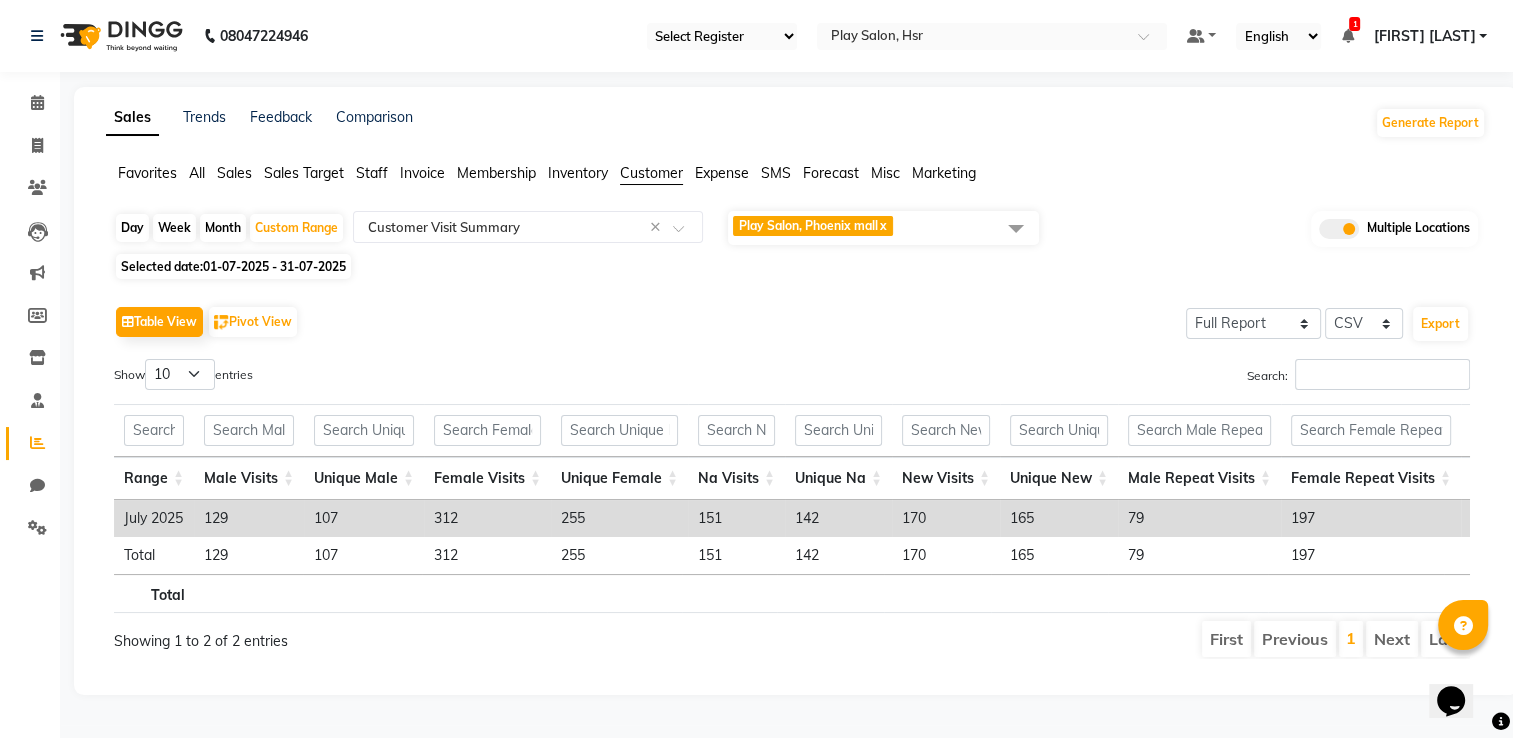 scroll, scrollTop: 0, scrollLeft: 45, axis: horizontal 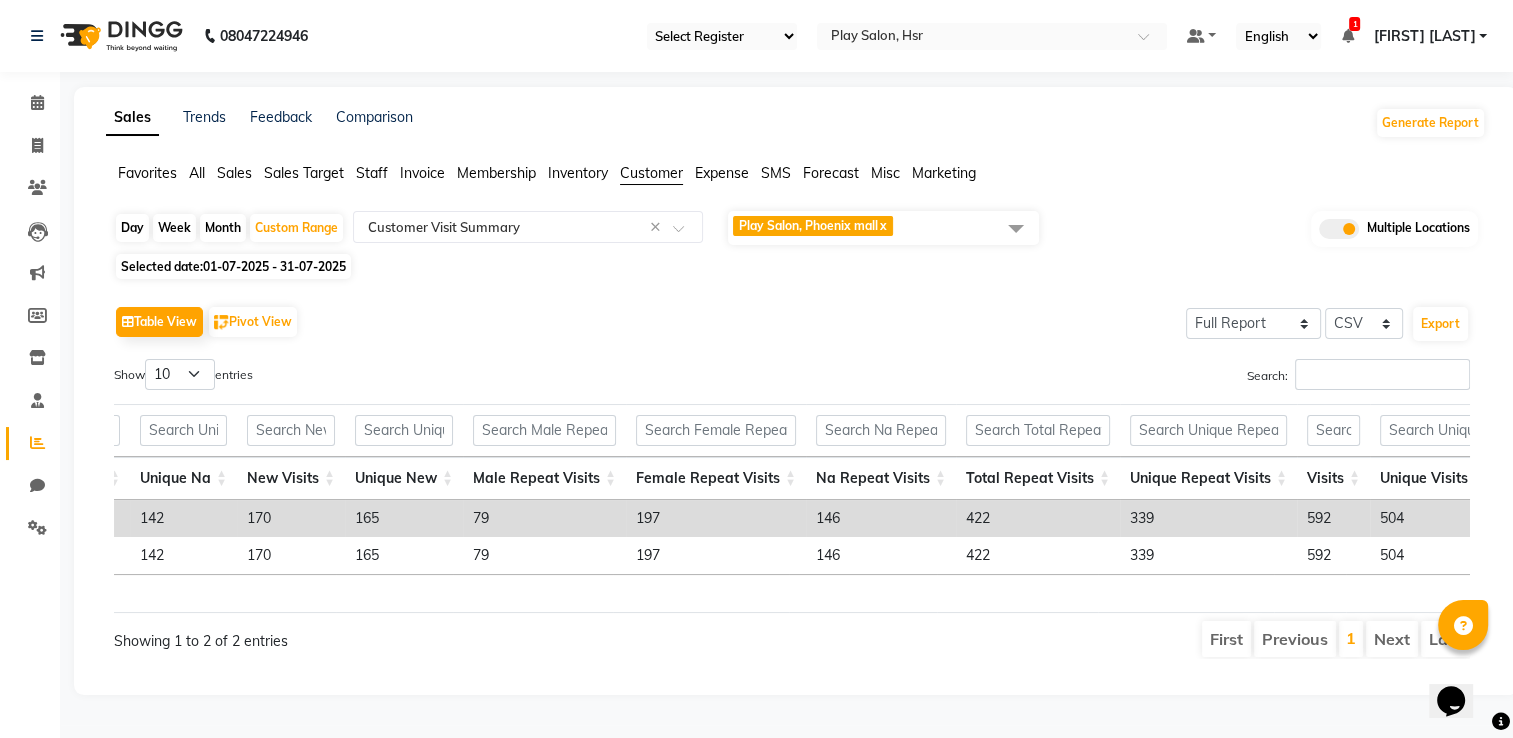 click on "Table View   Pivot View  Select Full Report Filtered Report Select CSV PDF  Export" 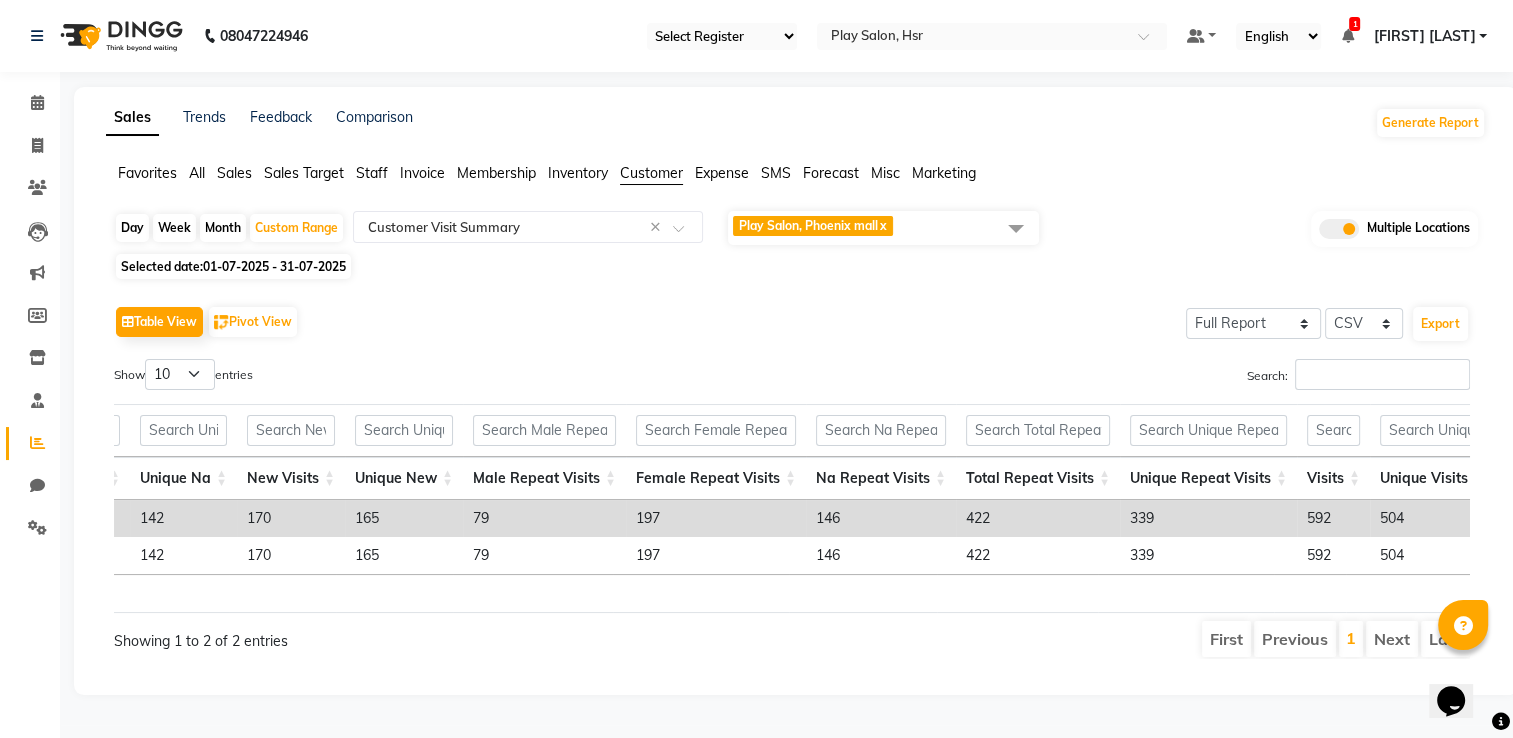 click on "Play Salon, Phoenix mall  x" 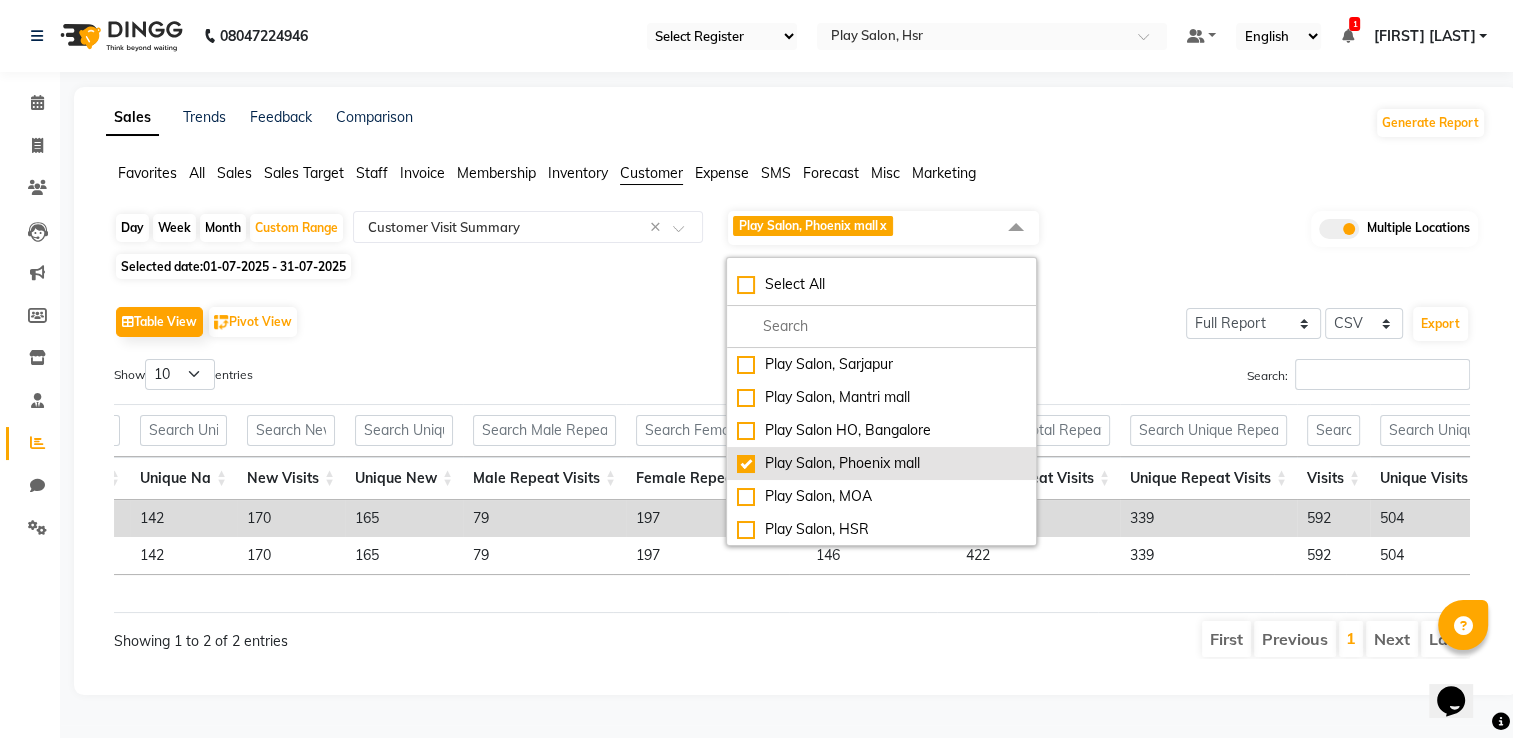click on "Play Salon, Phoenix mall" 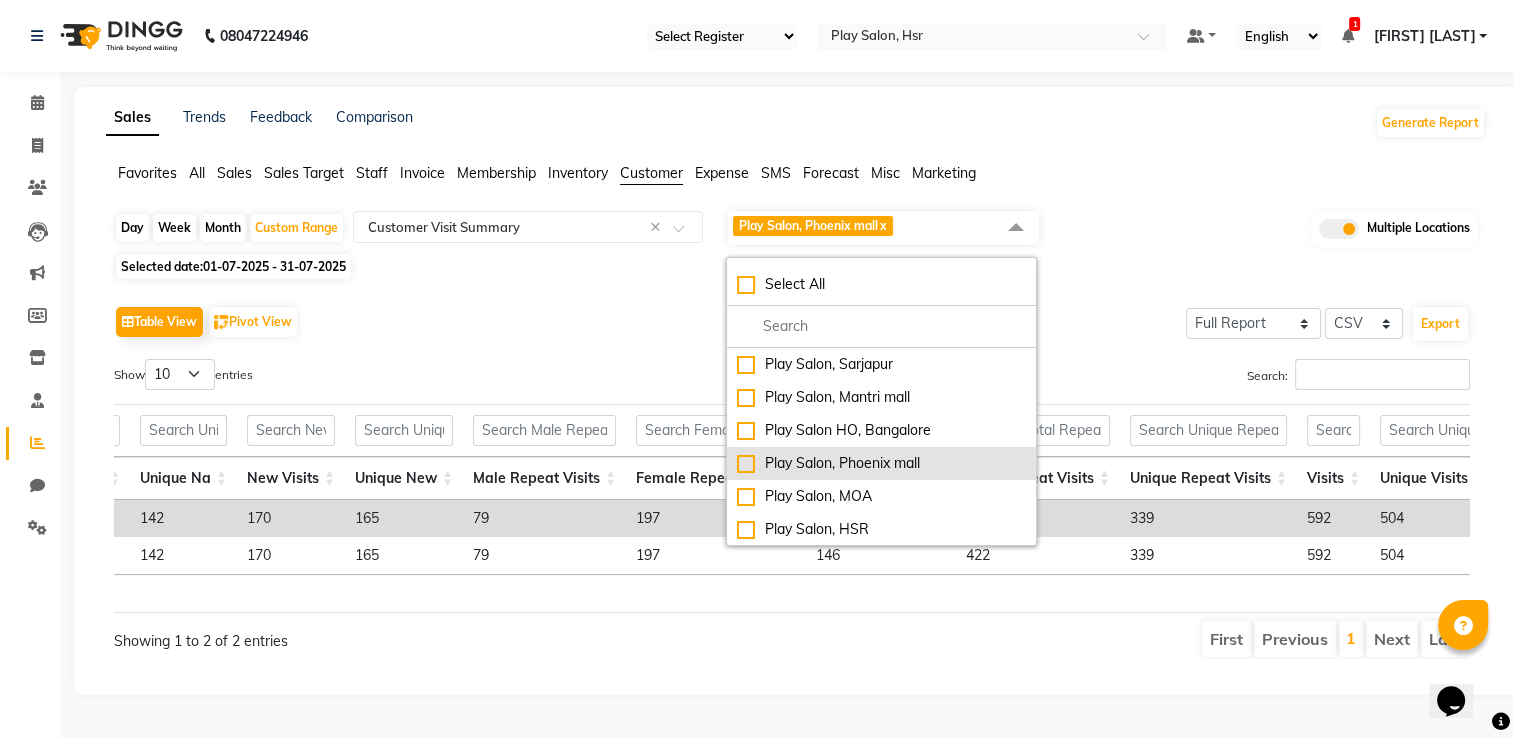 checkbox on "false" 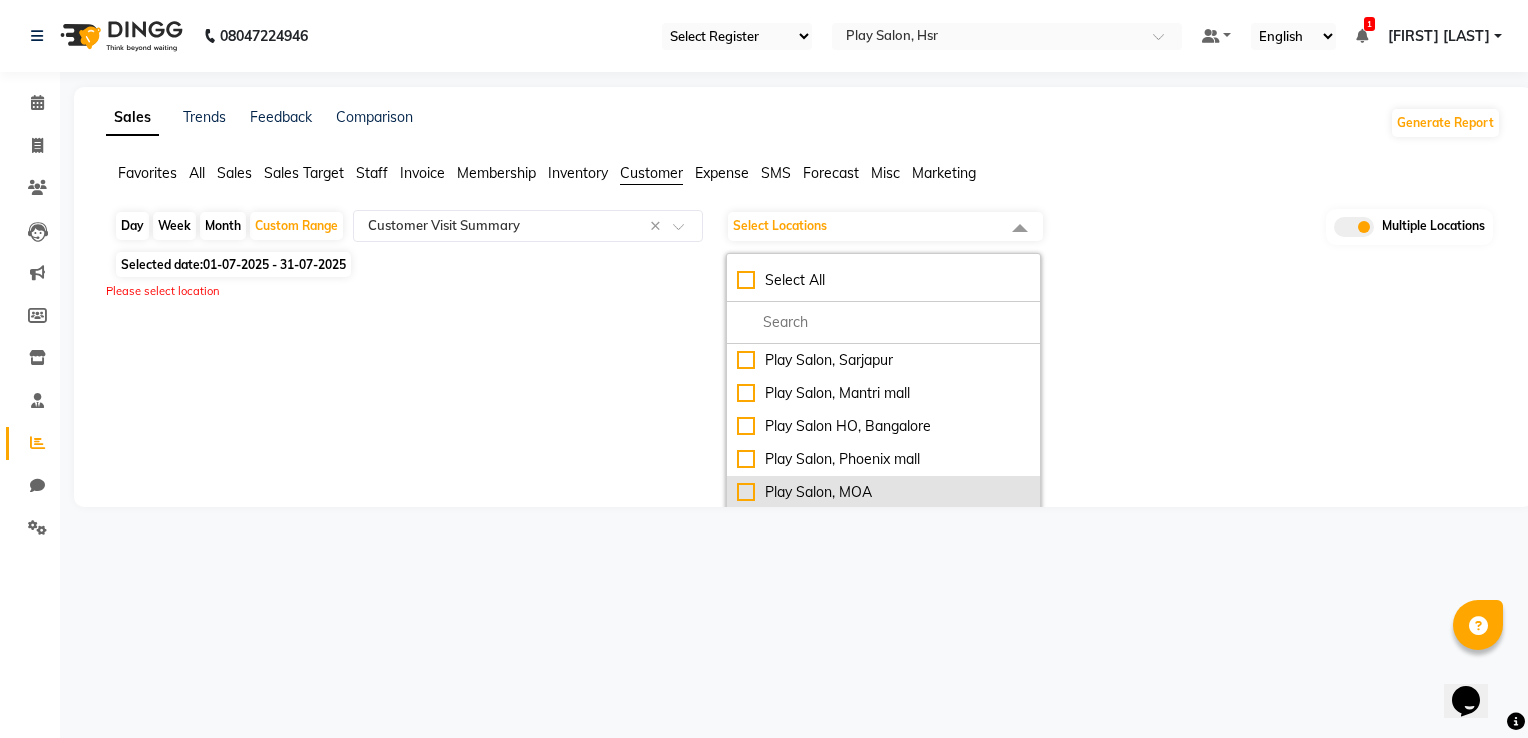 click on "Play Salon, MOA" 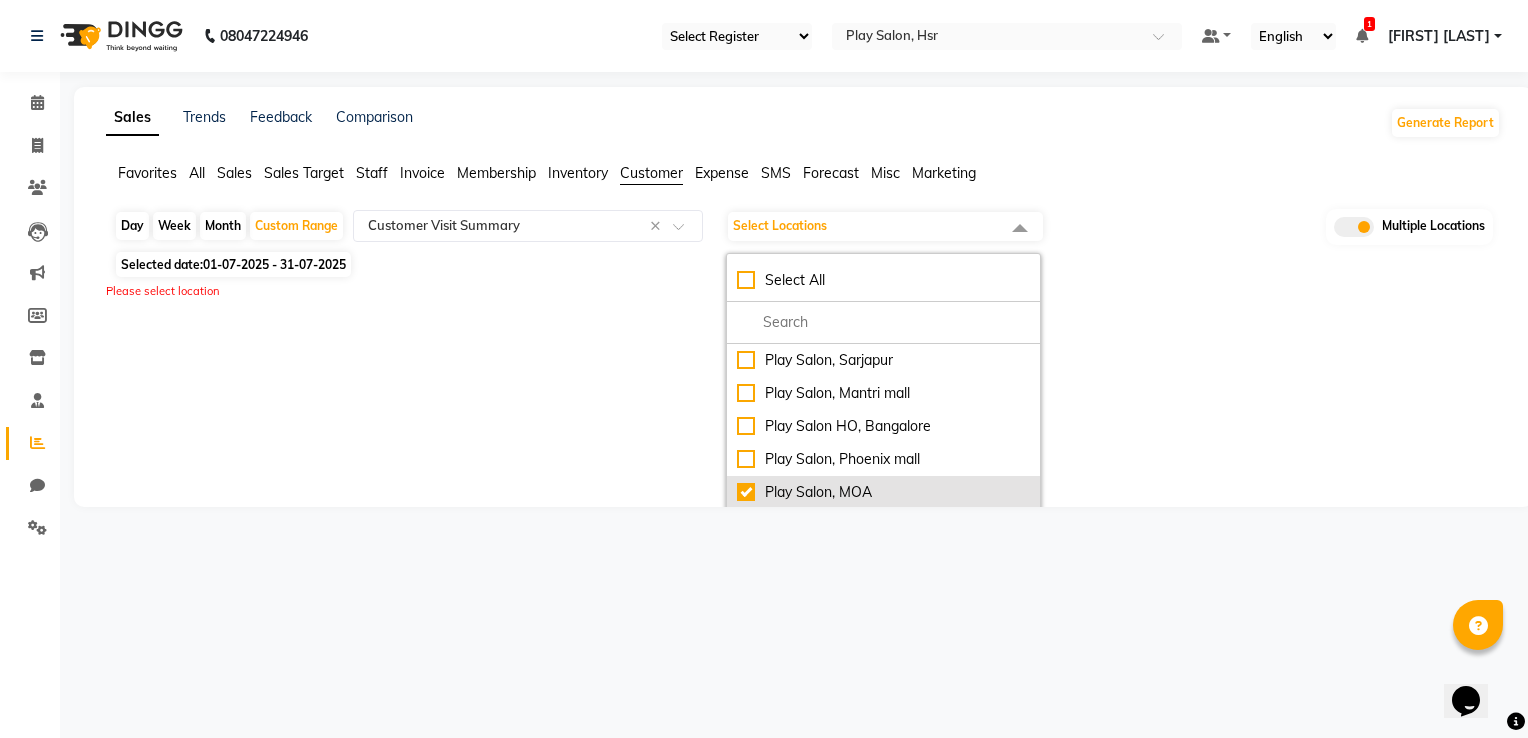 checkbox on "true" 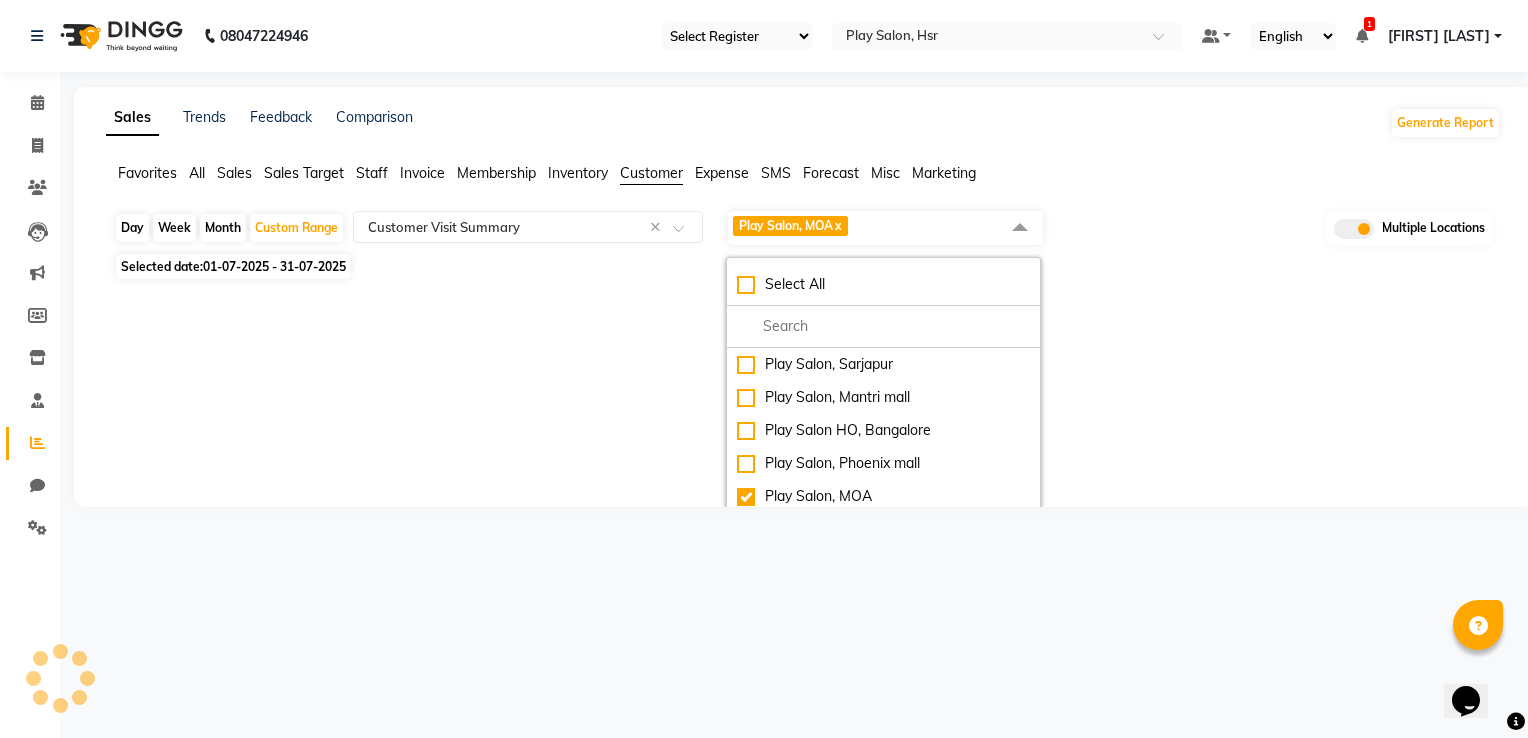select on "full_report" 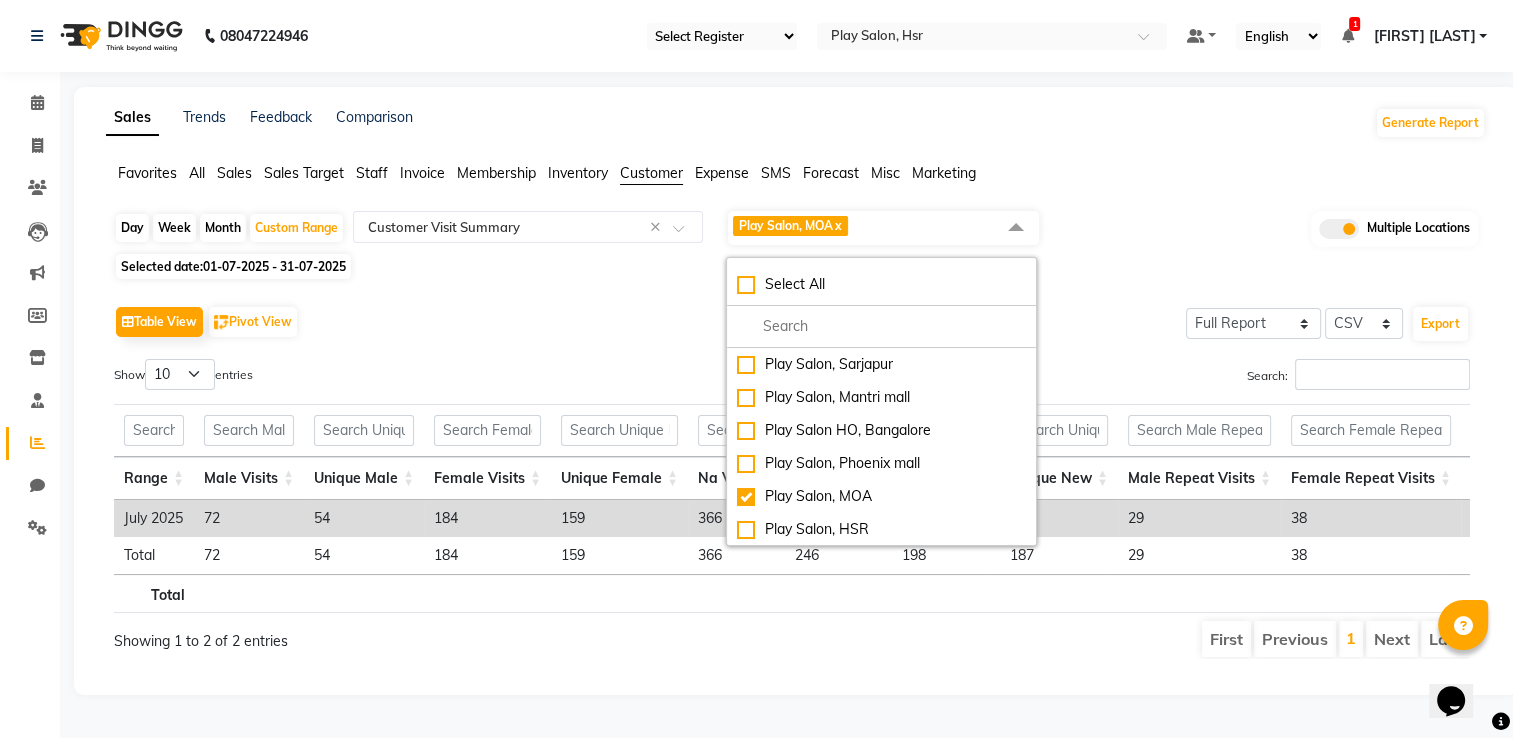 click on "Search:" at bounding box center [1138, 378] 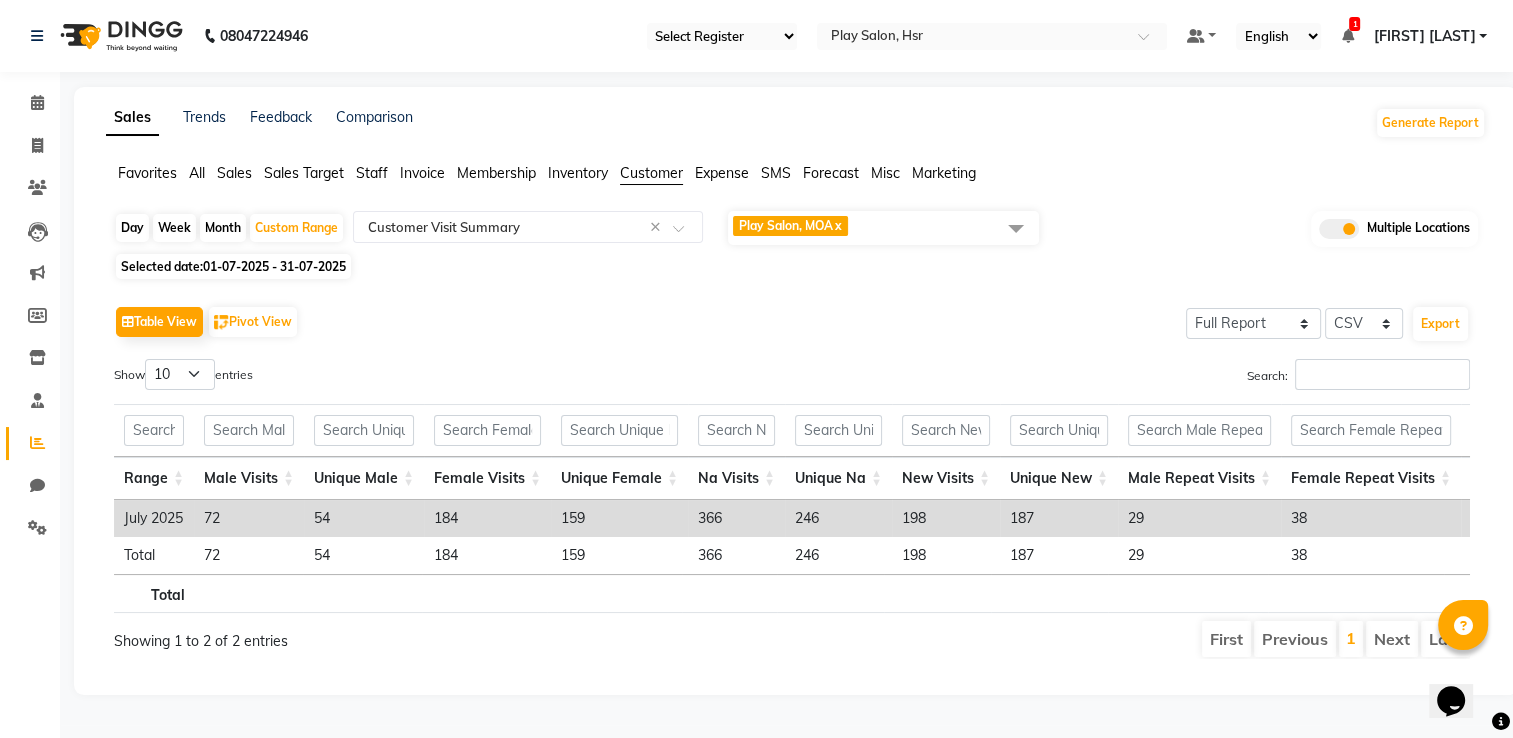 scroll, scrollTop: 0, scrollLeft: 12, axis: horizontal 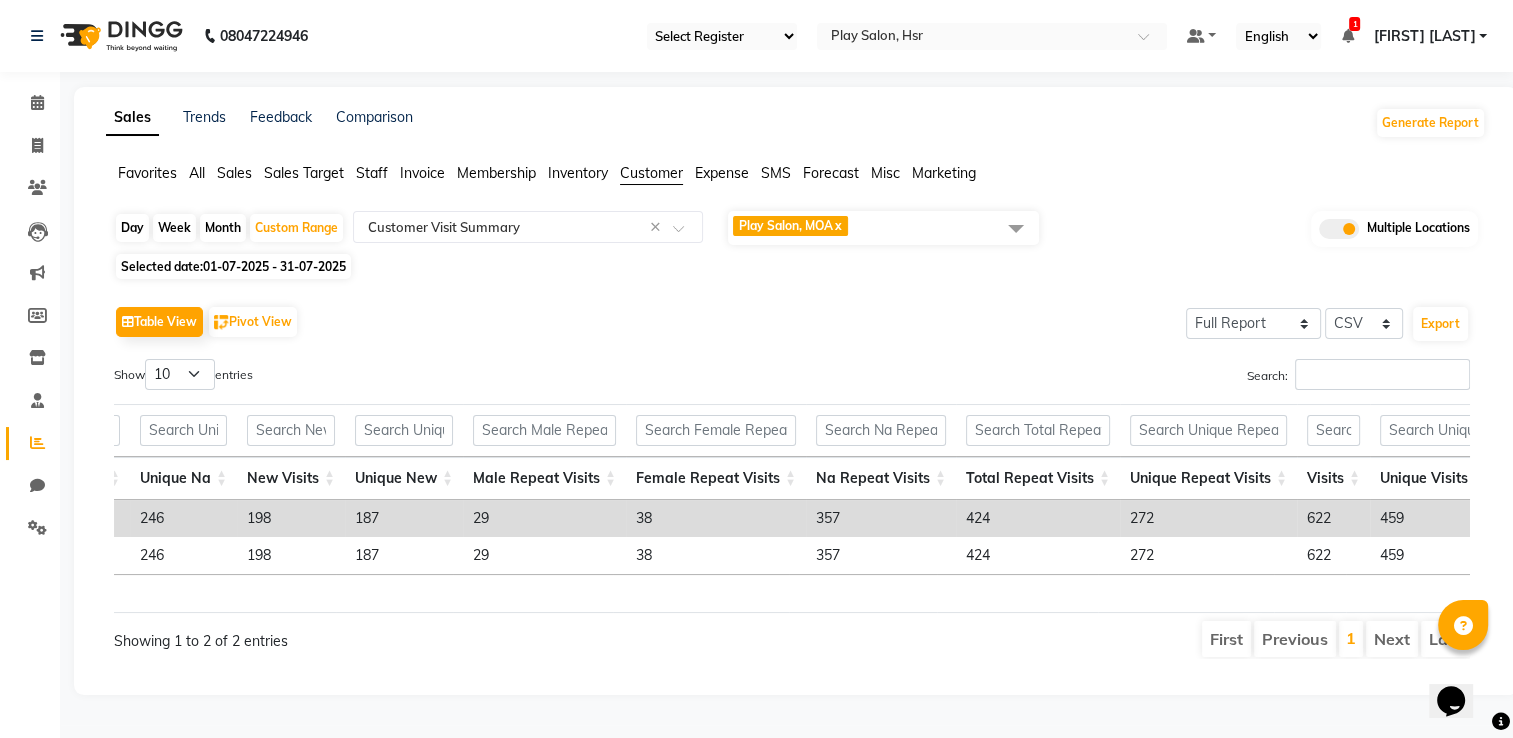 click on "Play Salon, MOA  x" 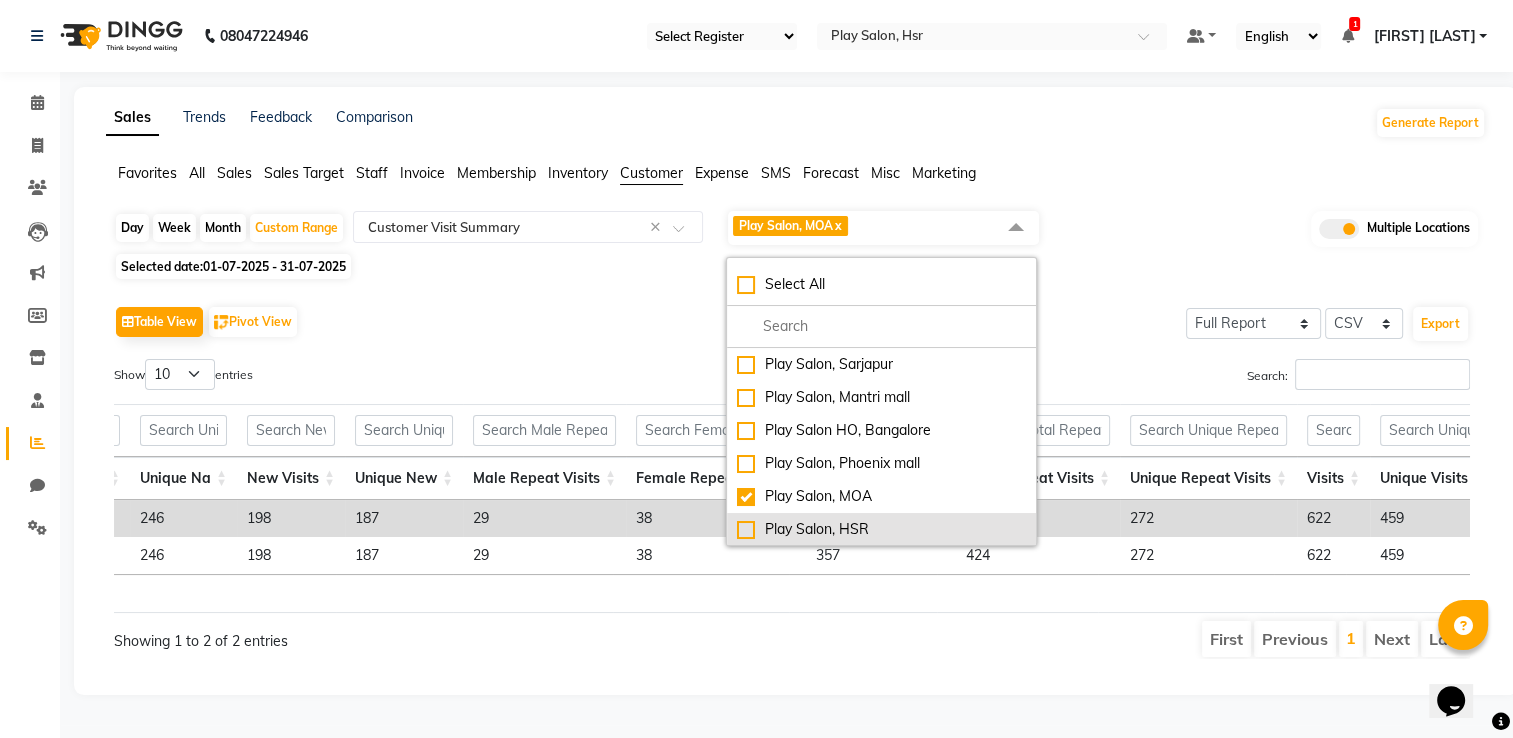 drag, startPoint x: 743, startPoint y: 534, endPoint x: 748, endPoint y: 519, distance: 15.811388 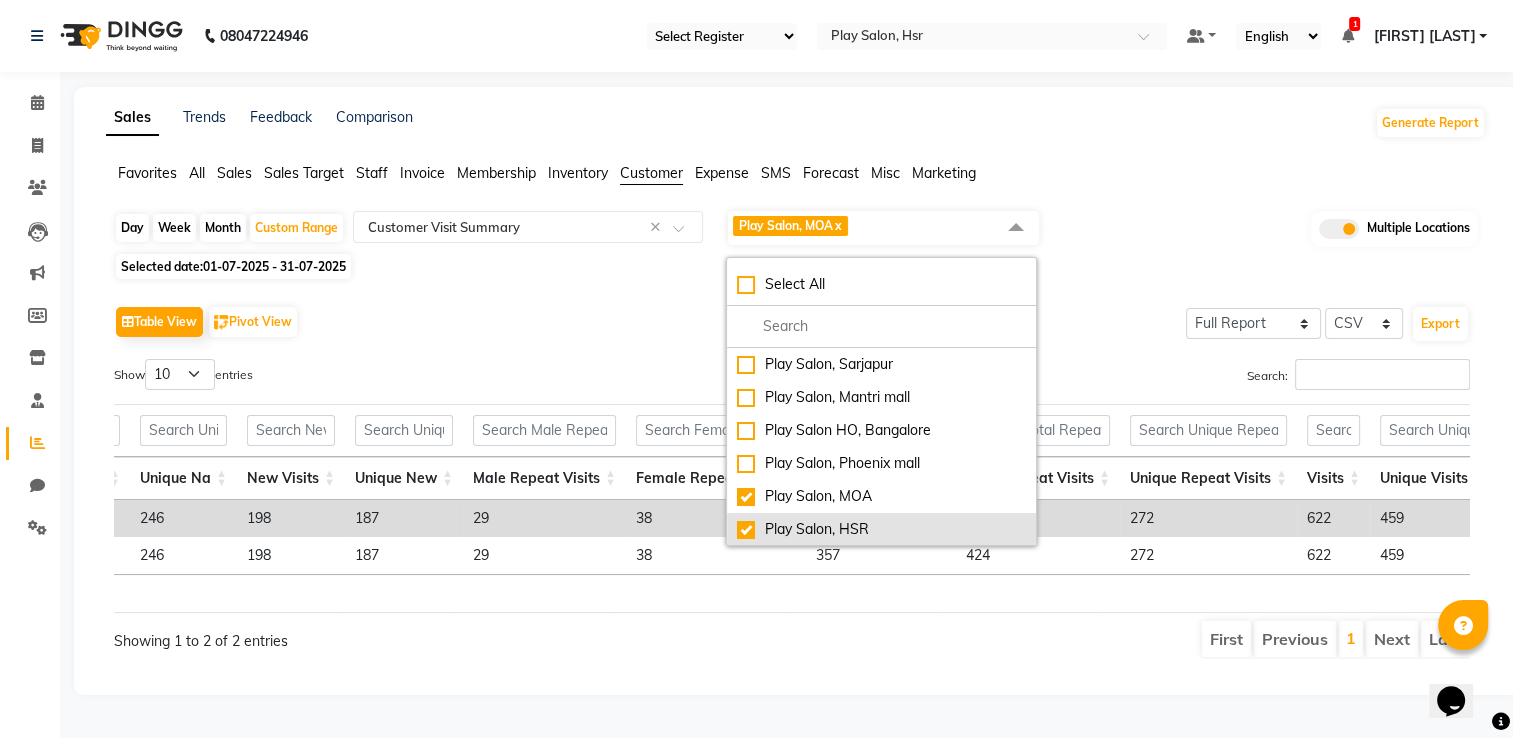 checkbox on "true" 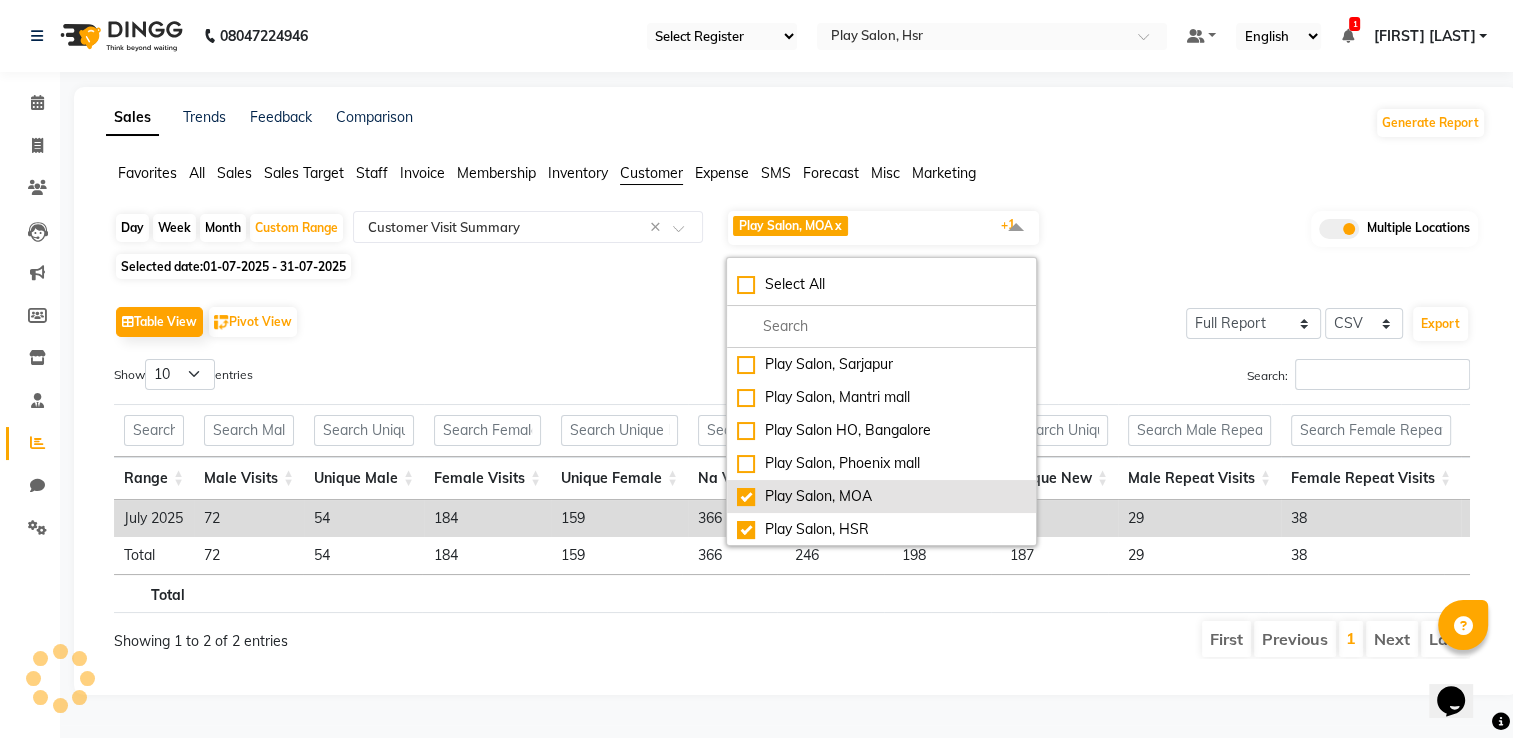 click on "Play Salon, MOA" 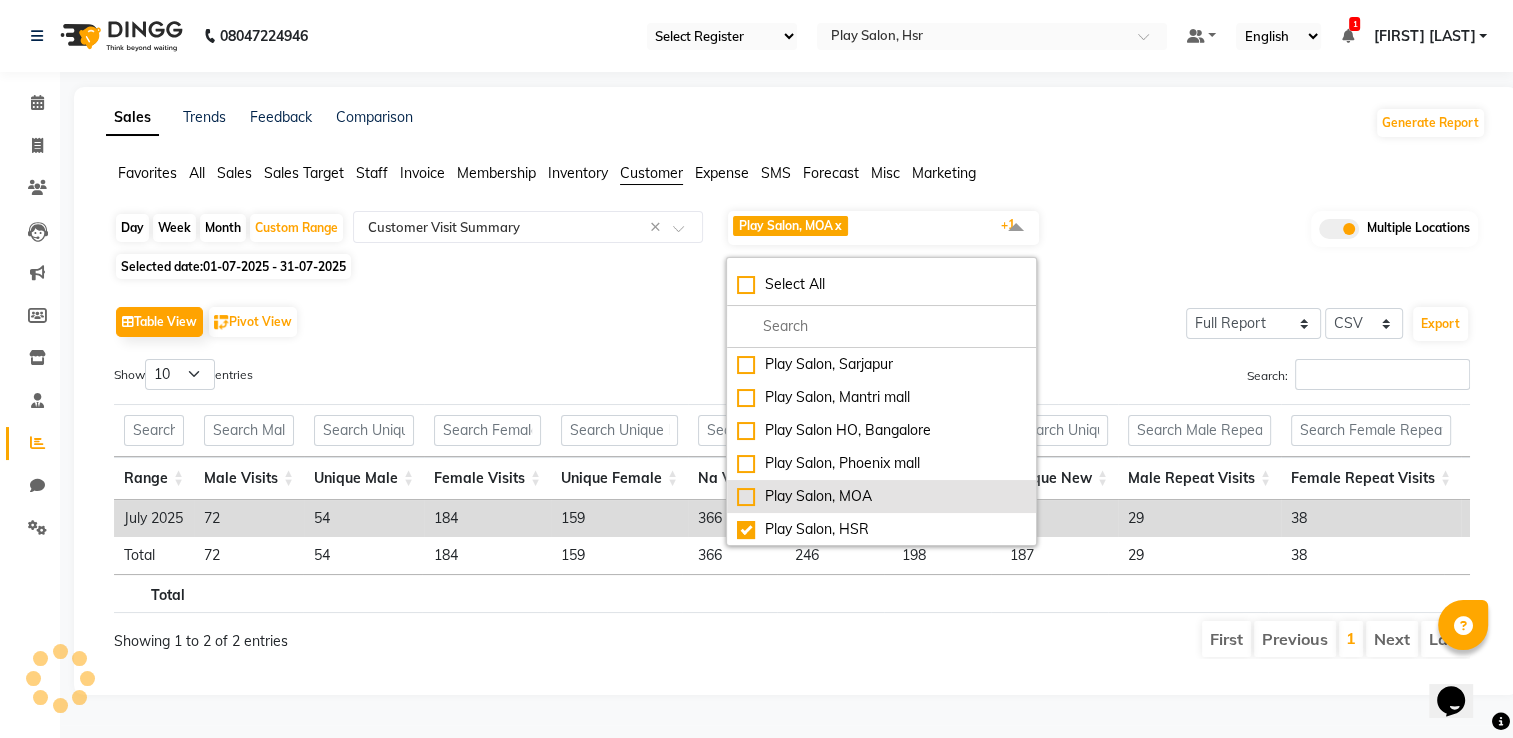 checkbox on "false" 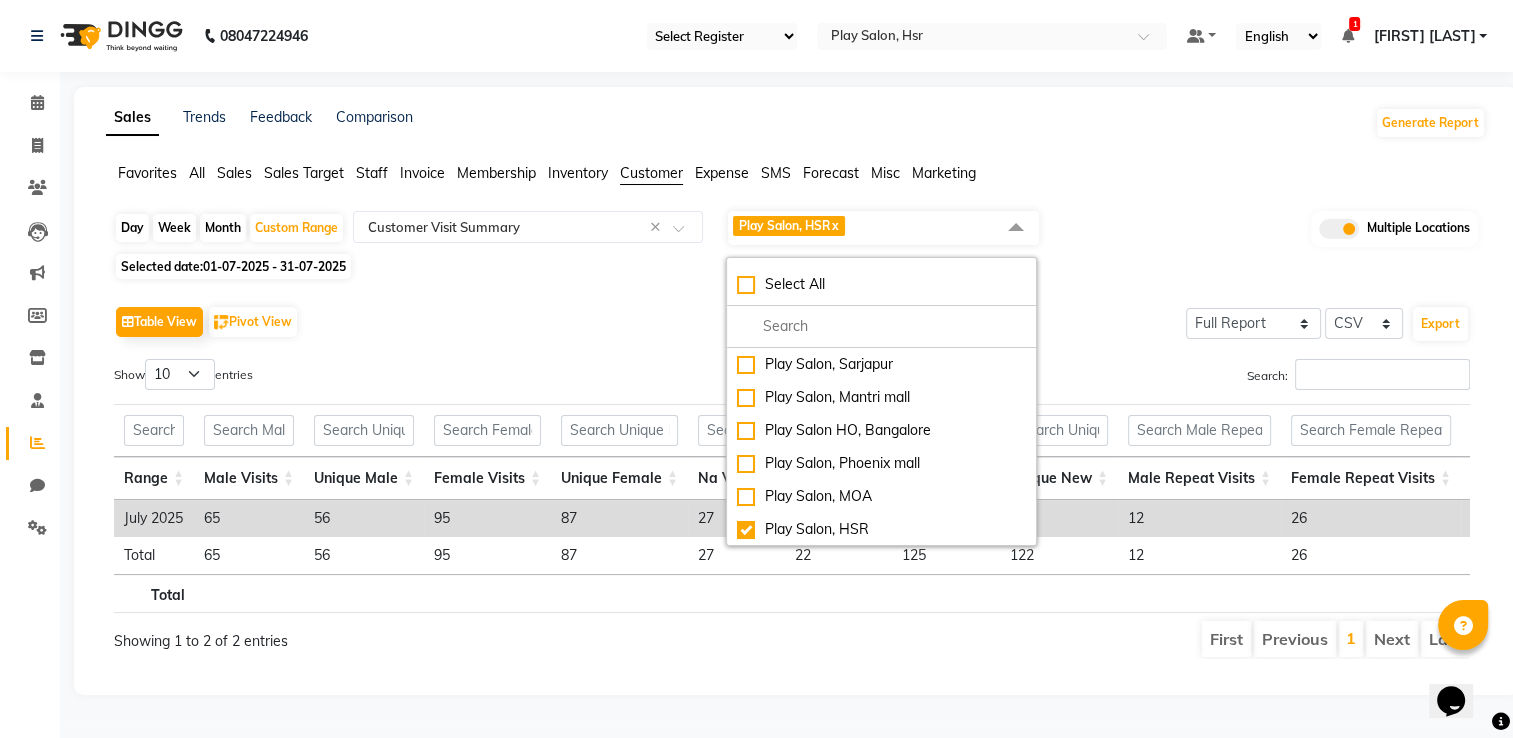 scroll, scrollTop: 0, scrollLeft: 40, axis: horizontal 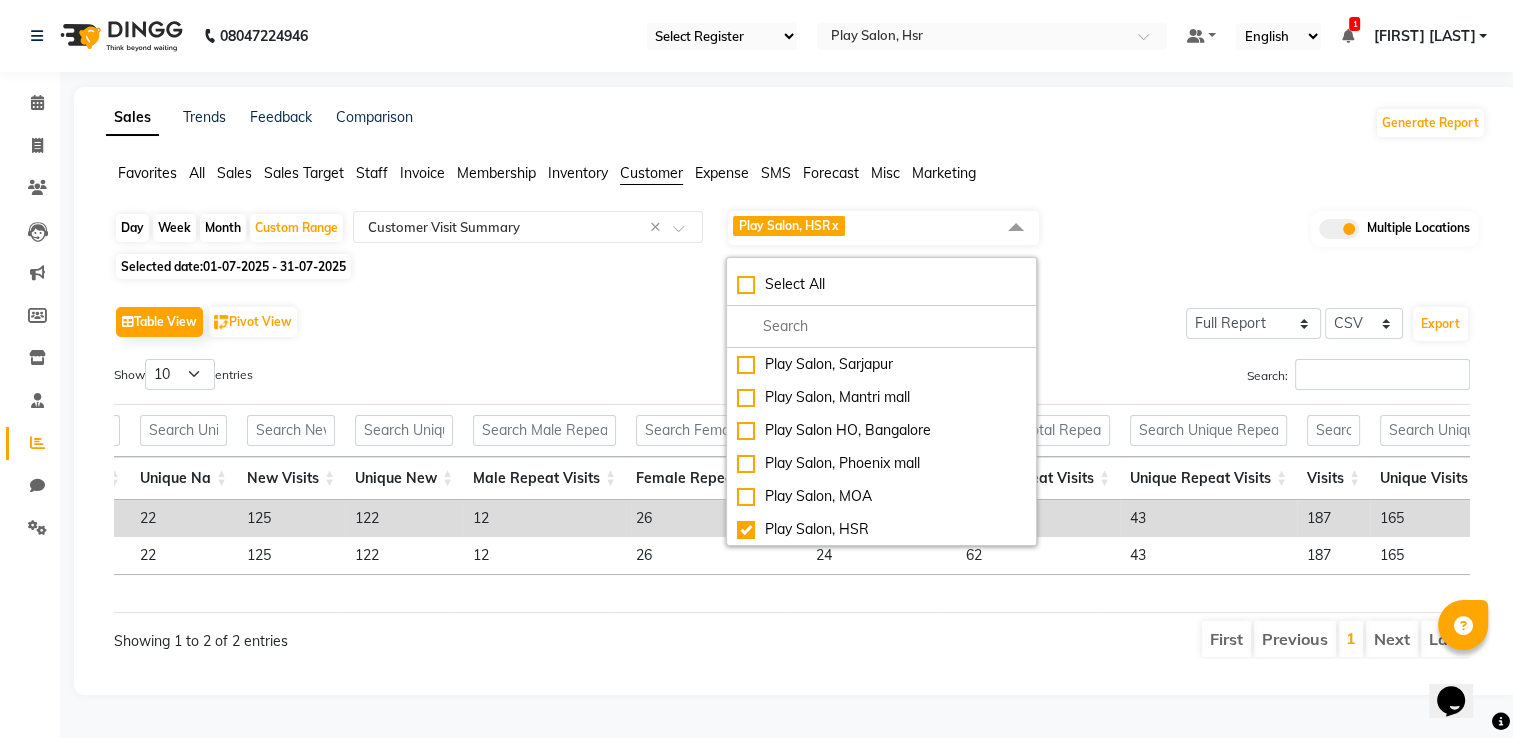 click on "Day   Week   Month   Custom Range  Select Report Type × Customer Visit Summary × Play Salon, HSR  x Select All Play Salon, Sarjapur Play Salon, Mantri mall Play Salon HO, [CITY]  Play Salon, Phoenix mall Play Salon, MOA Play Salon, HSR Play Salon, Nexus Whitefield Play salon, 77 East shea spa, Madhava nagar Multiple Locations Selected date:  01-07-2025 - 31-07-2025   Table View   Pivot View  Select Full Report Filtered Report Select CSV PDF  Export  Show  10 25 50 100  entries Search: Range Male Visits Unique Male Female Visits Unique Female Na Visits Unique Na New Visits Unique New Male Repeat Visits Female Repeat Visits Na Repeat Visits Total Repeat Visits Unique Repeat Visits Visits Unique Visits Range Male Visits Unique Male Female Visits Unique Female Na Visits Unique Na New Visits Unique New Male Repeat Visits Female Repeat Visits Na Repeat Visits Total Repeat Visits Unique Repeat Visits Visits Unique Visits Total July 2025 65 56 95 87 27 22 125 122 12 26 24 62 43 187 165 Total 65 56 95 87 27 22 125 122 12 26 24 62 43 187 165" 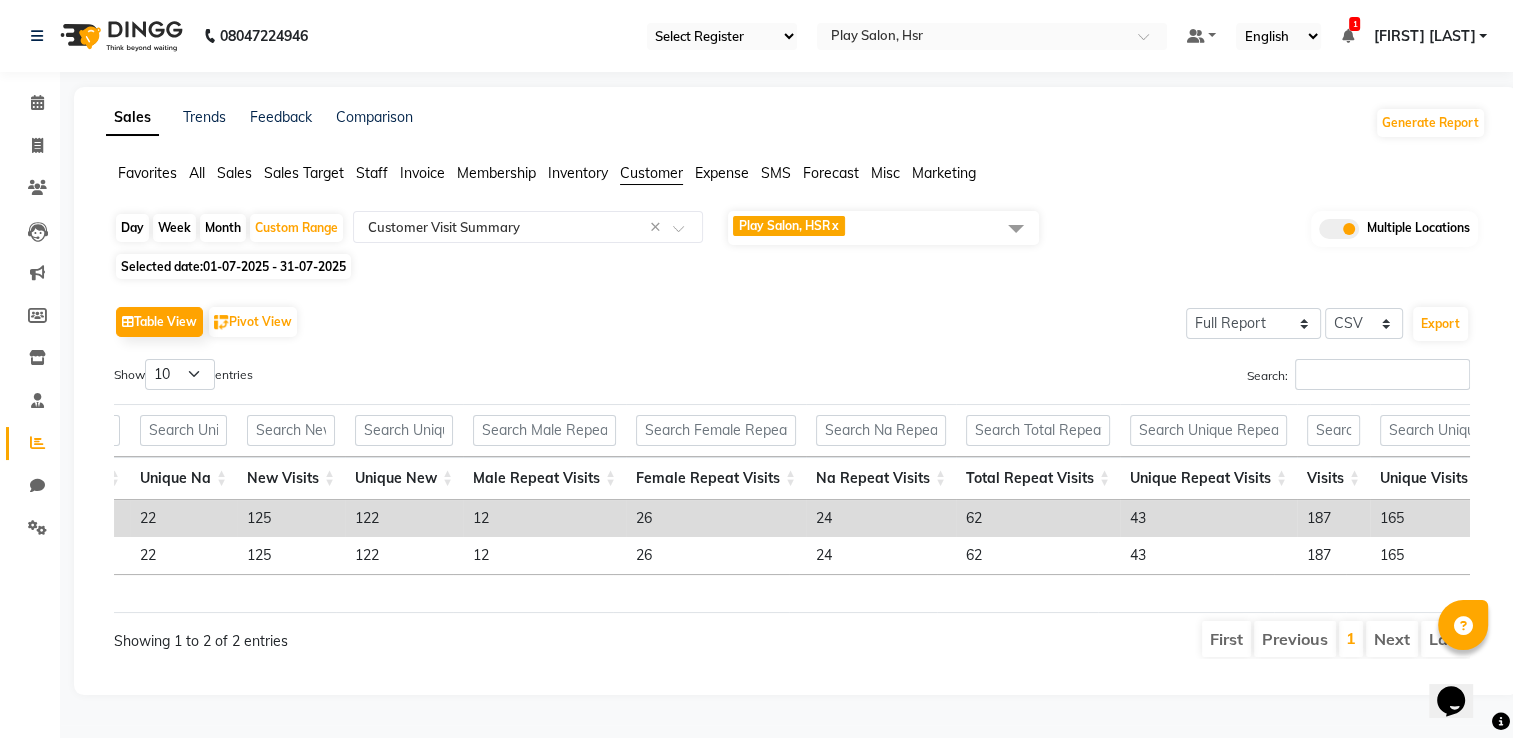 click on "Play Salon, HSR  x" 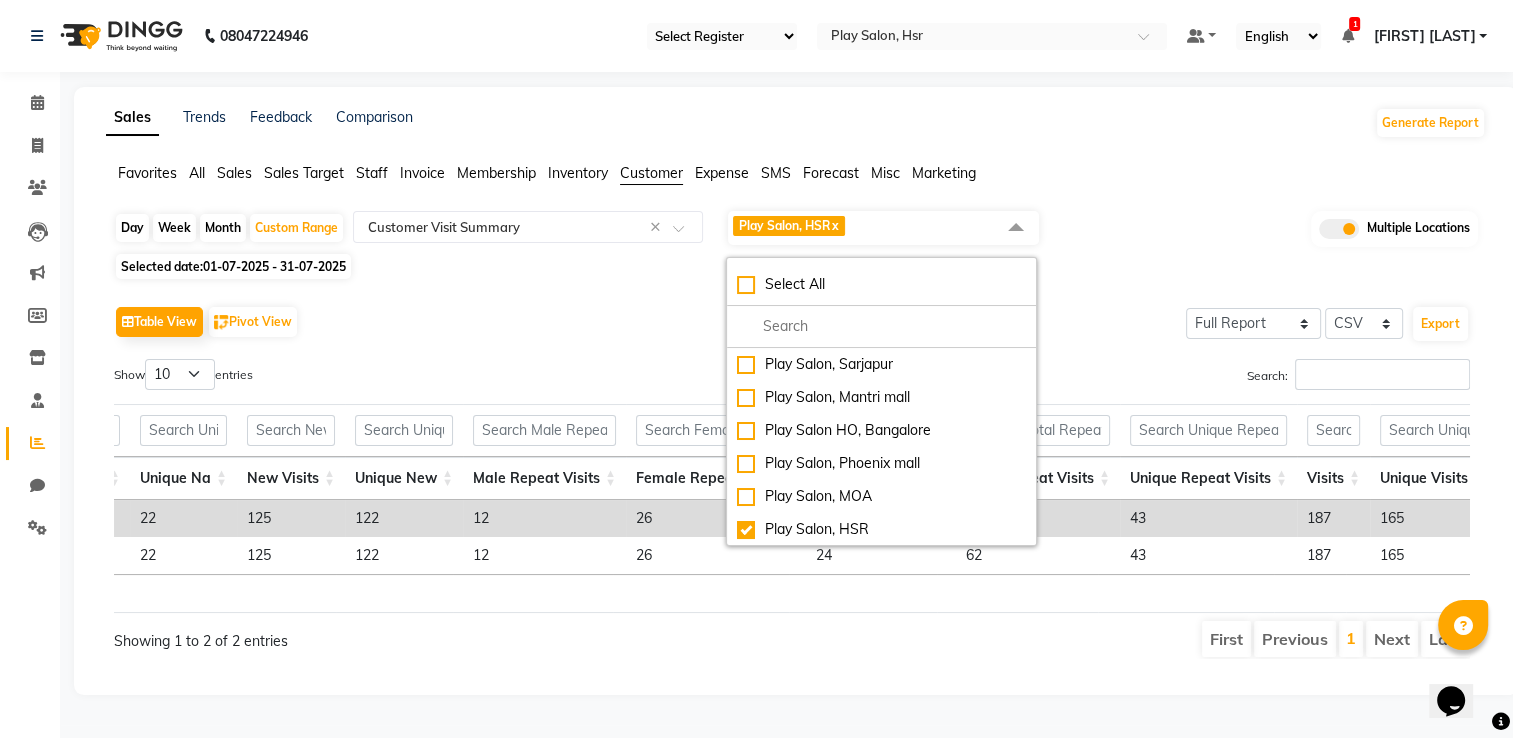 scroll, scrollTop: 100, scrollLeft: 0, axis: vertical 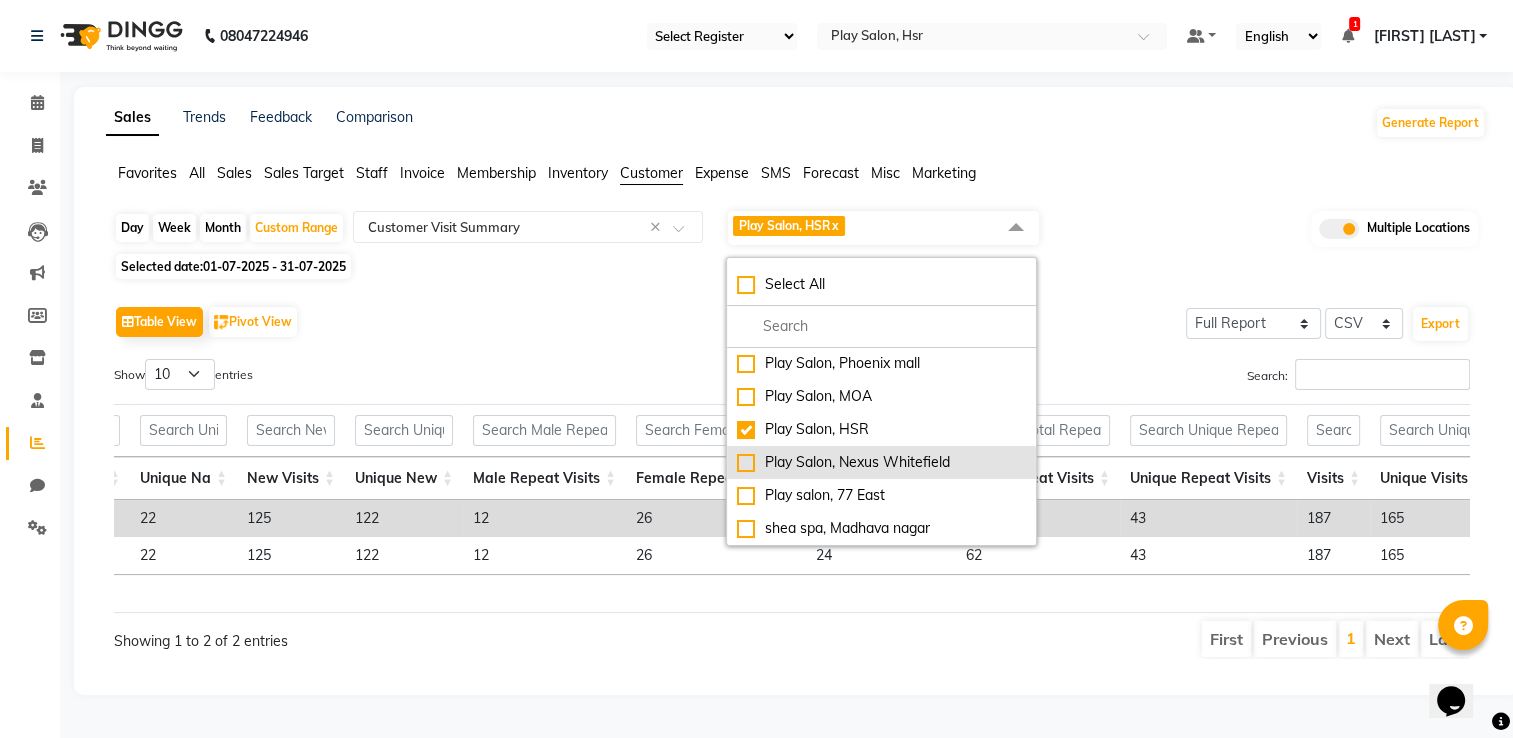 click on "Play Salon, Nexus Whitefield" 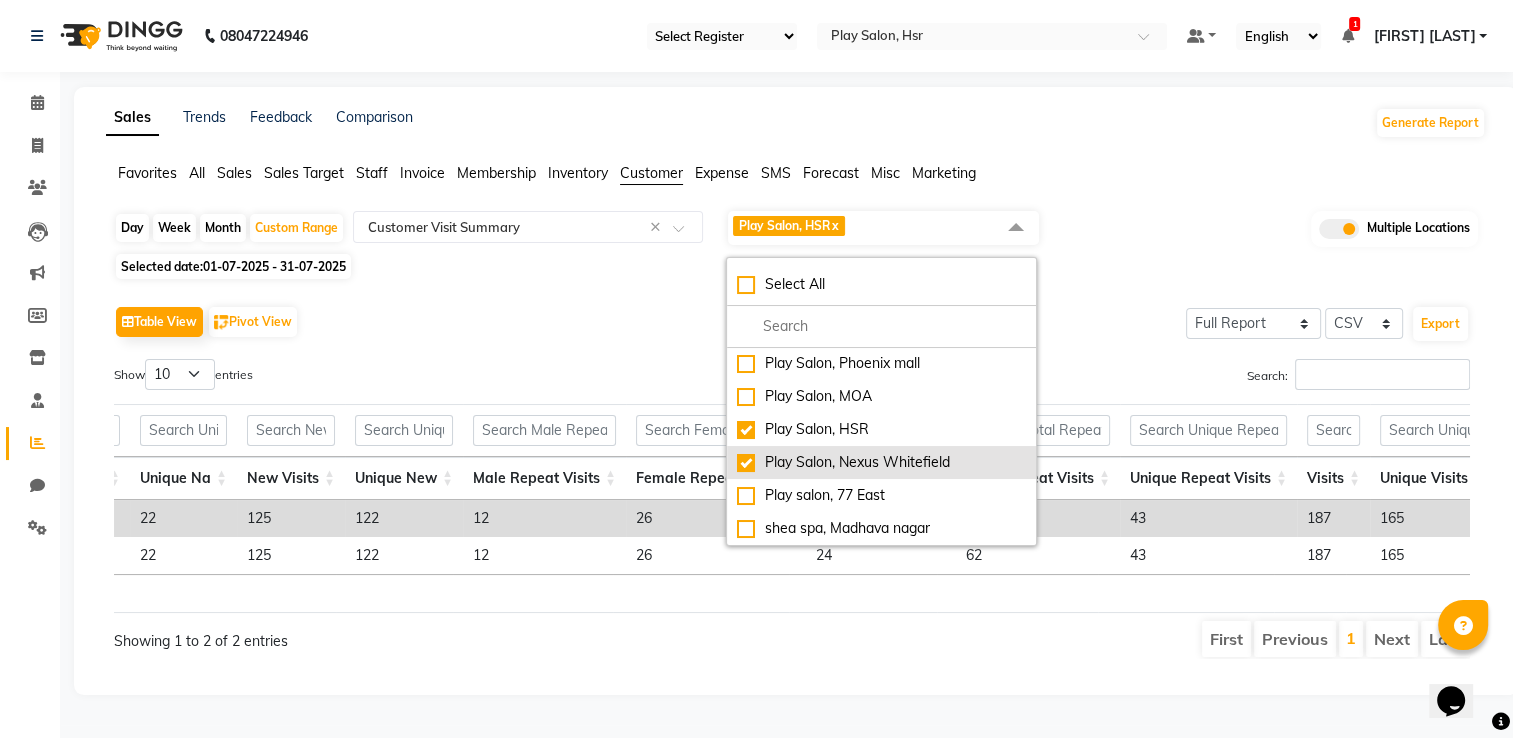 checkbox on "true" 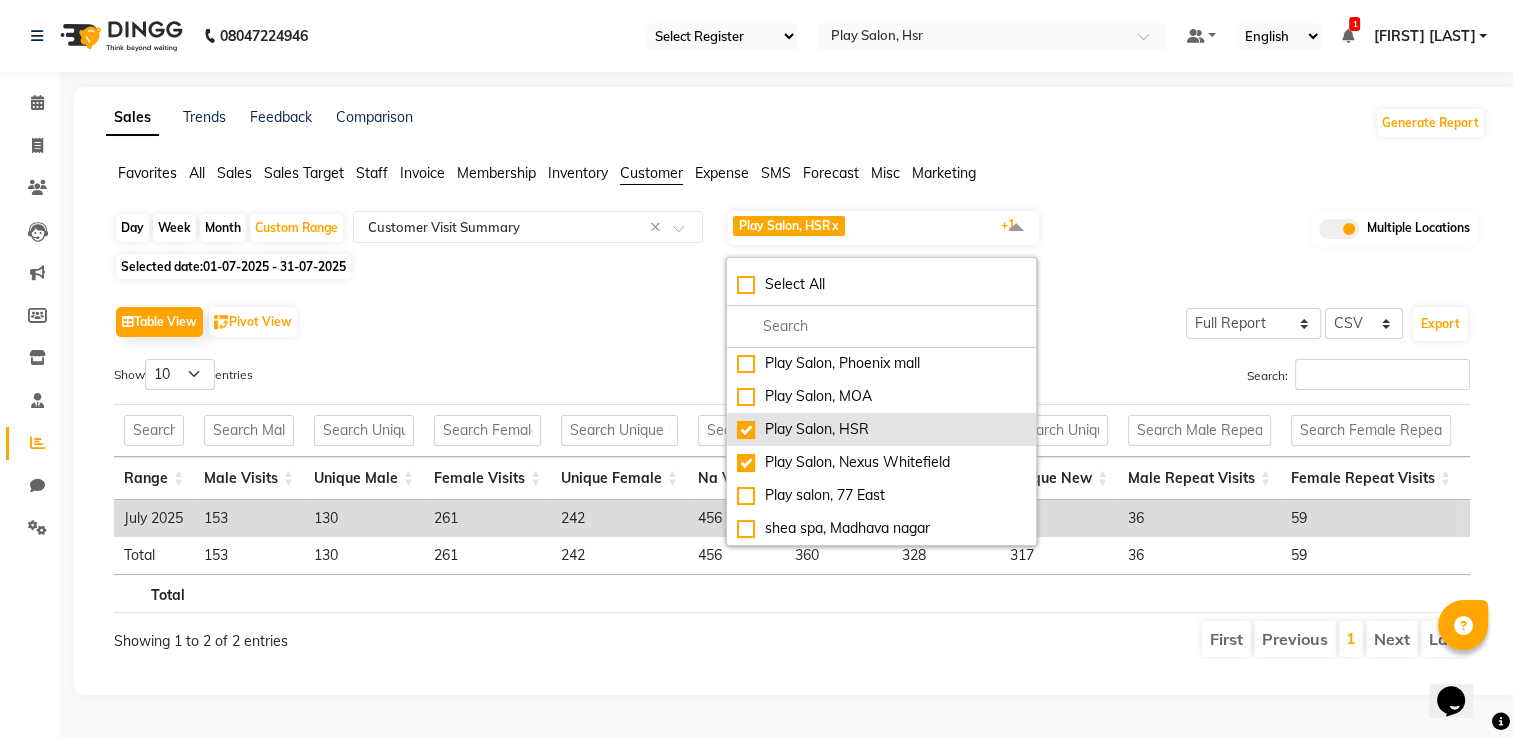 click on "Play Salon, HSR" 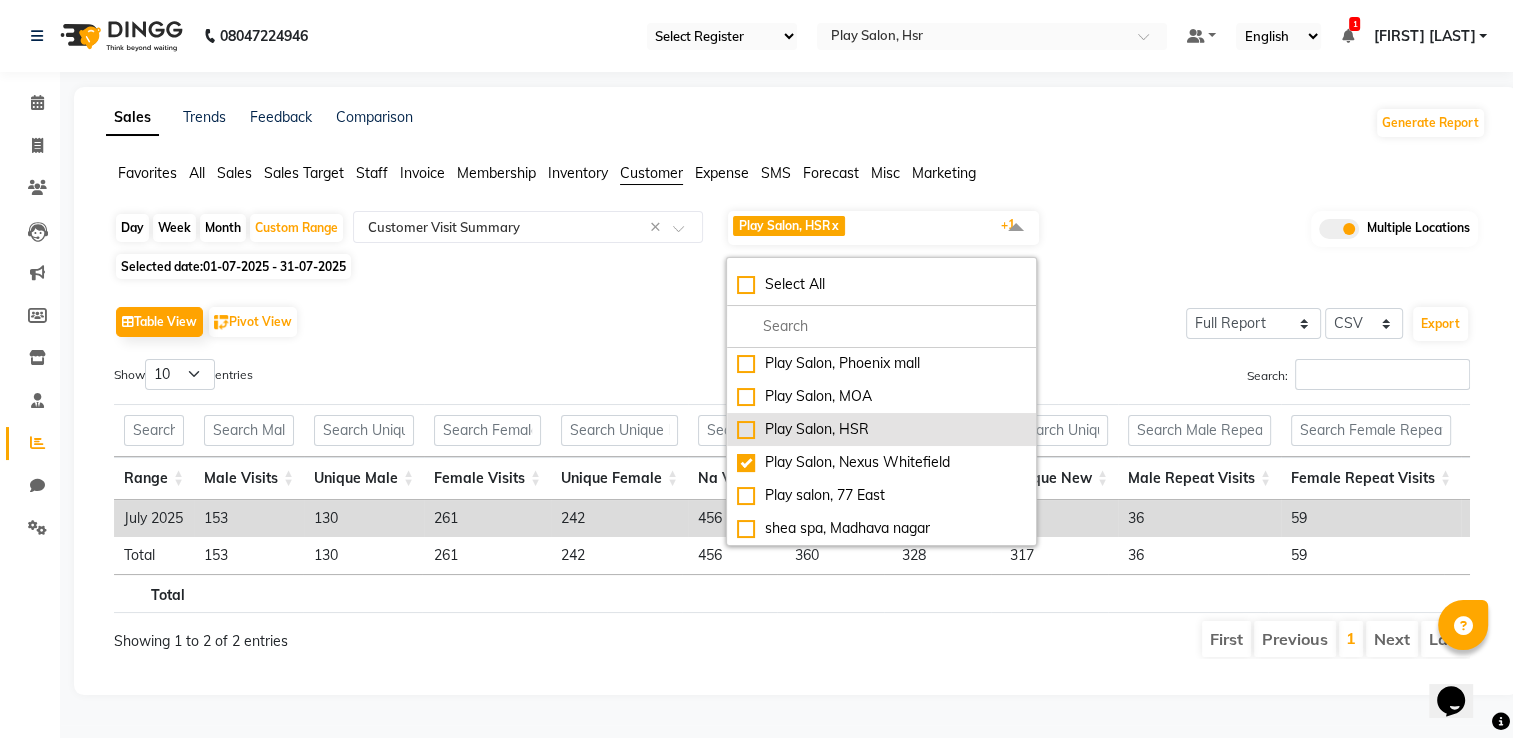 checkbox on "false" 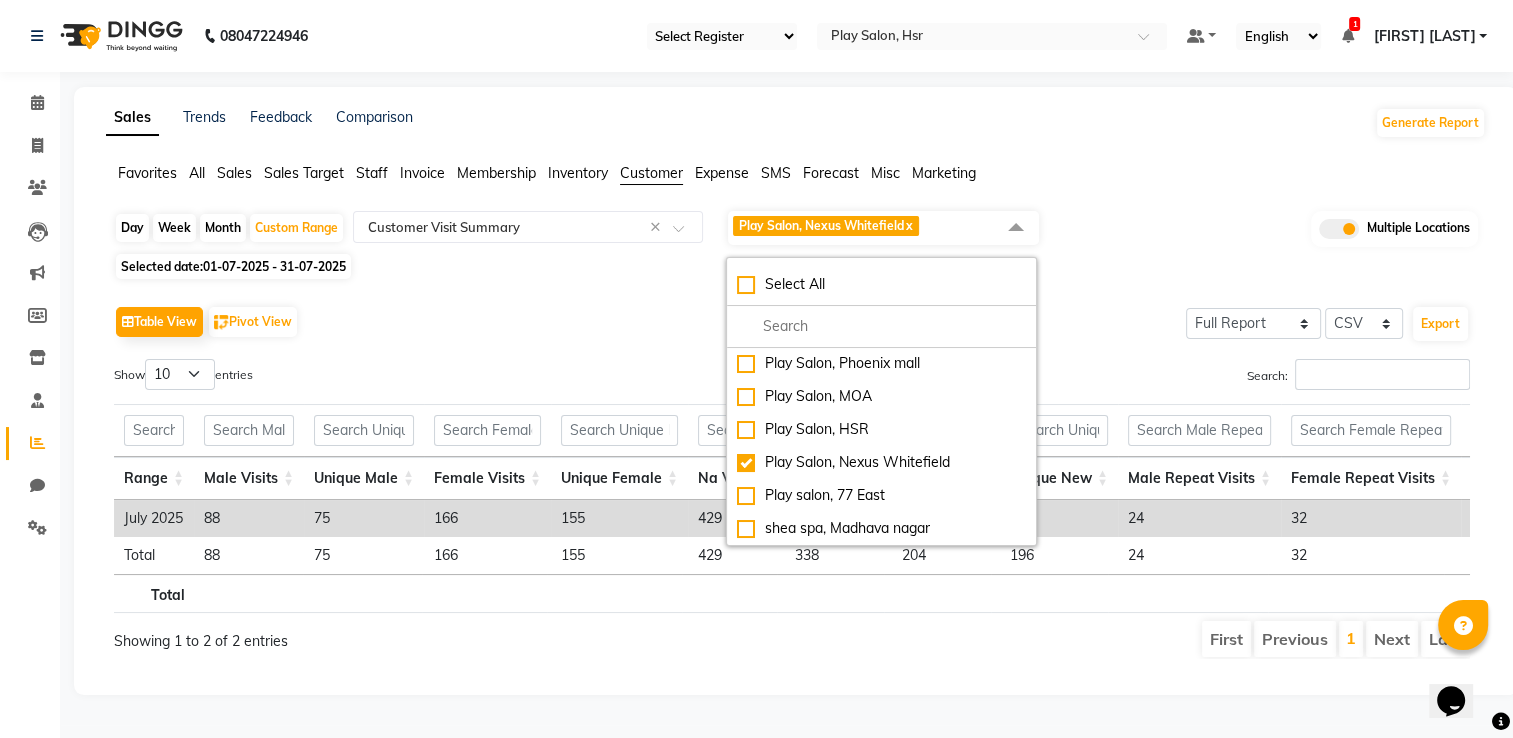 scroll, scrollTop: 0, scrollLeft: 392, axis: horizontal 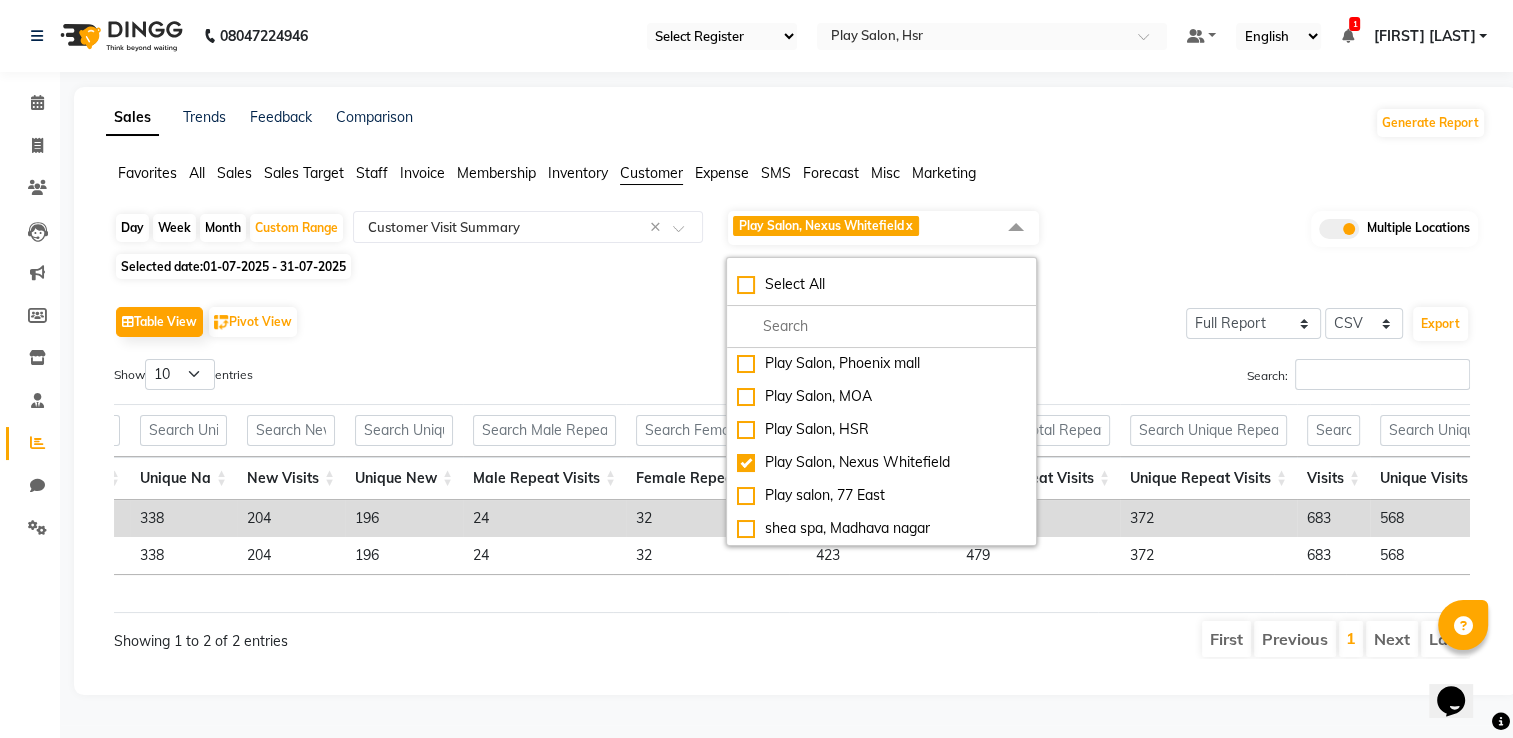 click on "Table View   Pivot View  Select Full Report Filtered Report Select CSV PDF  Export" 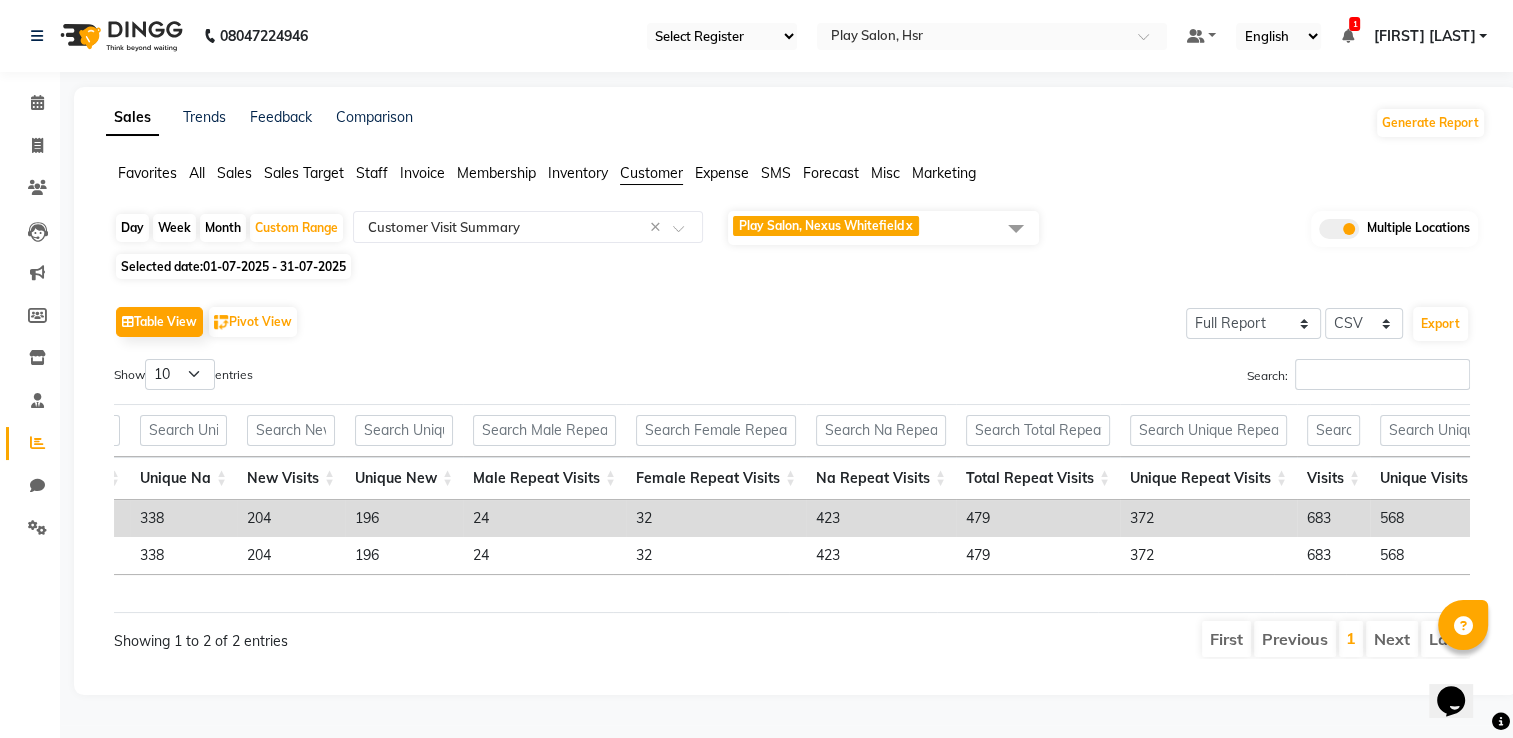 click on "Play Salon, Nexus Whitefield  x" 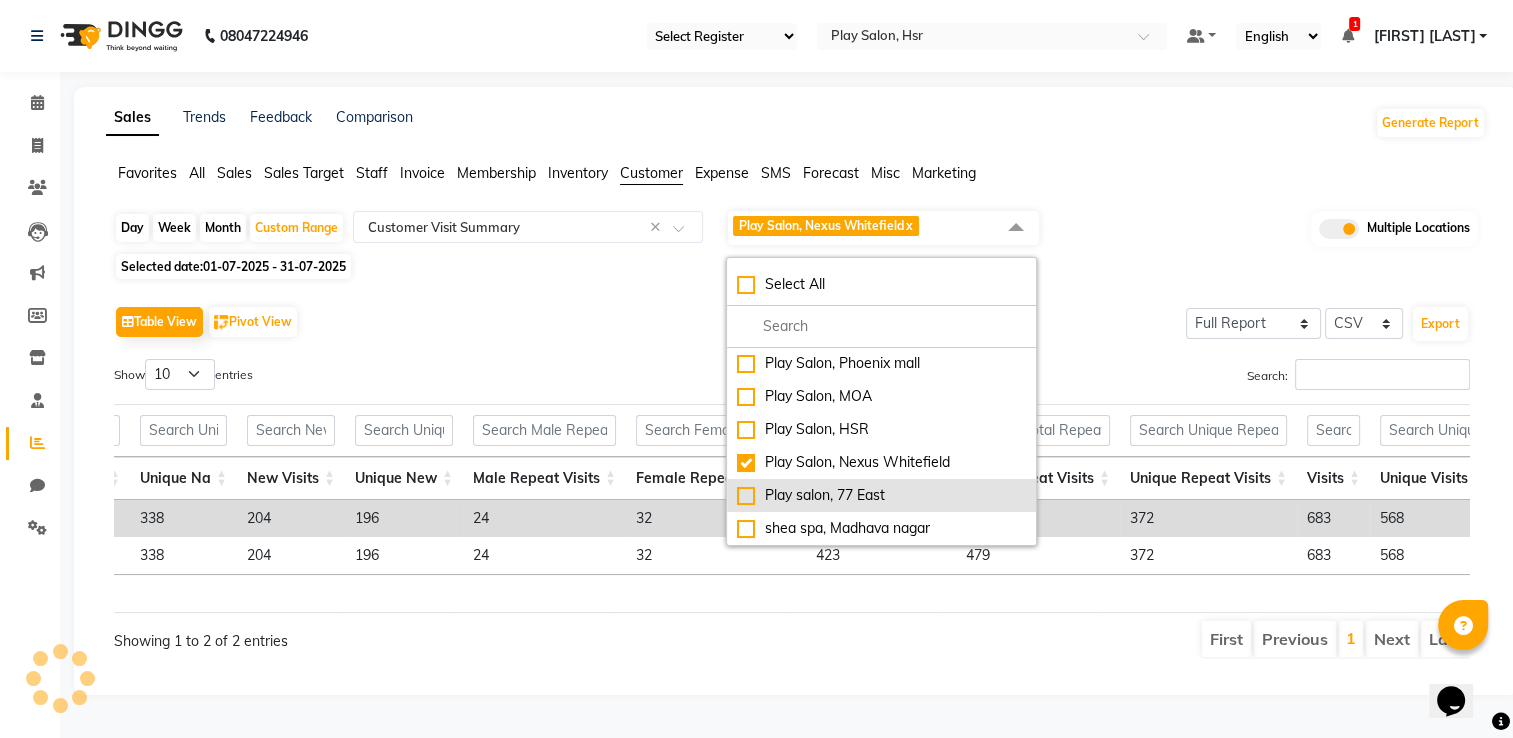 drag, startPoint x: 751, startPoint y: 499, endPoint x: 749, endPoint y: 471, distance: 28.071337 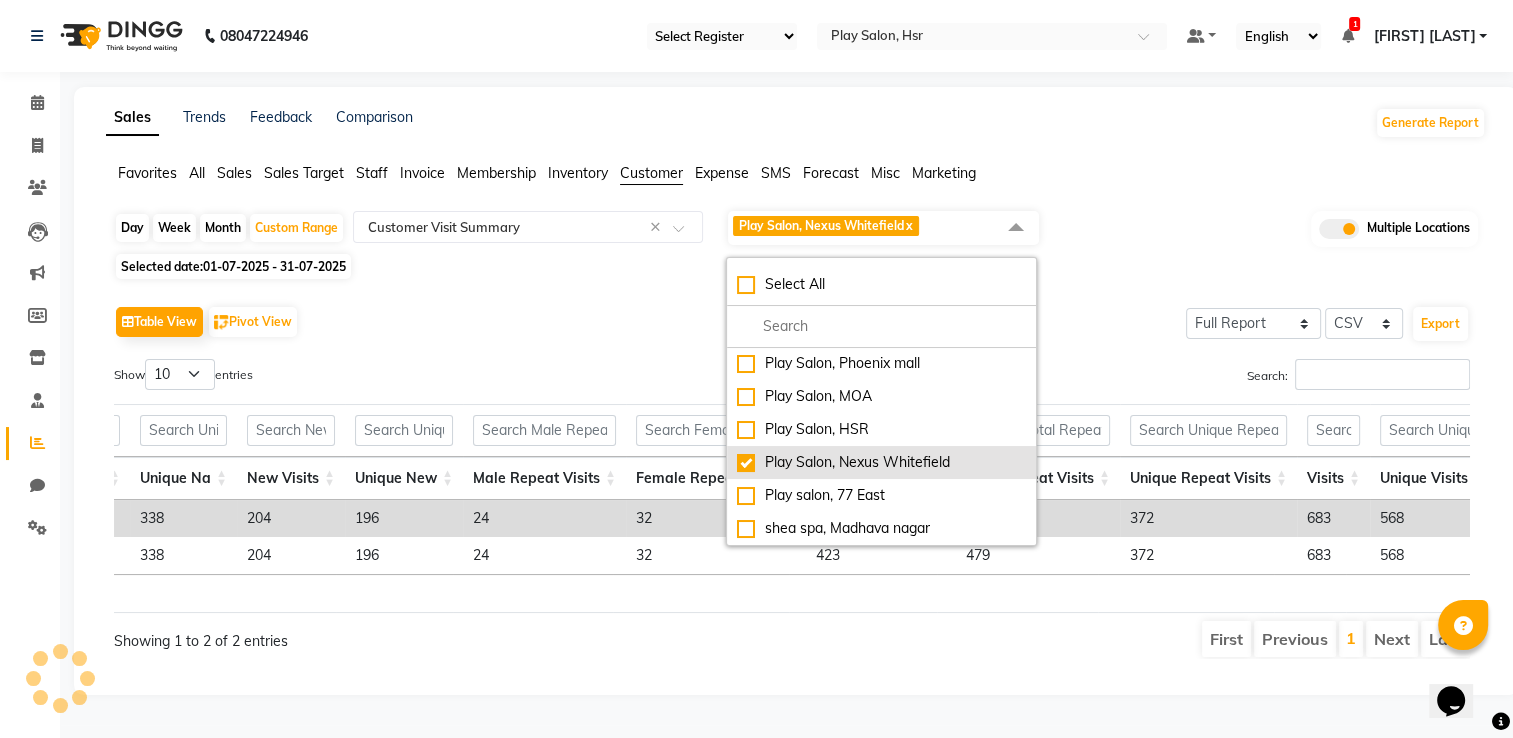 click on "Play salon, 77 East" 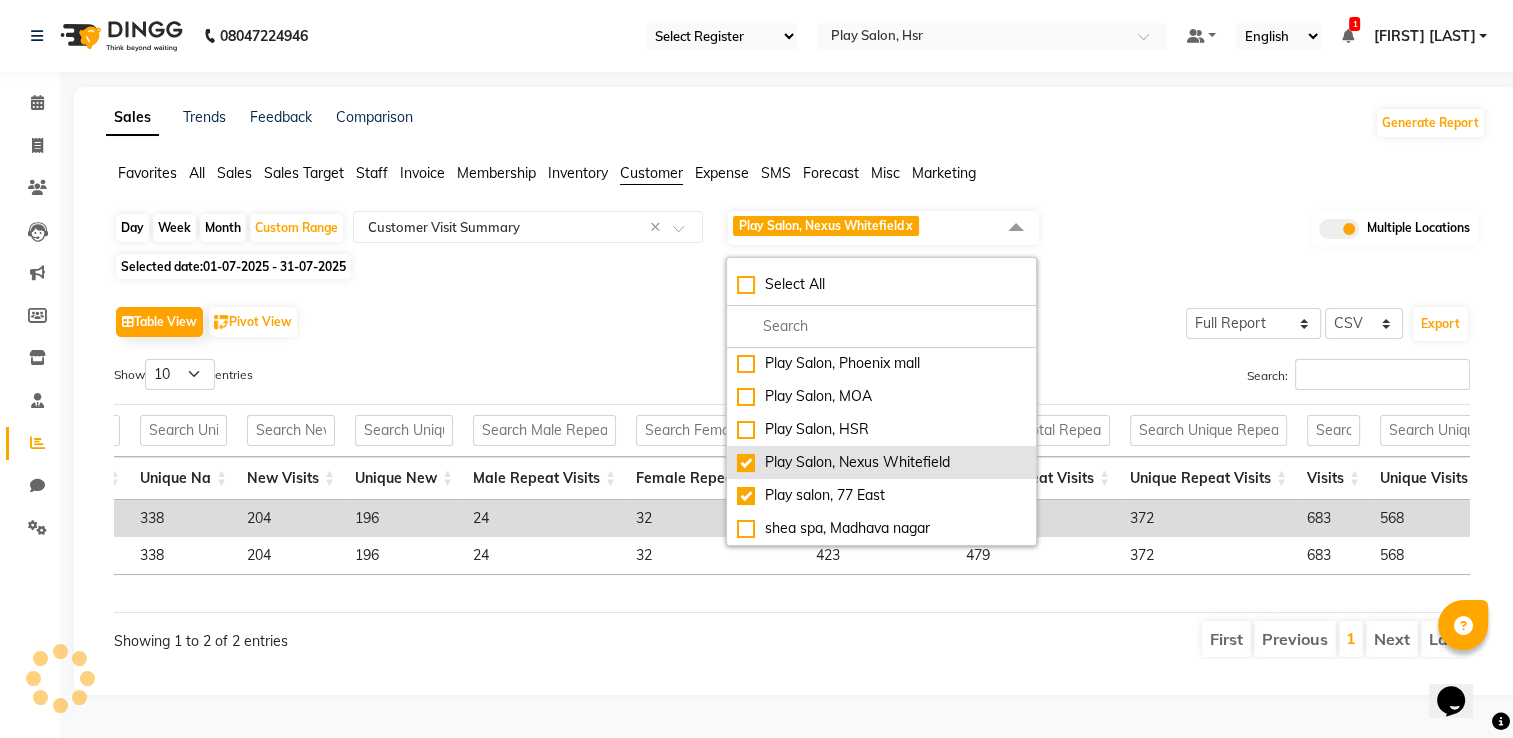 checkbox on "true" 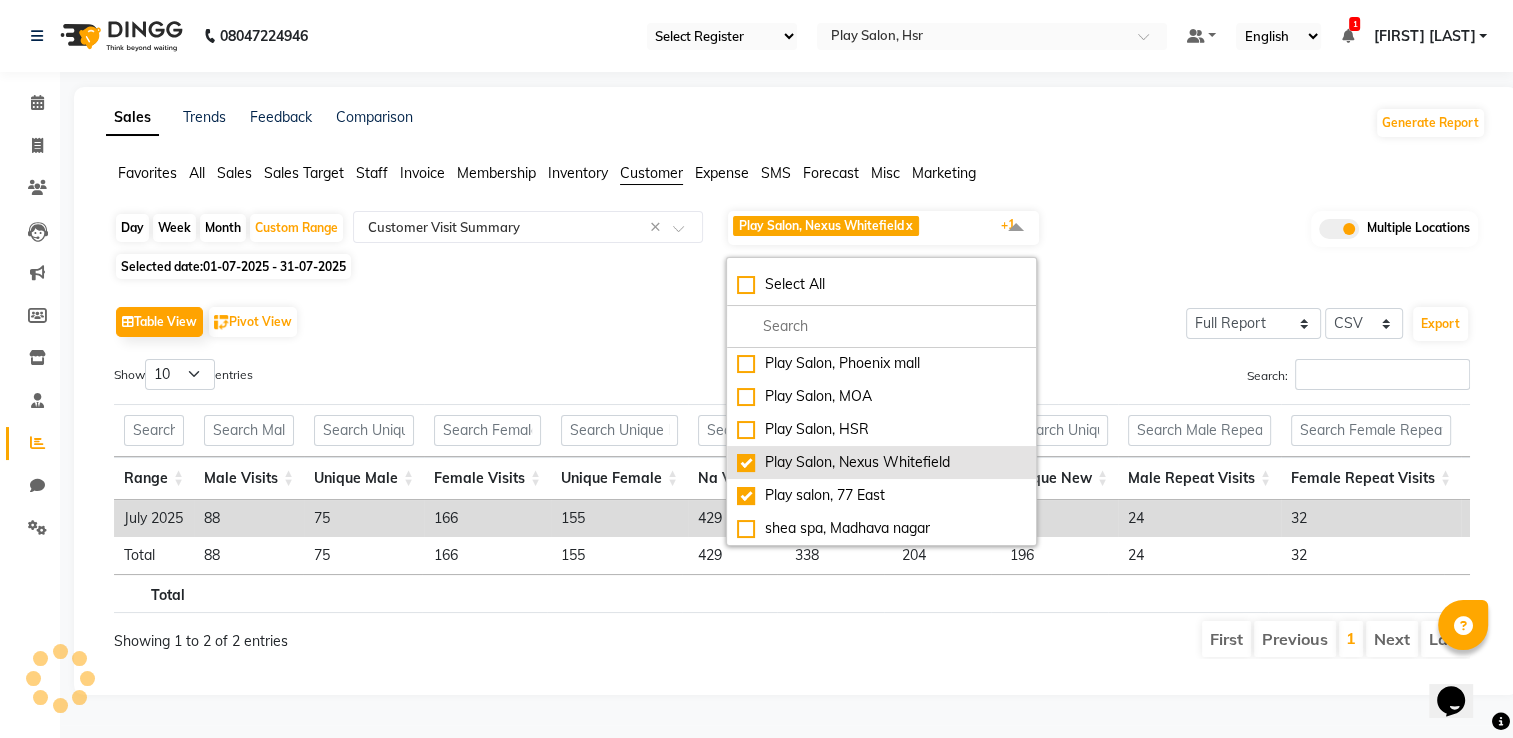 click on "Play Salon, Nexus Whitefield" 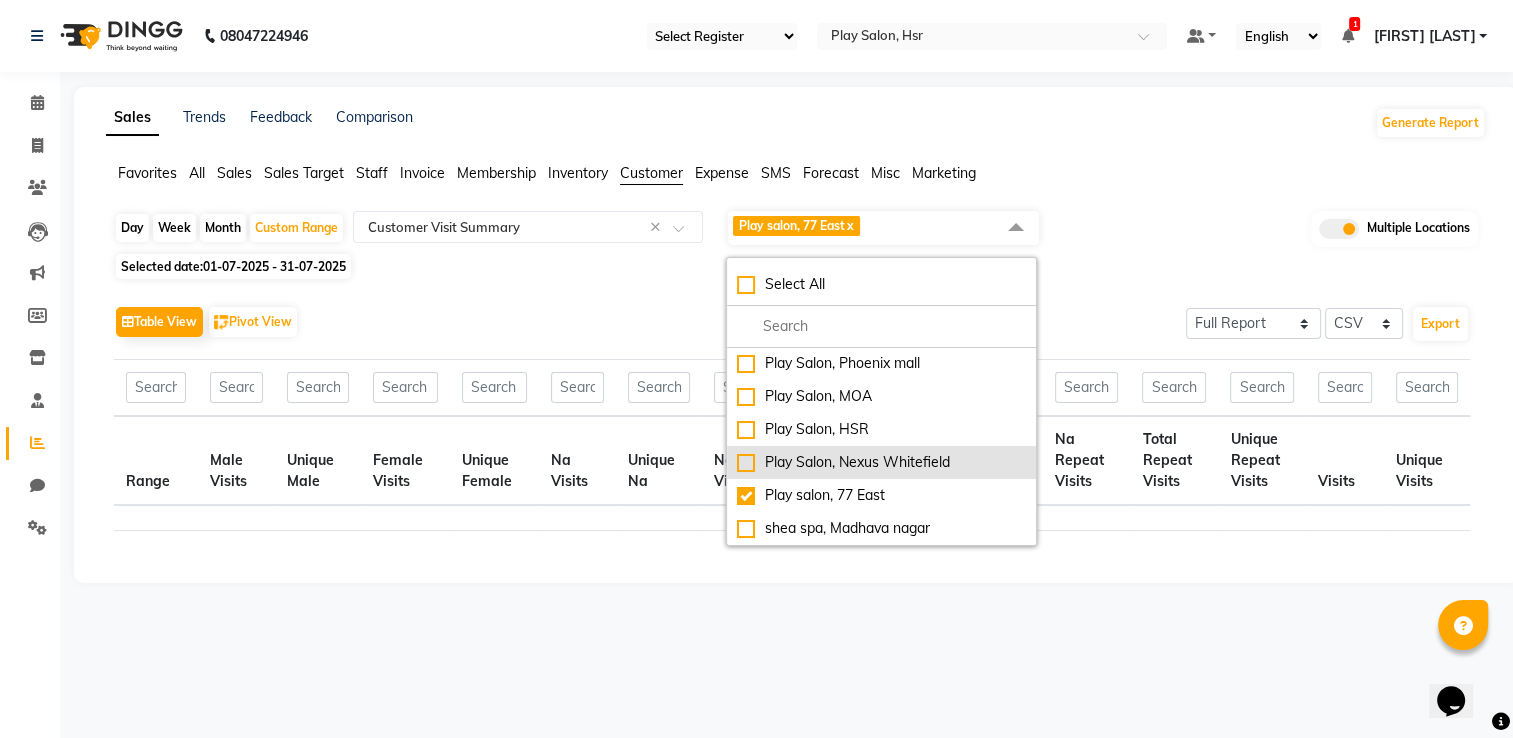 checkbox on "false" 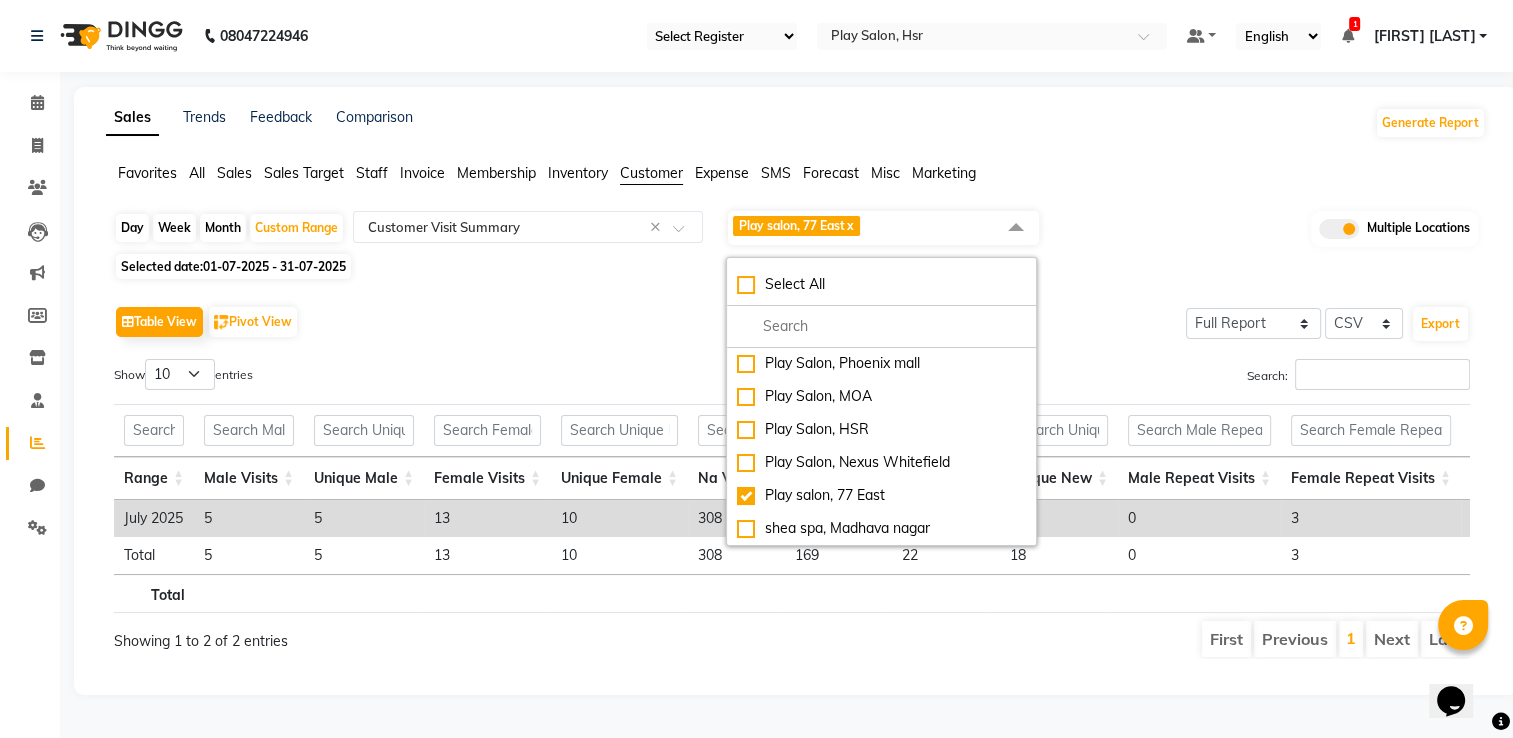 click on "Day   Week   Month   Custom Range  Select Report Type × Customer Visit Summary × Play salon, 77 East  x Select All Play Salon, Sarjapur Play Salon, Mantri mall Play Salon HO, [CITY]  Play Salon, Phoenix mall Play Salon, MOA Play Salon, HSR Play Salon, Nexus Whitefield Play salon, 77 East shea spa, Madhava nagar Multiple Locations Selected date:  01-07-2025 - 31-07-2025   Table View   Pivot View  Select Full Report Filtered Report Select CSV PDF  Export  Show  10 25 50 100  entries Search: Range Male Visits Unique Male Female Visits Unique Female Na Visits Unique Na New Visits Unique New Male Repeat Visits Female Repeat Visits Na Repeat Visits Total Repeat Visits Unique Repeat Visits Visits Unique Visits Range Male Visits Unique Male Female Visits Unique Female Na Visits Unique Na New Visits Unique New Male Repeat Visits Female Repeat Visits Na Repeat Visits Total Repeat Visits Unique Repeat Visits Visits Unique Visits Total July 2025 5 5 13 10 308 169 22 18 0 3 301 304 166 326 184 Total 5 5 13 10 308" 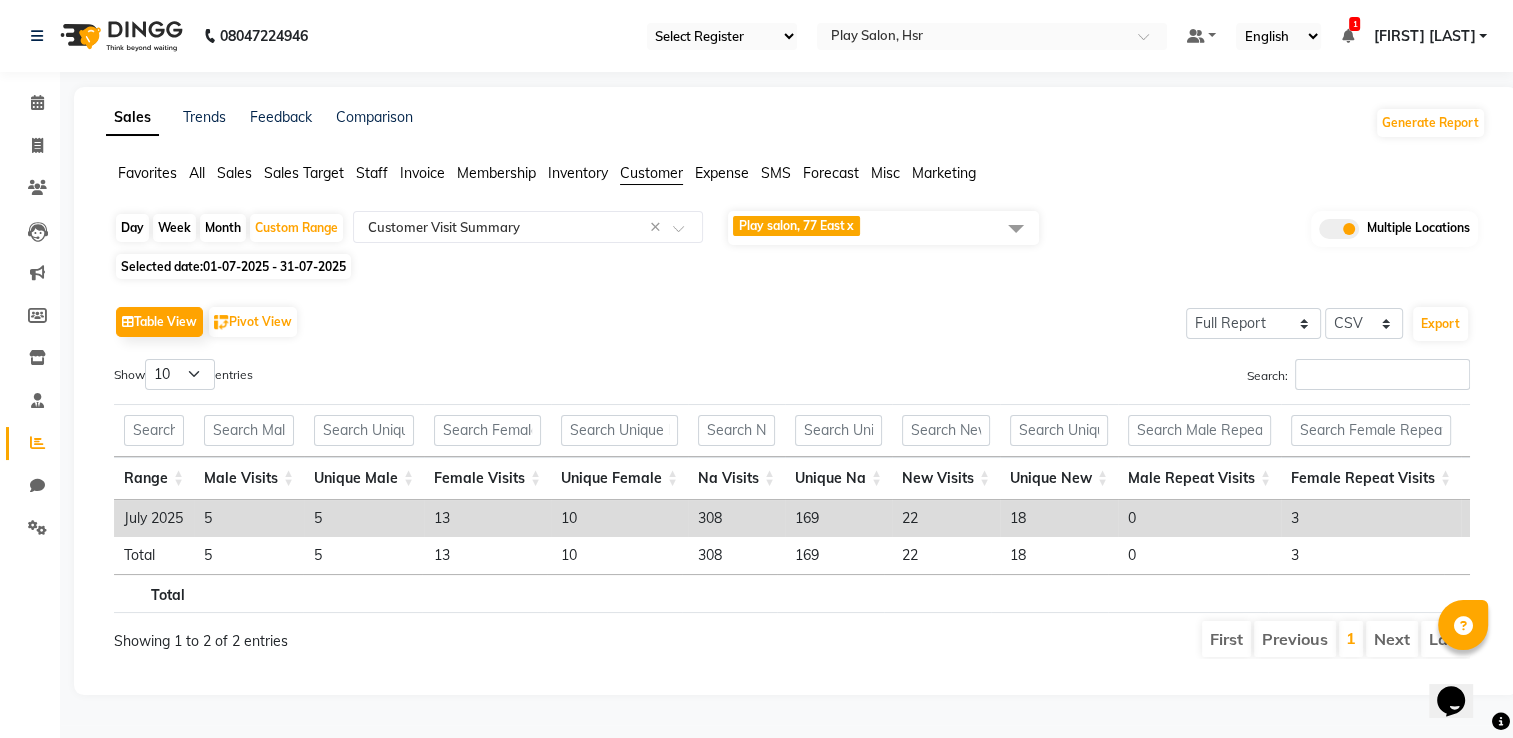 scroll, scrollTop: 0, scrollLeft: 61, axis: horizontal 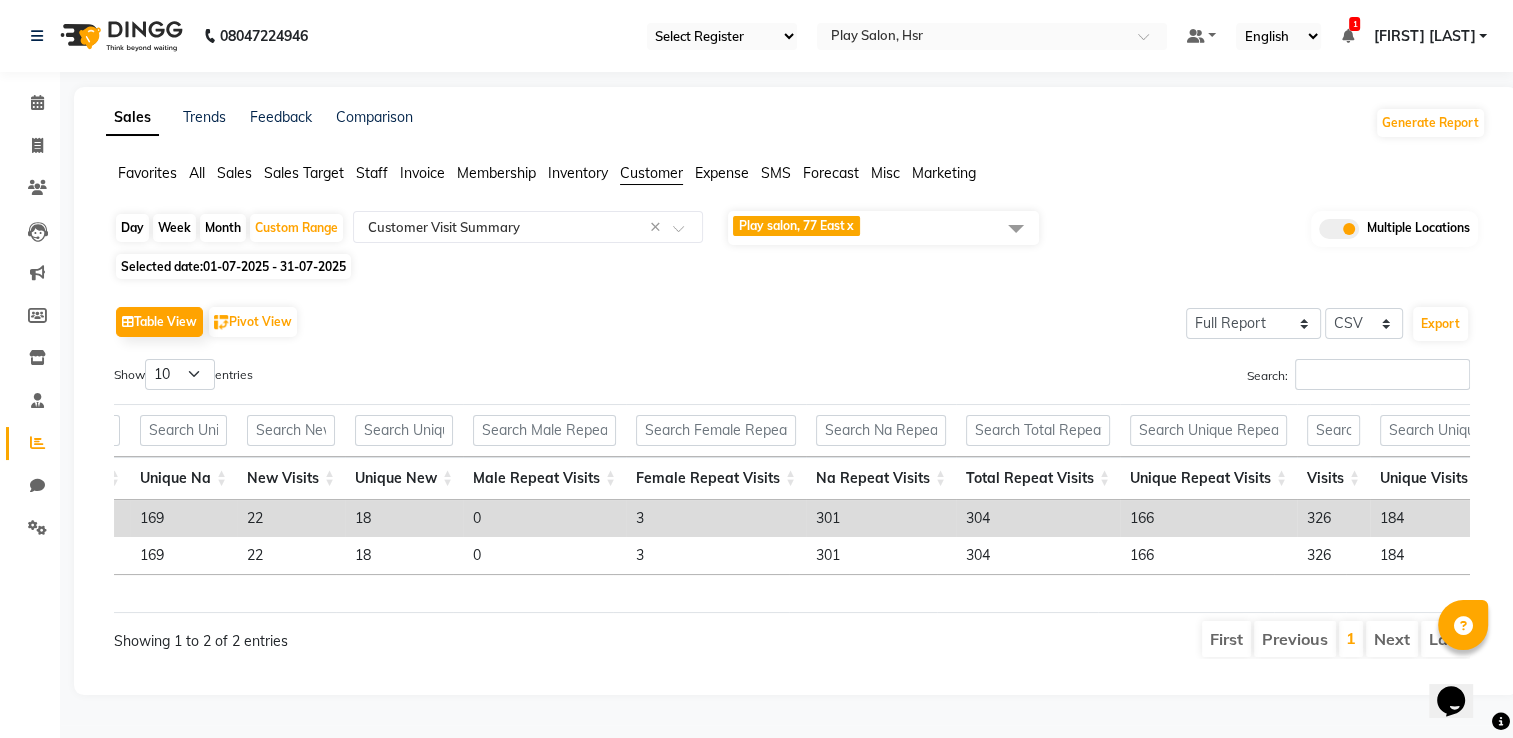 click on "Play salon, 77 East  x" 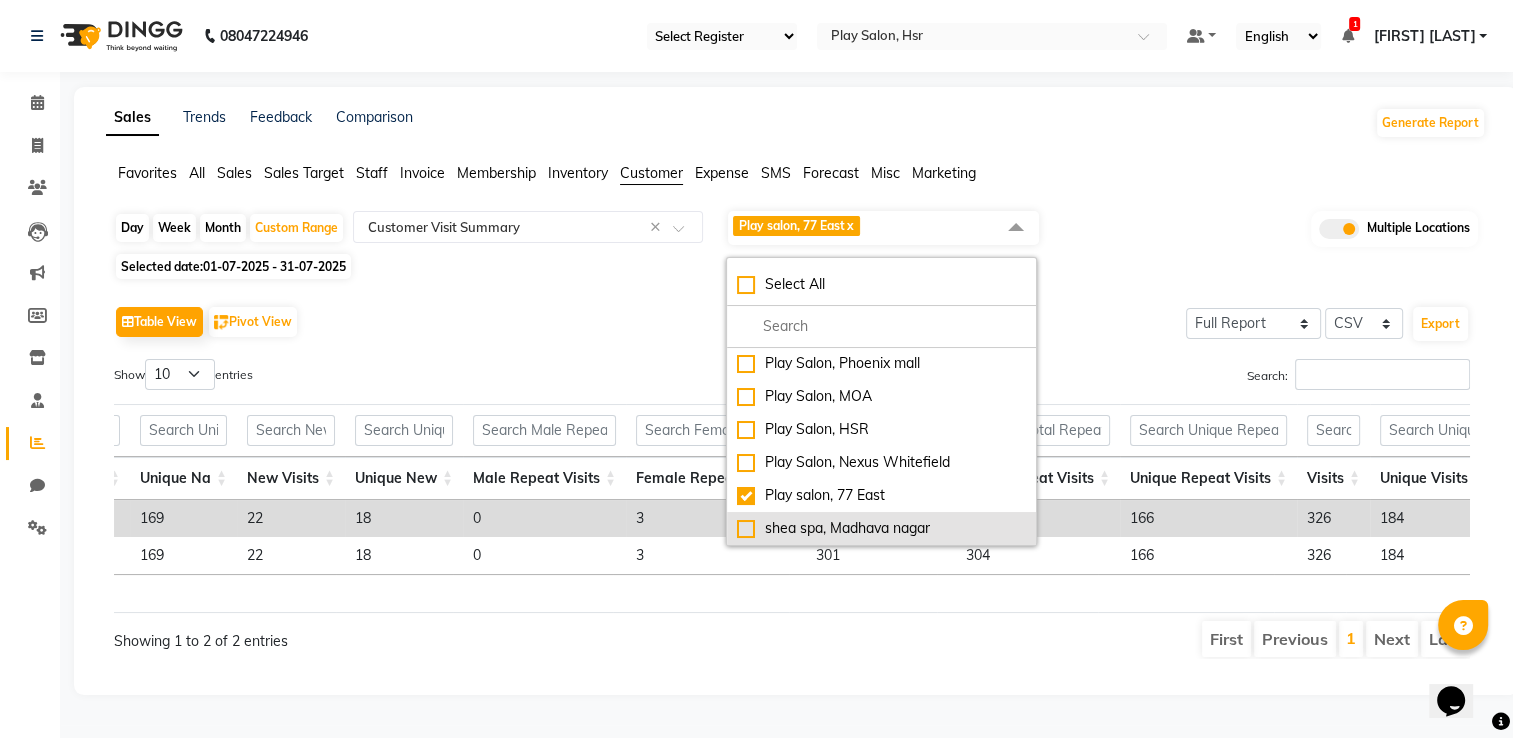 click on "shea spa, Madhava nagar" 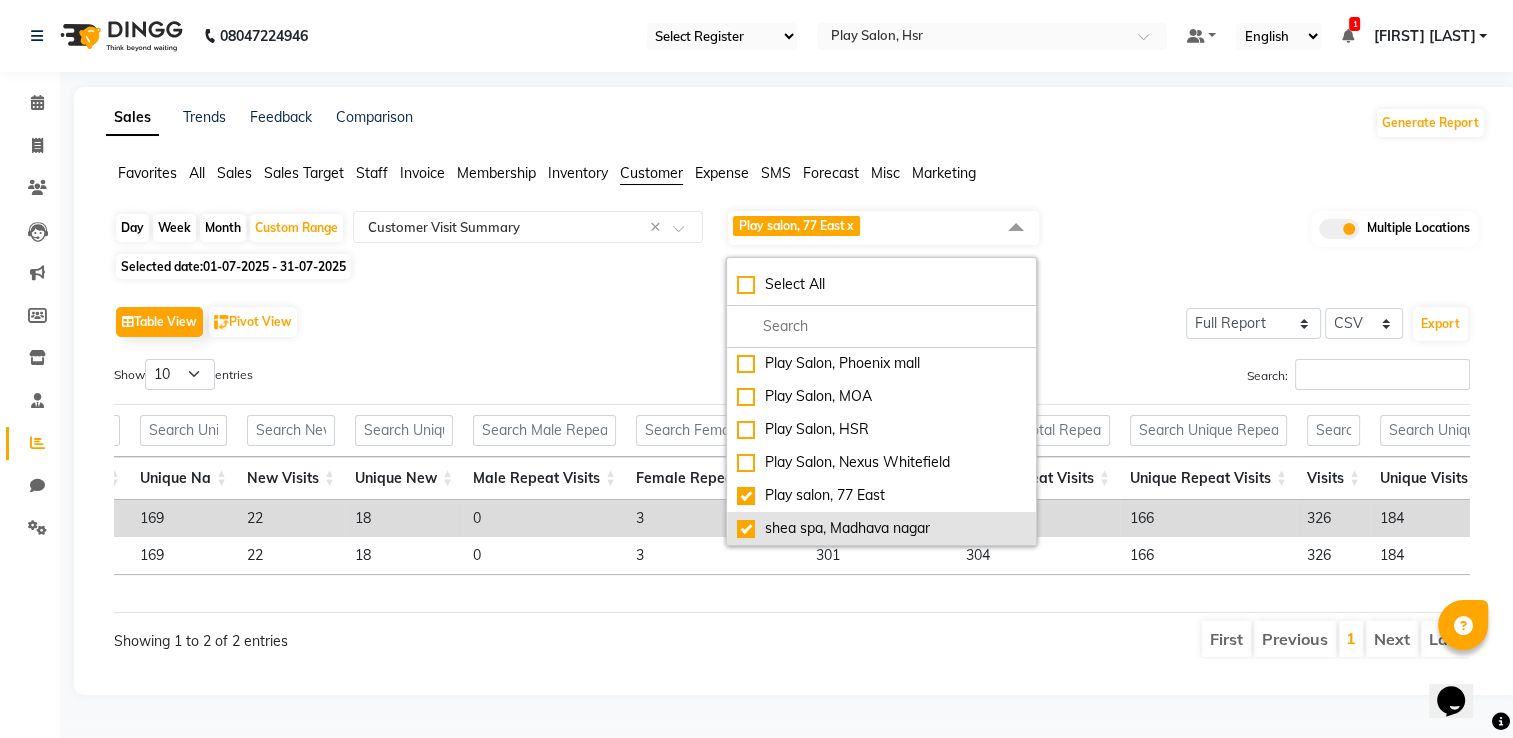 checkbox on "true" 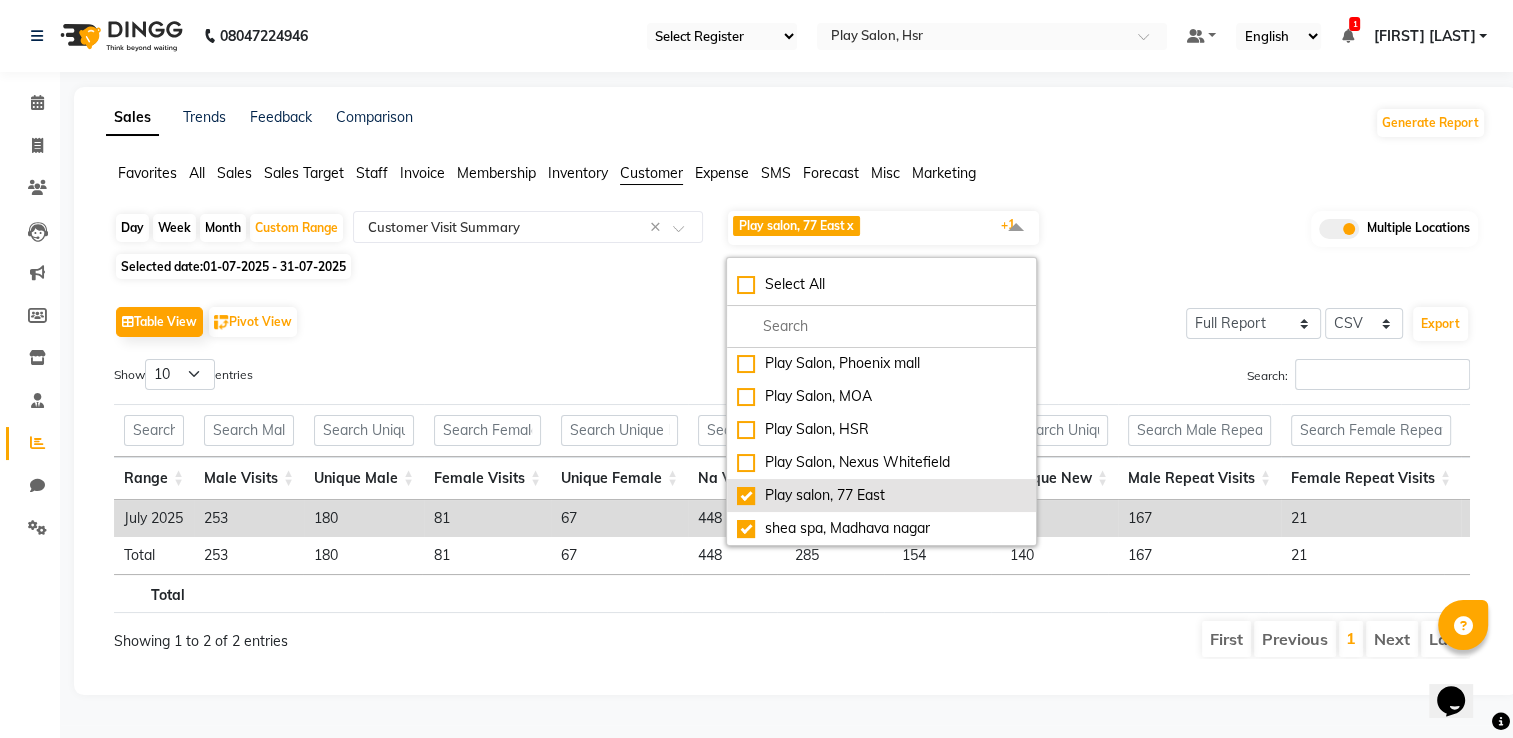 click on "Play salon, 77 East" 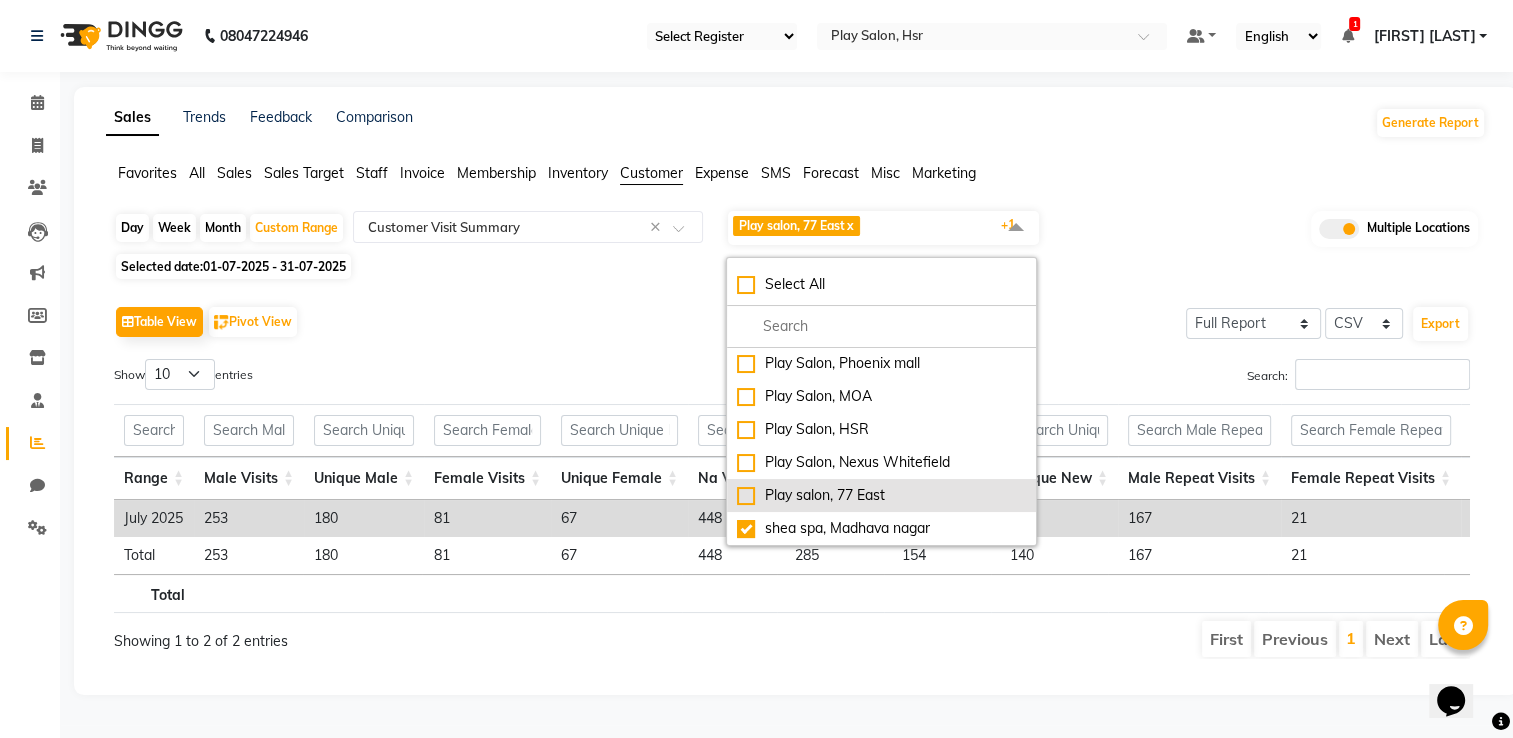 checkbox on "false" 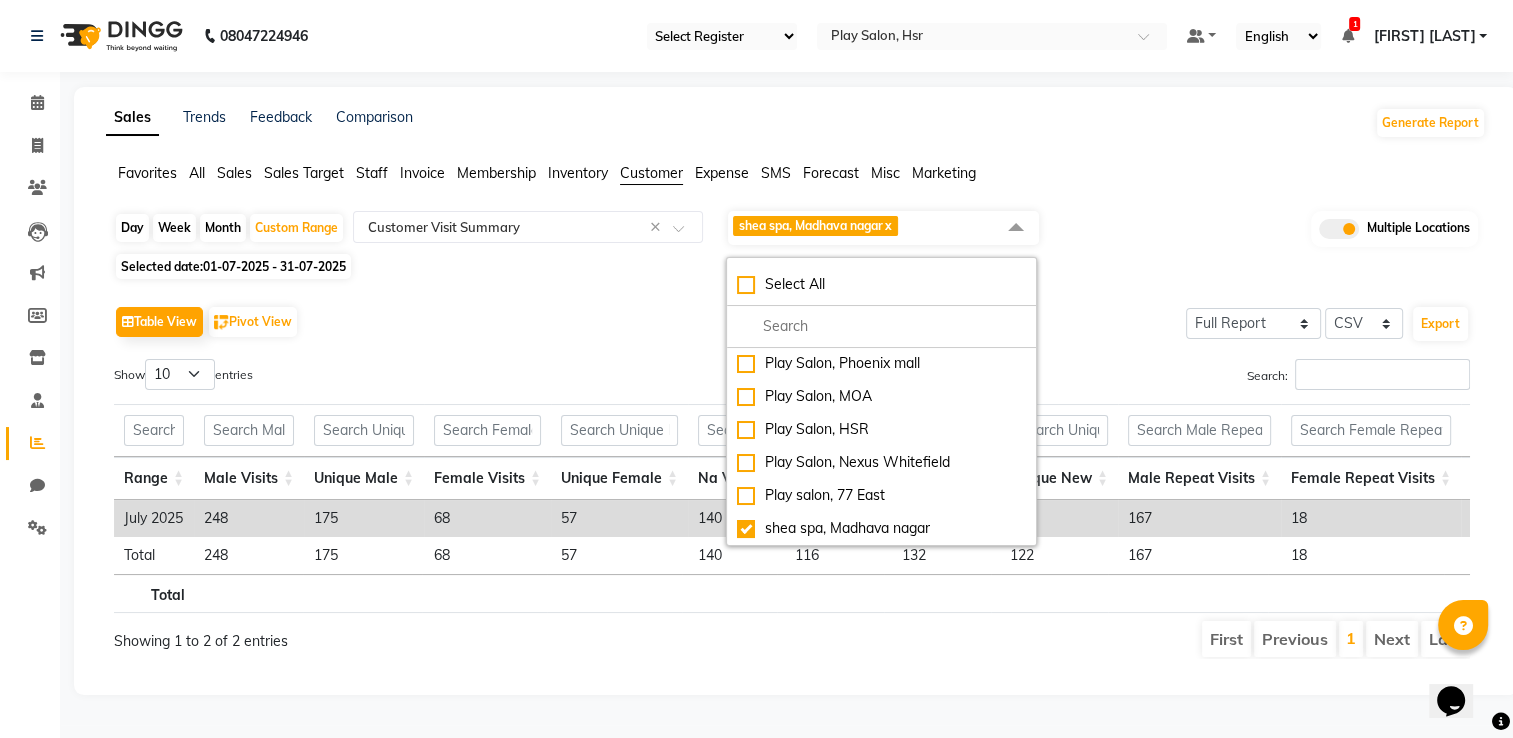scroll, scrollTop: 0, scrollLeft: 62, axis: horizontal 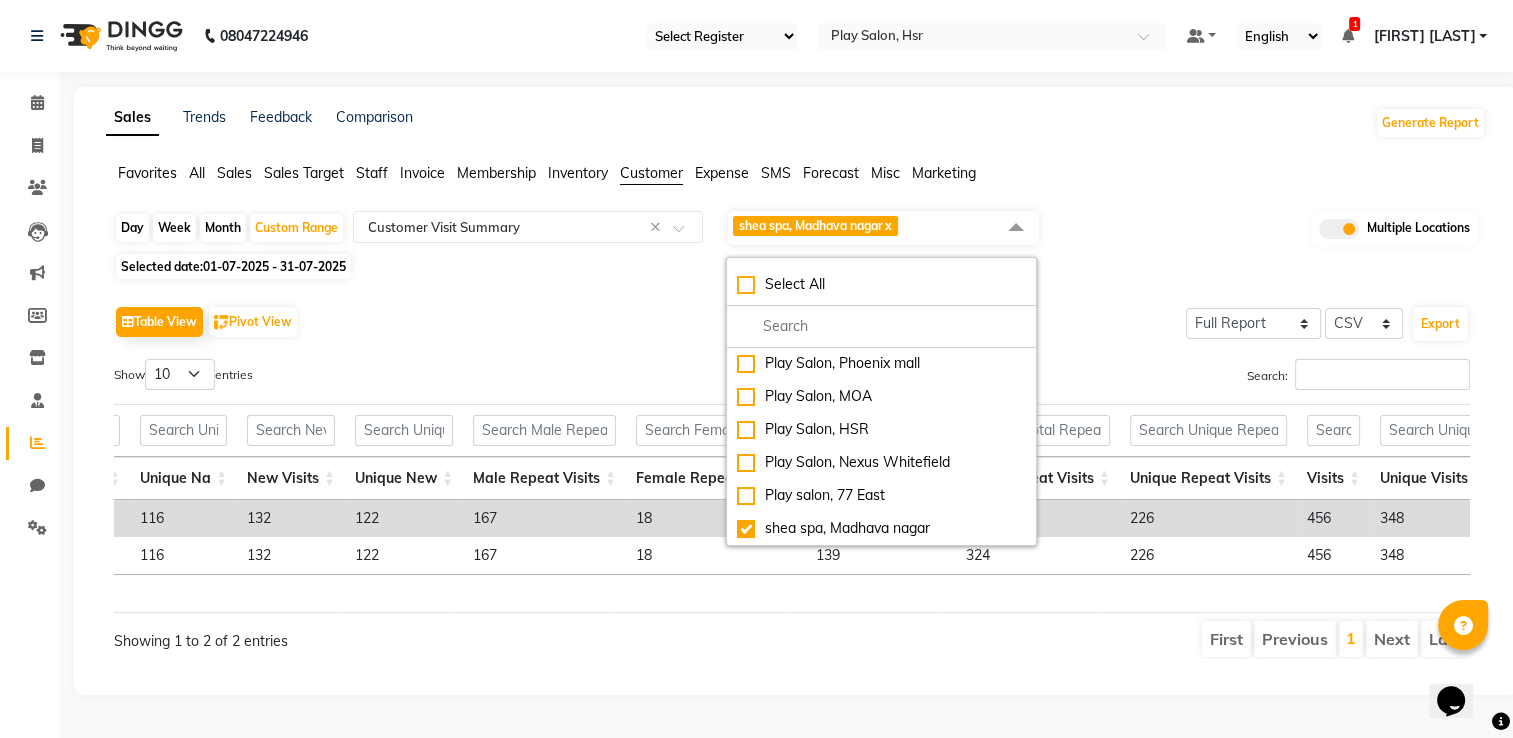 click on "Table View   Pivot View  Select Full Report Filtered Report Select CSV PDF  Export" 